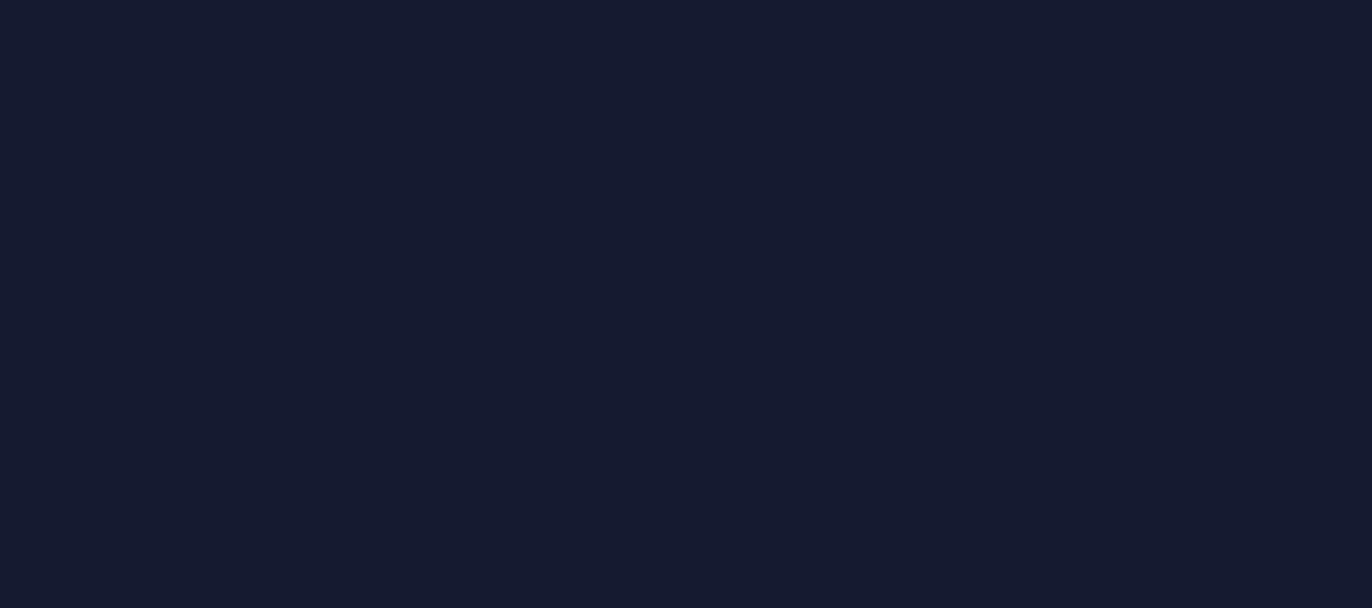 scroll, scrollTop: 0, scrollLeft: 0, axis: both 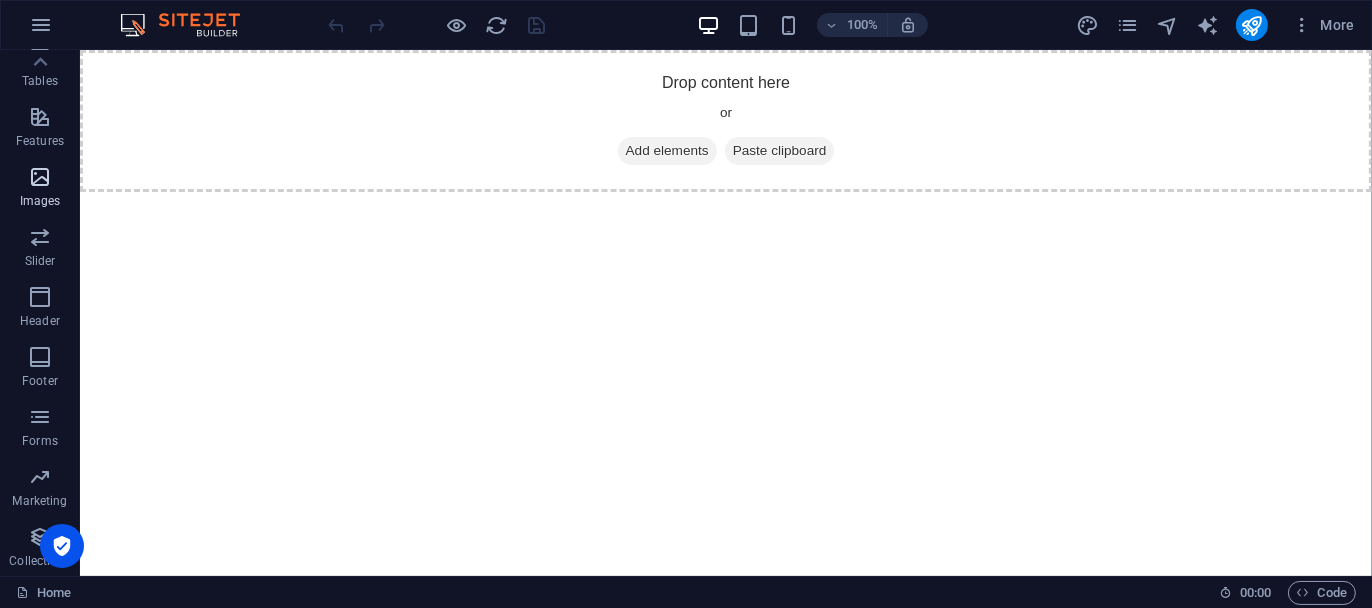 click at bounding box center (40, 177) 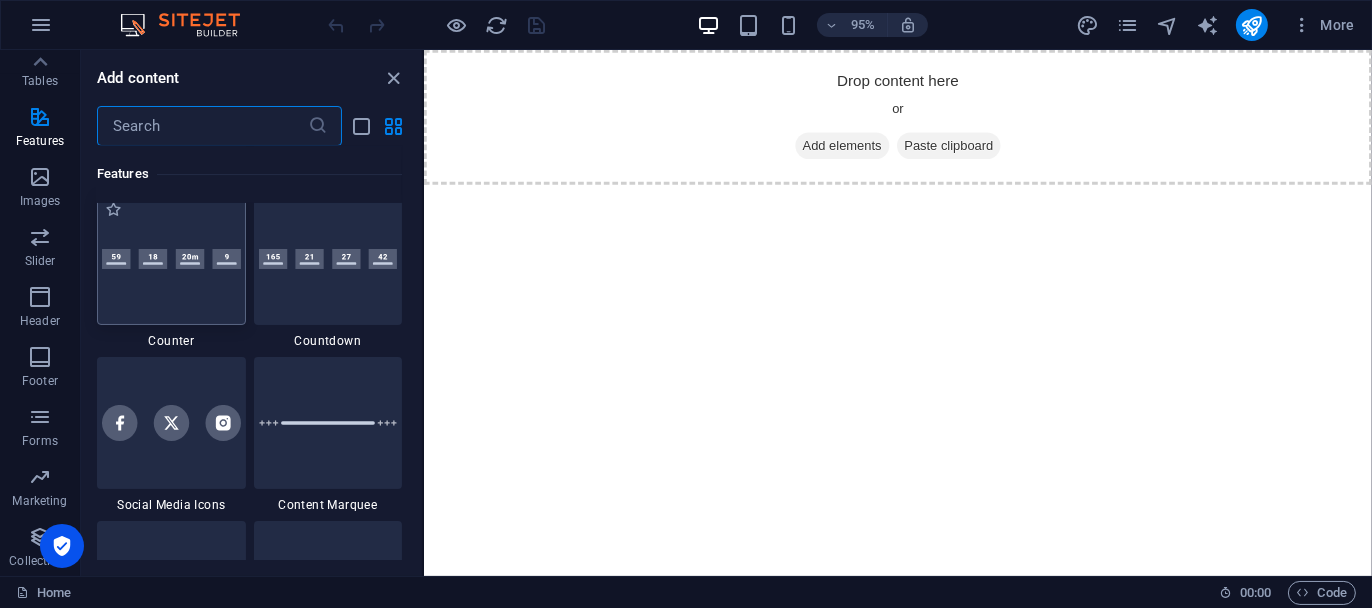 scroll, scrollTop: 8775, scrollLeft: 0, axis: vertical 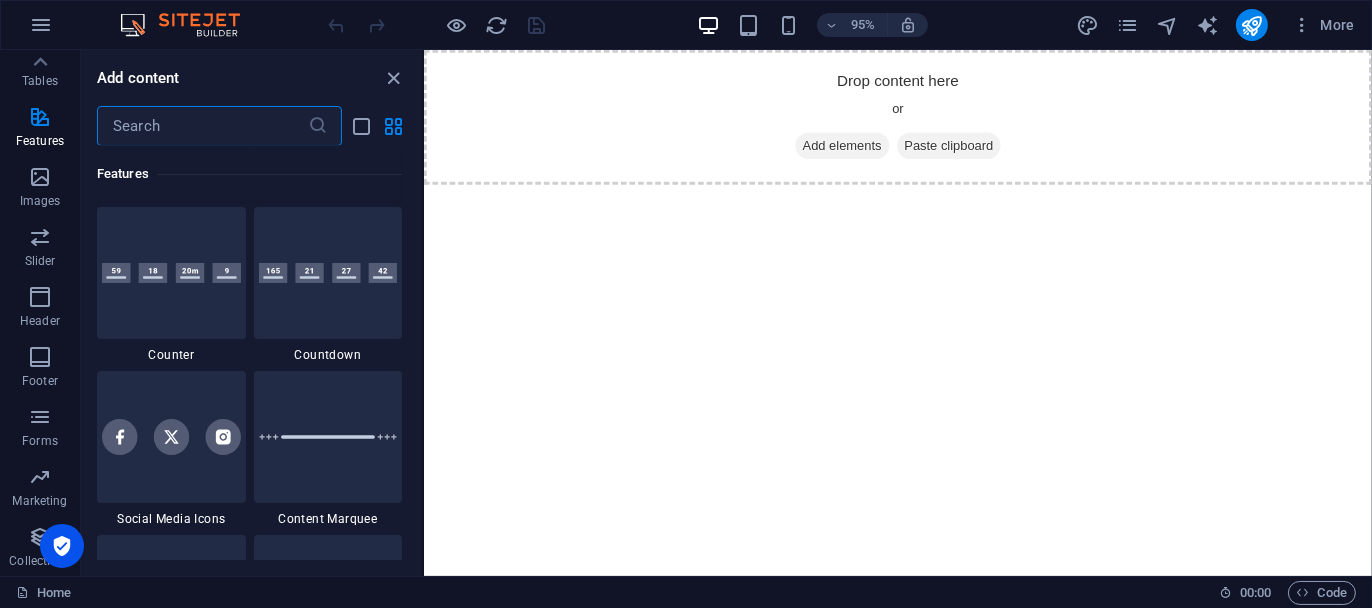 click at bounding box center [202, 126] 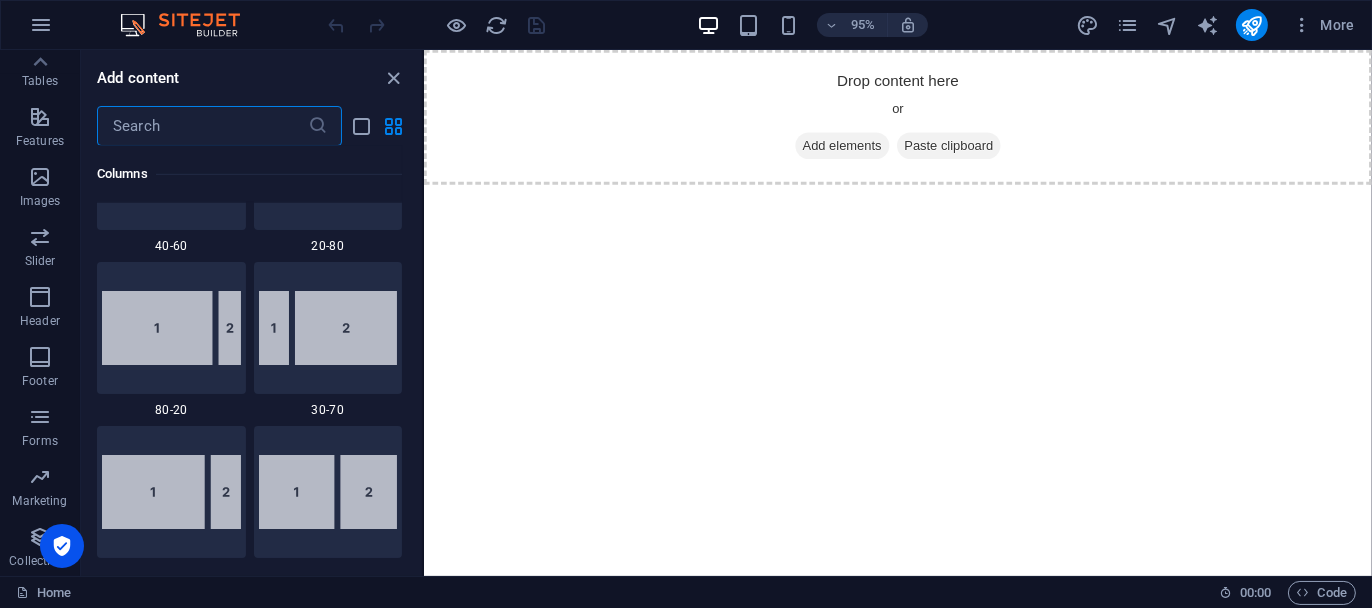 scroll, scrollTop: 1575, scrollLeft: 0, axis: vertical 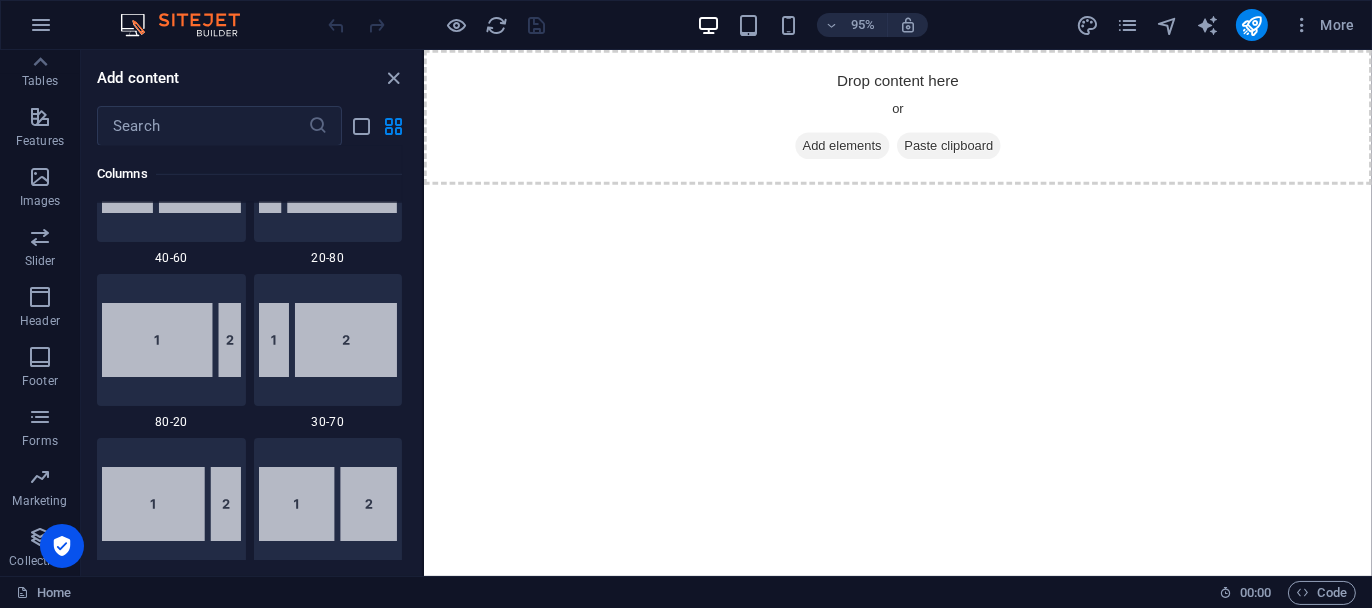 drag, startPoint x: 856, startPoint y: 332, endPoint x: 779, endPoint y: 295, distance: 85.42833 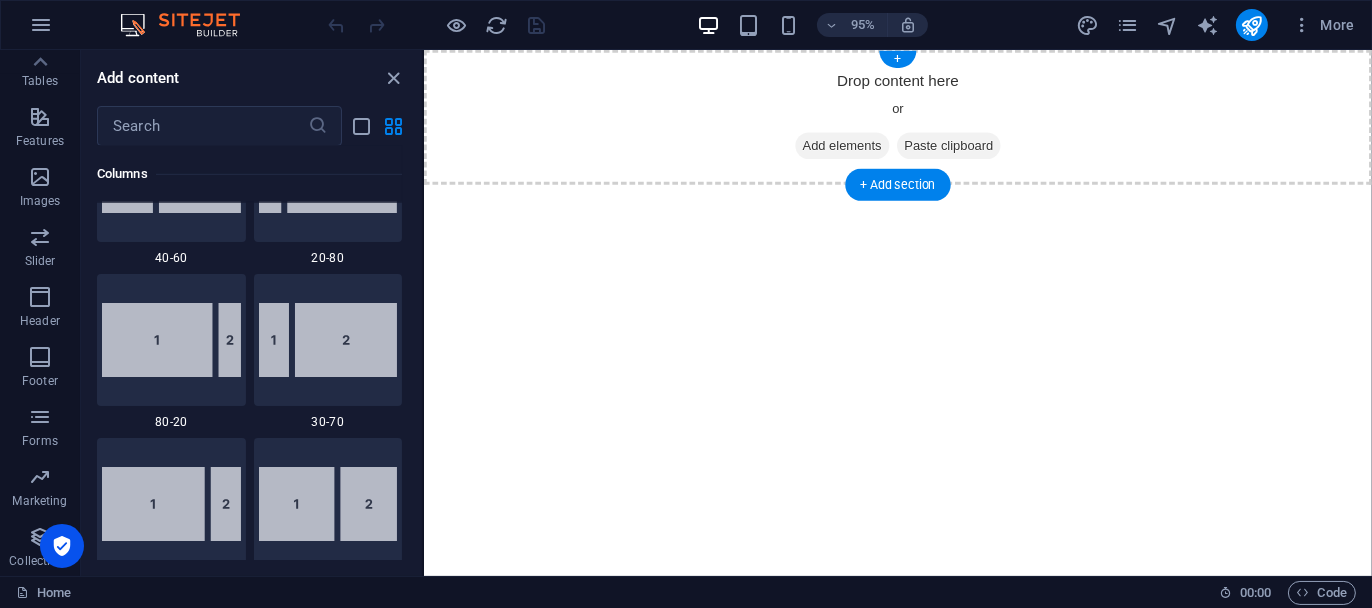 click on "Paste clipboard" at bounding box center [976, 151] 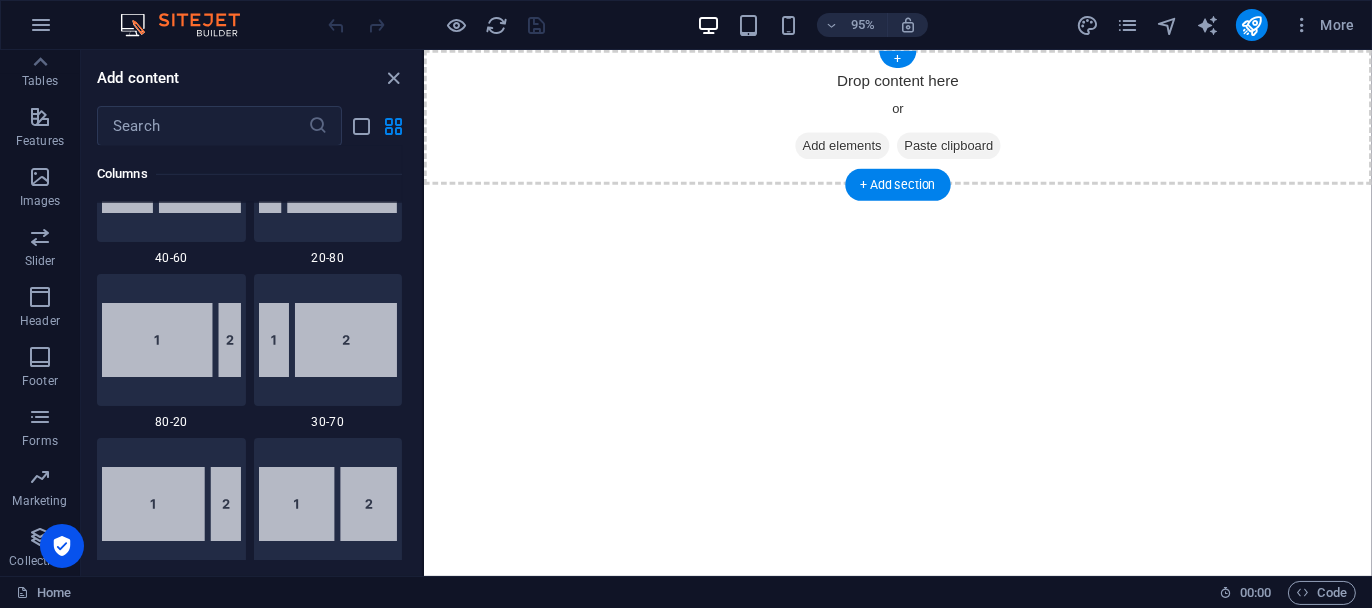 click on "Paste clipboard" at bounding box center [976, 151] 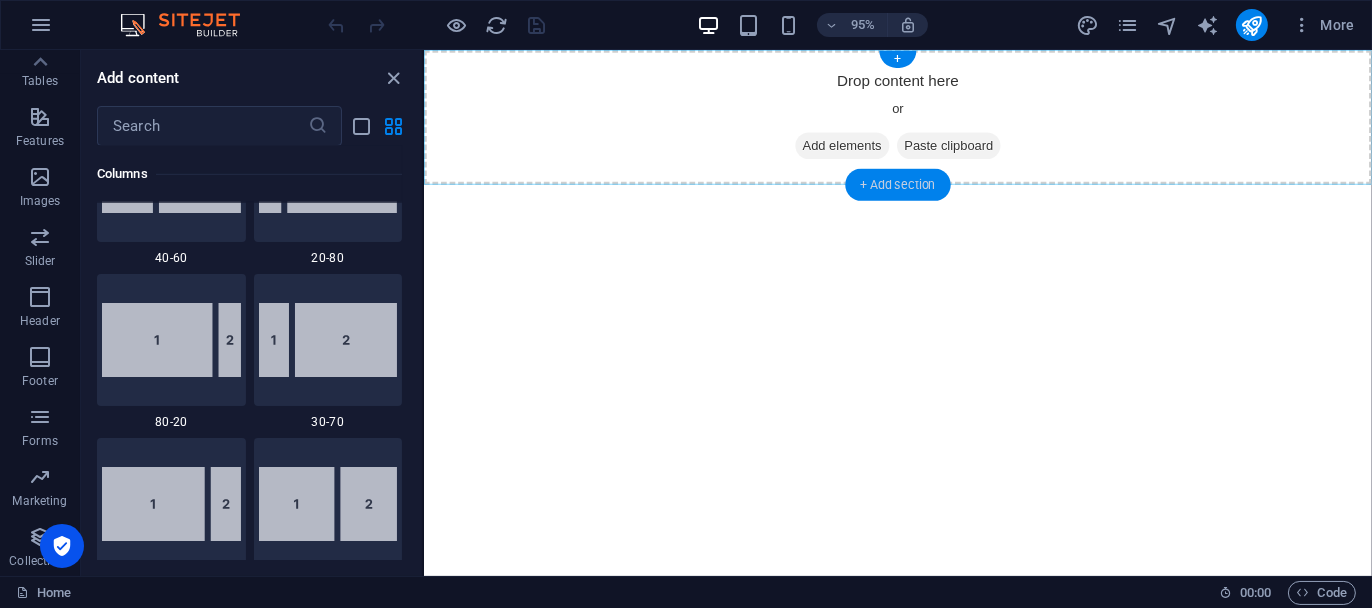 click on "+ Add section" at bounding box center [897, 184] 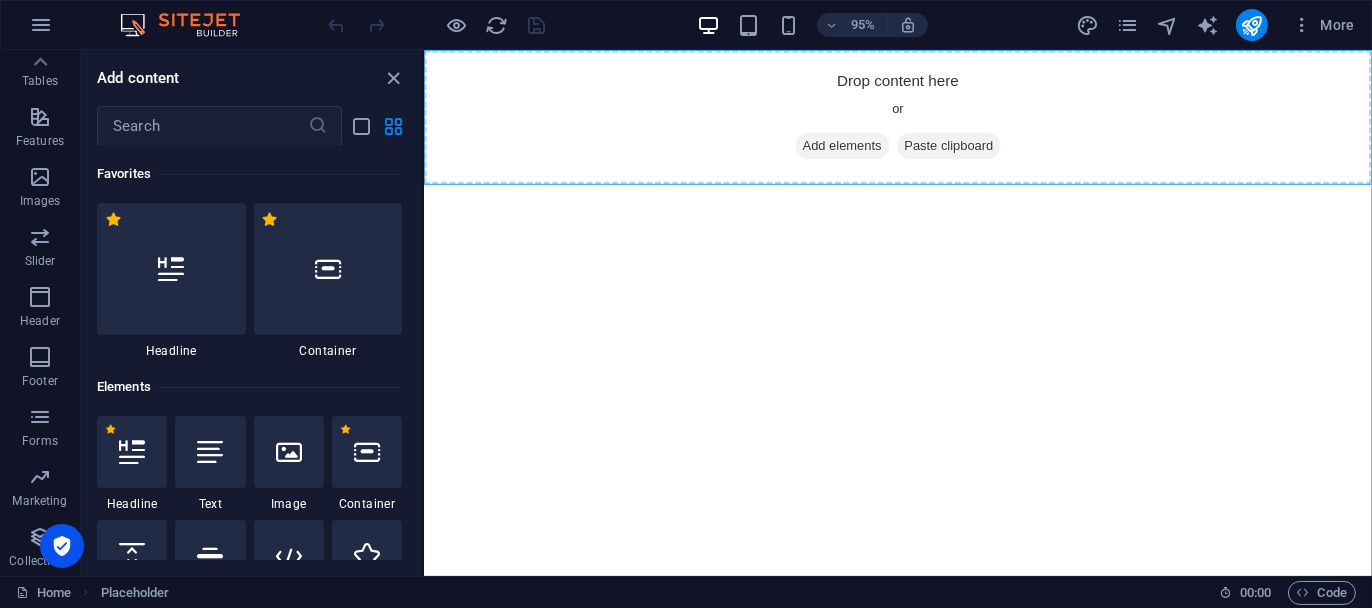 scroll, scrollTop: 200, scrollLeft: 0, axis: vertical 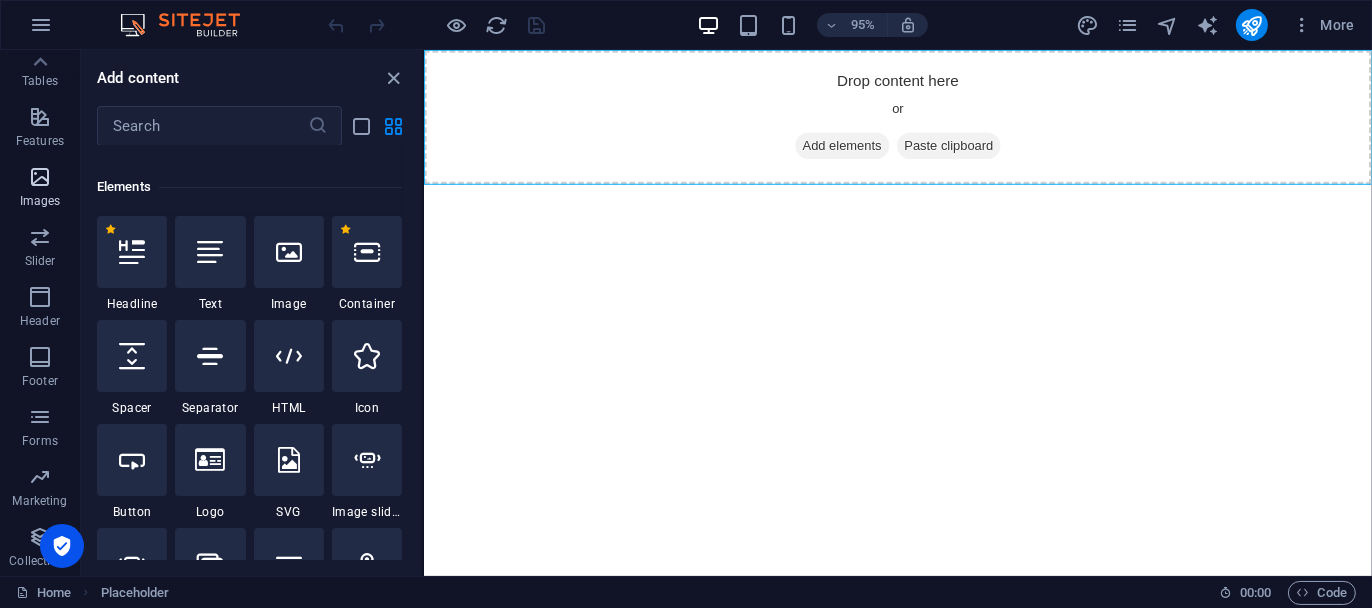 click at bounding box center (40, 177) 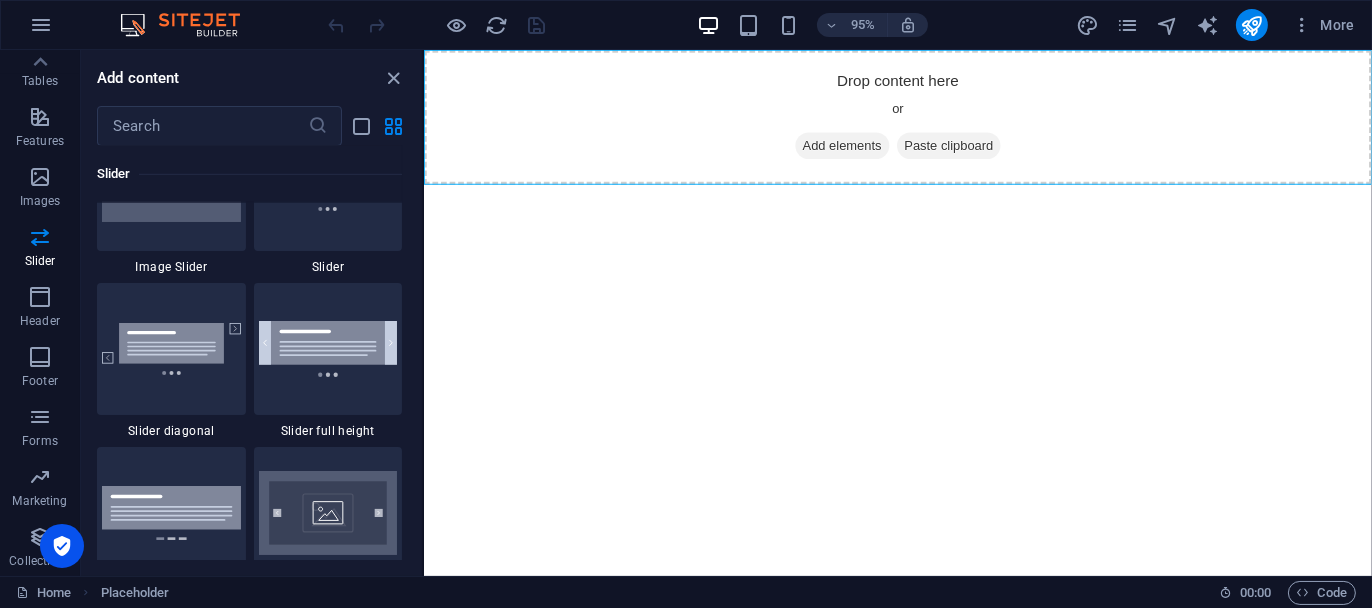 scroll, scrollTop: 11175, scrollLeft: 0, axis: vertical 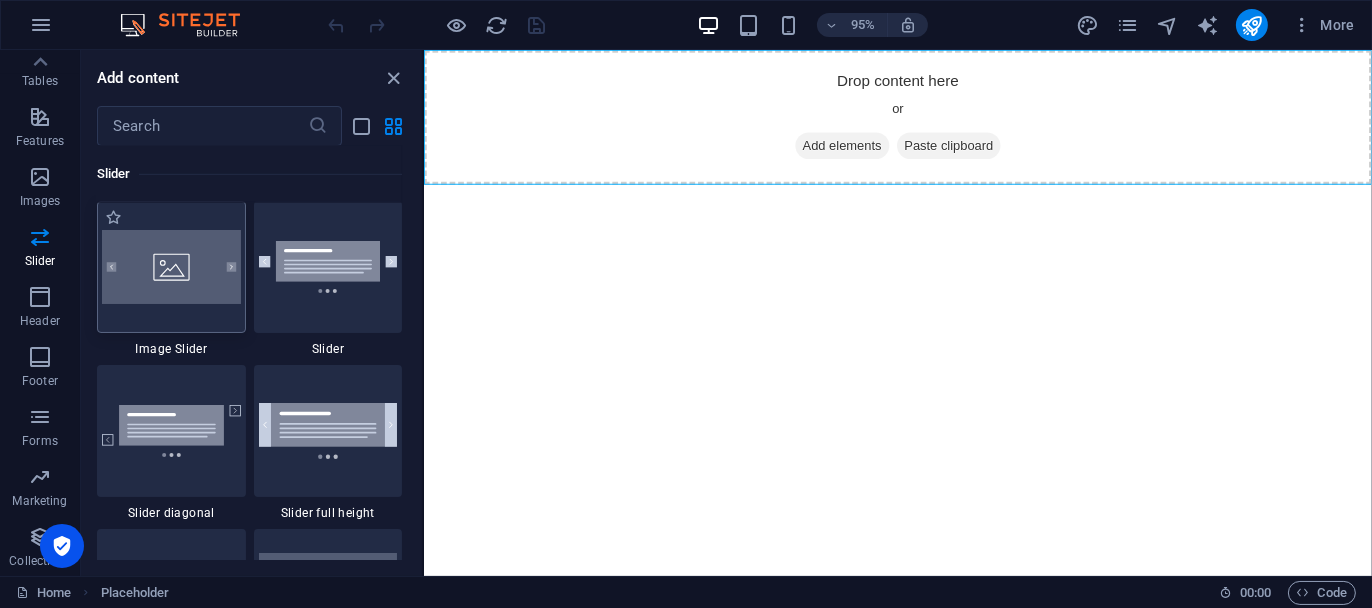click at bounding box center [171, 267] 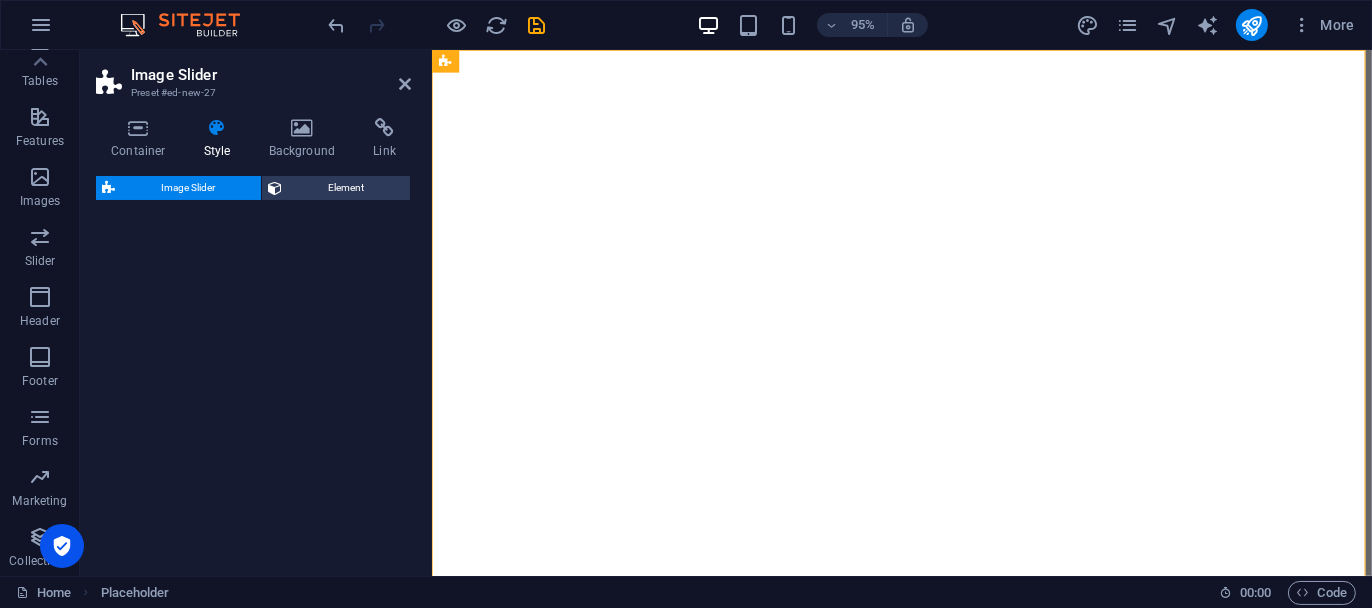 select on "rem" 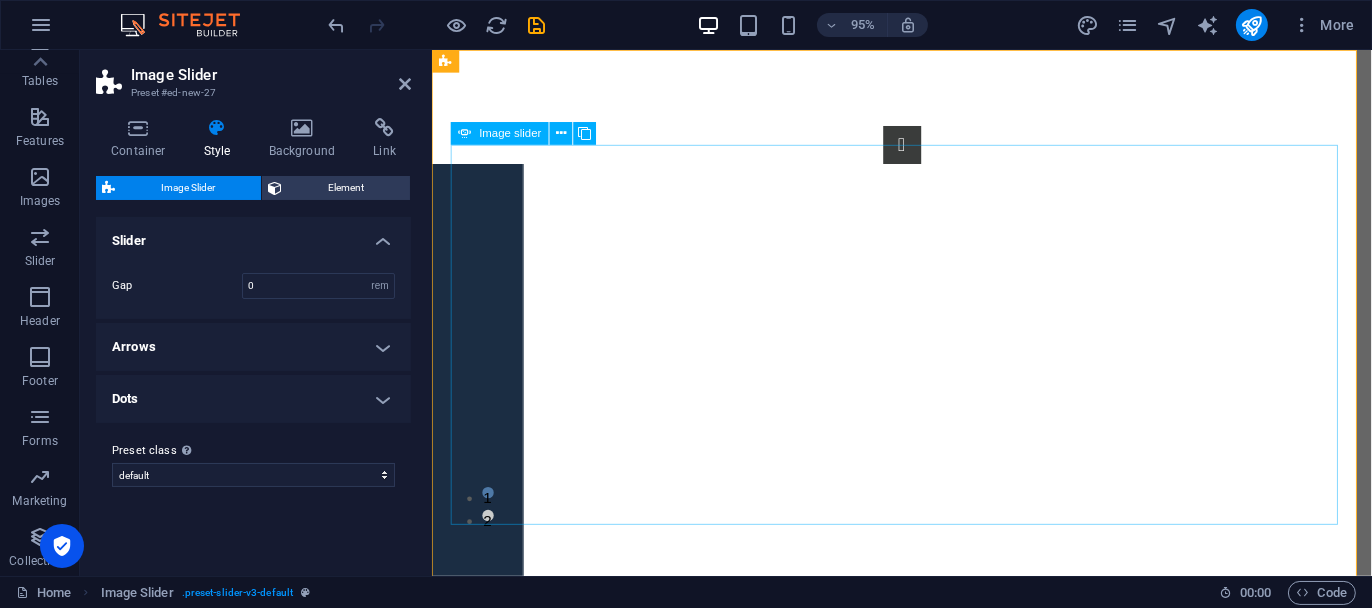 click at bounding box center [15, 819] 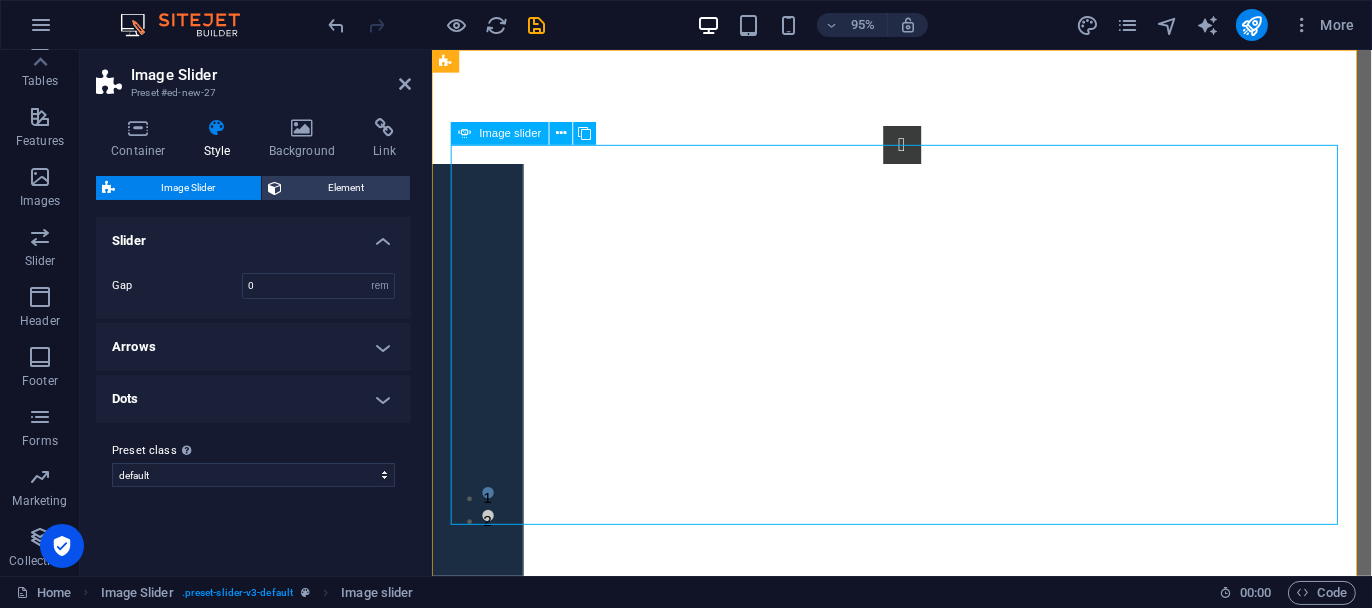 click on "Image slider" at bounding box center [511, 133] 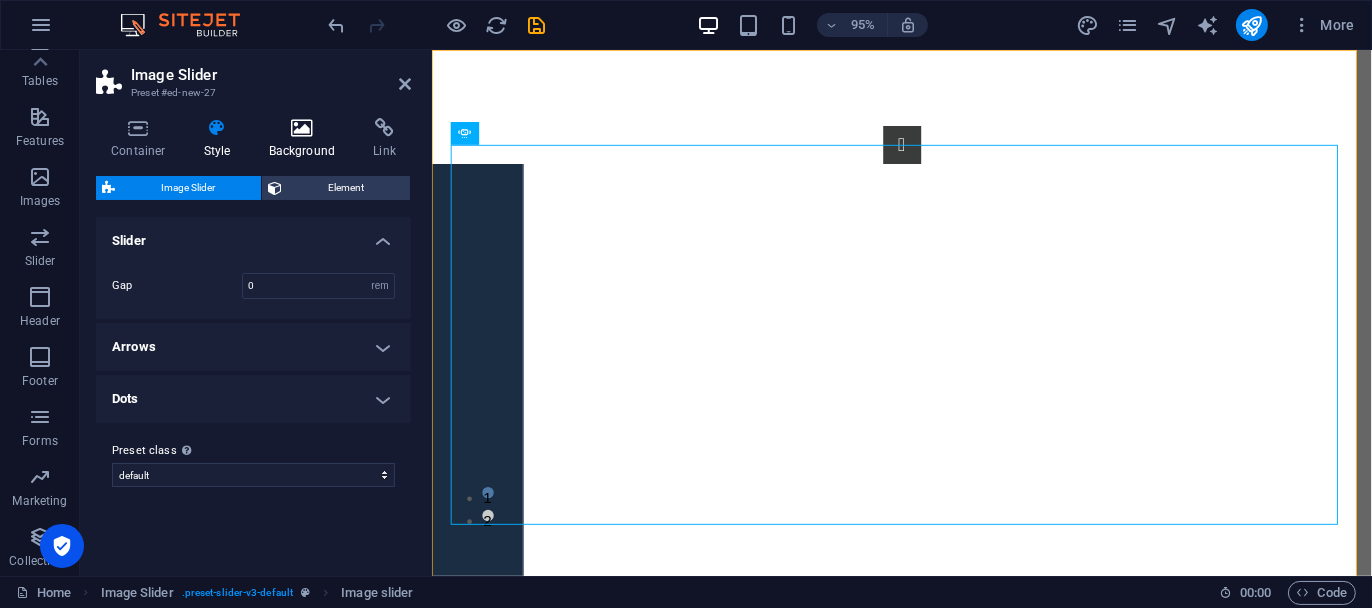 click at bounding box center (302, 128) 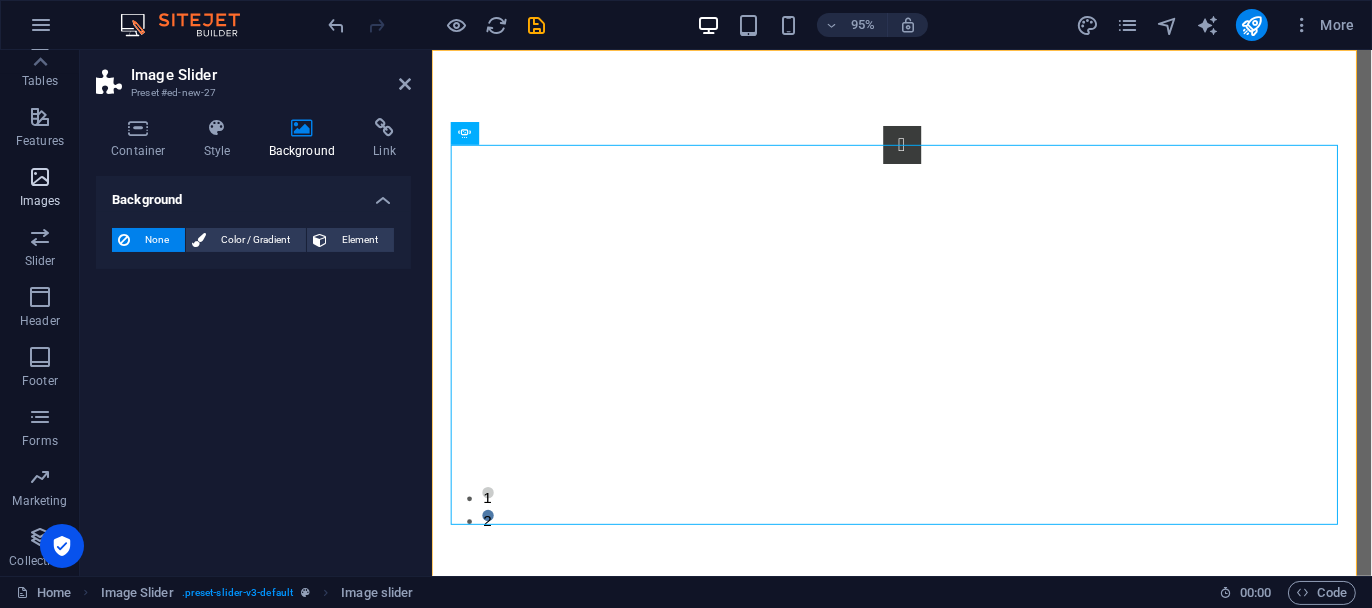 click at bounding box center (40, 177) 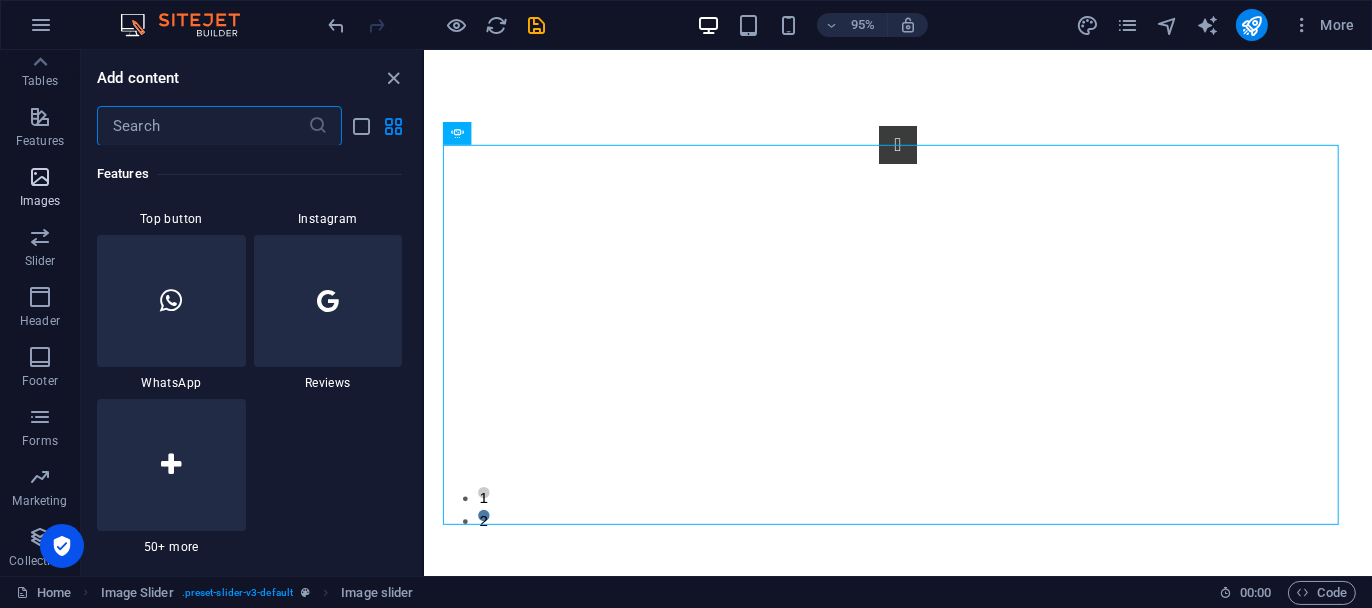 scroll, scrollTop: 9975, scrollLeft: 0, axis: vertical 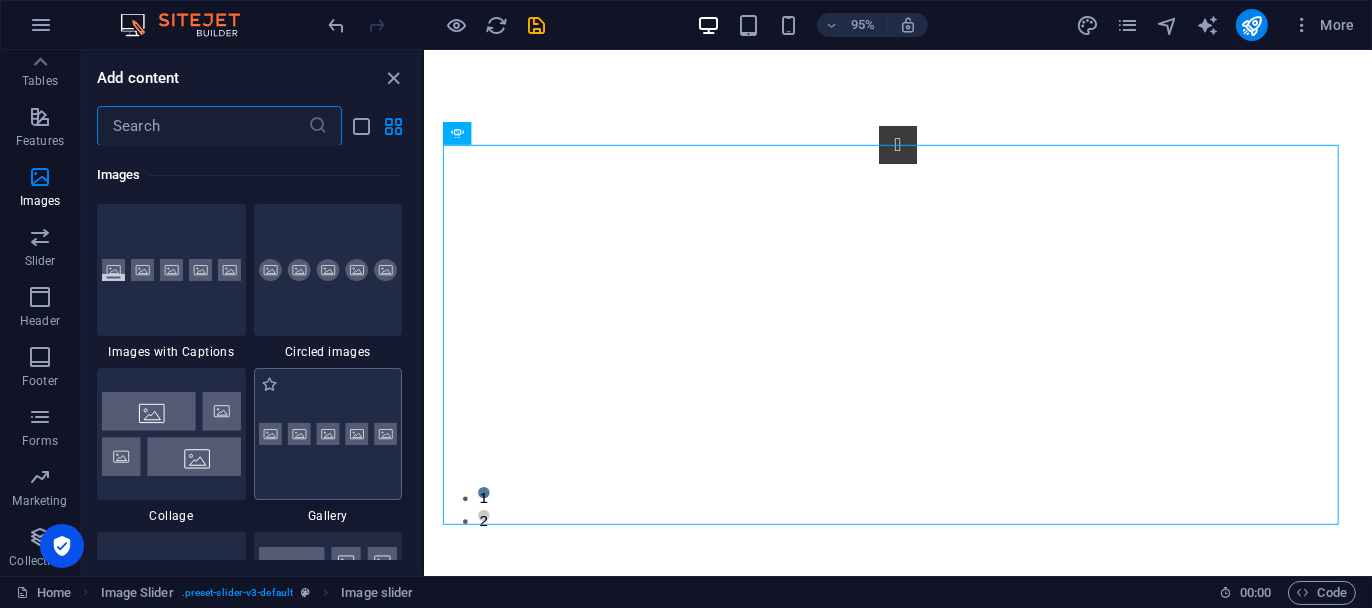 click at bounding box center (328, 434) 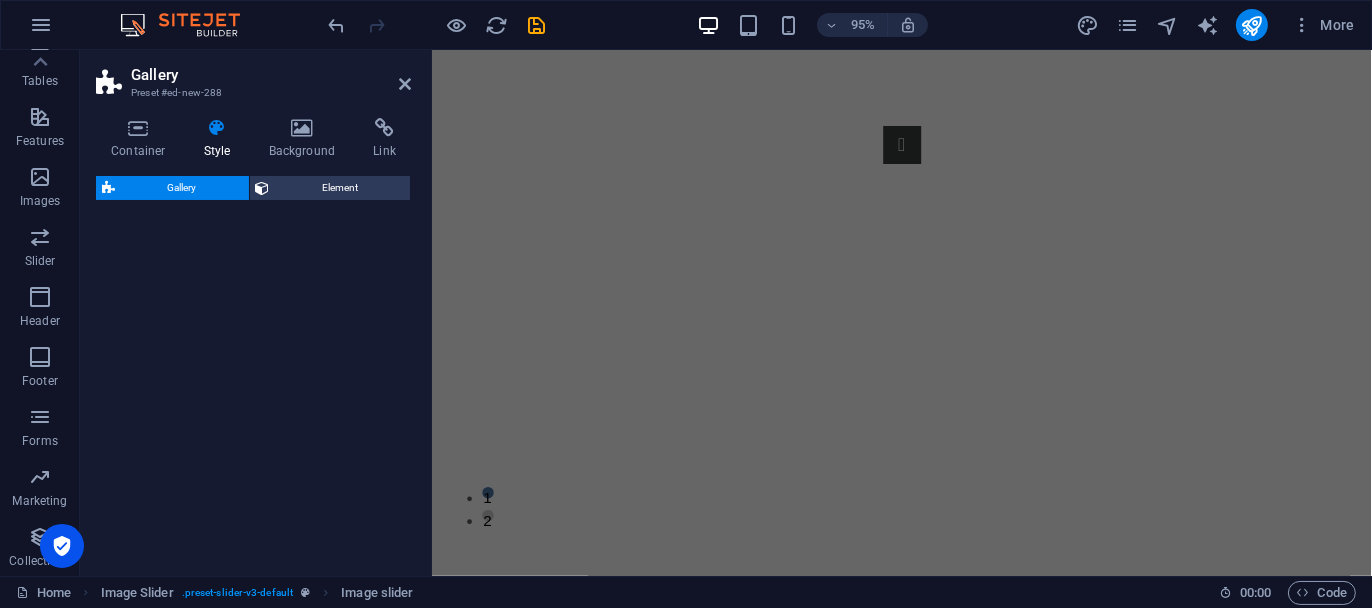 select on "rem" 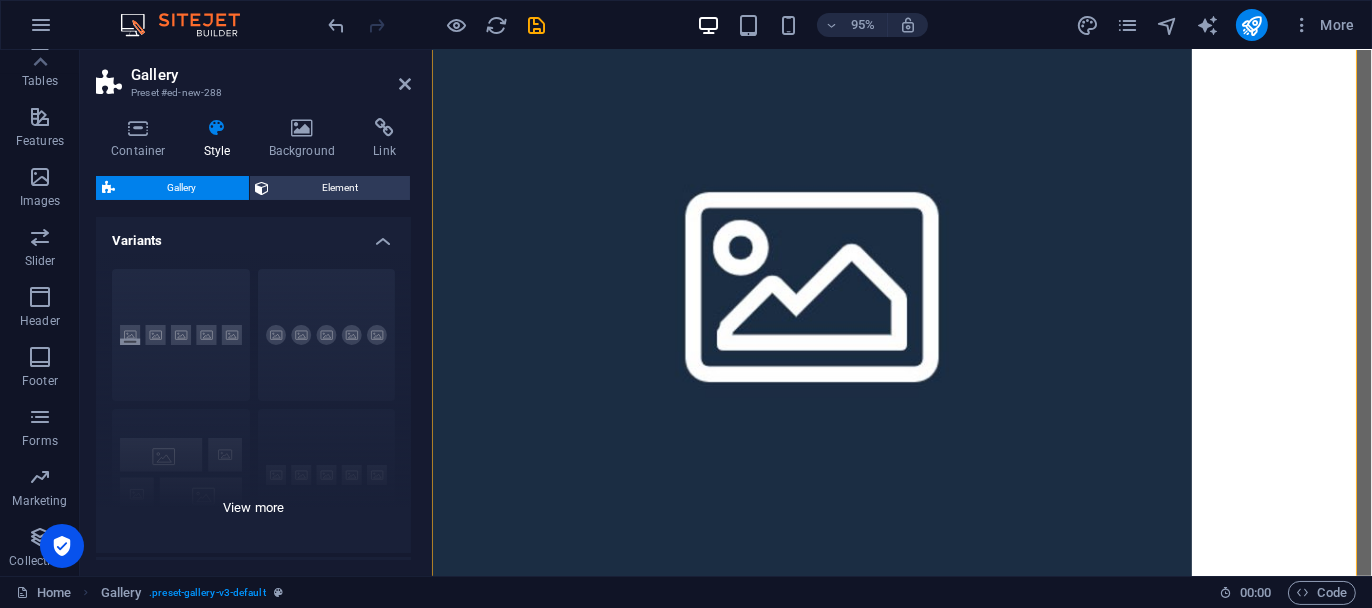 scroll, scrollTop: 208, scrollLeft: 0, axis: vertical 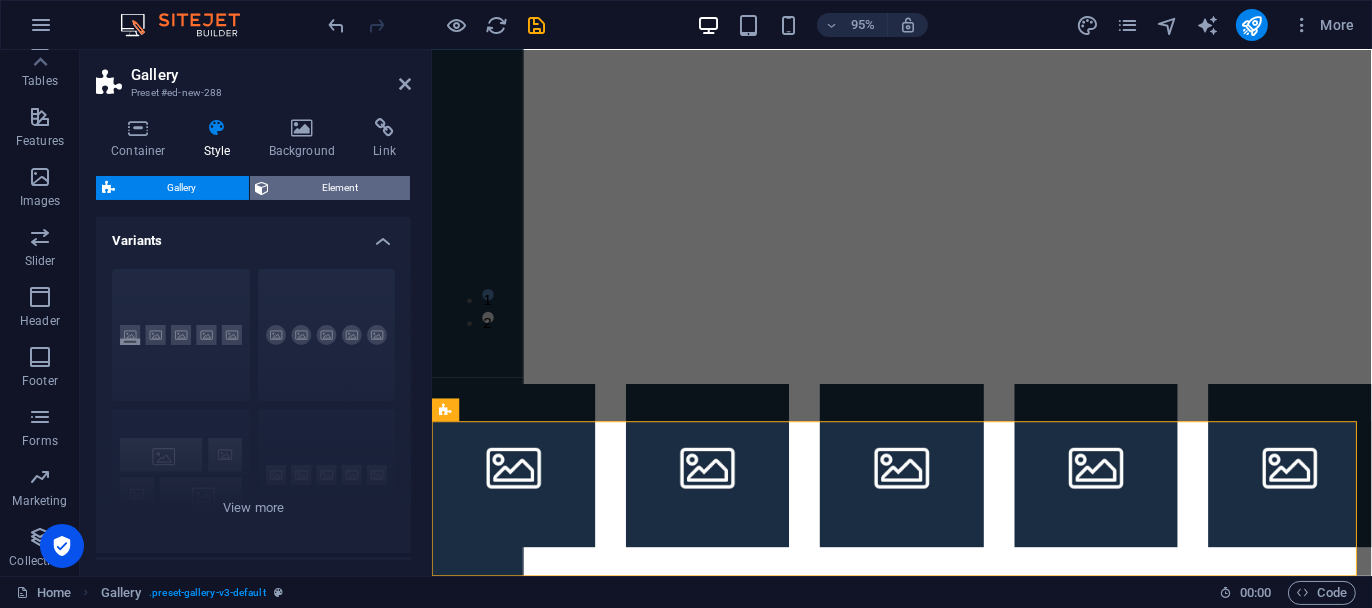 click on "Element" at bounding box center [340, 188] 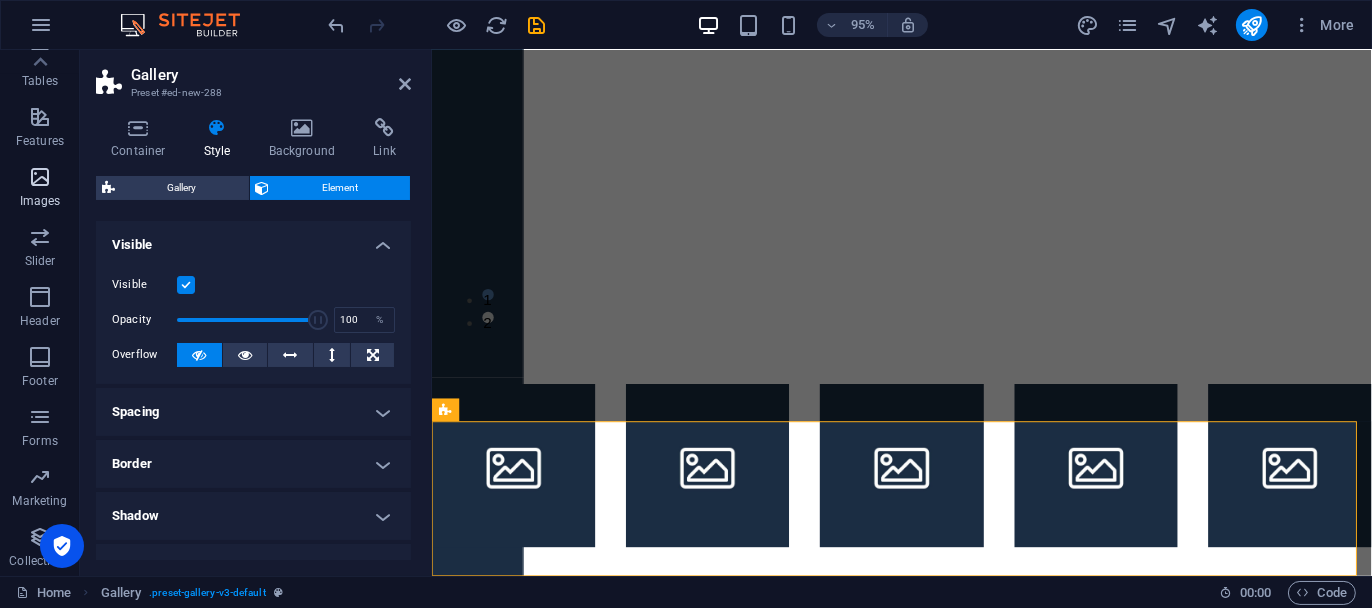 click on "Images" at bounding box center (40, 189) 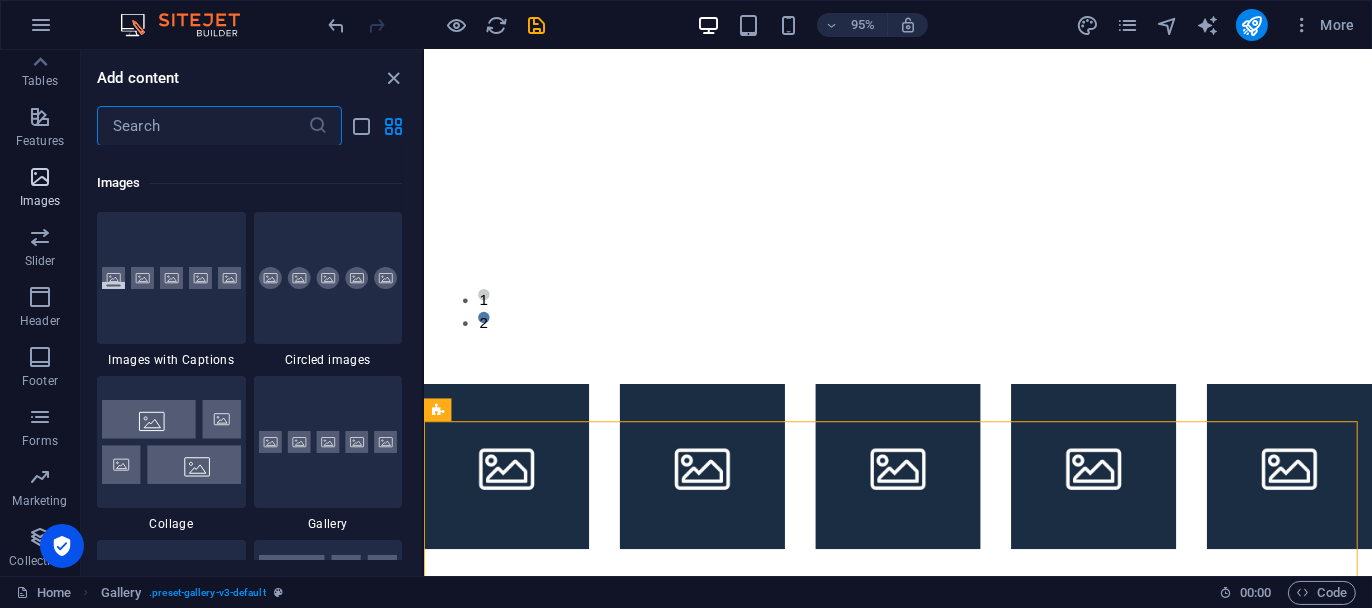scroll, scrollTop: 9975, scrollLeft: 0, axis: vertical 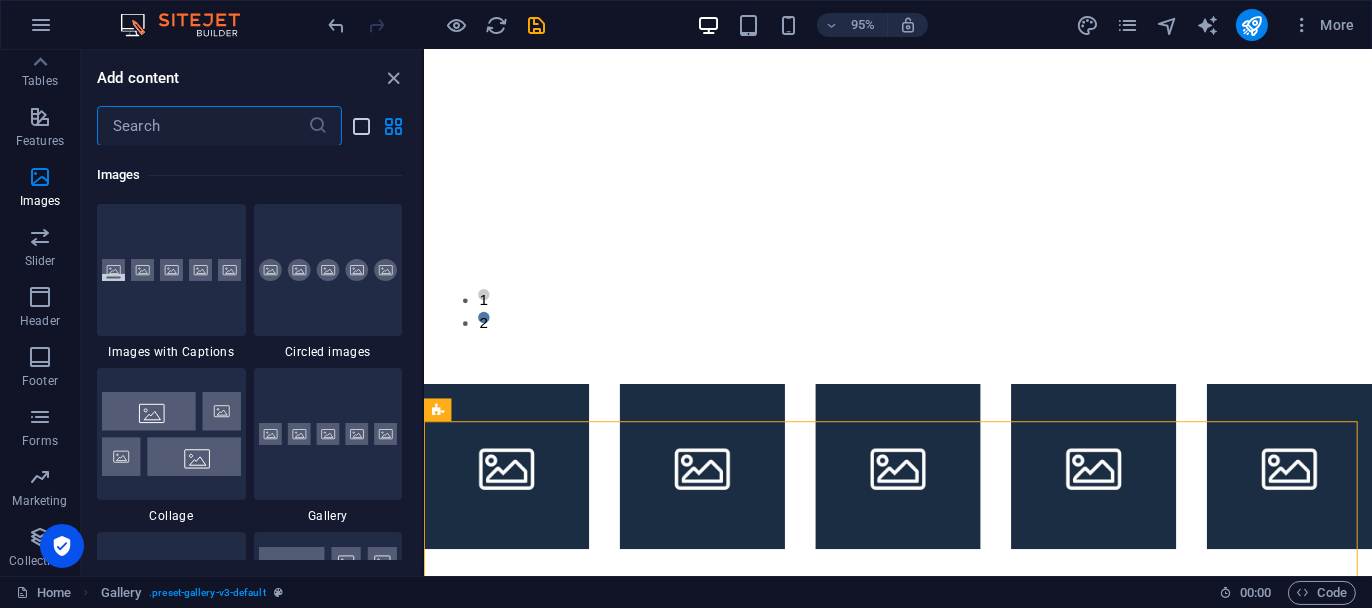 click at bounding box center [362, 126] 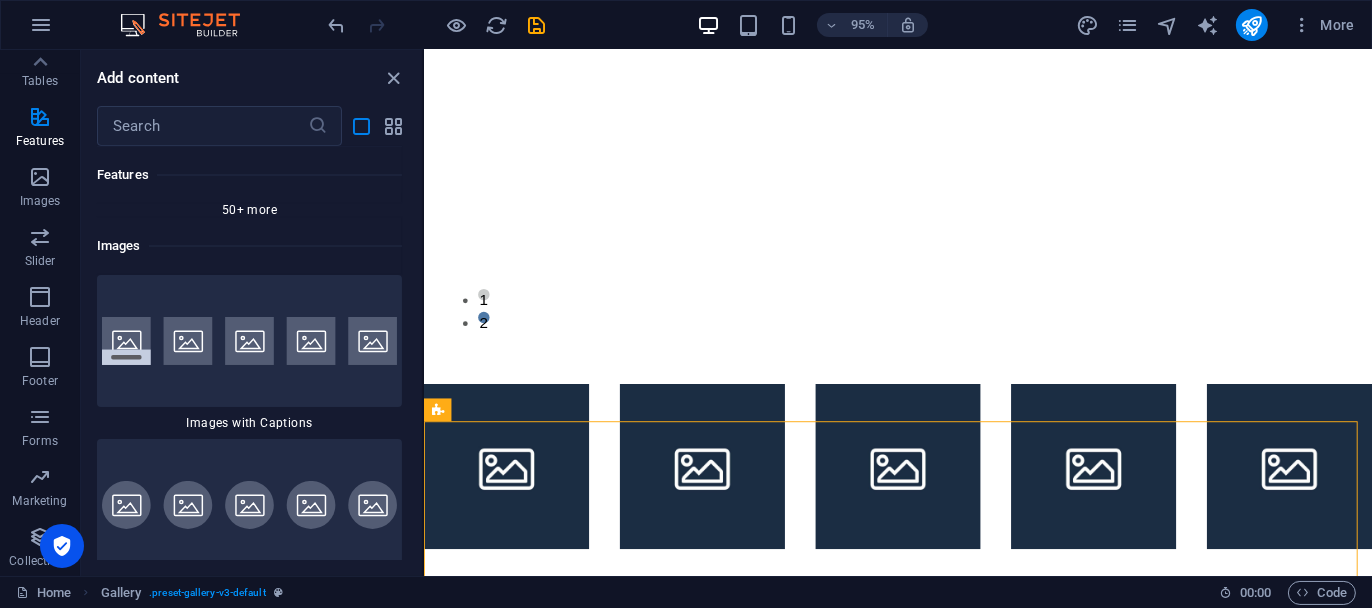 scroll, scrollTop: 23677, scrollLeft: 0, axis: vertical 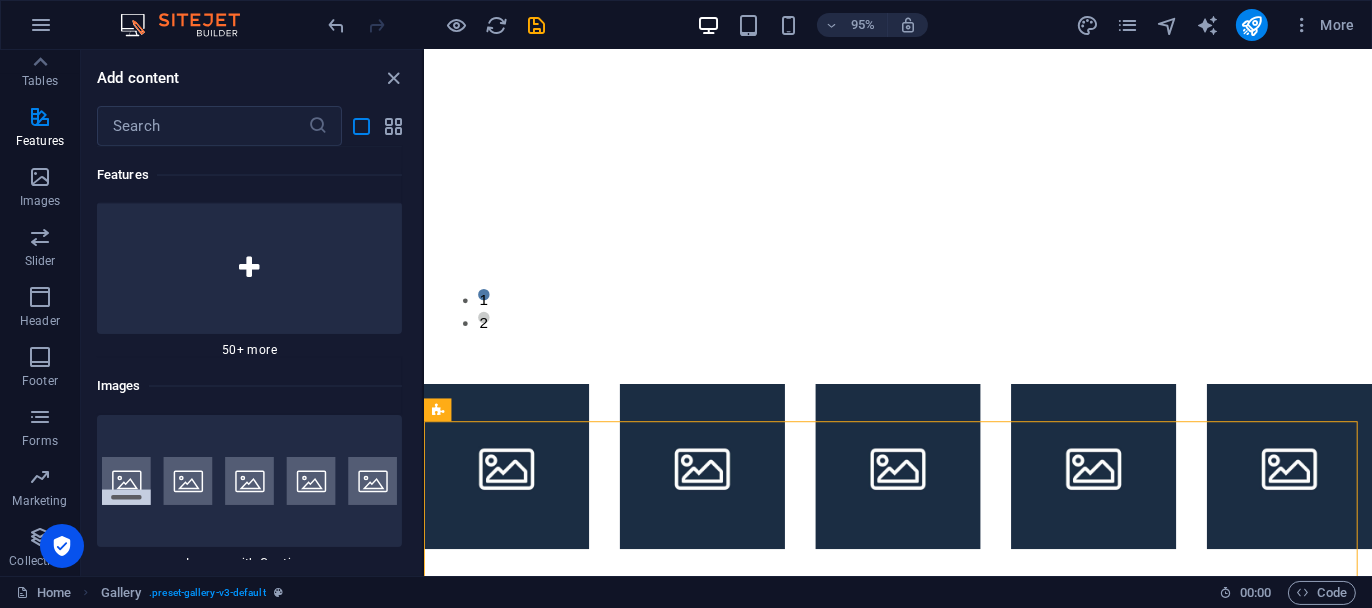 click on "Add content" at bounding box center (138, 78) 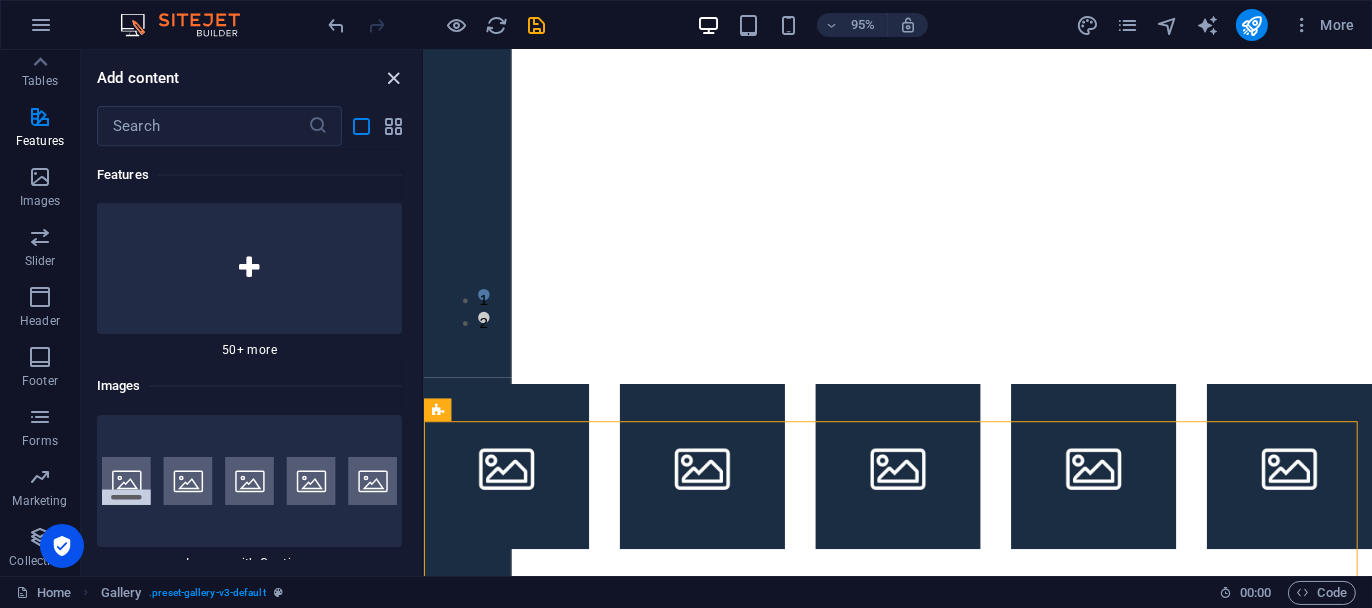 click at bounding box center (394, 78) 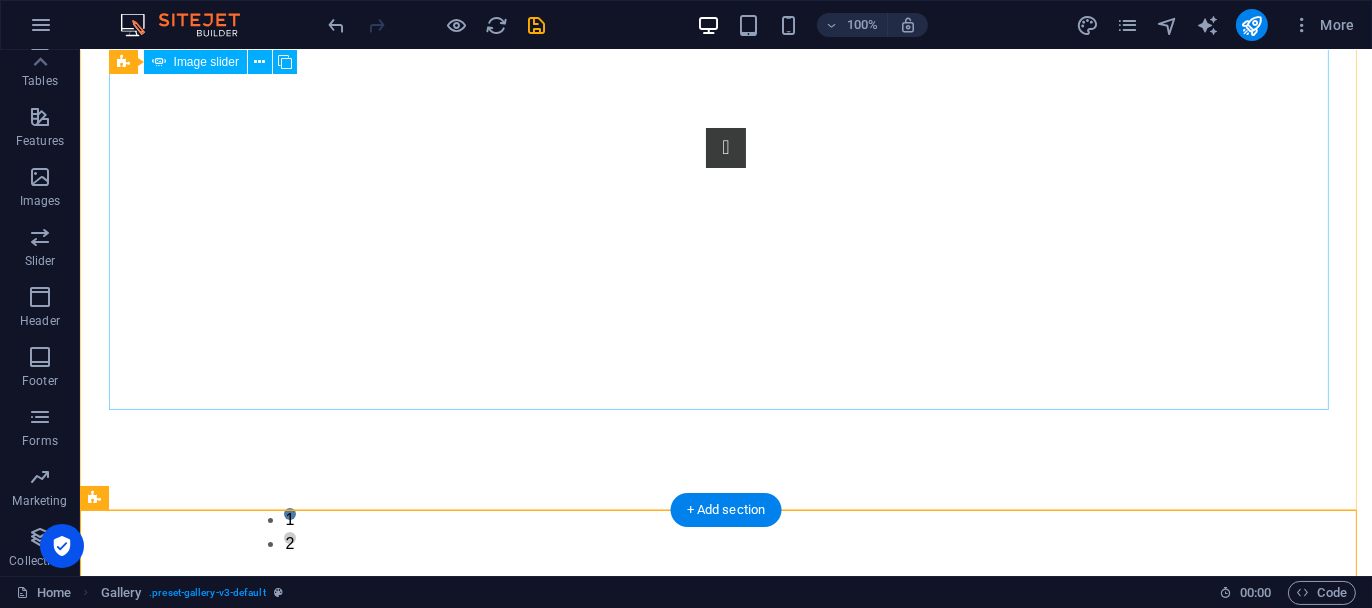 scroll, scrollTop: 0, scrollLeft: 0, axis: both 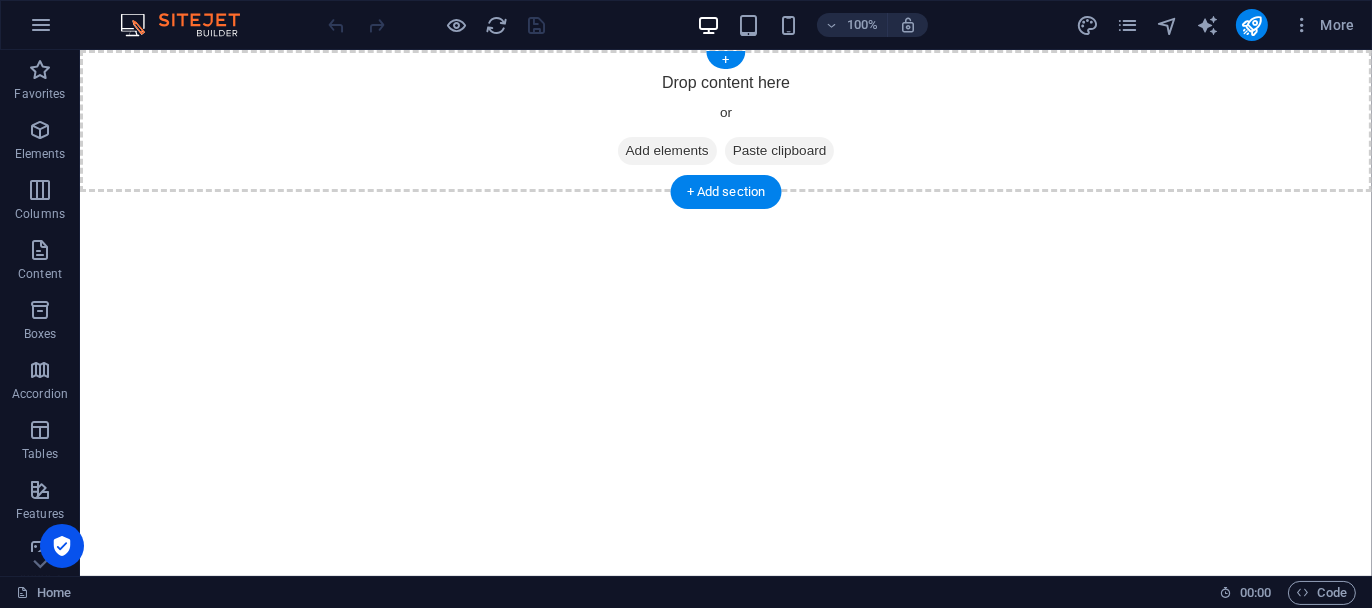 click at bounding box center (625, 151) 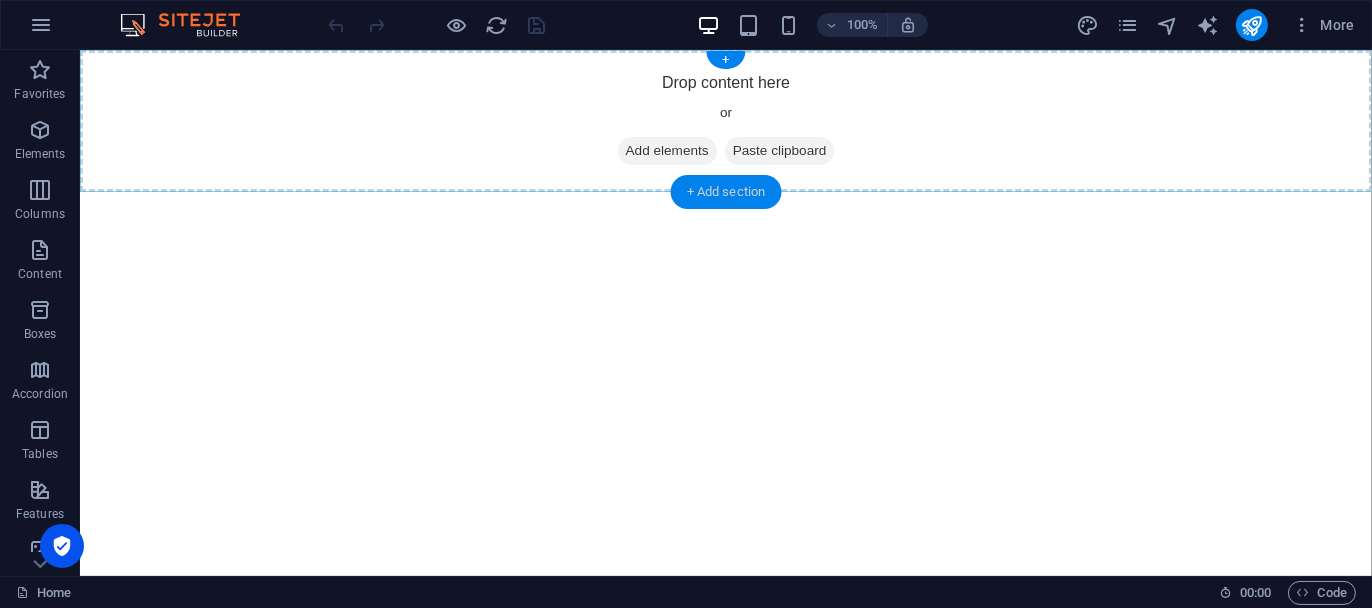 click on "+ Add section" at bounding box center (726, 192) 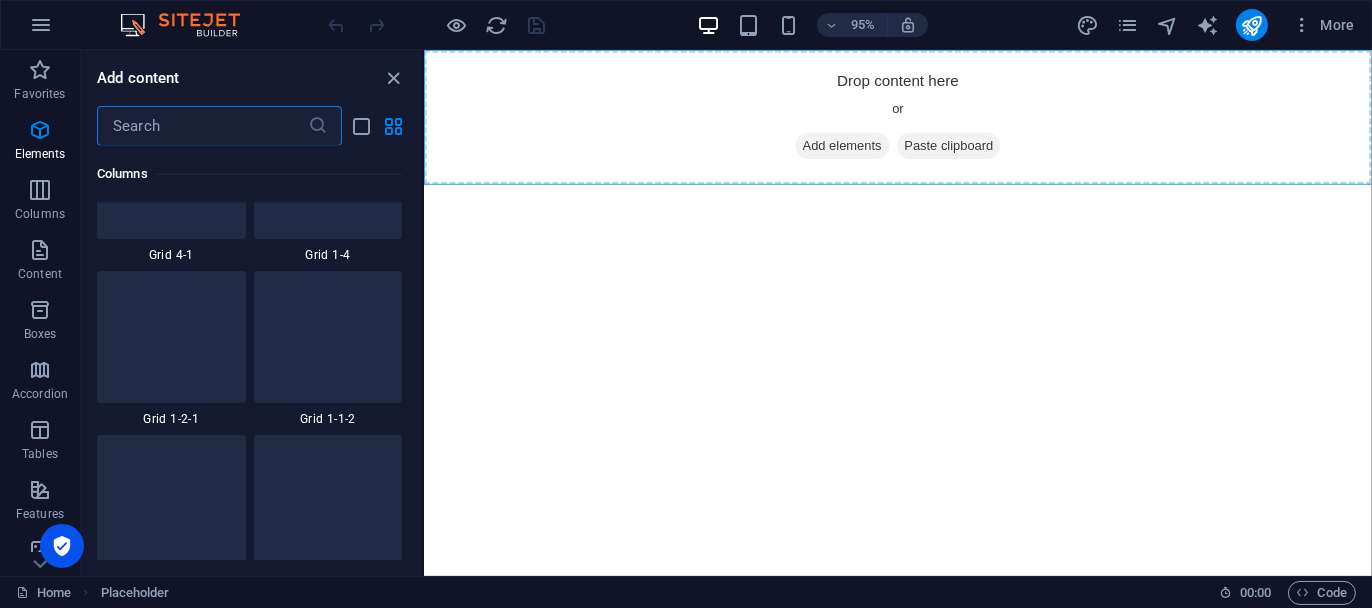 scroll, scrollTop: 3499, scrollLeft: 0, axis: vertical 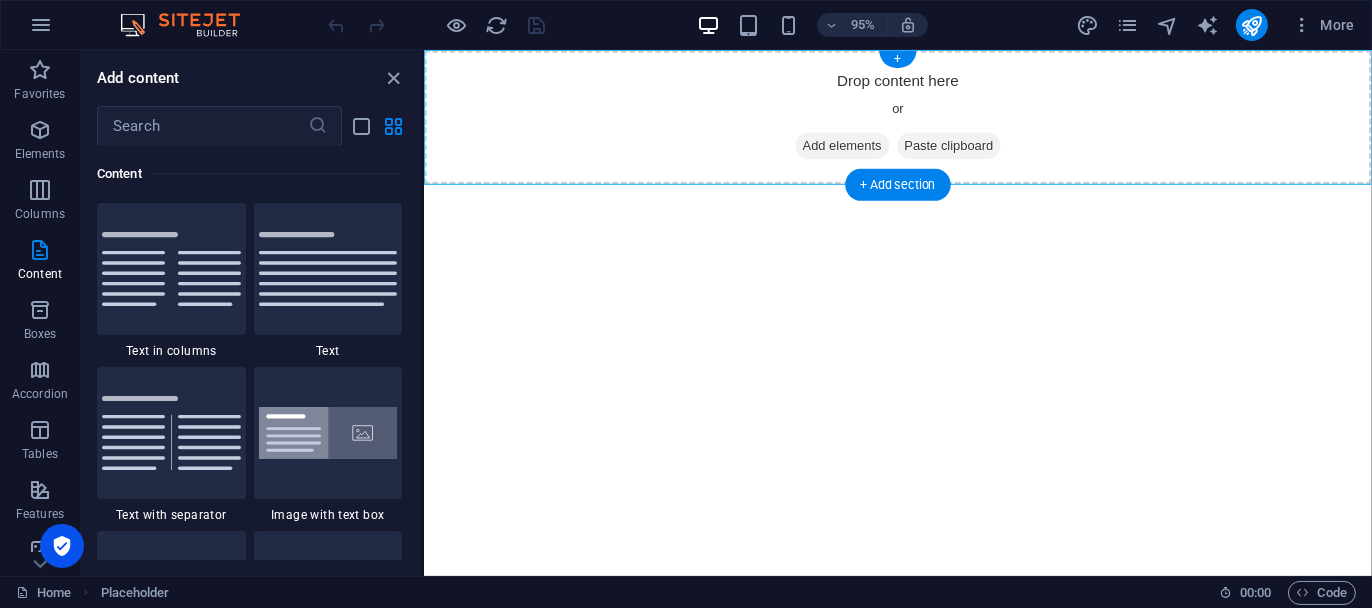 click on "Paste clipboard" at bounding box center [976, 151] 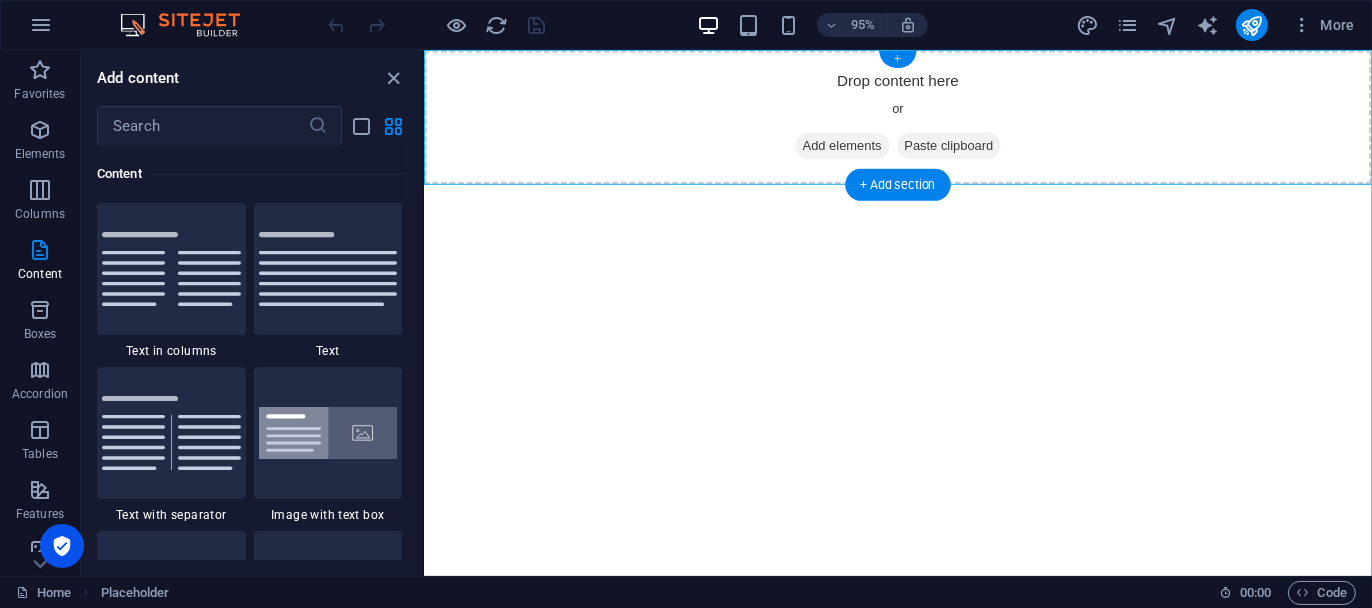 click on "+" at bounding box center [897, 59] 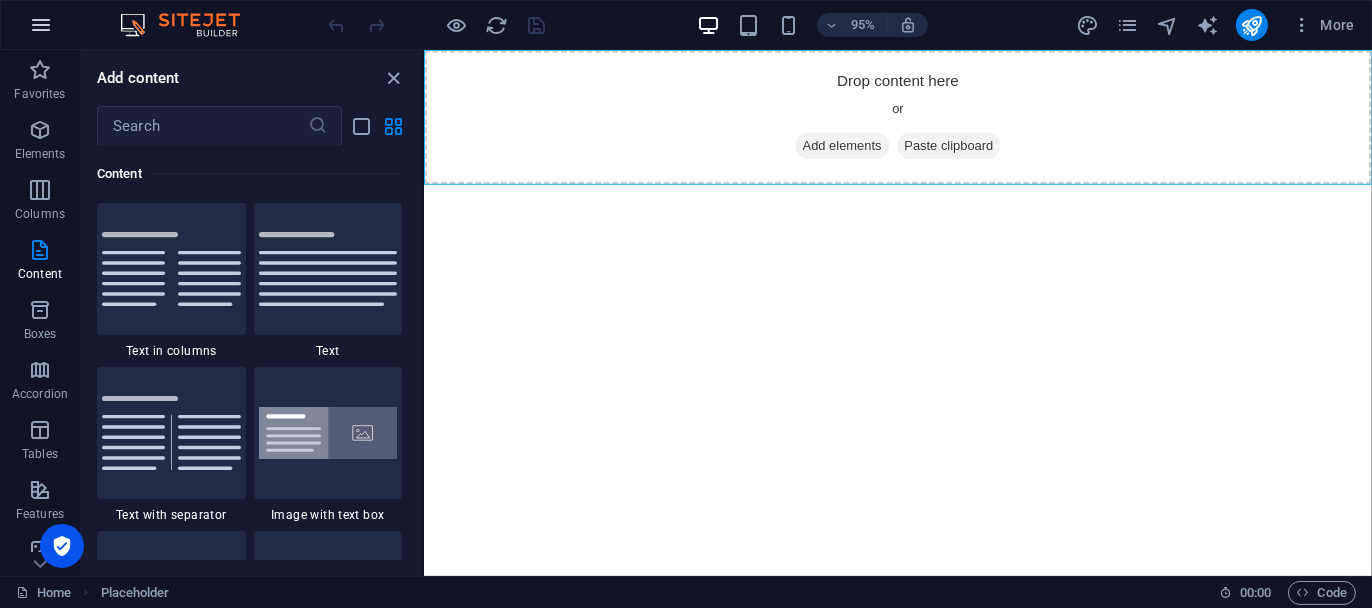 click at bounding box center (41, 25) 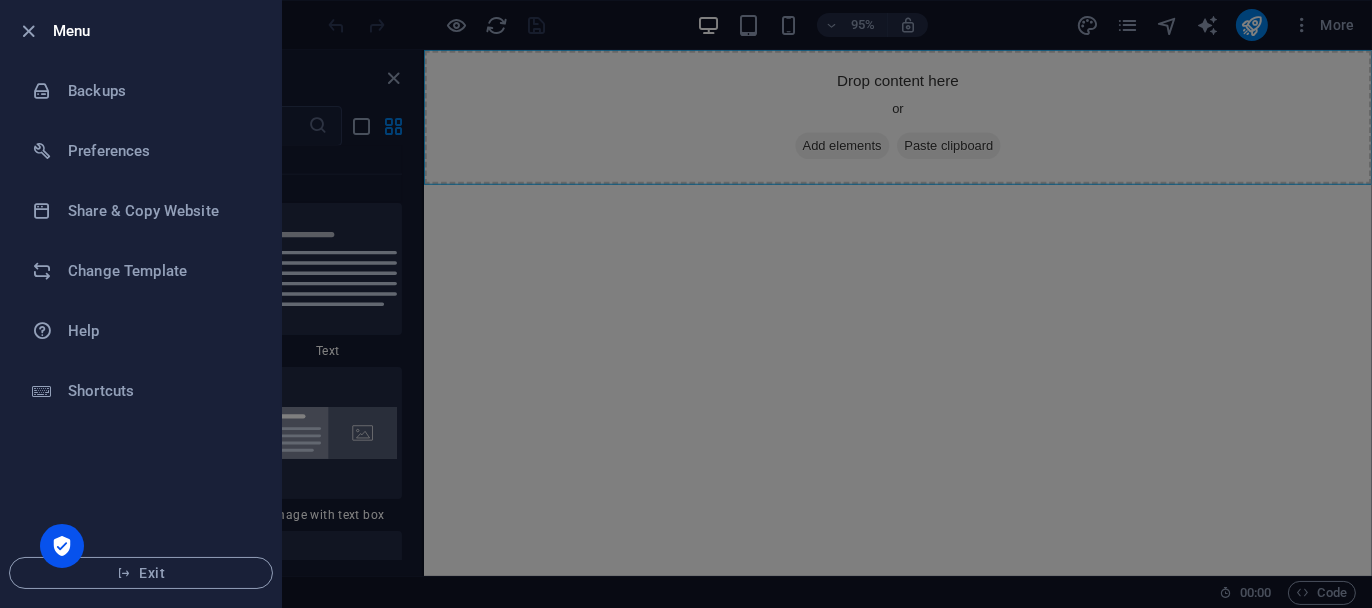 click at bounding box center (686, 304) 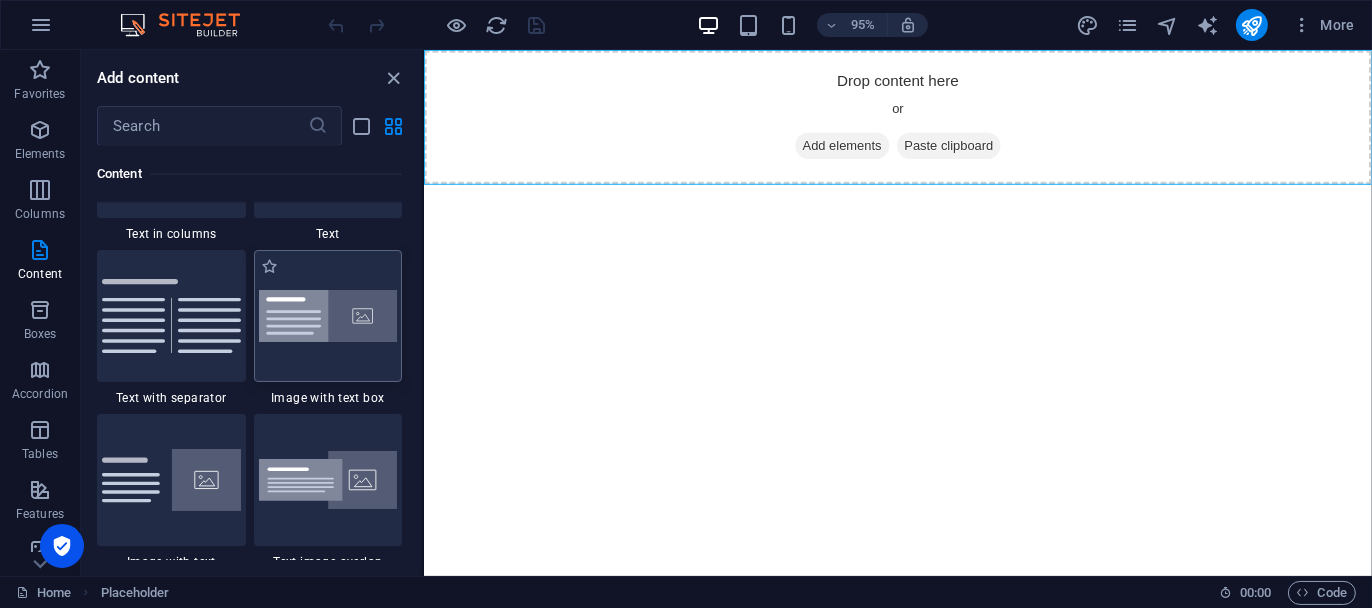 scroll, scrollTop: 3699, scrollLeft: 0, axis: vertical 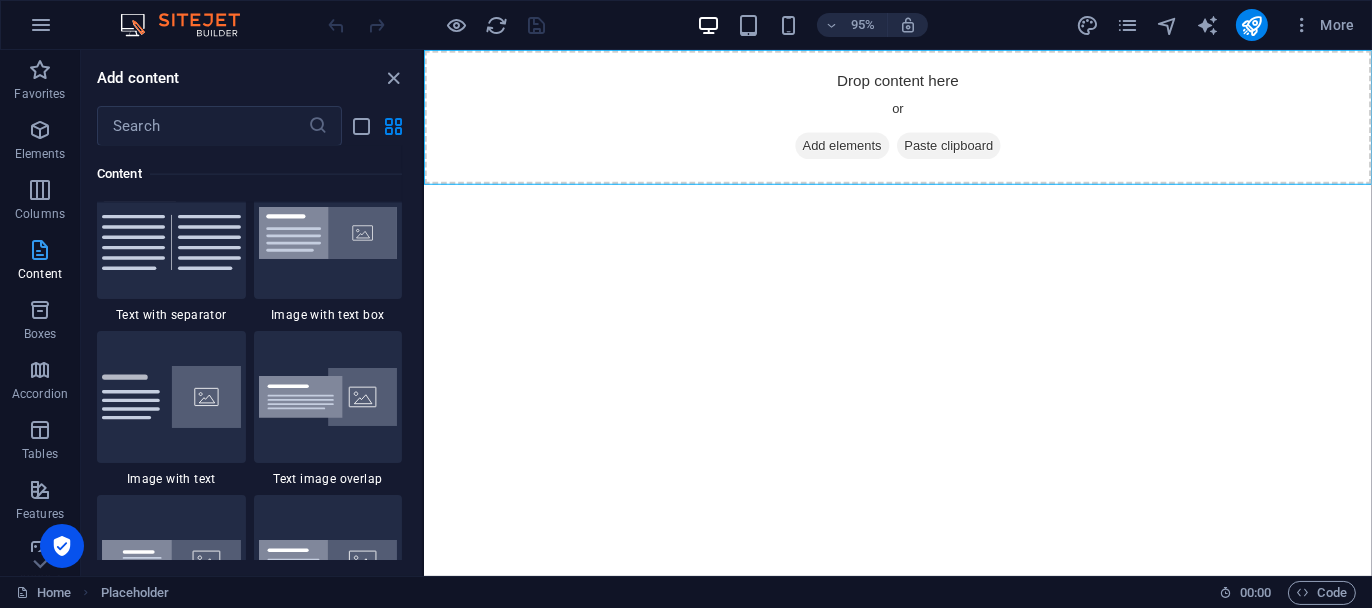 click on "Content" at bounding box center (40, 274) 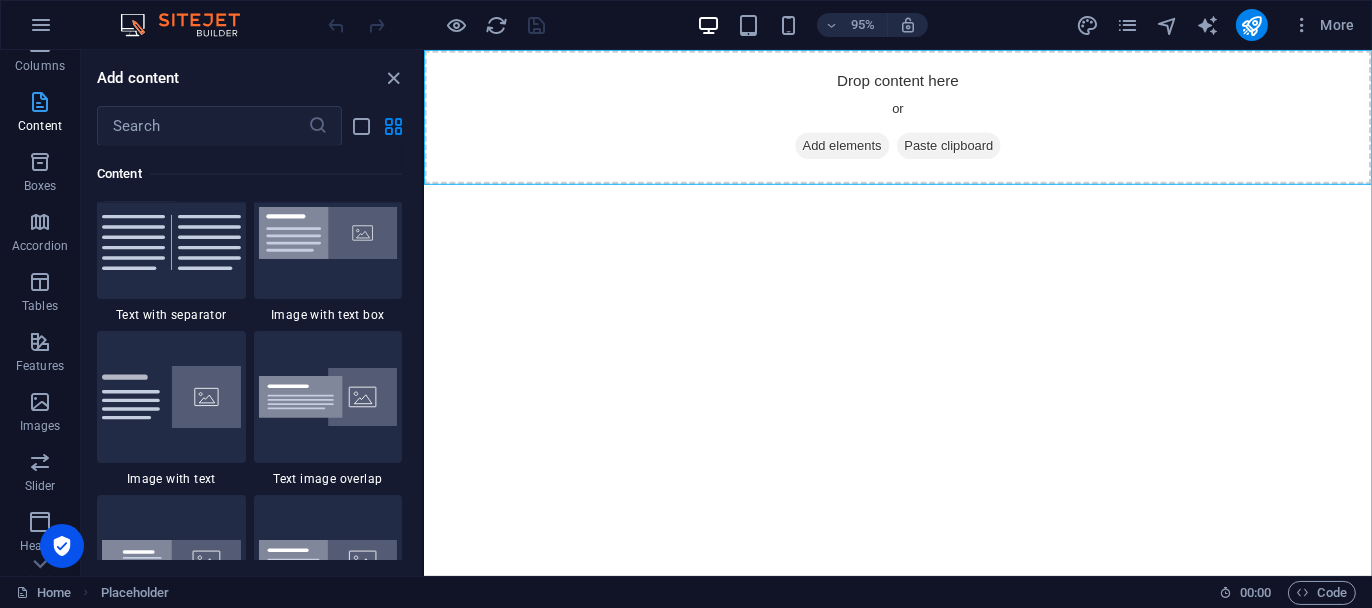 scroll, scrollTop: 373, scrollLeft: 0, axis: vertical 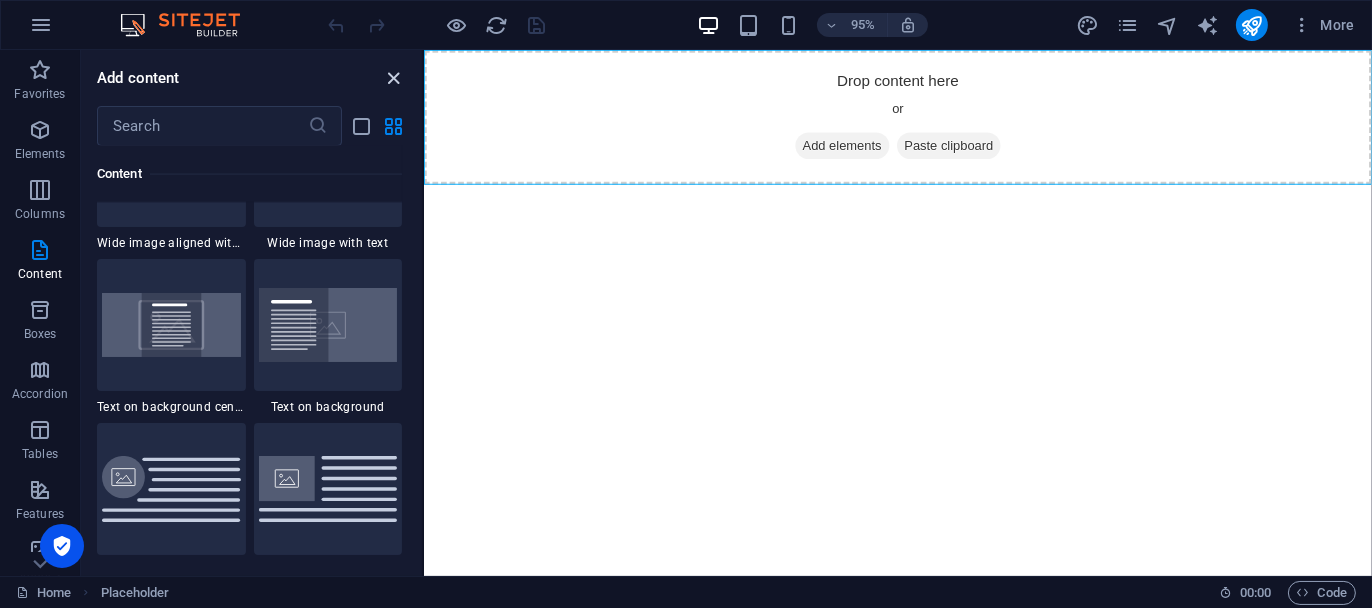 click at bounding box center (394, 78) 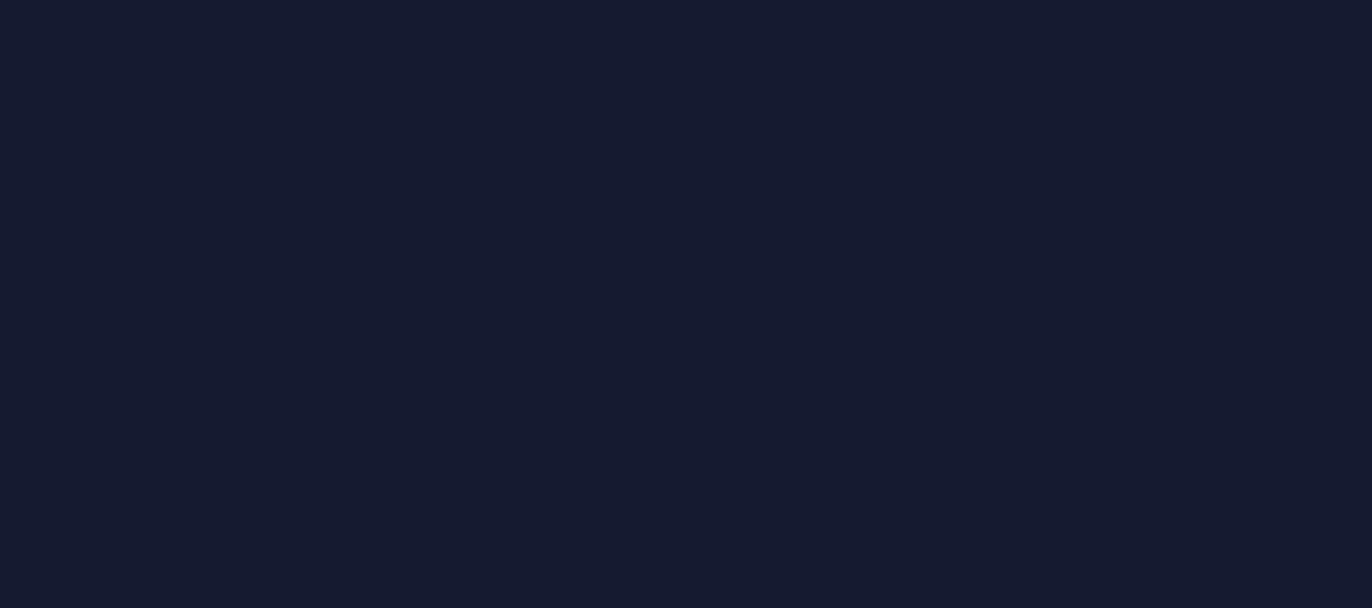 scroll, scrollTop: 0, scrollLeft: 0, axis: both 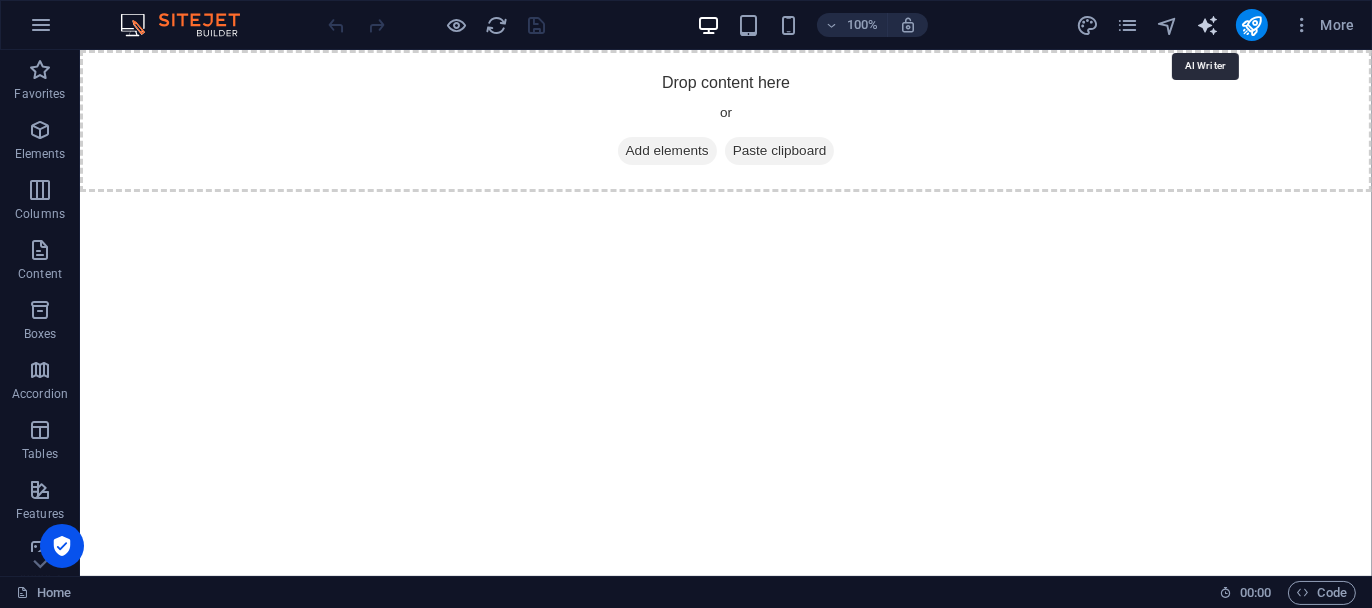 click at bounding box center [1207, 25] 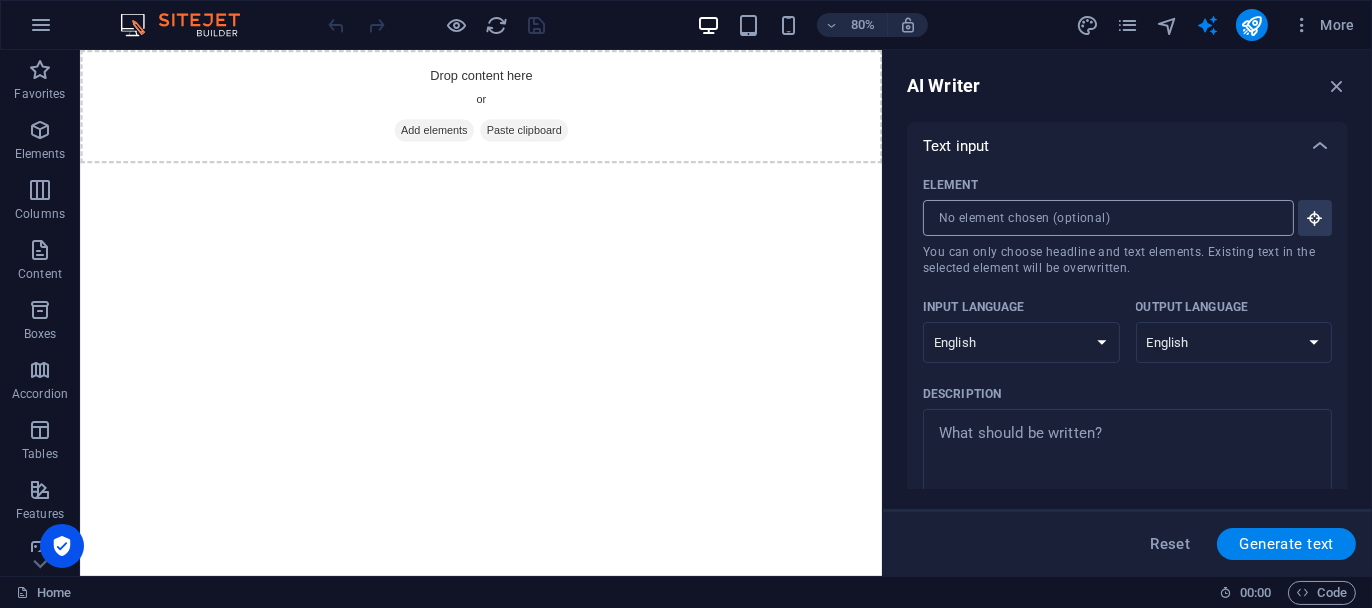 click on "Element ​ You can only choose headline and text elements. Existing text in the selected element will be overwritten." at bounding box center [1101, 218] 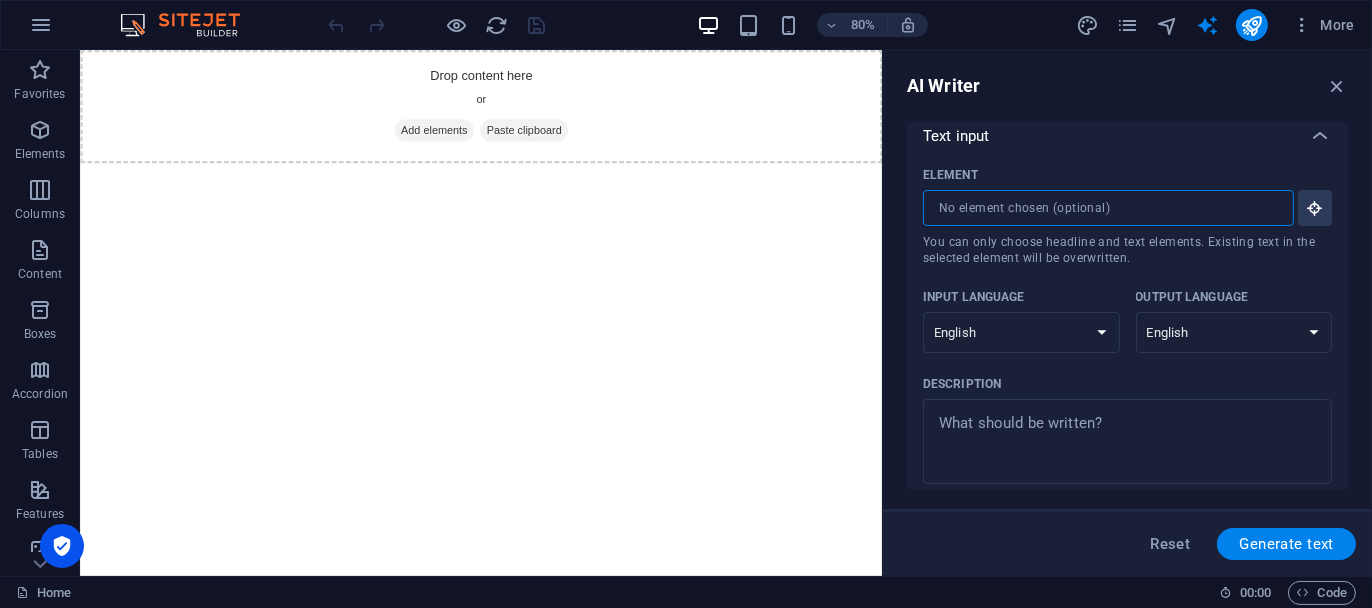scroll, scrollTop: 0, scrollLeft: 0, axis: both 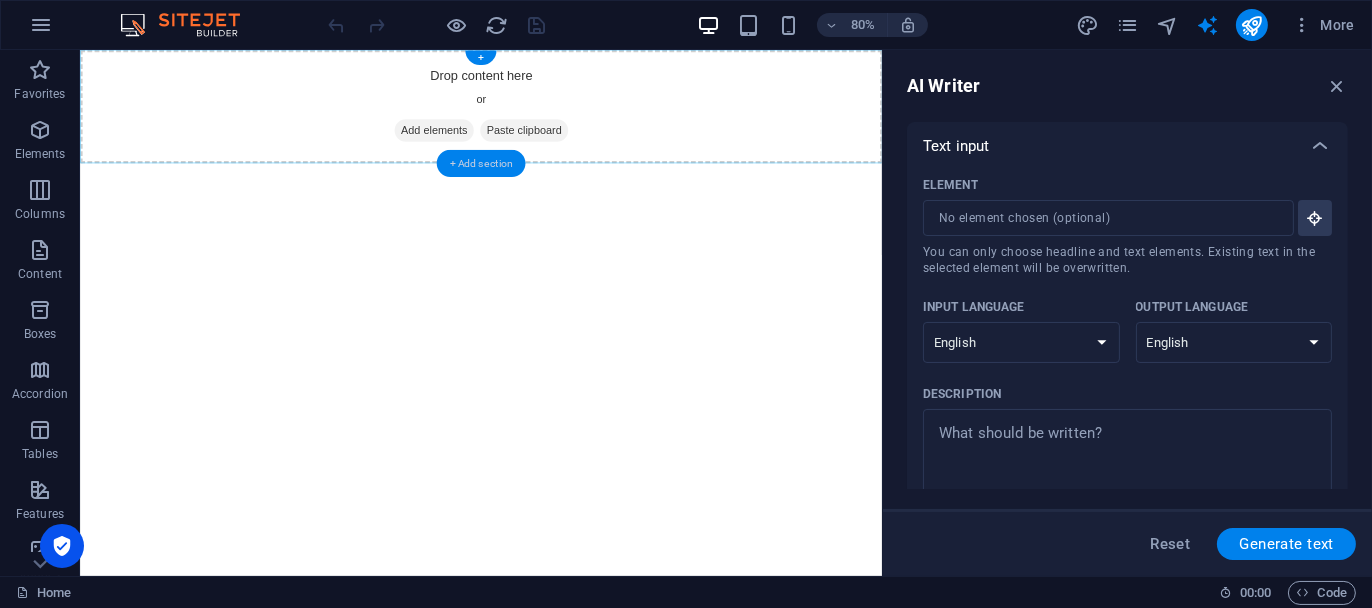 click on "+ Add section" at bounding box center [481, 163] 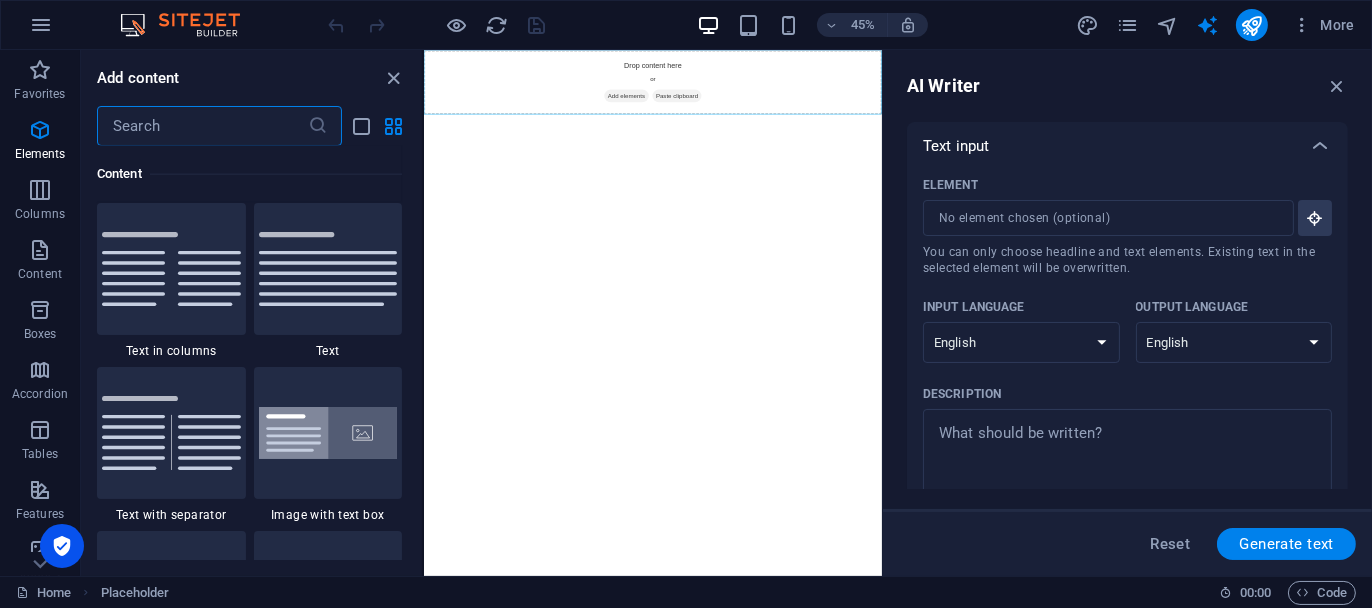 scroll, scrollTop: 3499, scrollLeft: 0, axis: vertical 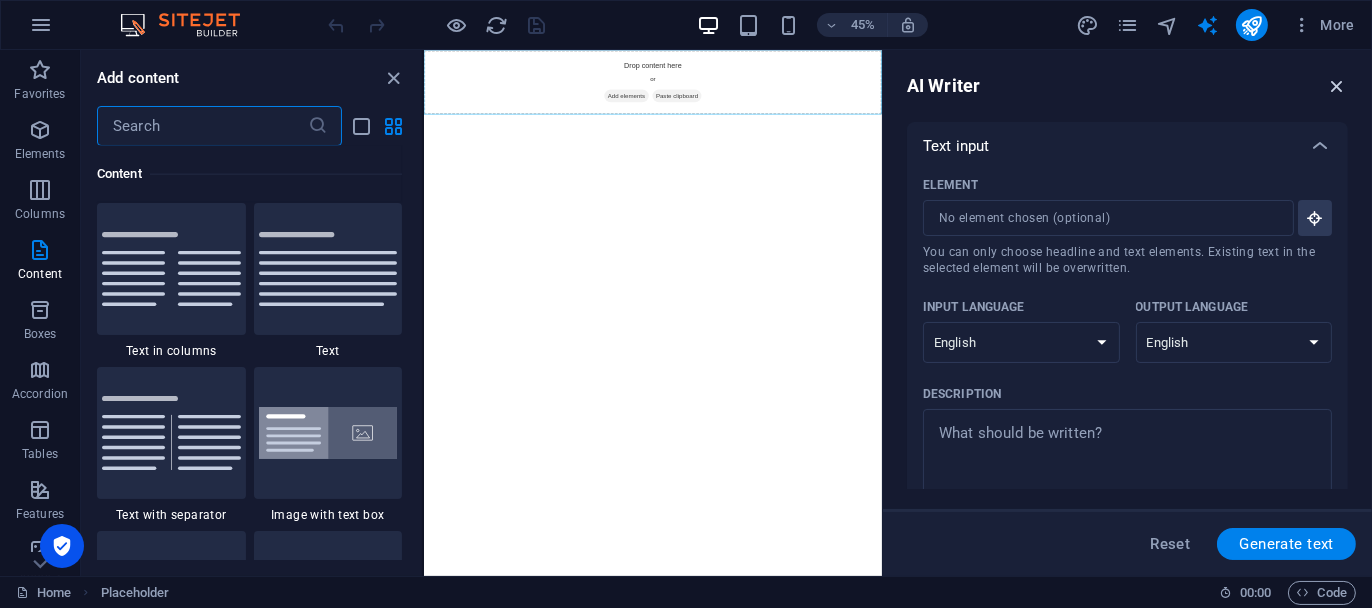 click at bounding box center (1337, 86) 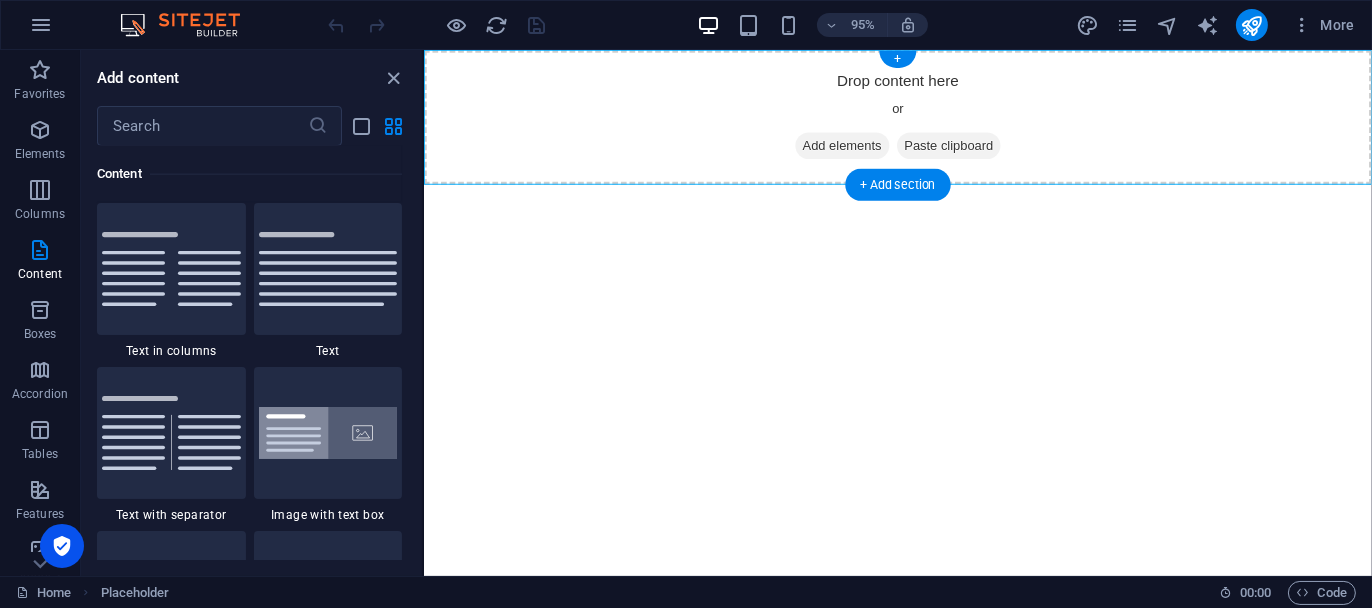 drag, startPoint x: 1323, startPoint y: 106, endPoint x: 873, endPoint y: 115, distance: 450.09 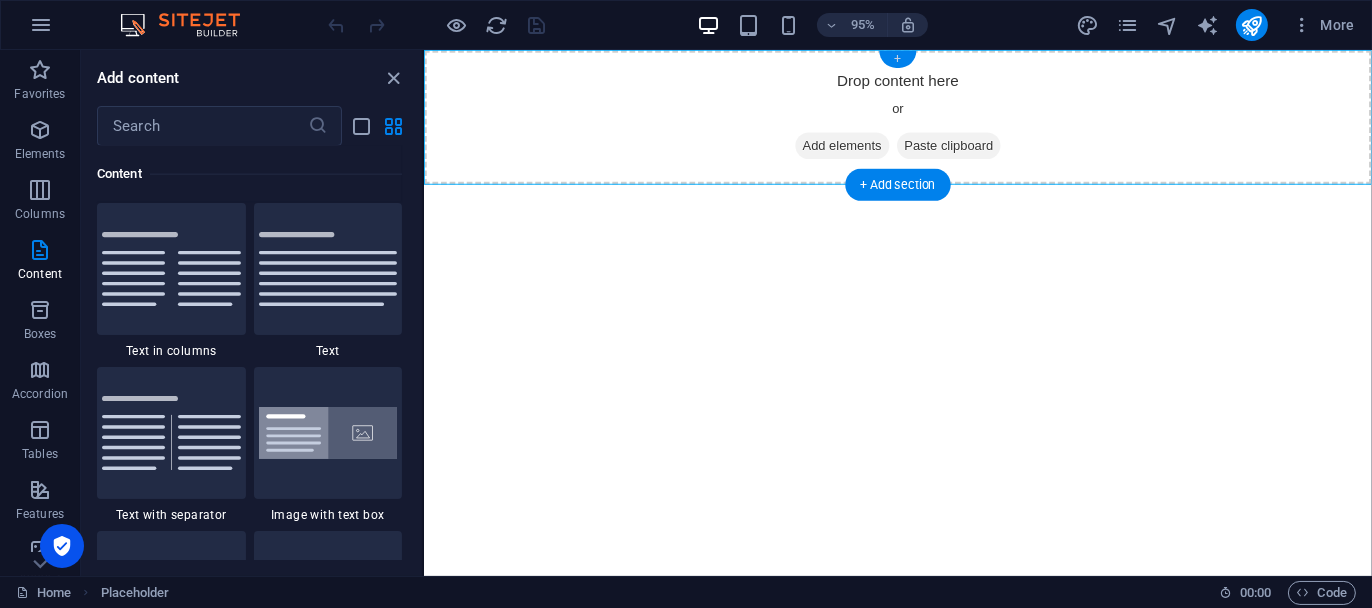 click on "+" at bounding box center (897, 59) 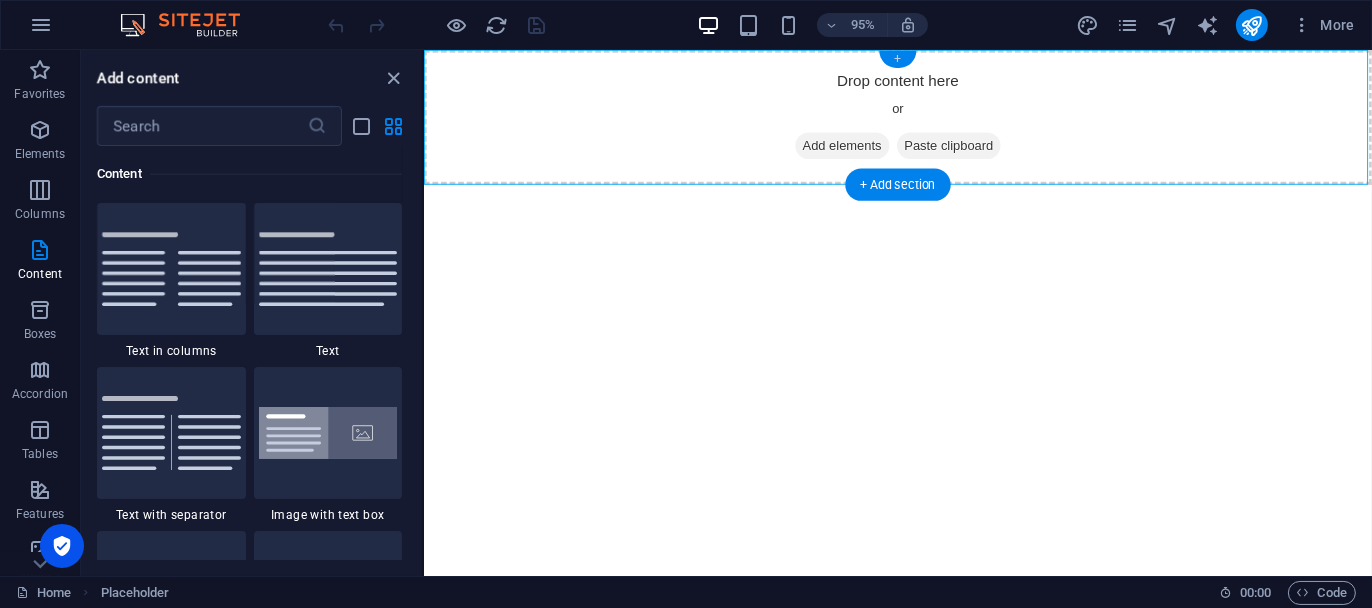 click on "+" at bounding box center [897, 59] 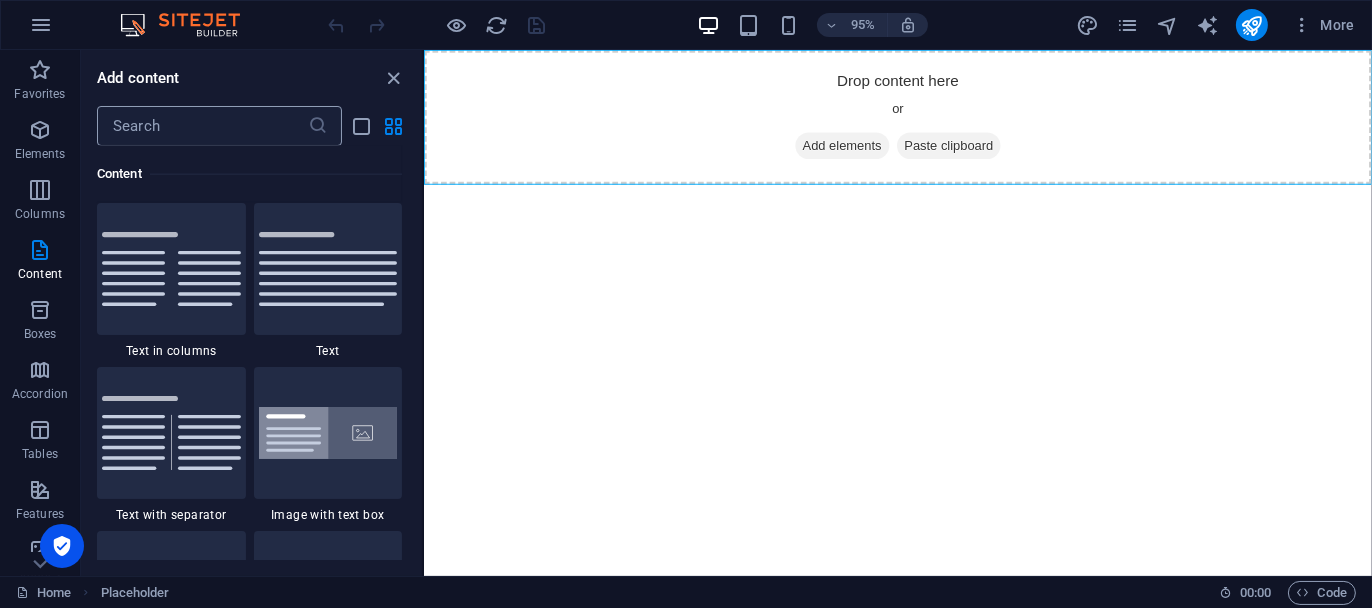 click at bounding box center (318, 126) 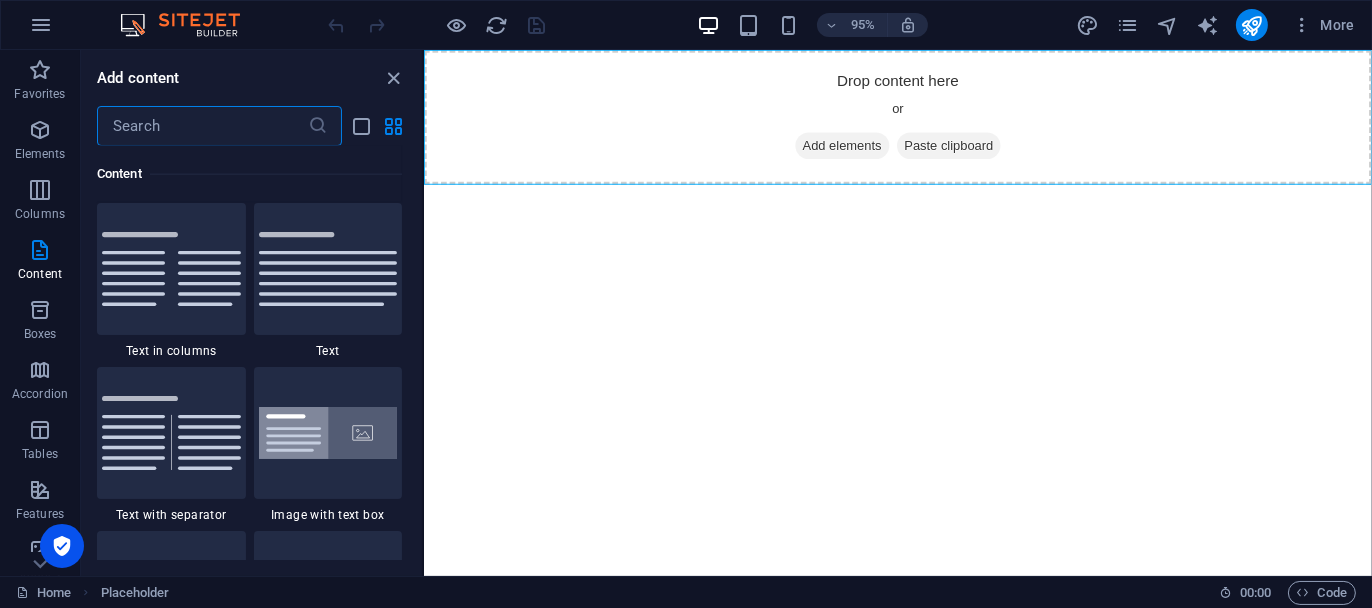 click at bounding box center (202, 126) 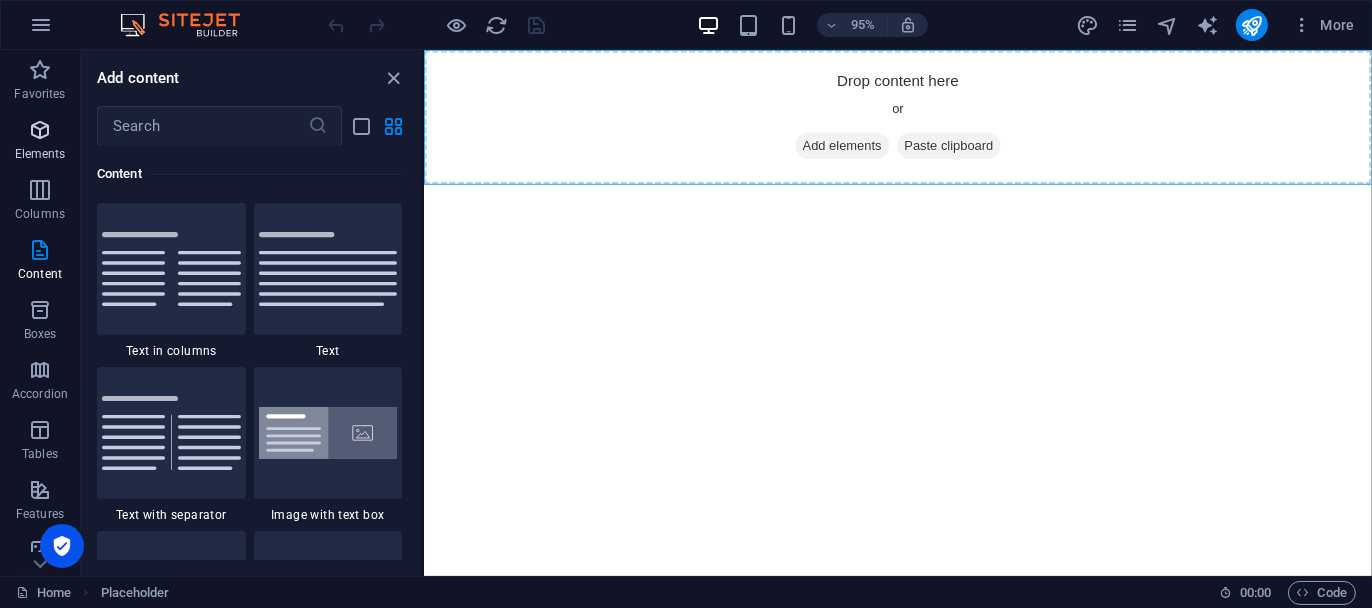 click on "Elements" at bounding box center [40, 142] 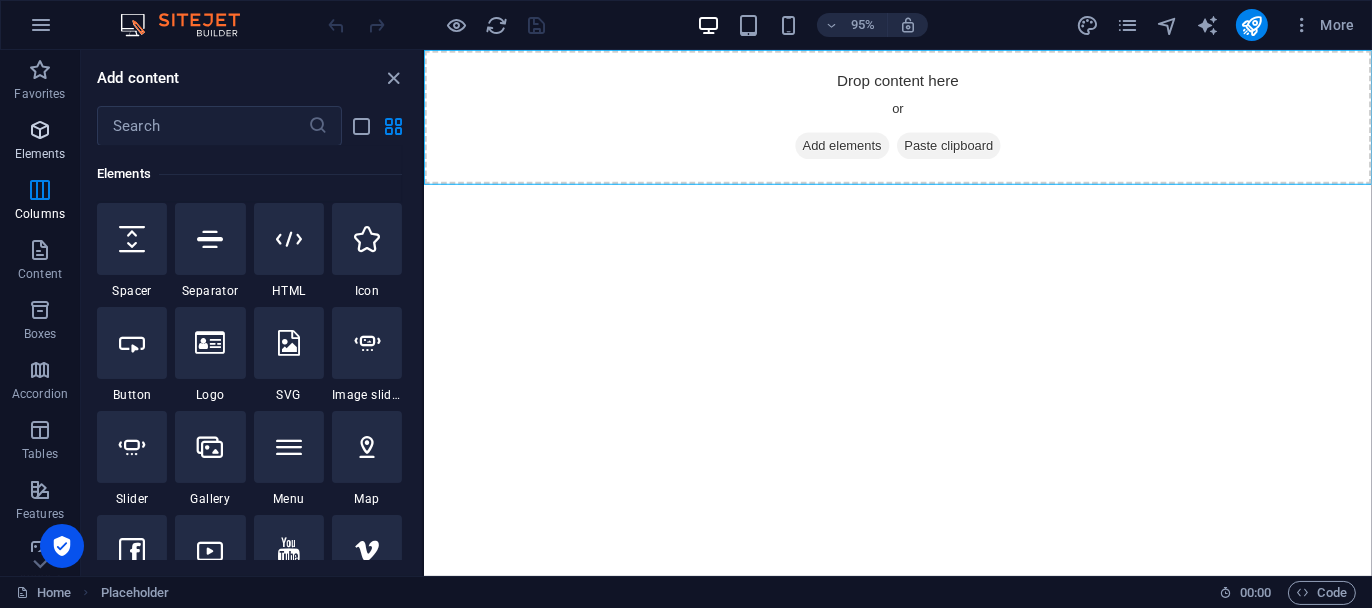 scroll, scrollTop: 213, scrollLeft: 0, axis: vertical 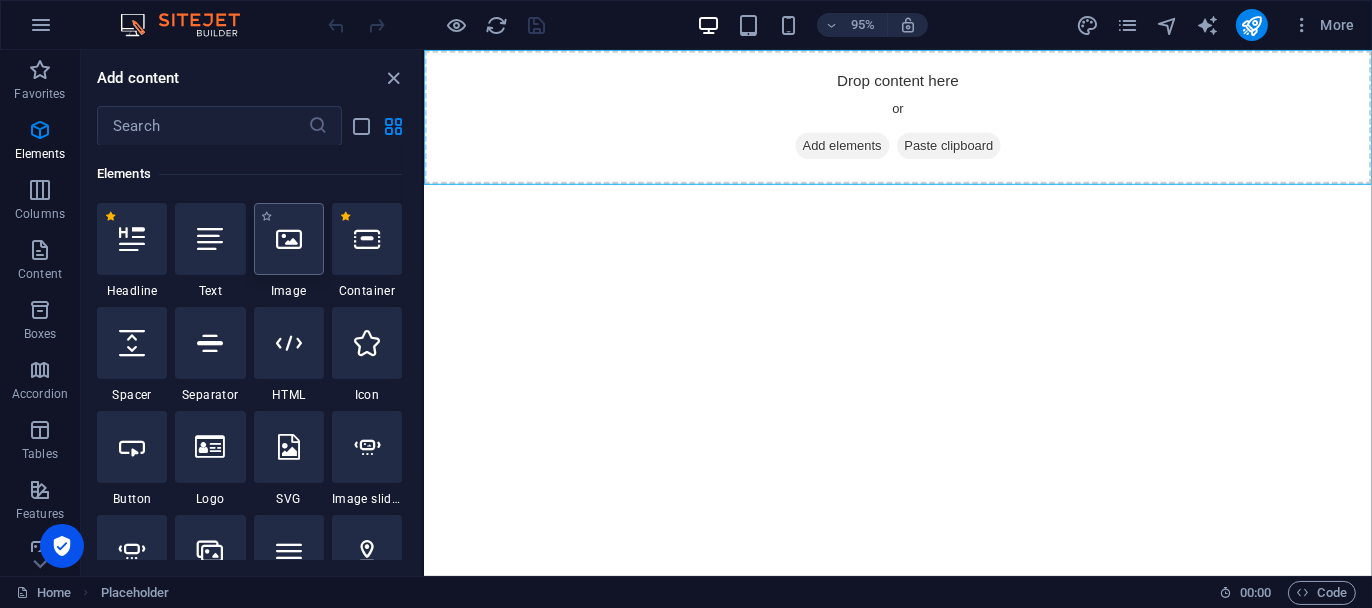 click at bounding box center [289, 239] 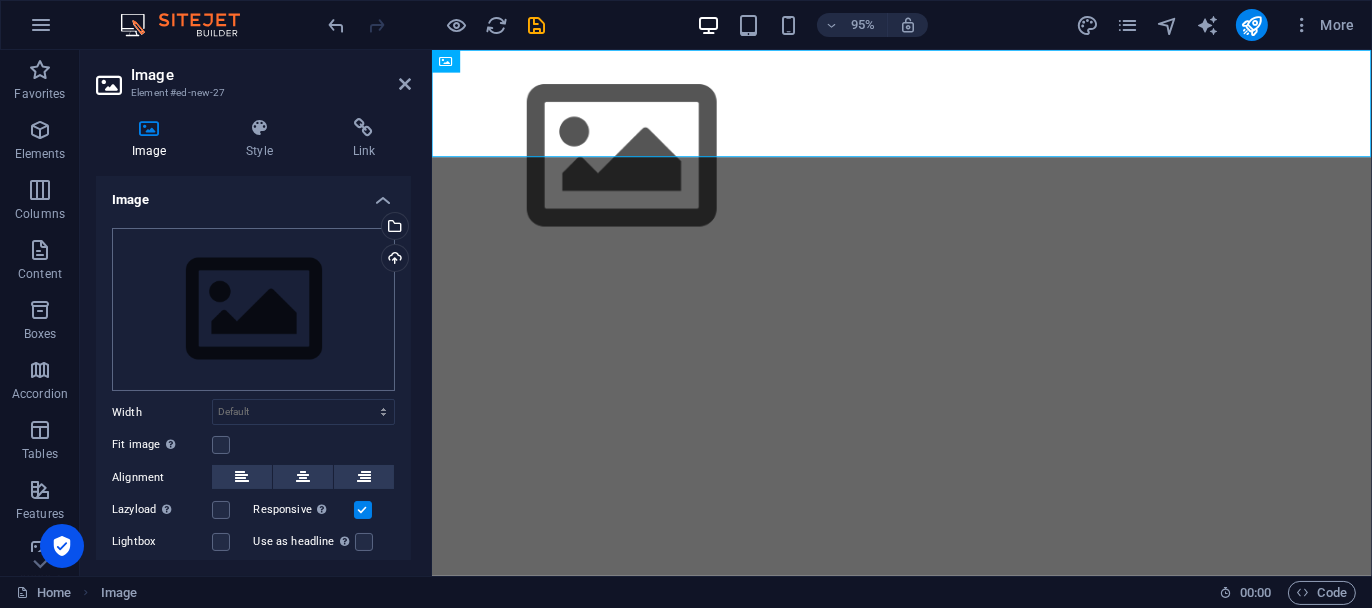 scroll, scrollTop: 0, scrollLeft: 0, axis: both 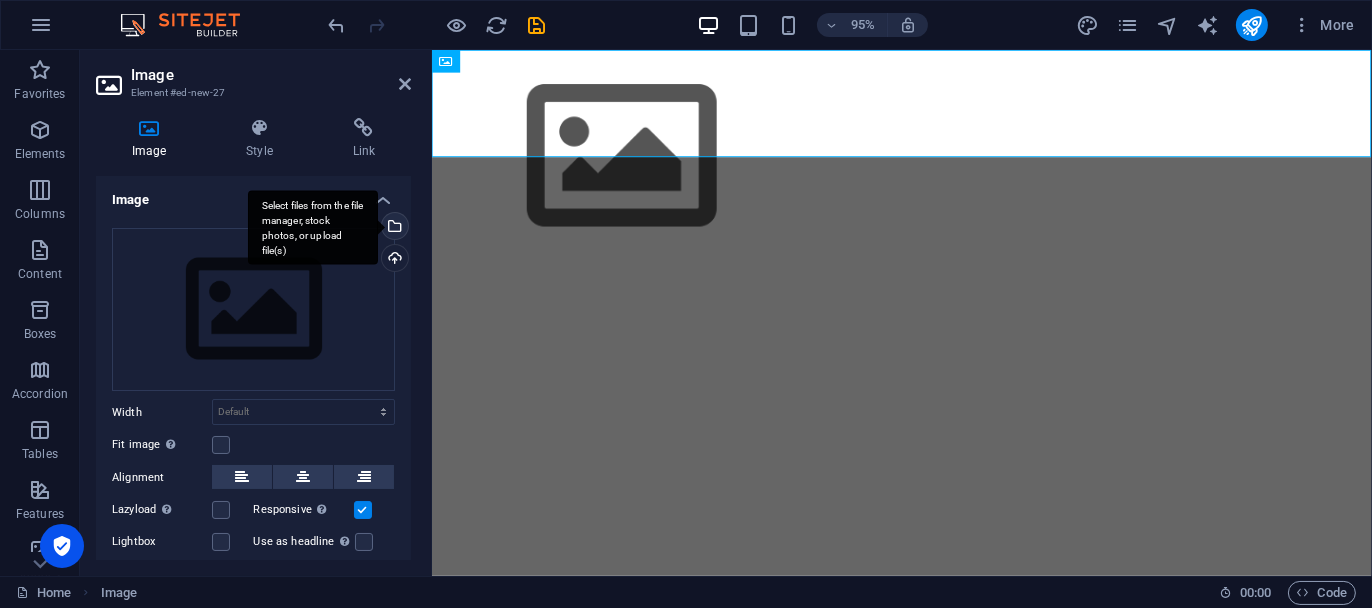 click on "Select files from the file manager, stock photos, or upload file(s)" at bounding box center (313, 227) 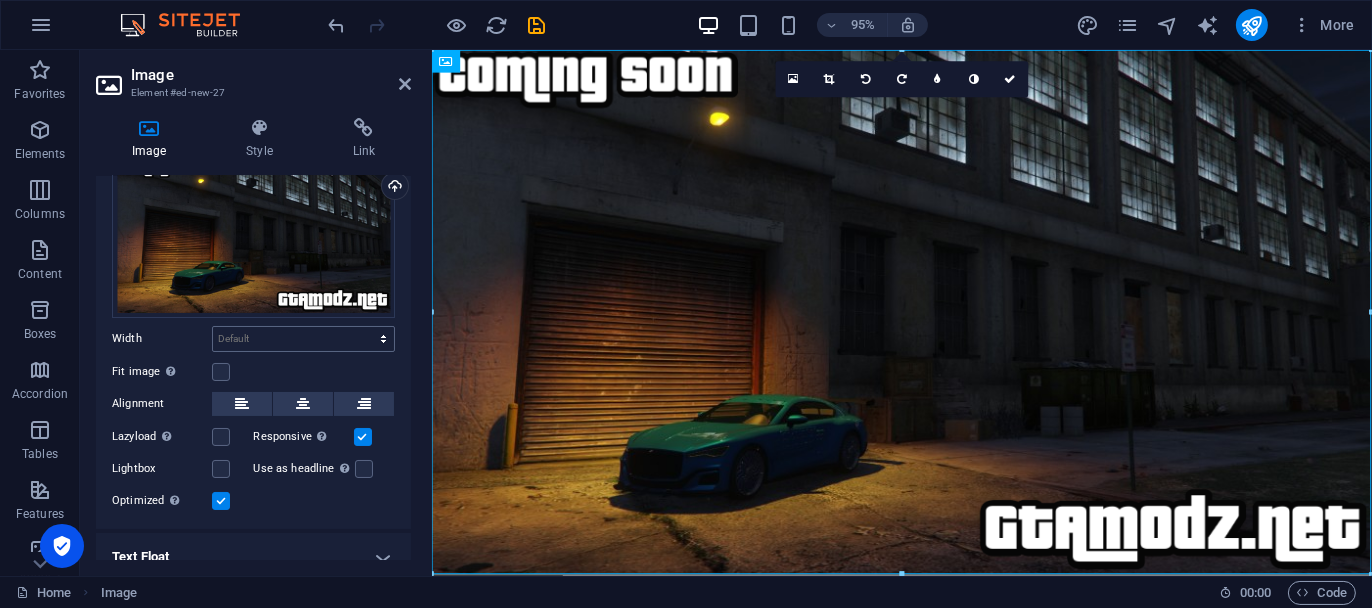 scroll, scrollTop: 0, scrollLeft: 0, axis: both 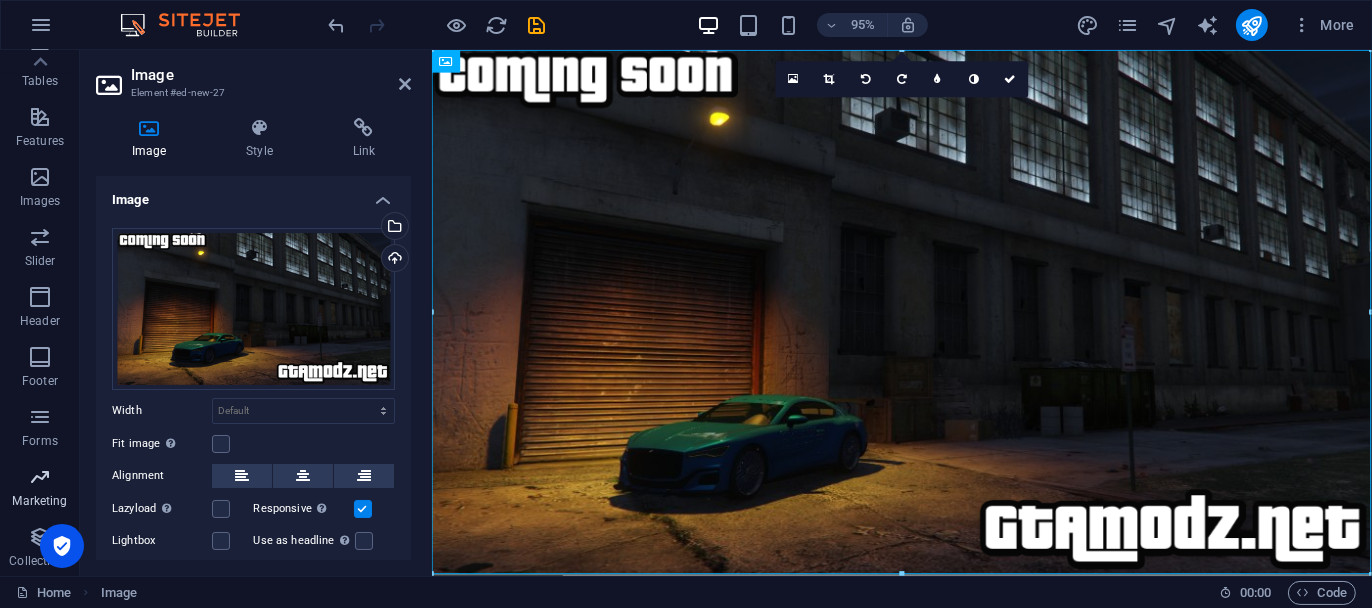 click at bounding box center [40, 477] 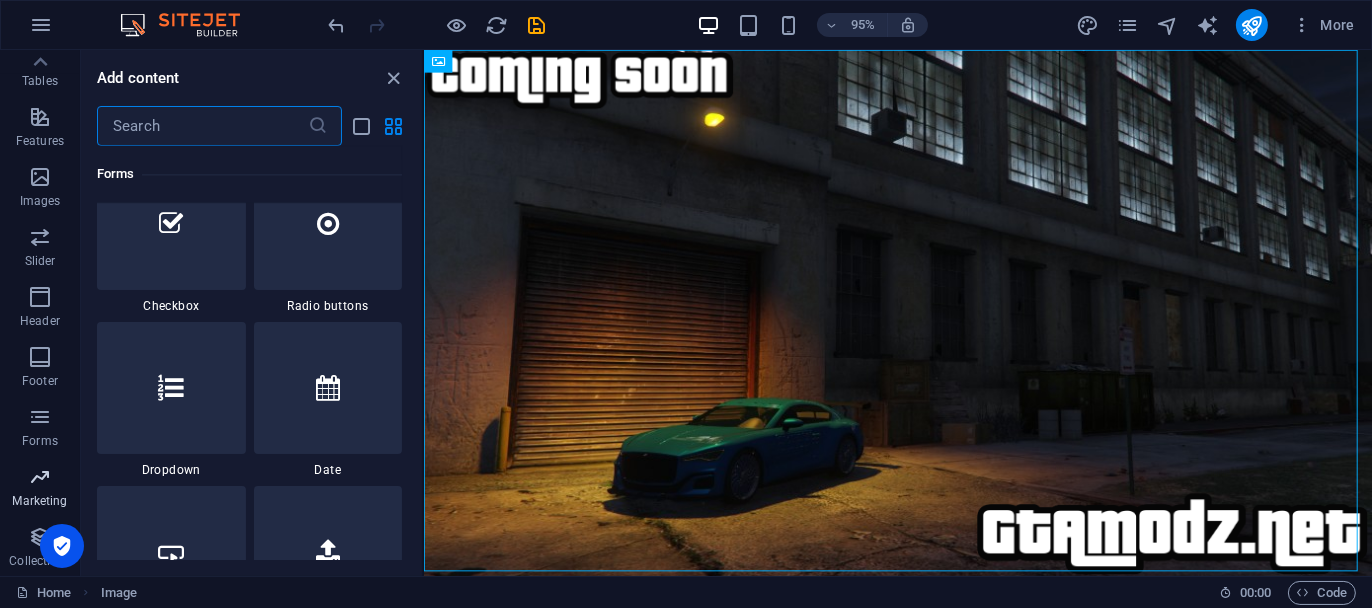 scroll, scrollTop: 16122, scrollLeft: 0, axis: vertical 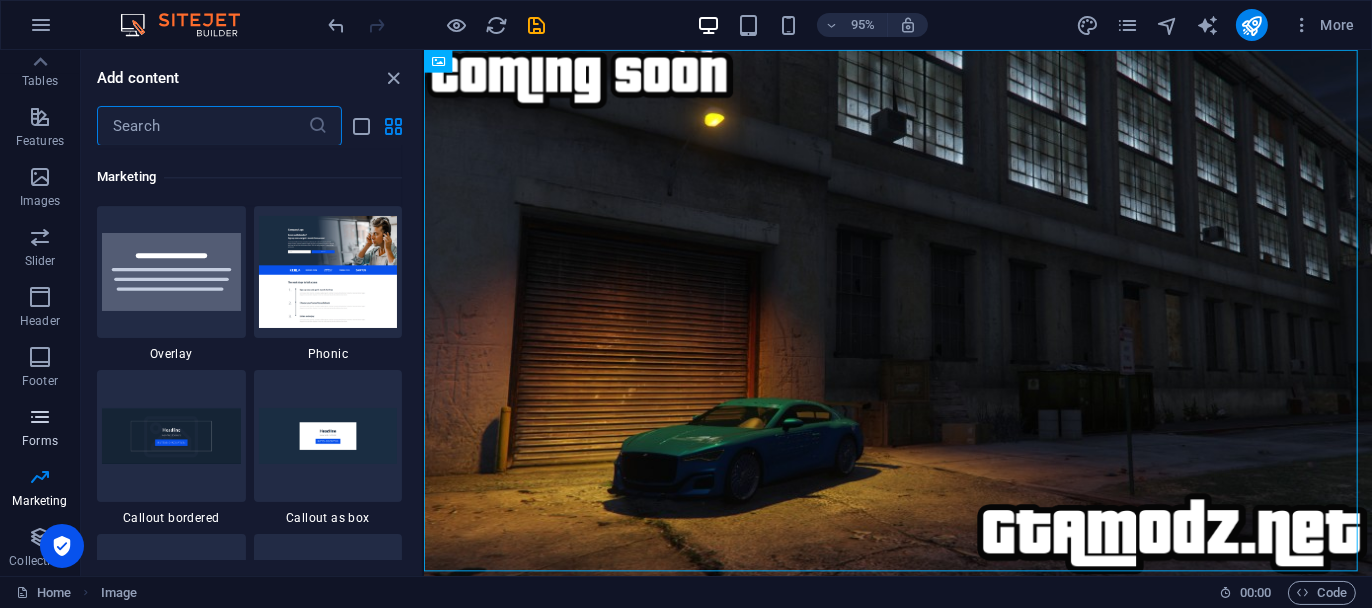 click on "Forms" at bounding box center (40, 441) 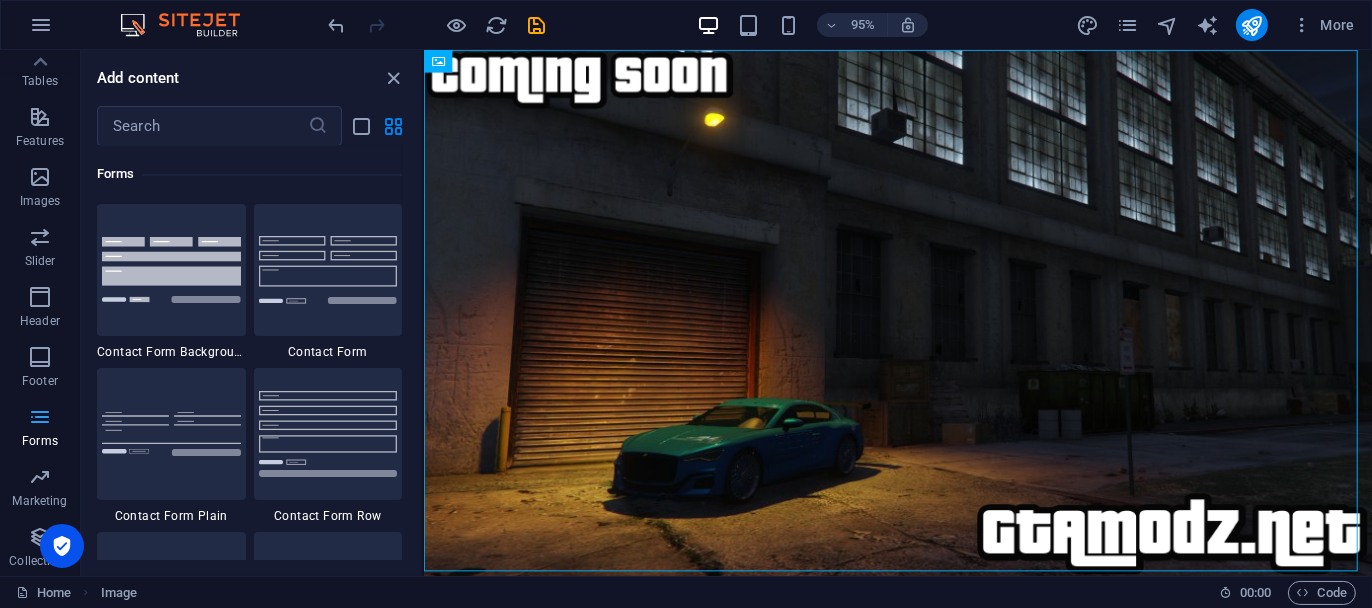 scroll, scrollTop: 14433, scrollLeft: 0, axis: vertical 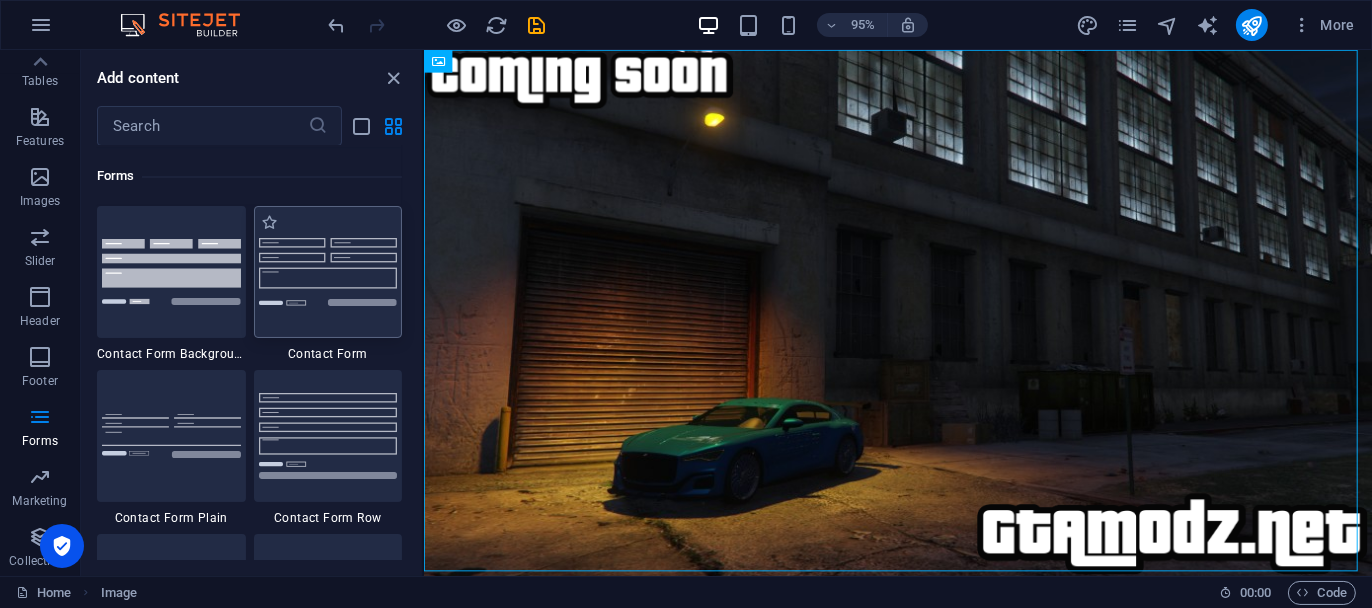 click at bounding box center (328, 271) 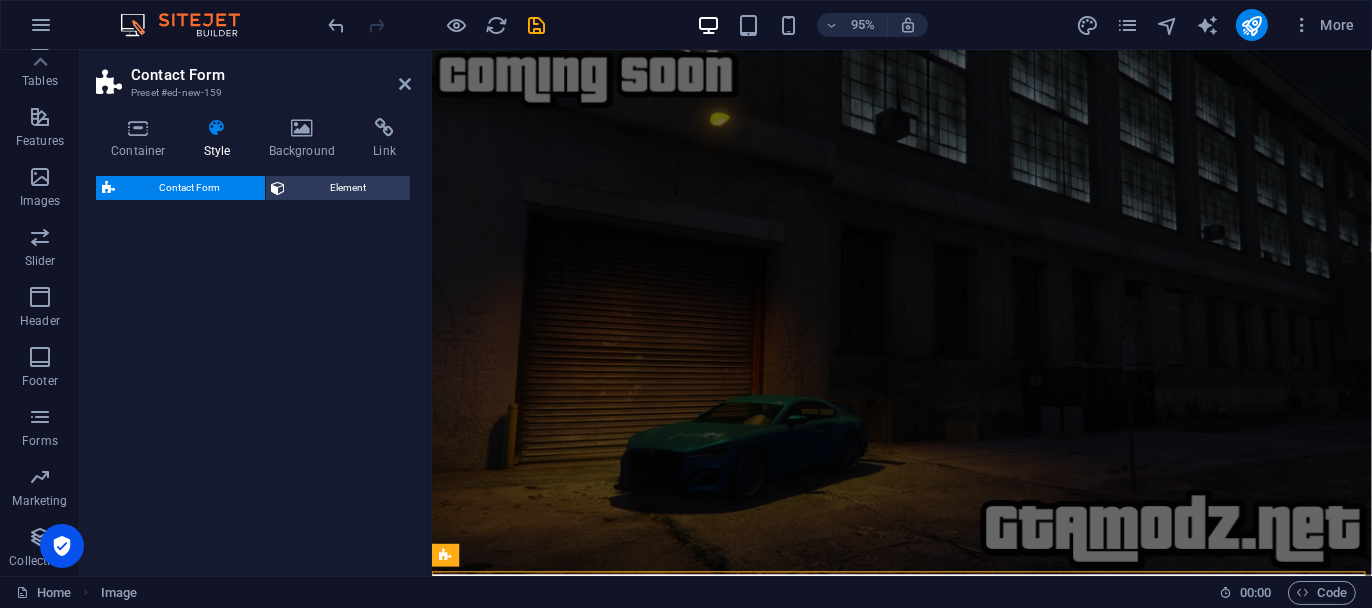 select on "rem" 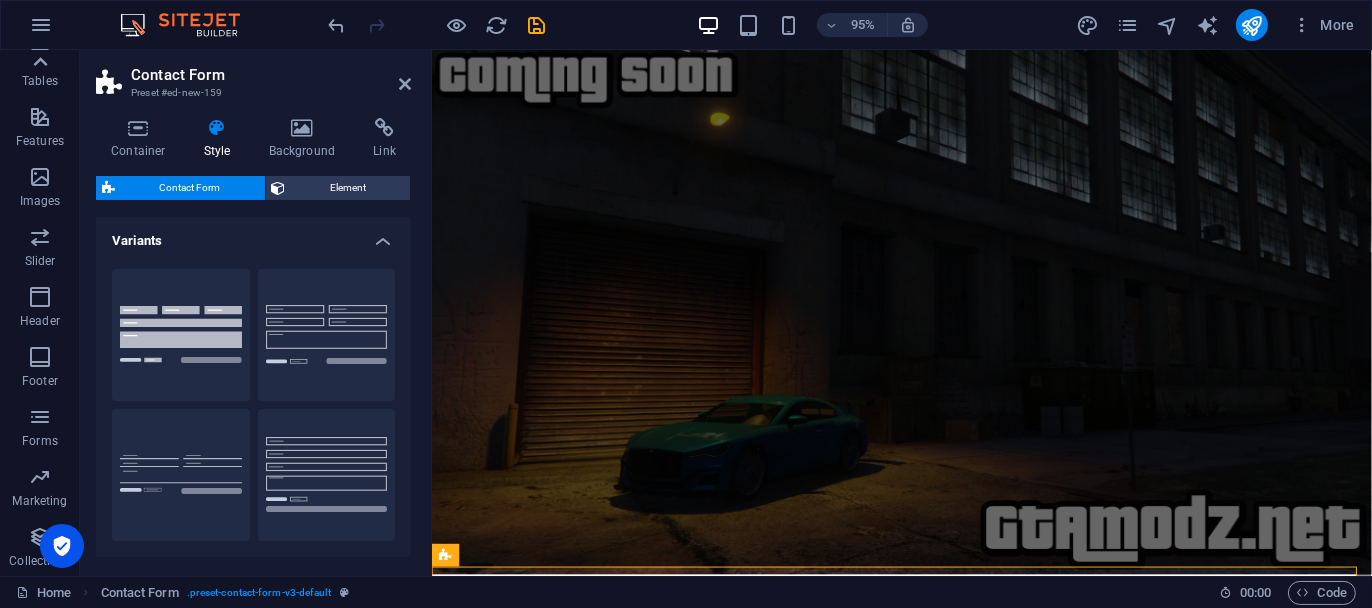 click 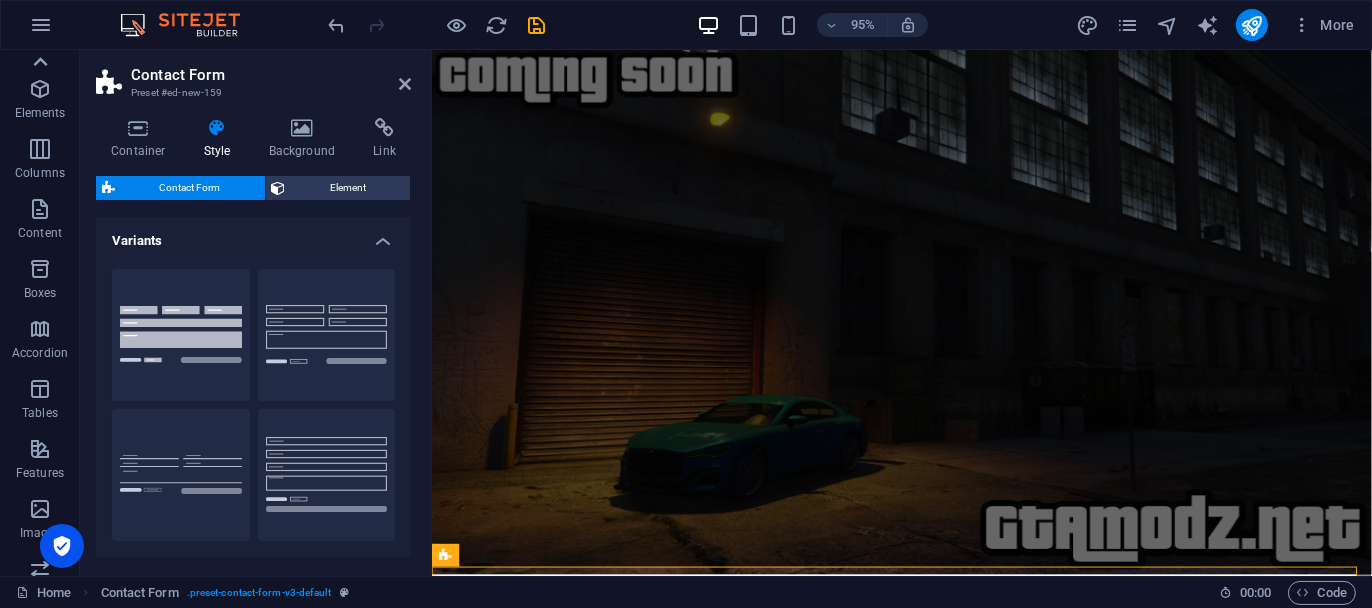 scroll, scrollTop: 0, scrollLeft: 0, axis: both 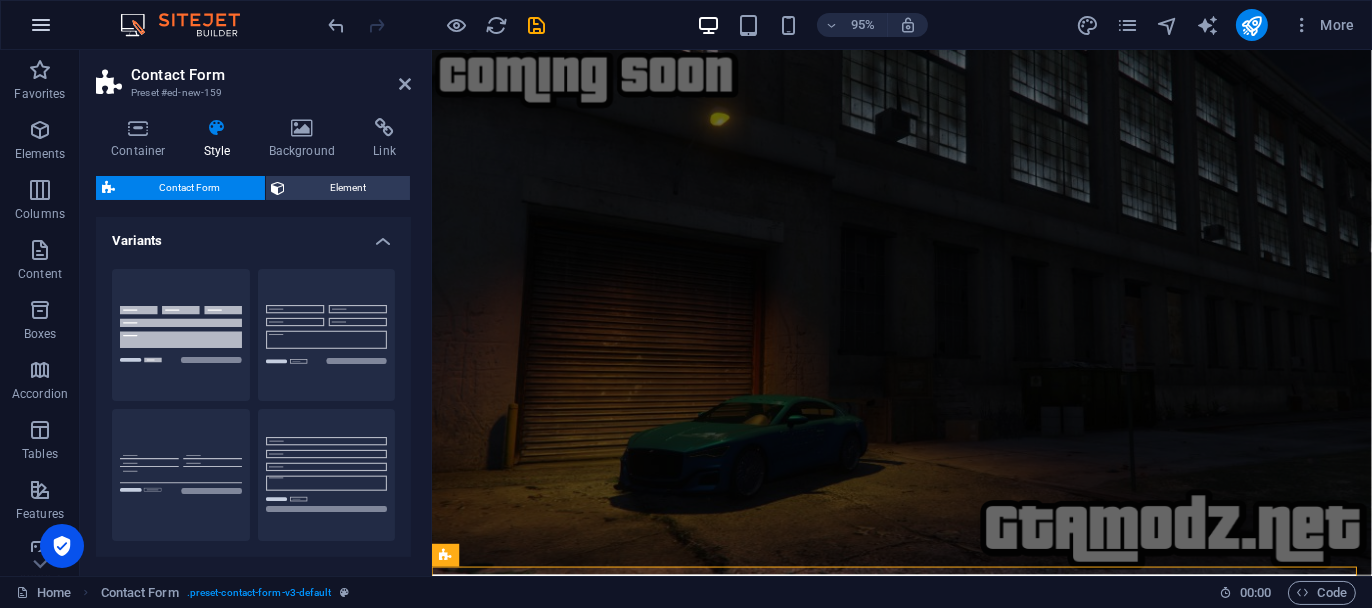 click at bounding box center [41, 25] 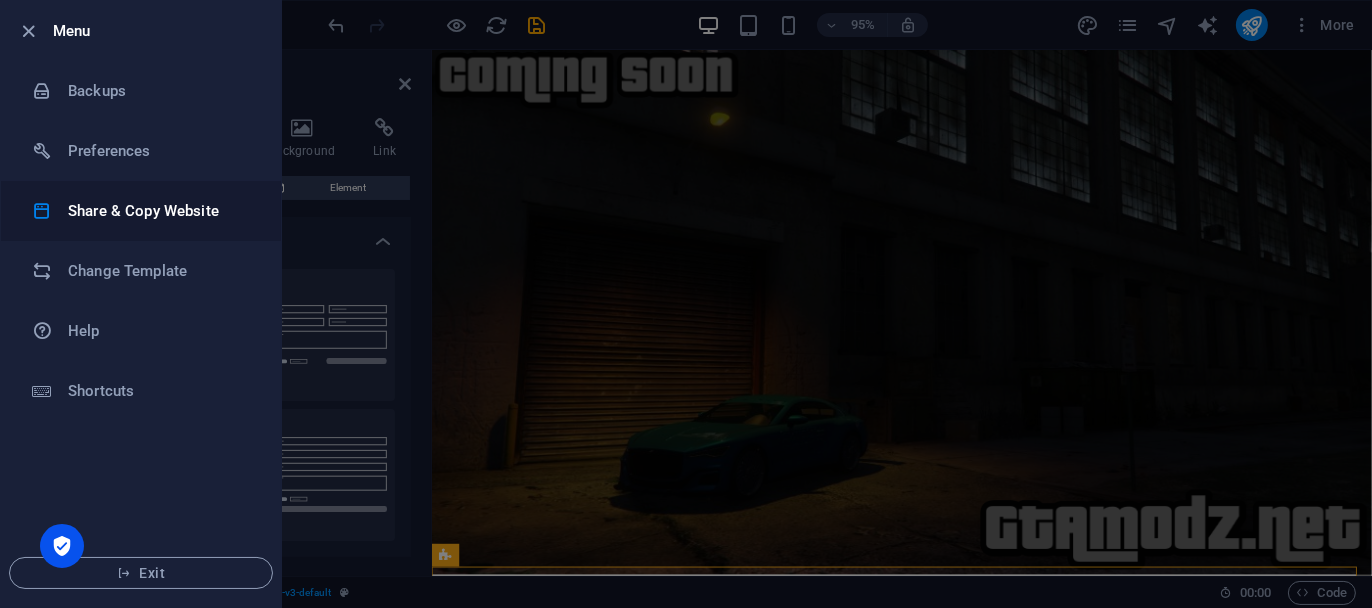 click on "Share & Copy Website" at bounding box center [160, 211] 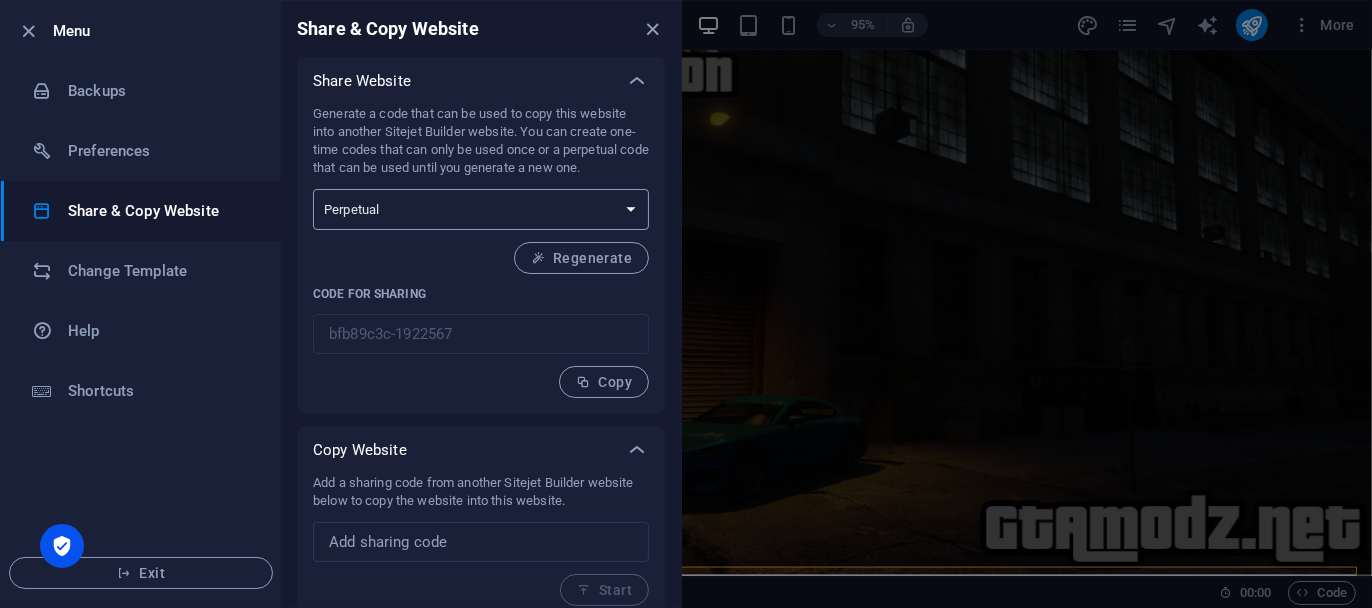 scroll, scrollTop: 0, scrollLeft: 0, axis: both 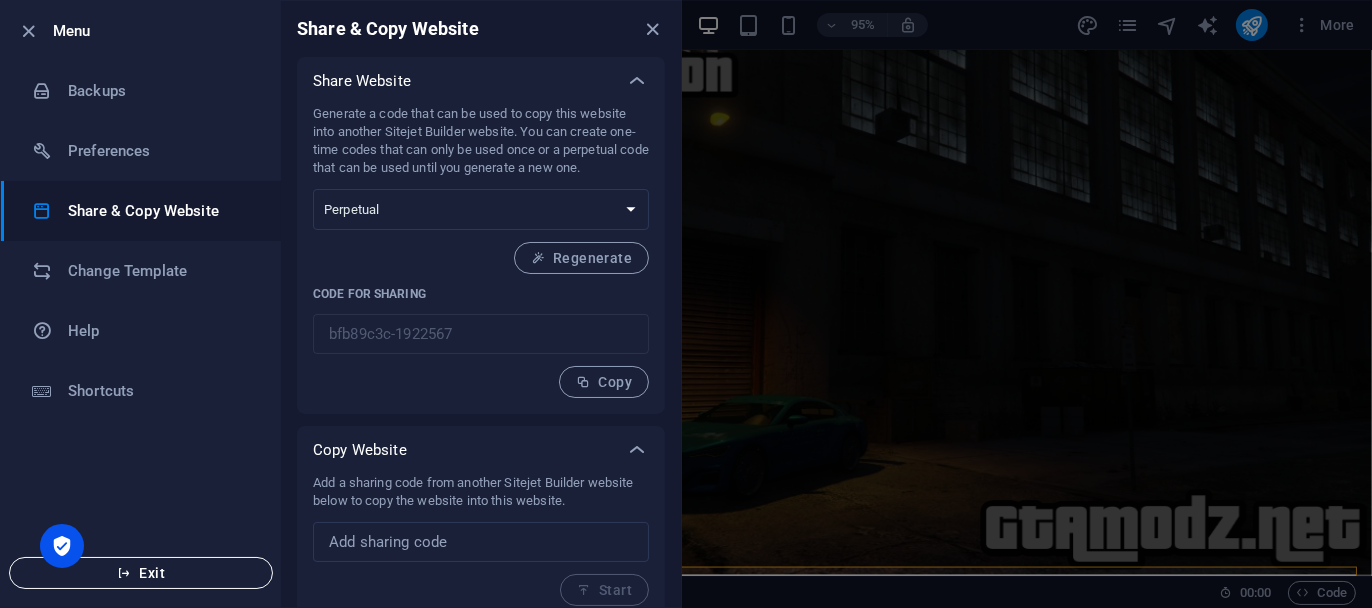 click at bounding box center [124, 573] 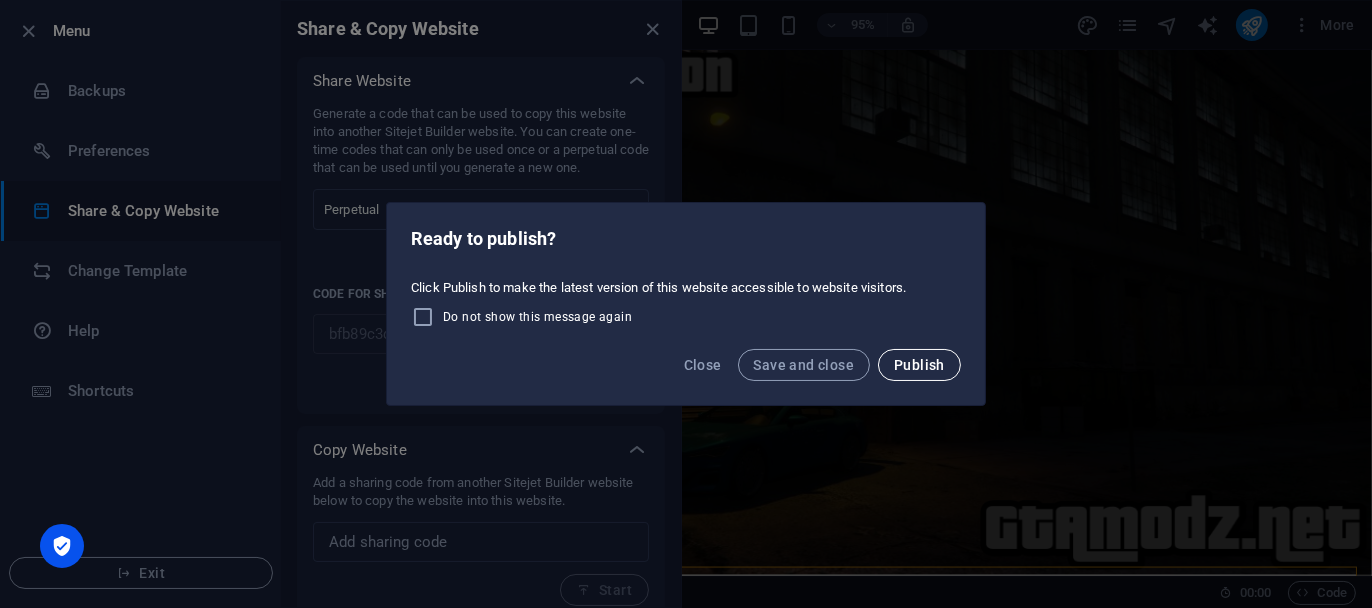 click on "Publish" at bounding box center [919, 365] 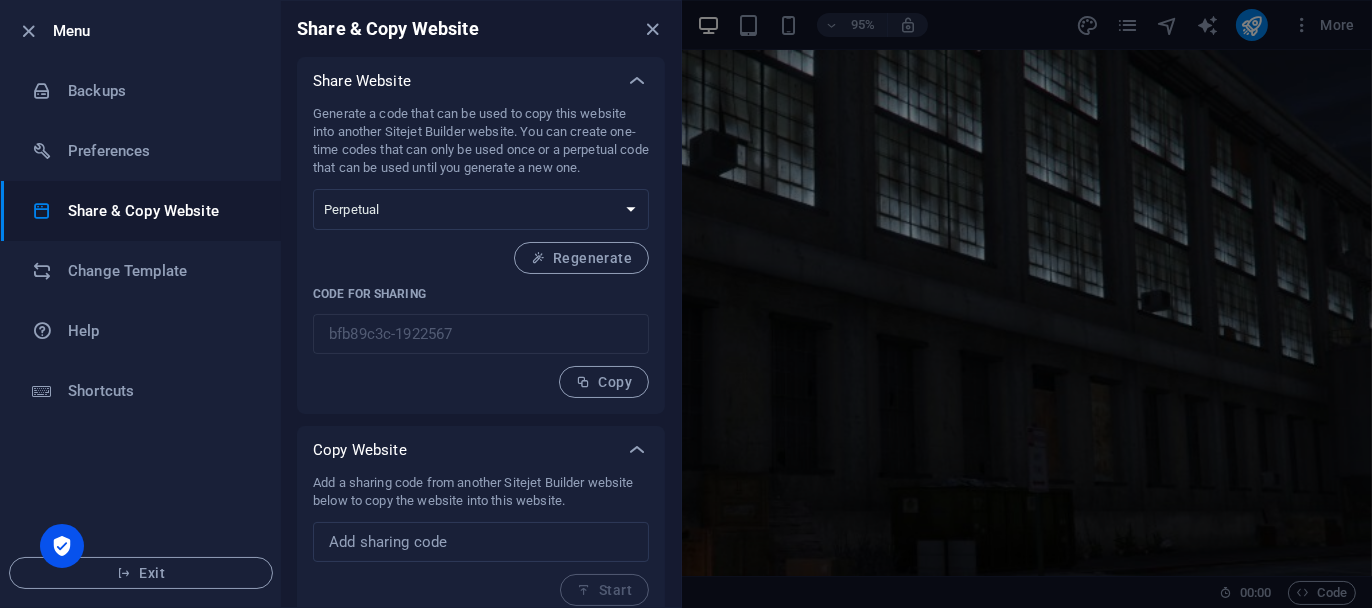 scroll, scrollTop: 723, scrollLeft: 0, axis: vertical 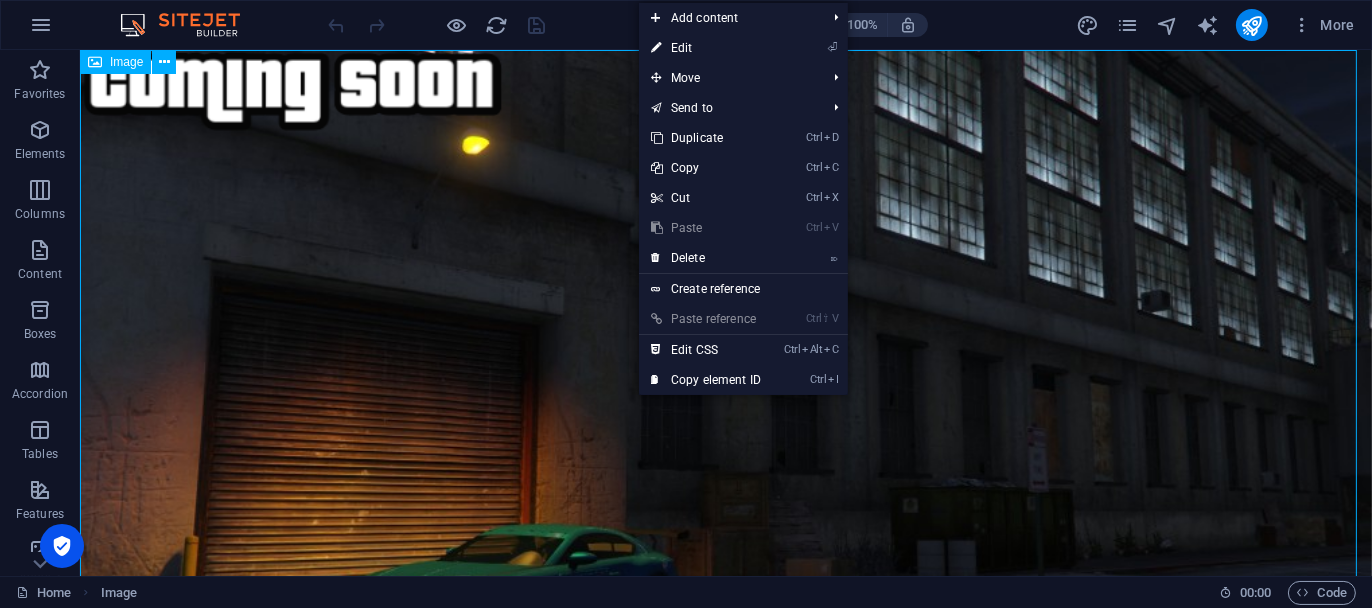 click at bounding box center [725, 410] 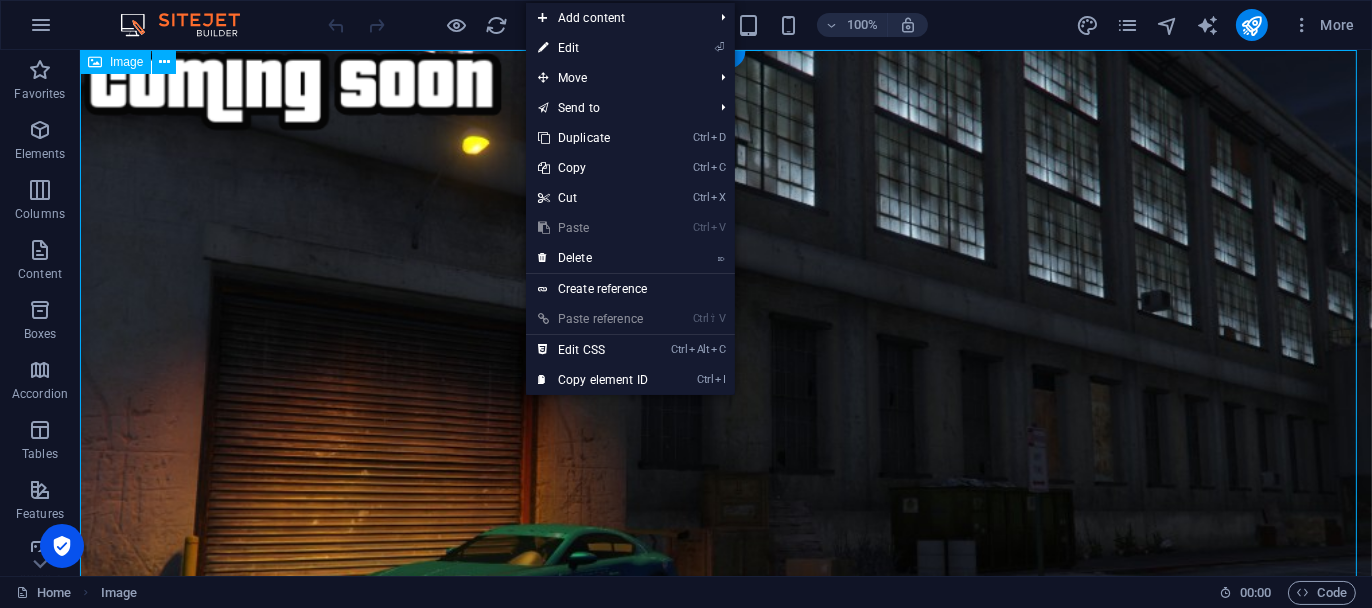 click at bounding box center (725, 410) 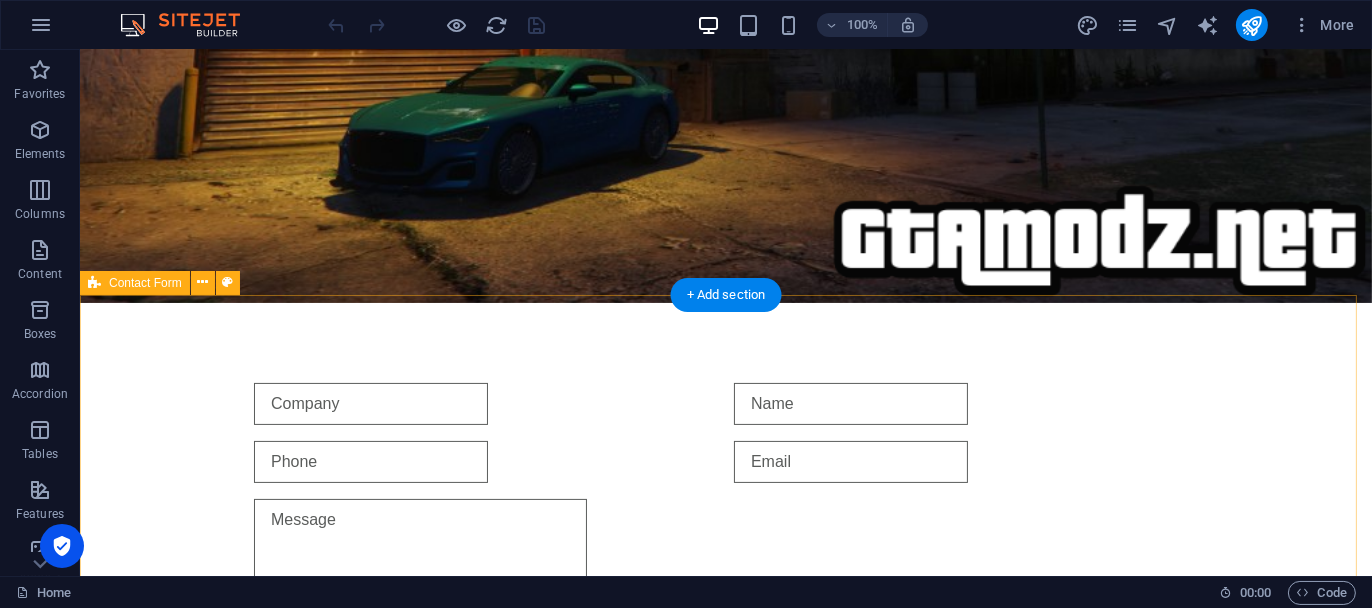 scroll, scrollTop: 733, scrollLeft: 0, axis: vertical 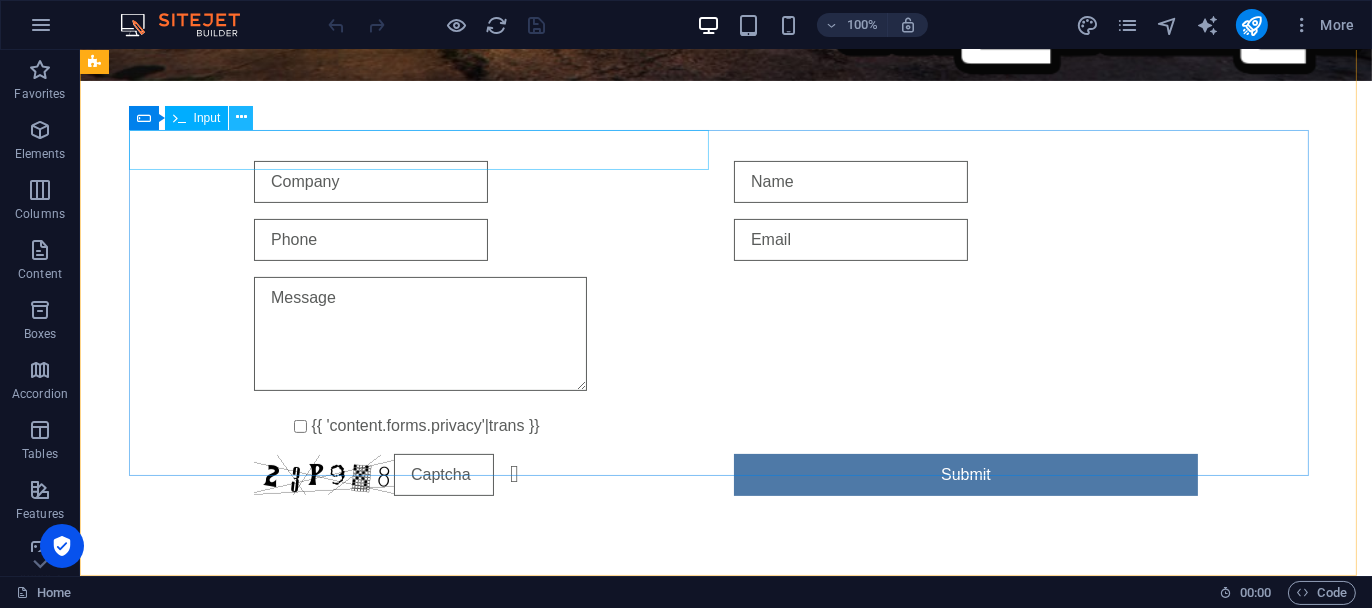 click at bounding box center (241, 117) 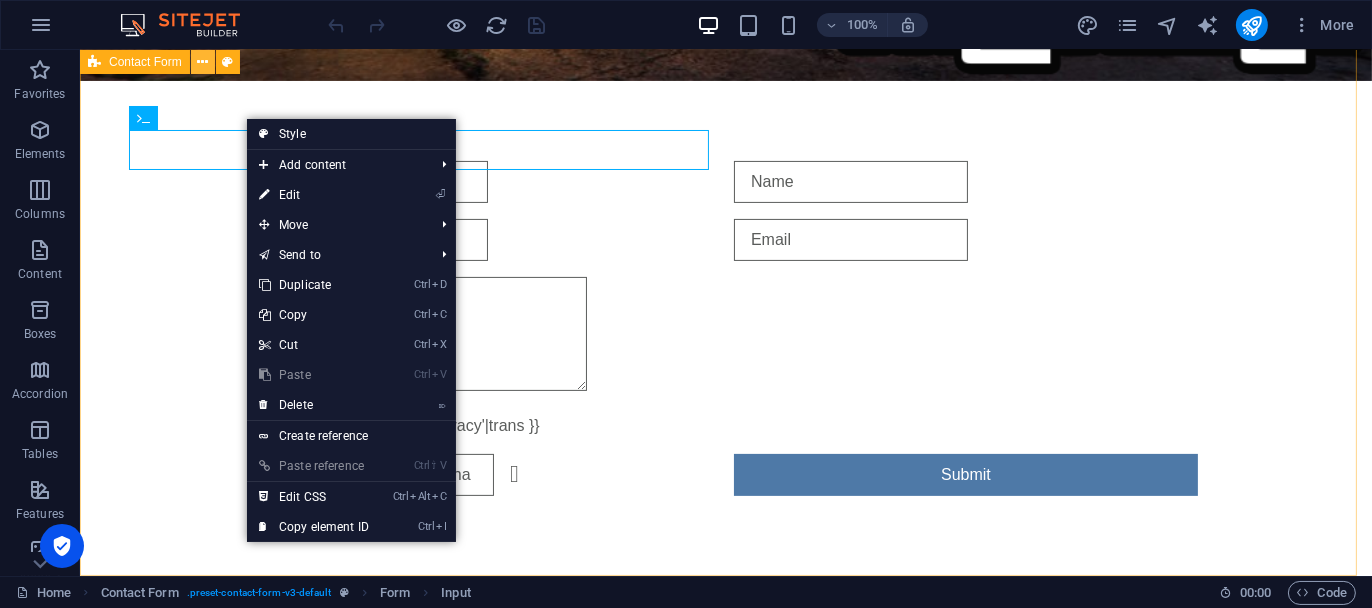 click at bounding box center (202, 62) 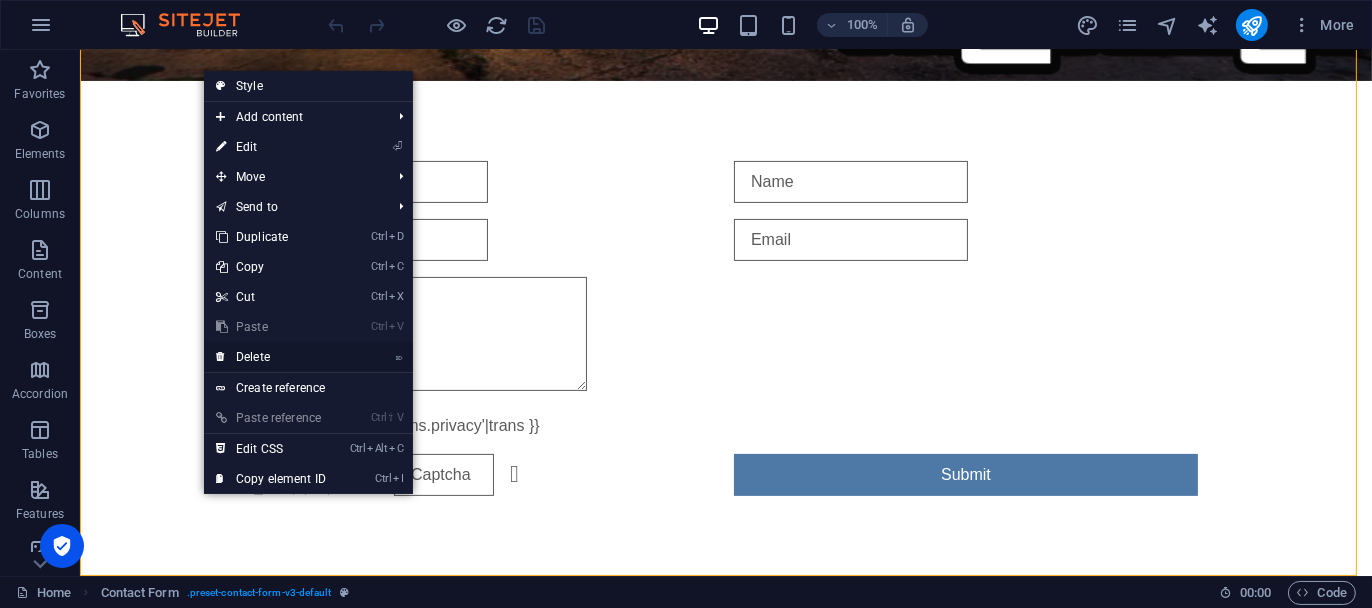click on "⌦  Delete" at bounding box center (271, 357) 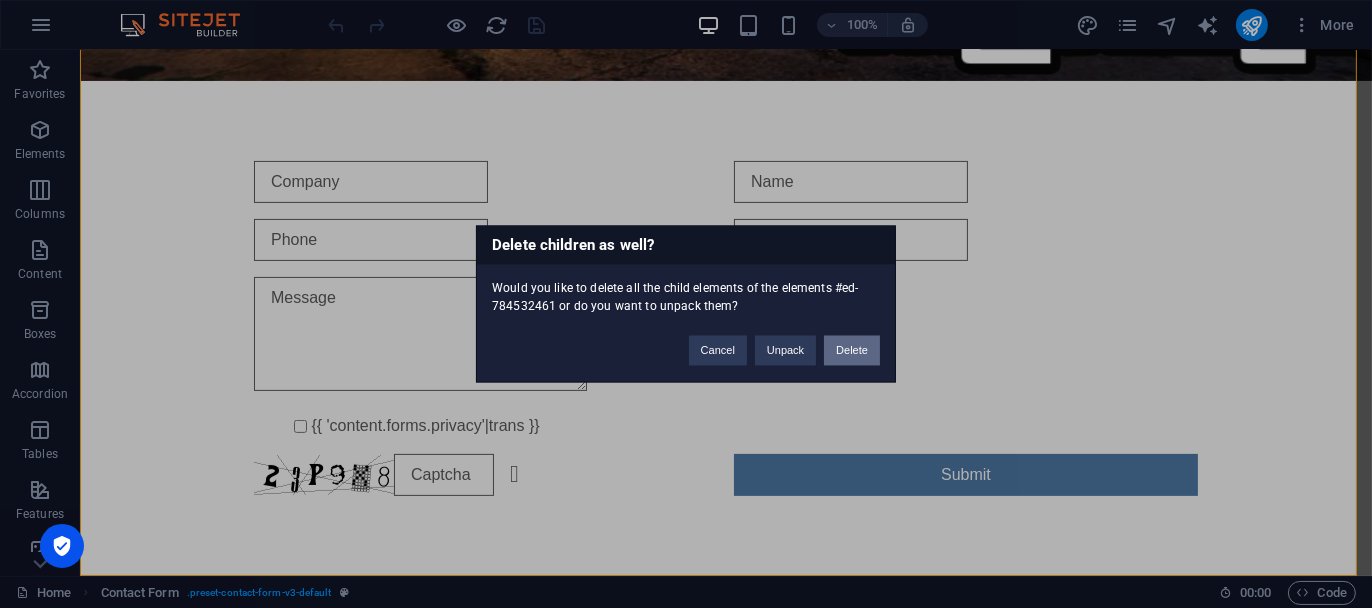 click on "Delete" at bounding box center (852, 351) 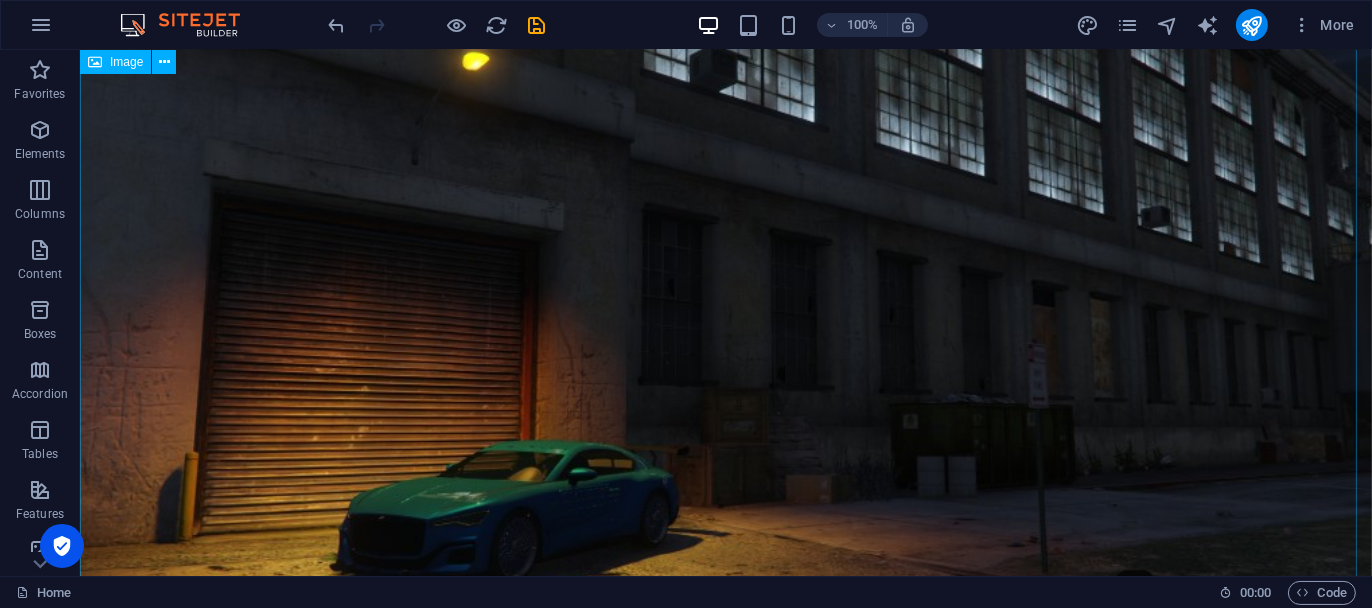 scroll, scrollTop: 0, scrollLeft: 0, axis: both 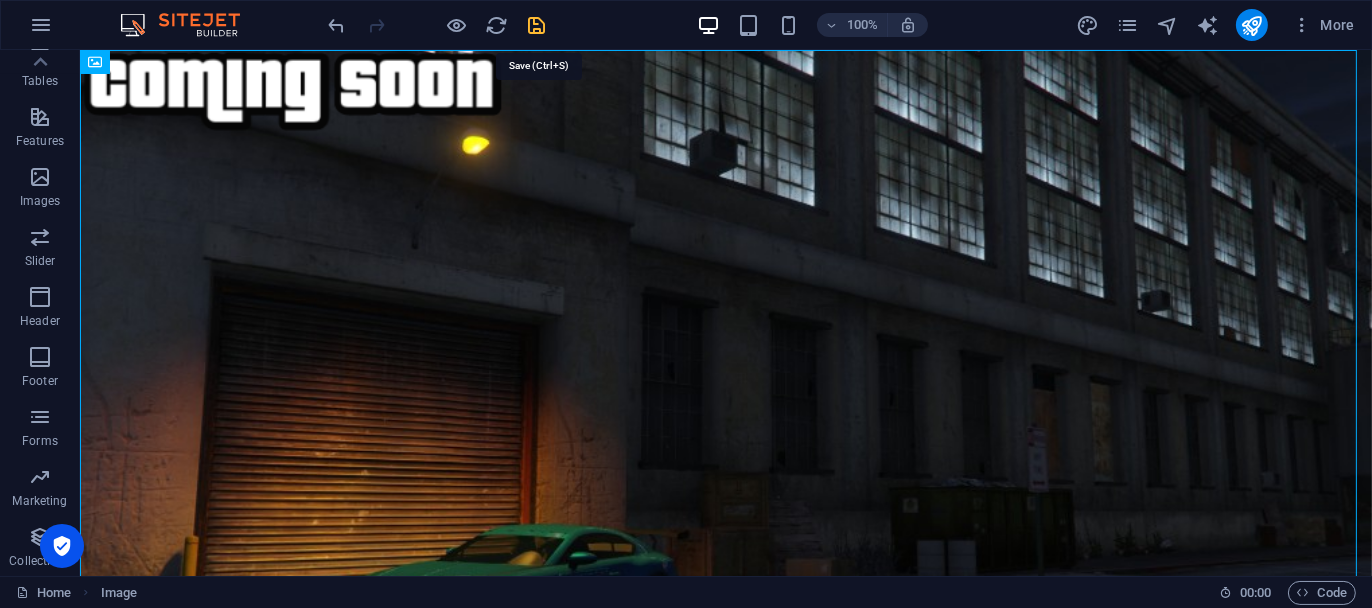 click at bounding box center [537, 25] 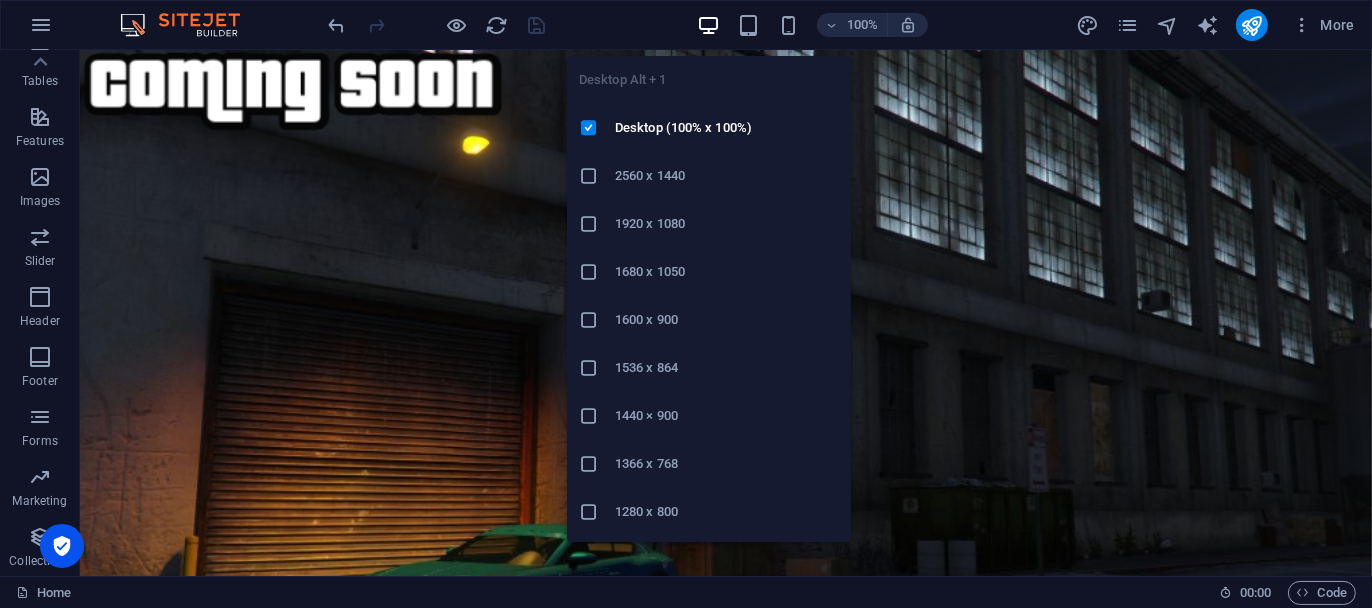 click on "2560 x 1440" at bounding box center (727, 176) 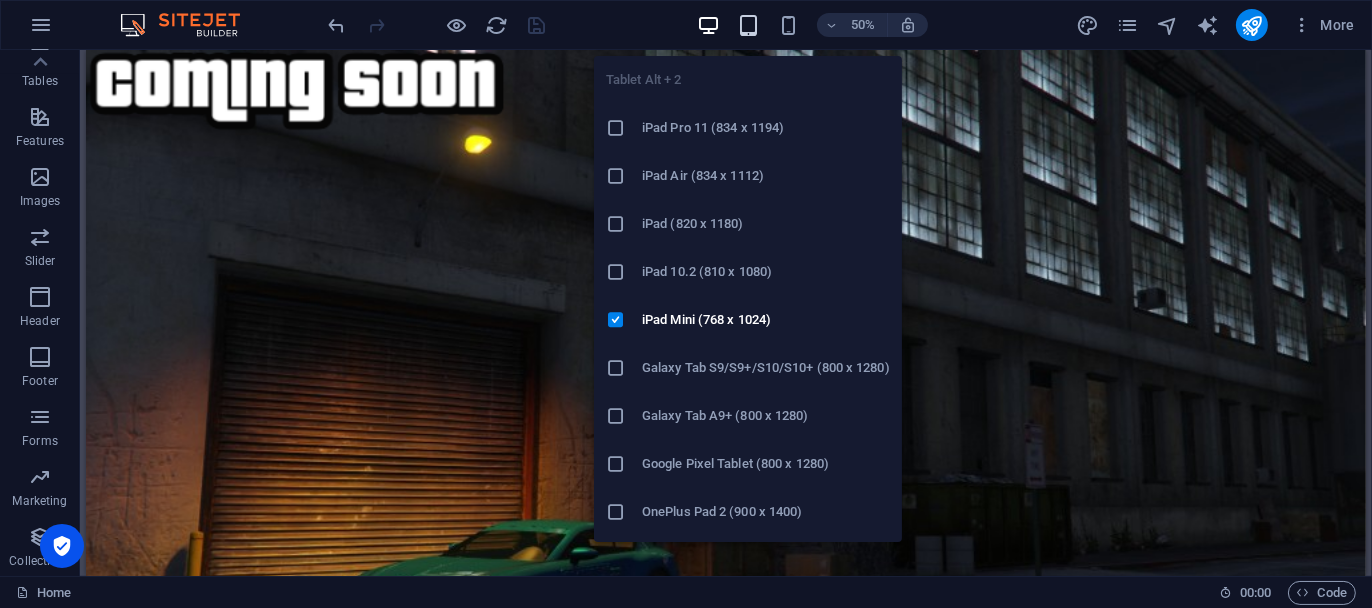 click at bounding box center (748, 25) 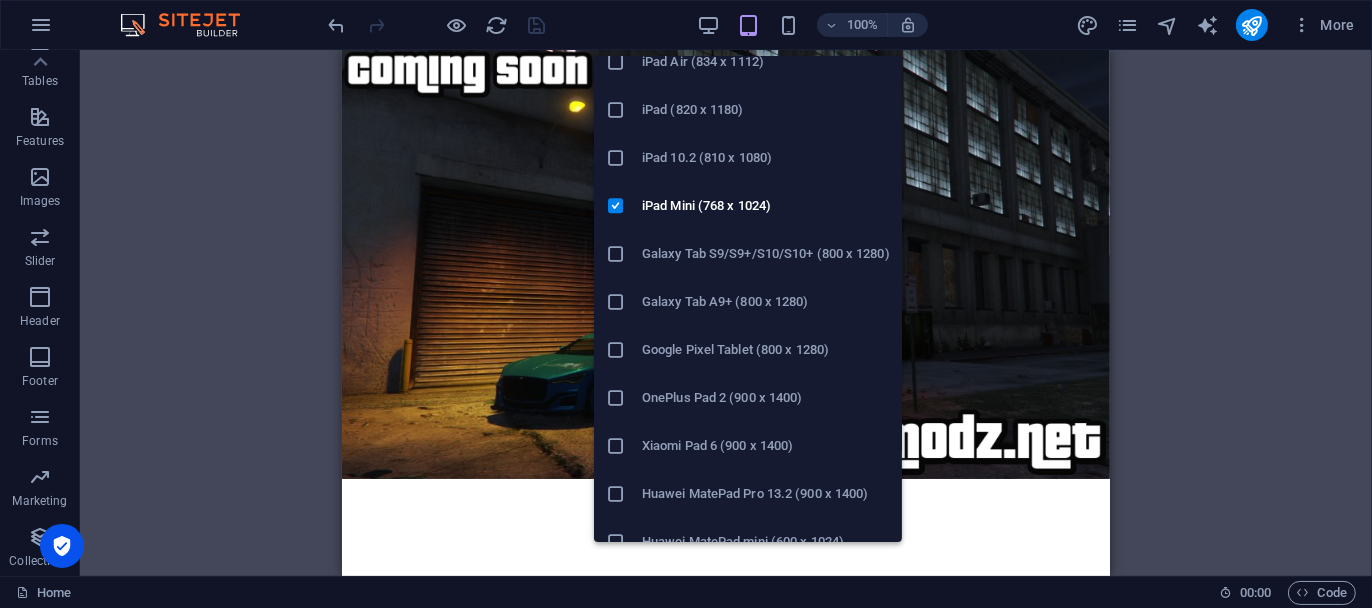 scroll, scrollTop: 232, scrollLeft: 0, axis: vertical 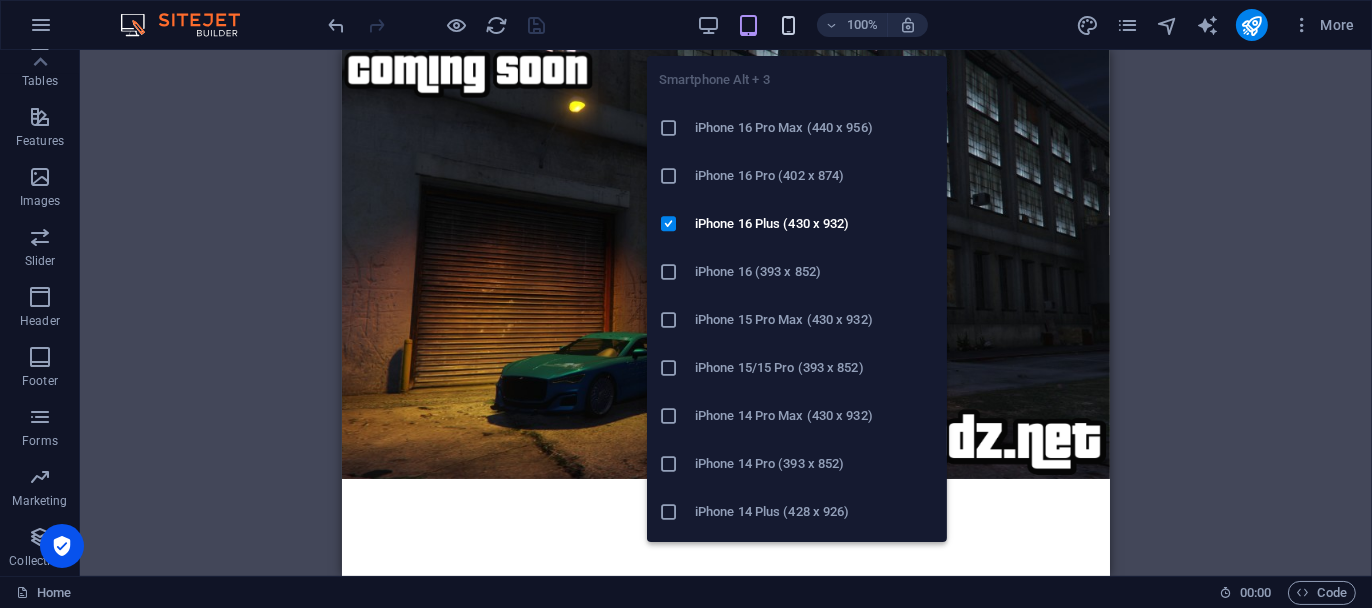 click at bounding box center (788, 25) 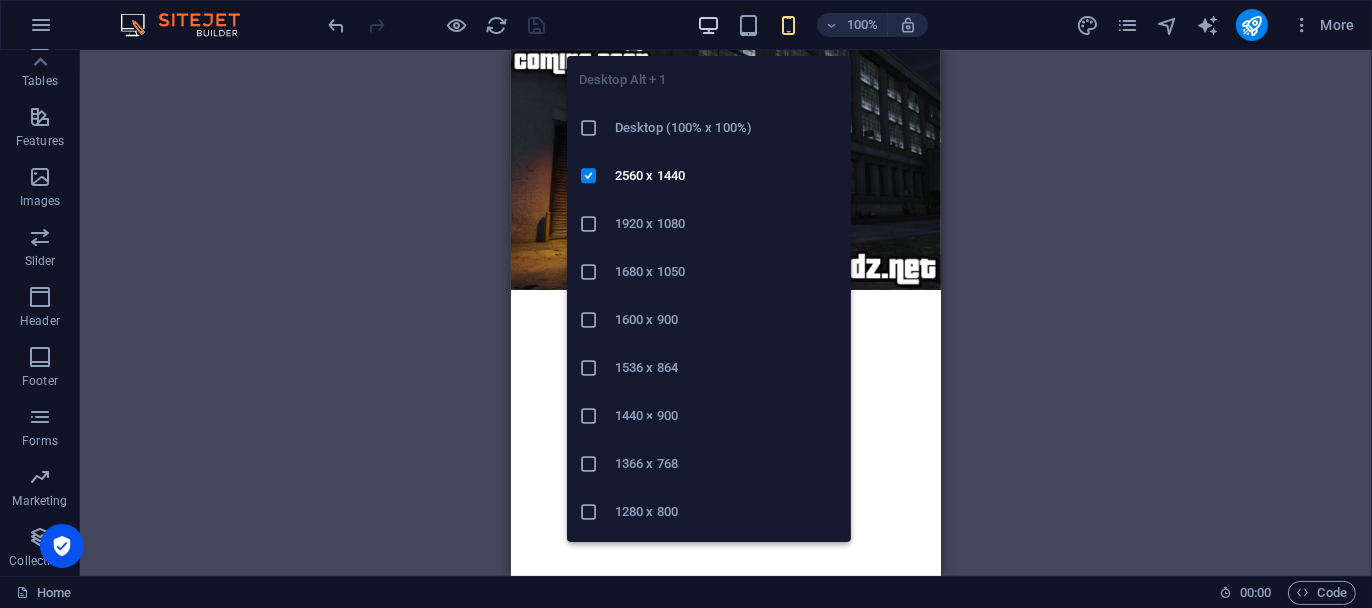 click at bounding box center (708, 25) 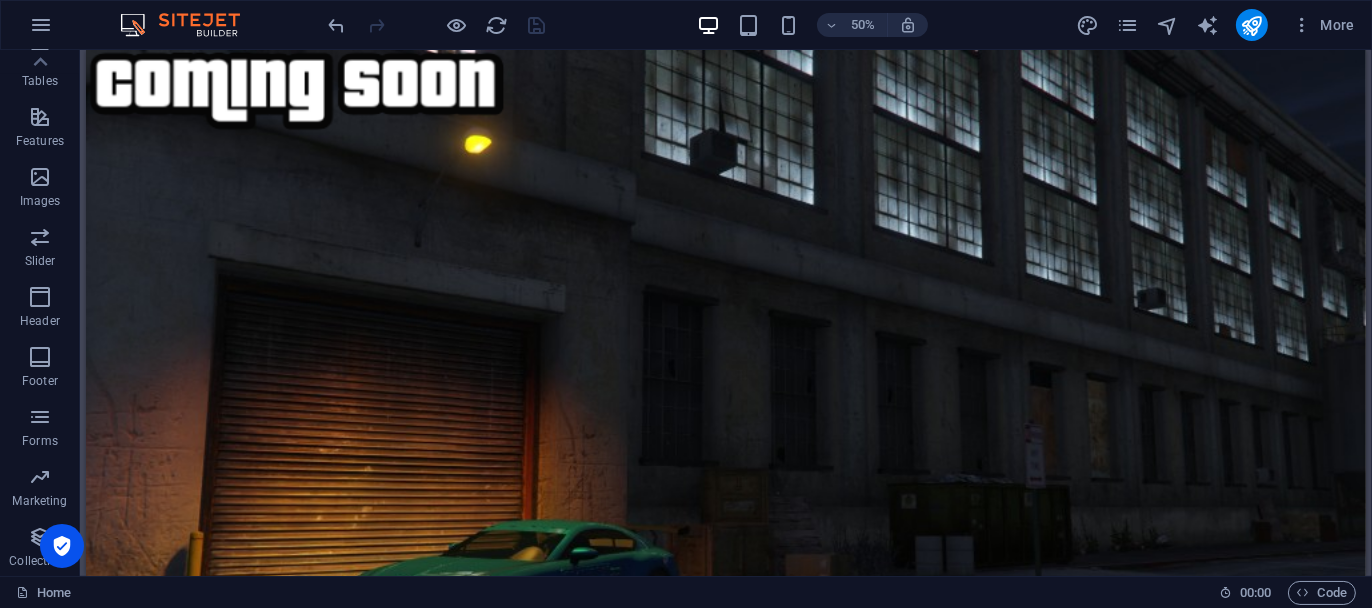 click at bounding box center [437, 25] 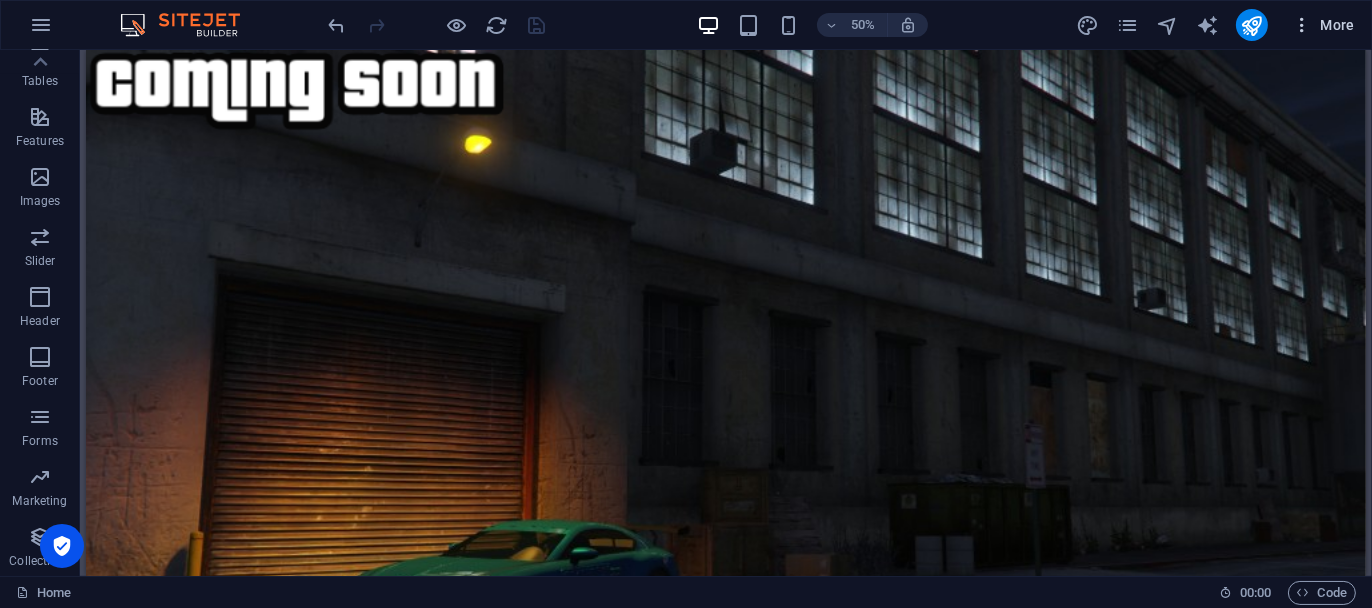 click at bounding box center (1302, 25) 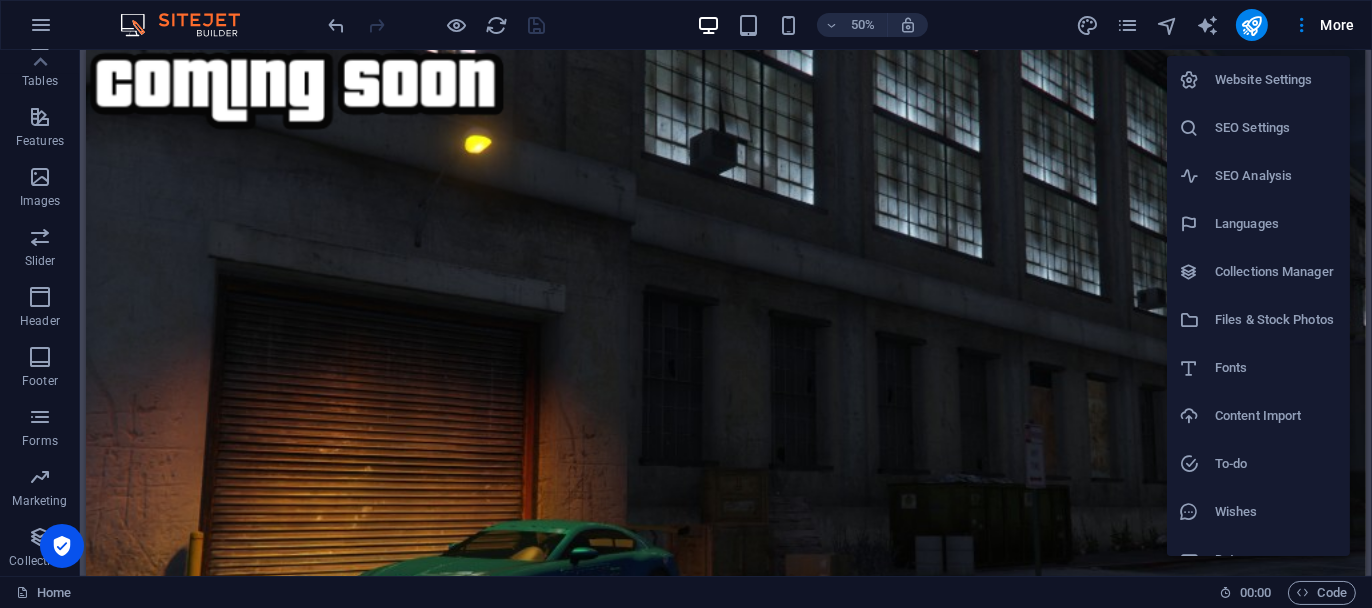 click on "Website Settings" at bounding box center [1276, 80] 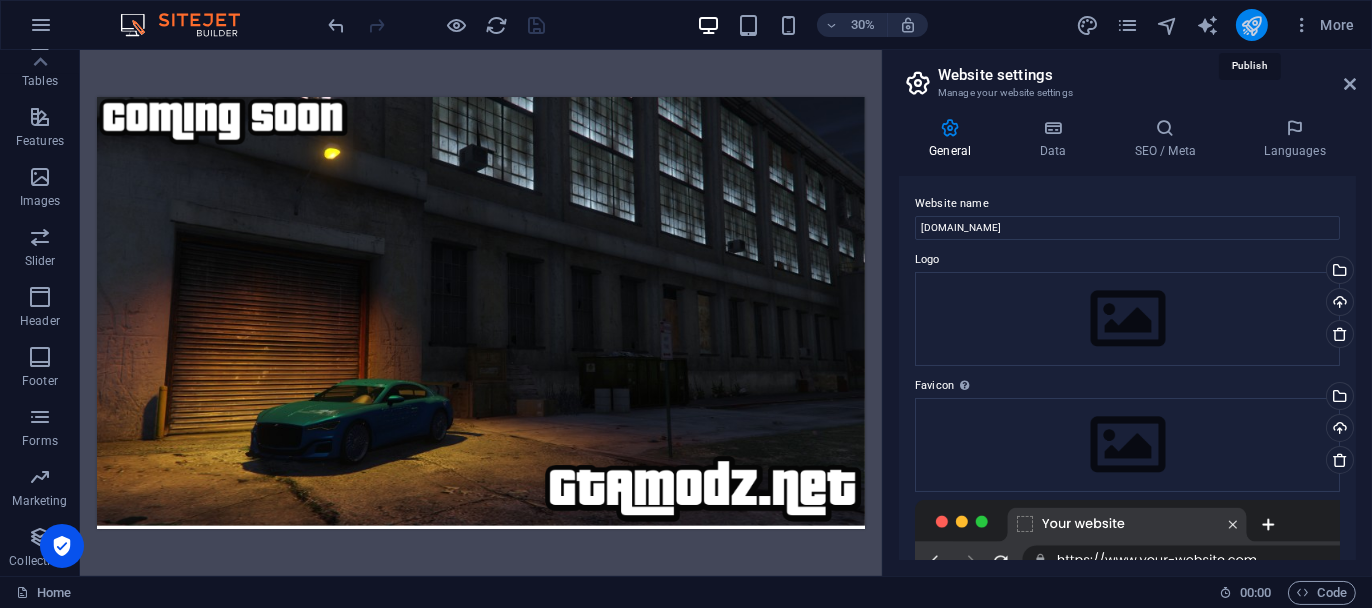 click at bounding box center [1251, 25] 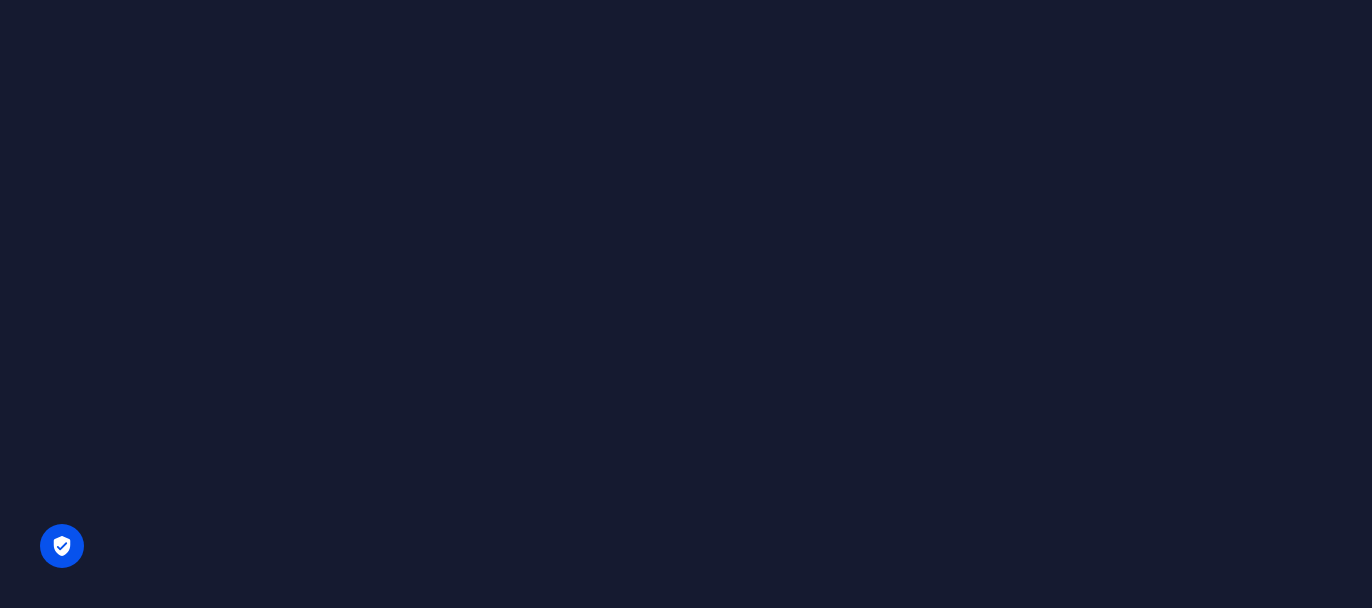 scroll, scrollTop: 0, scrollLeft: 0, axis: both 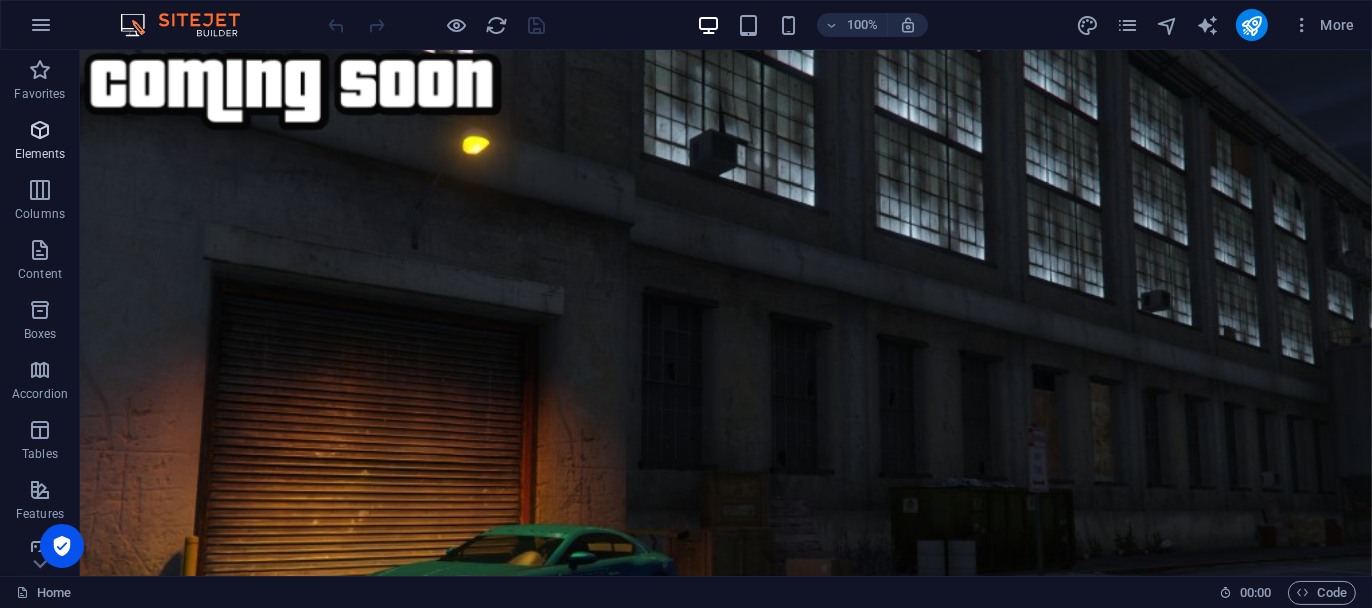 click at bounding box center (40, 130) 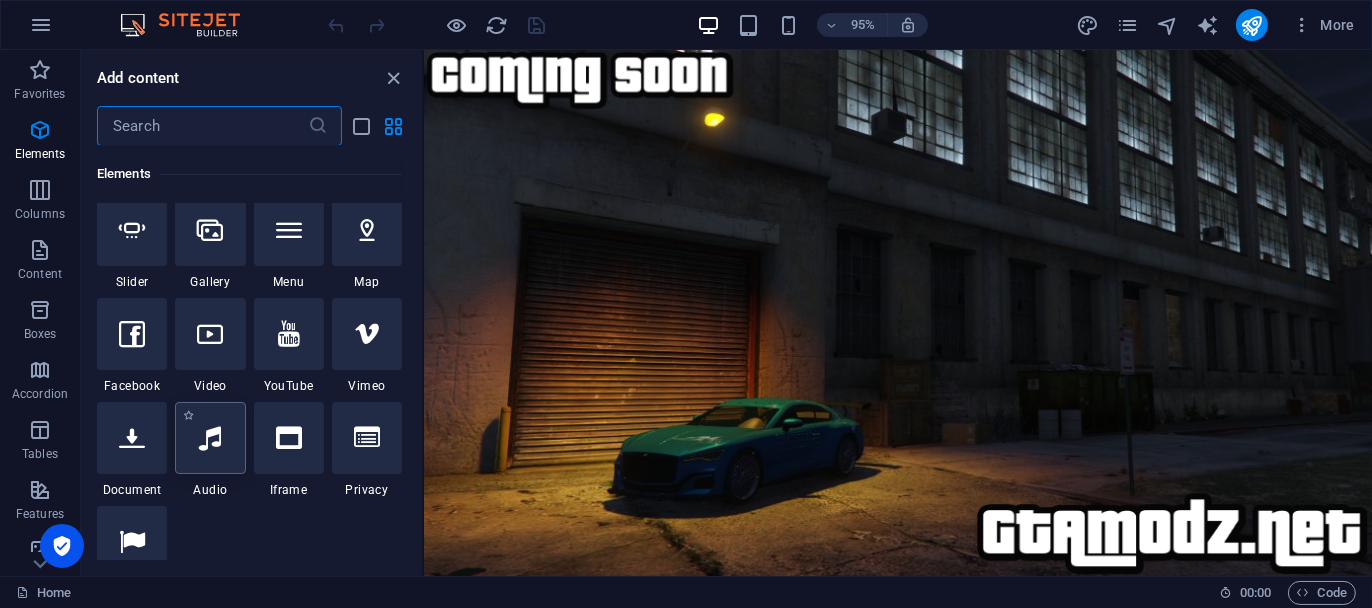 scroll, scrollTop: 612, scrollLeft: 0, axis: vertical 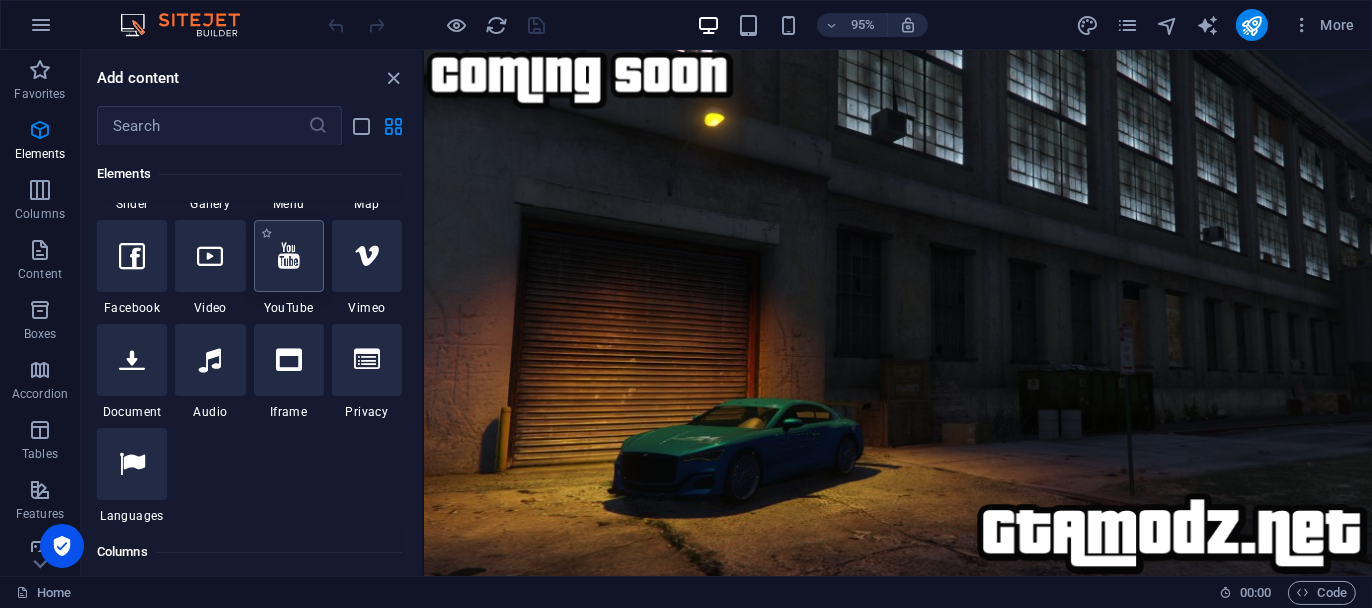 click at bounding box center (289, 256) 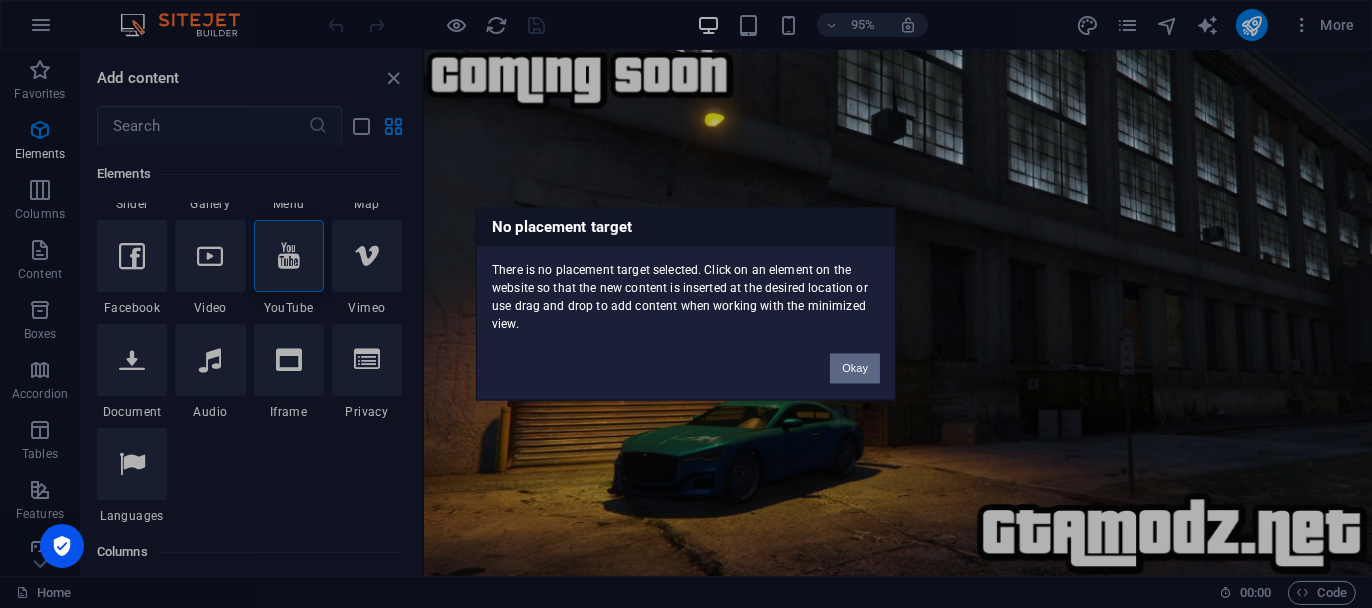click on "Okay" at bounding box center (855, 369) 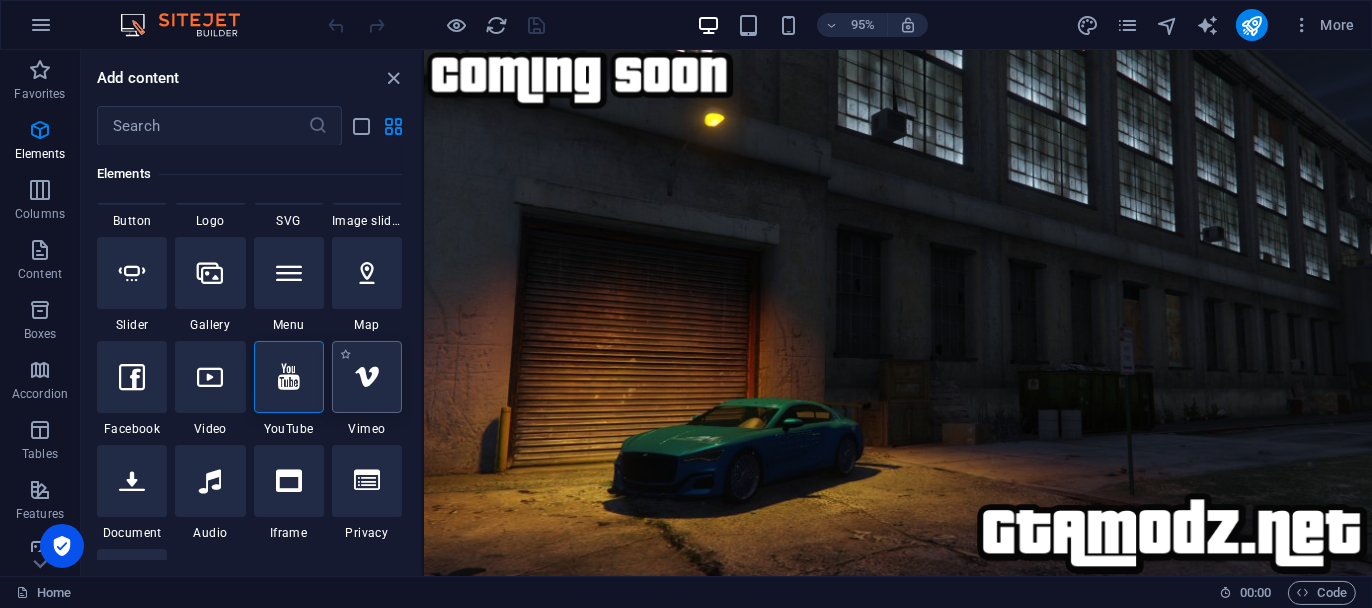 scroll, scrollTop: 412, scrollLeft: 0, axis: vertical 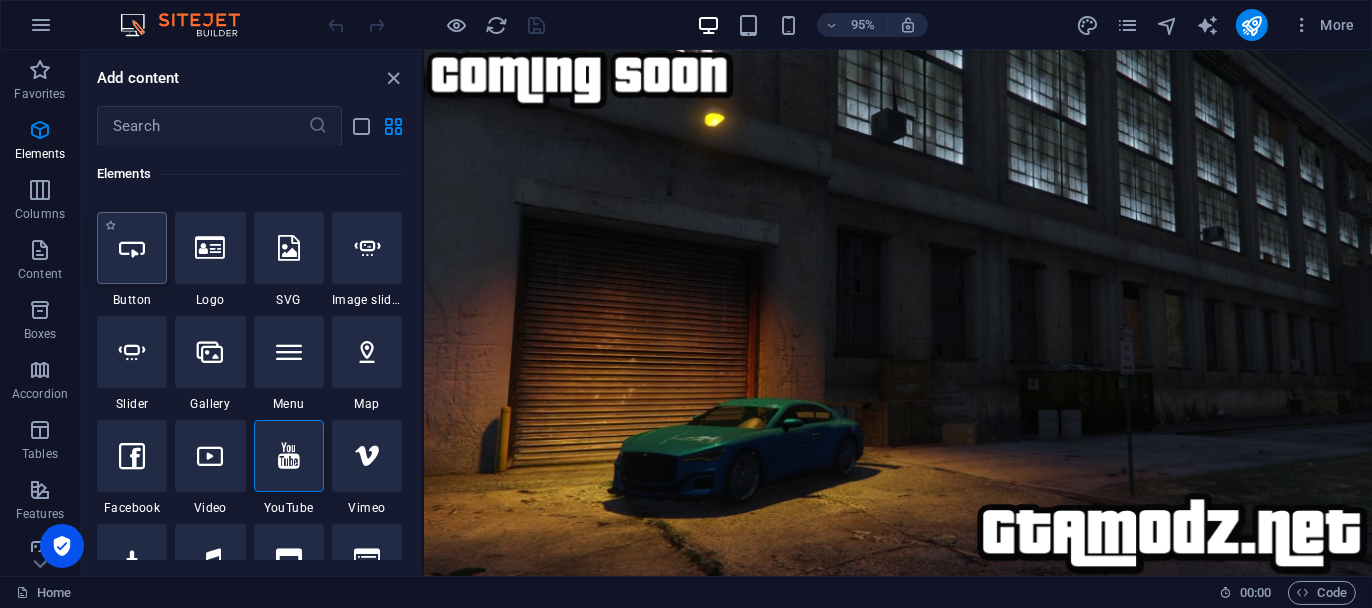 click at bounding box center (132, 248) 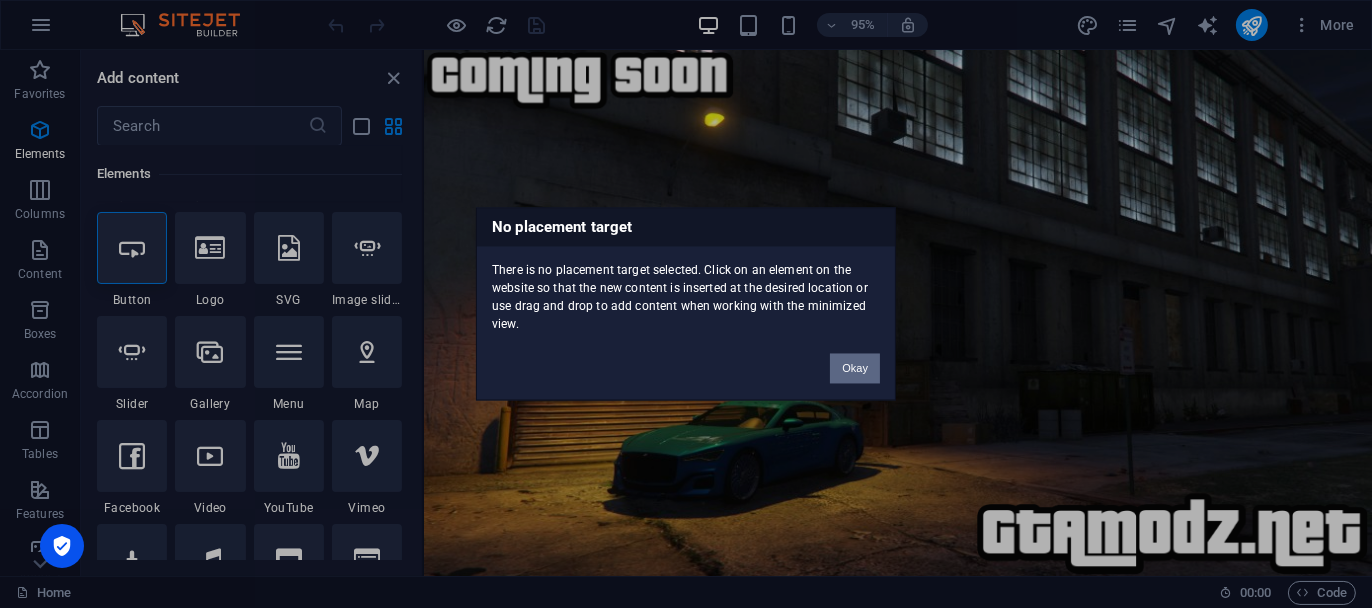 click on "Okay" at bounding box center [855, 369] 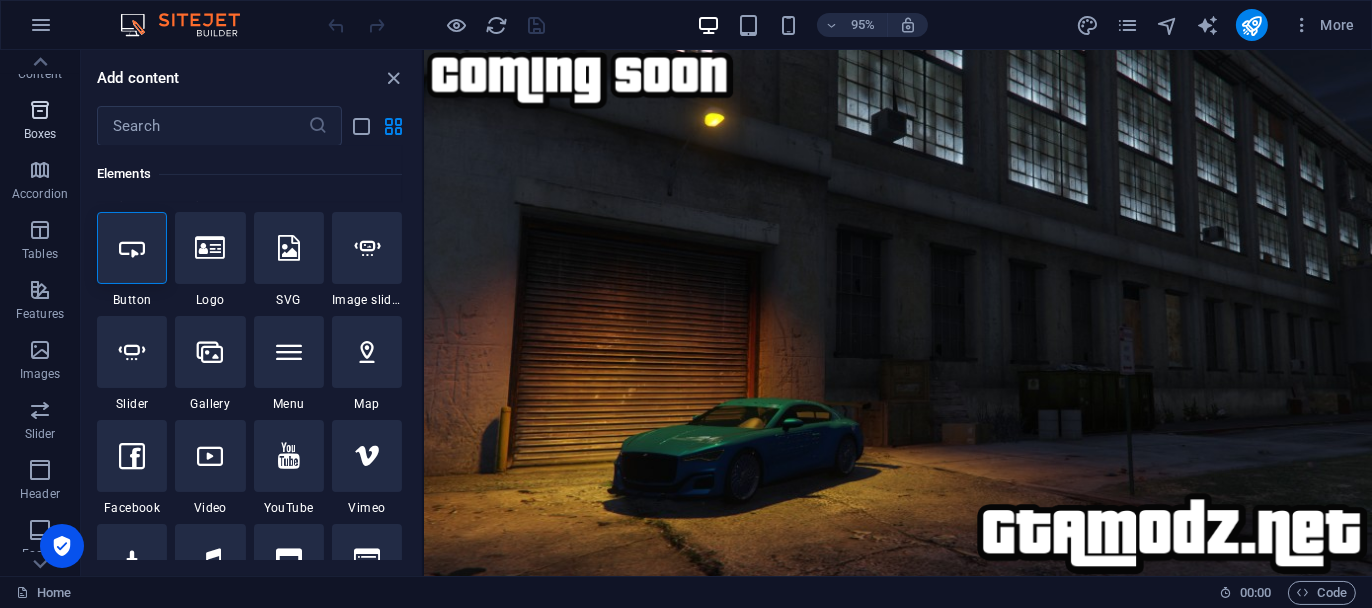 scroll, scrollTop: 373, scrollLeft: 0, axis: vertical 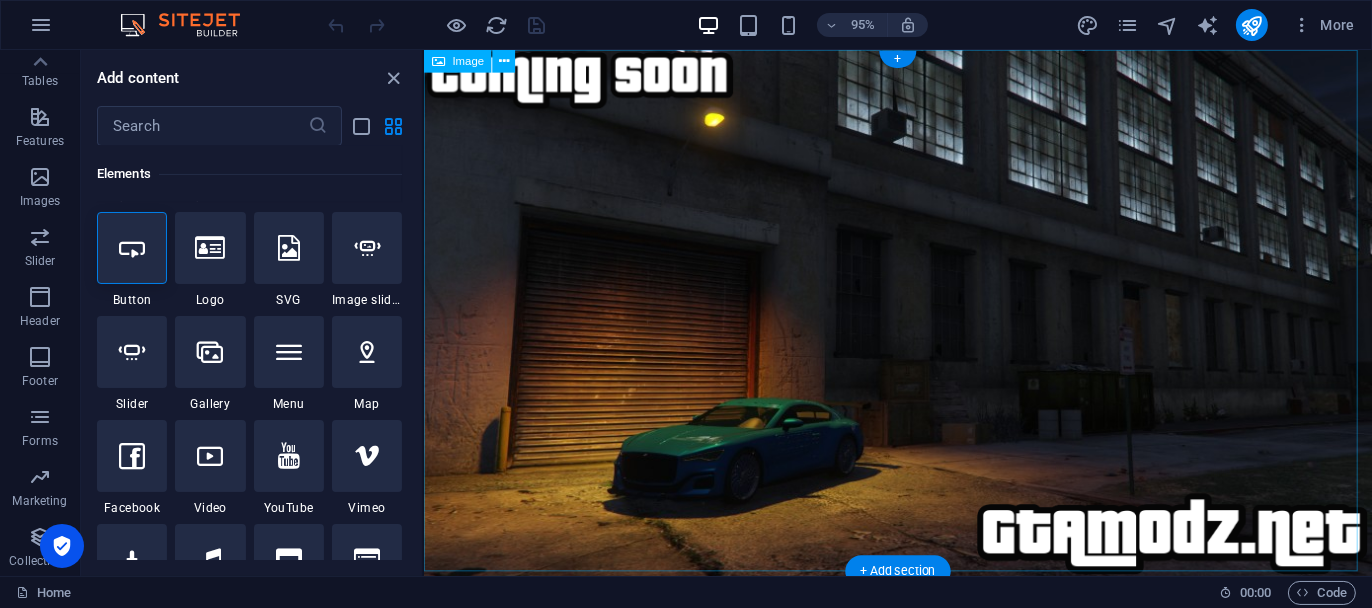 click at bounding box center (922, 328) 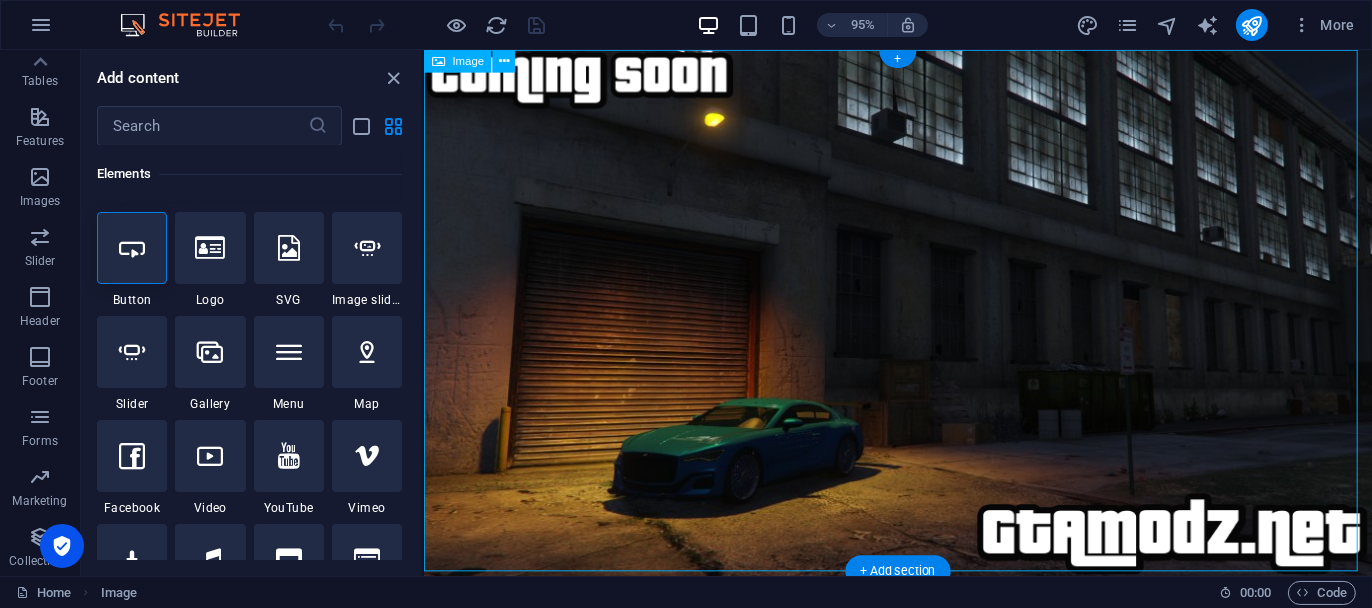 click at bounding box center [922, 328] 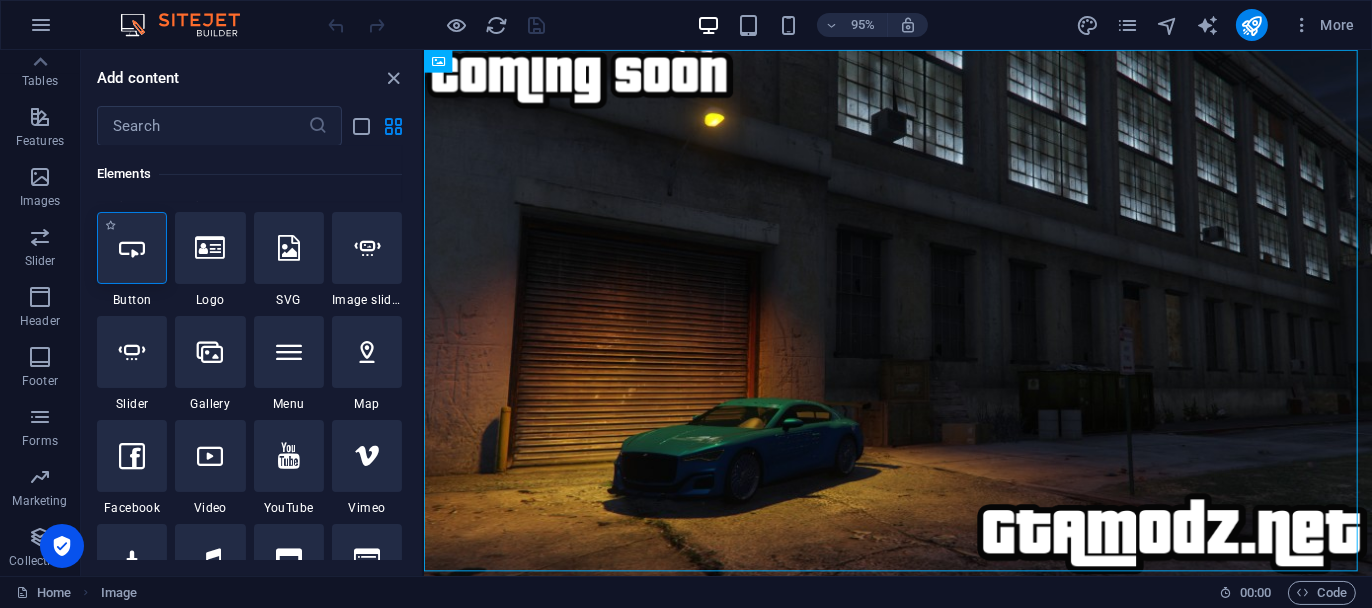 click at bounding box center [132, 248] 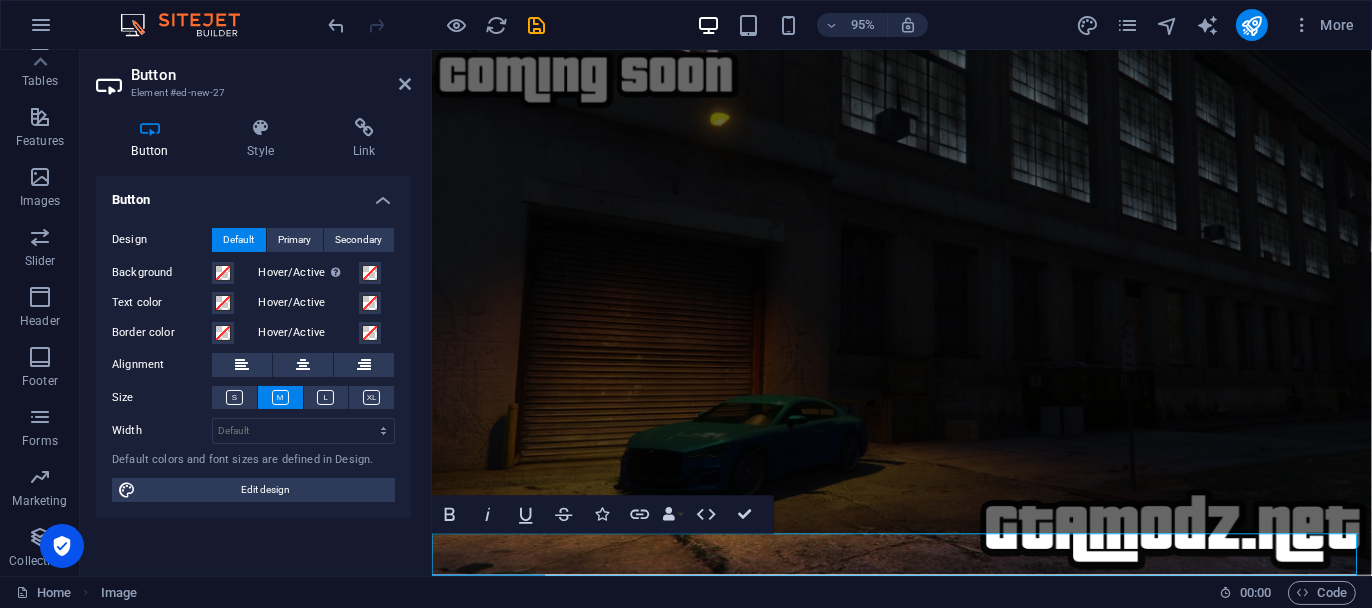 scroll, scrollTop: 35, scrollLeft: 0, axis: vertical 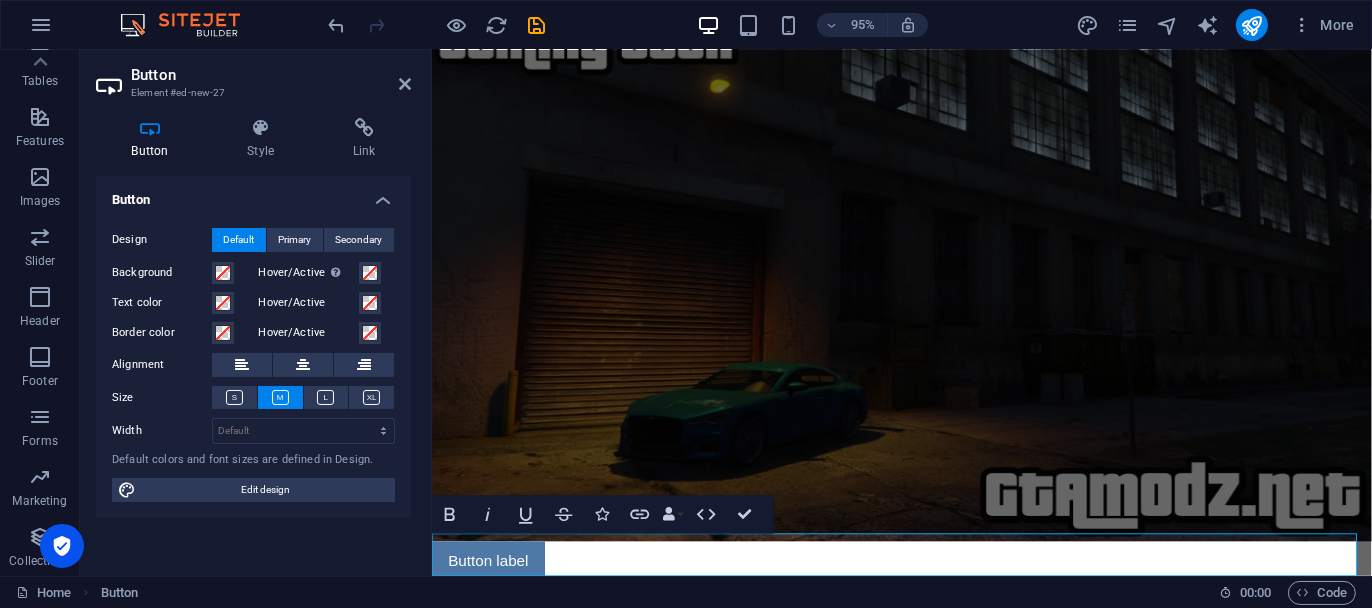 click on "Button label" at bounding box center [925, 588] 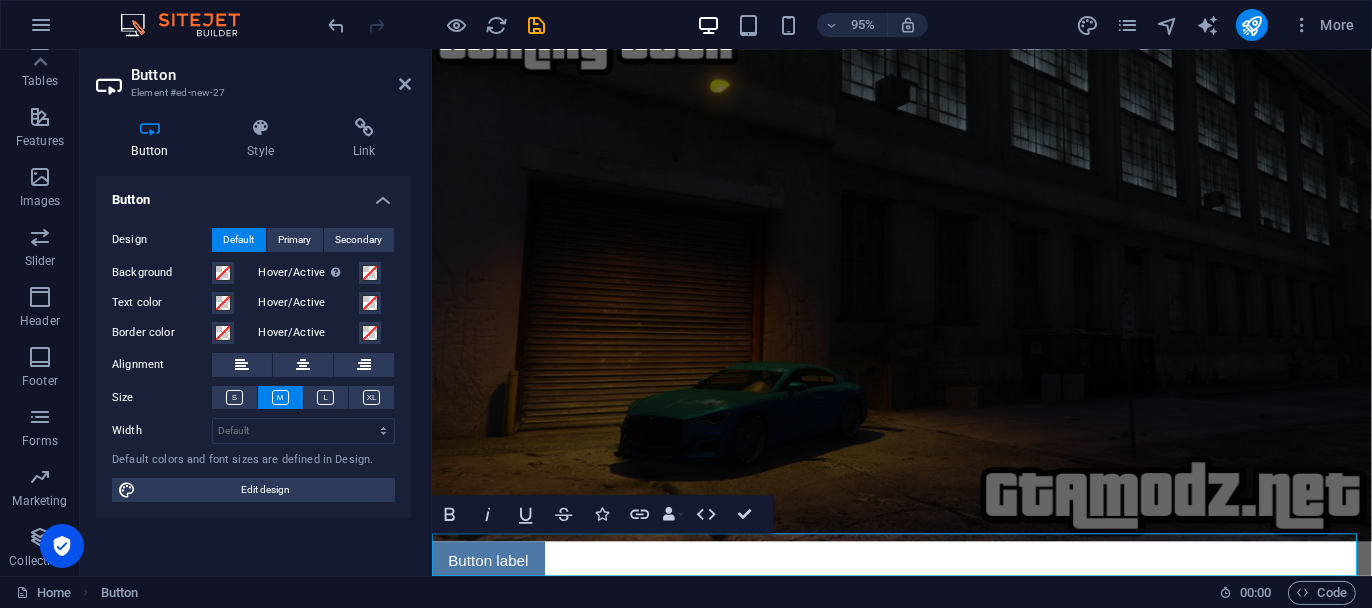 type 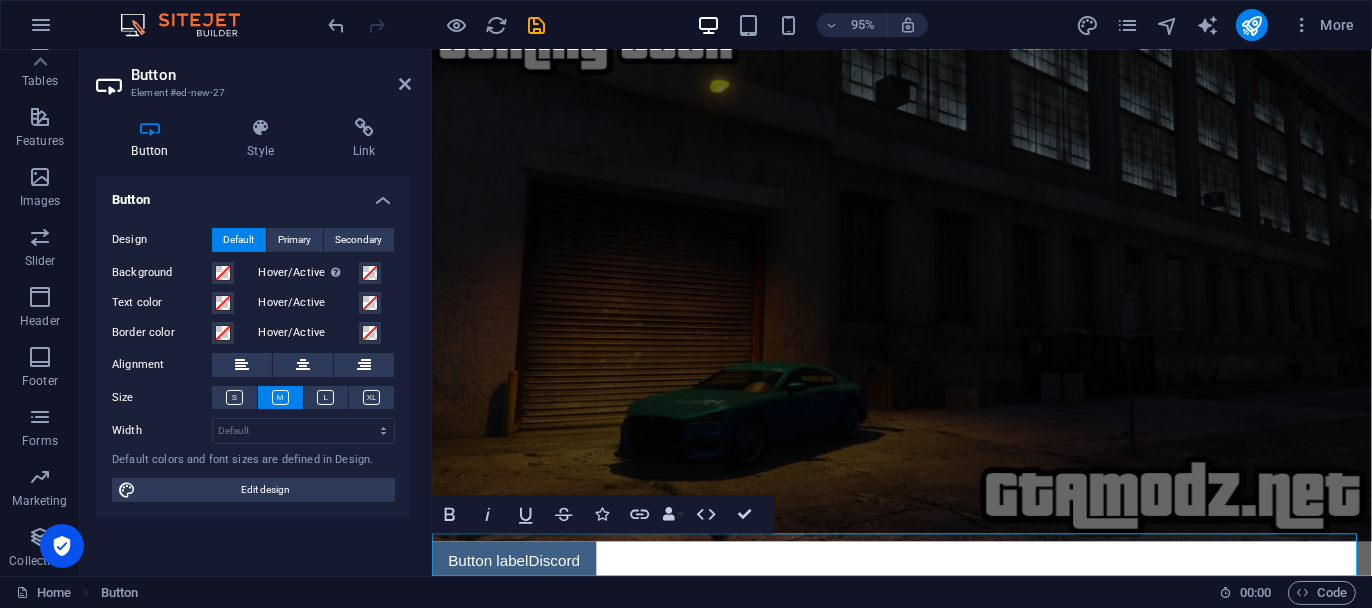 click on "Button labelDiscord" at bounding box center (517, 588) 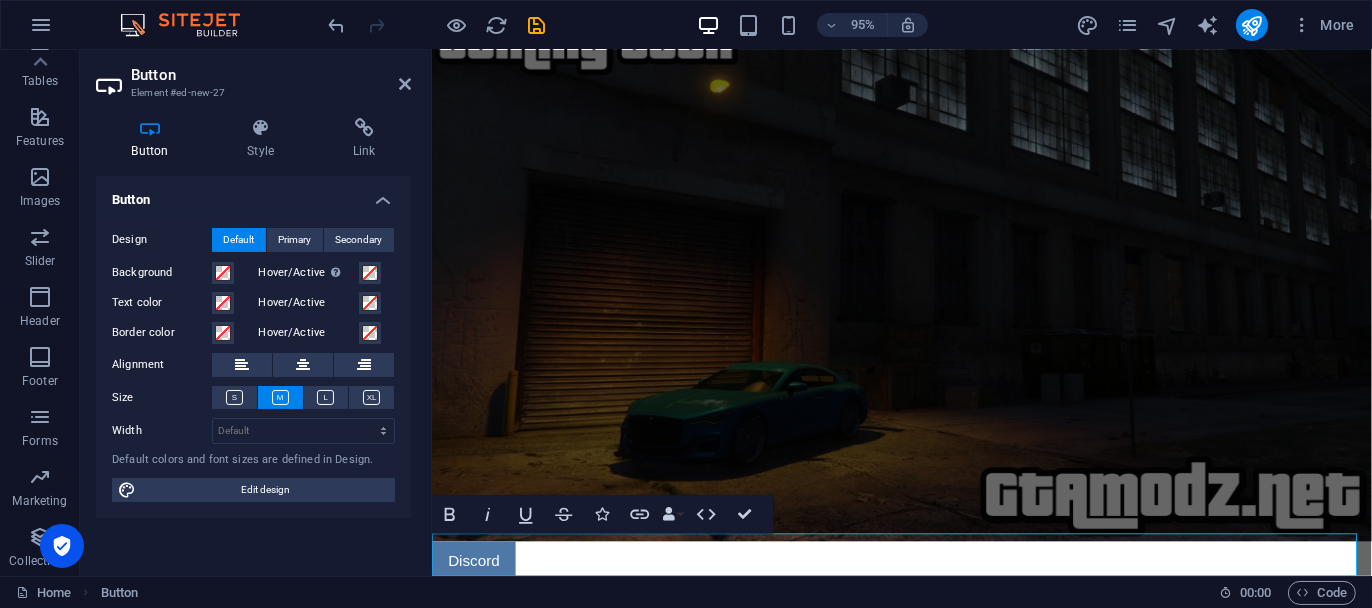 click on "Discord" at bounding box center (925, 588) 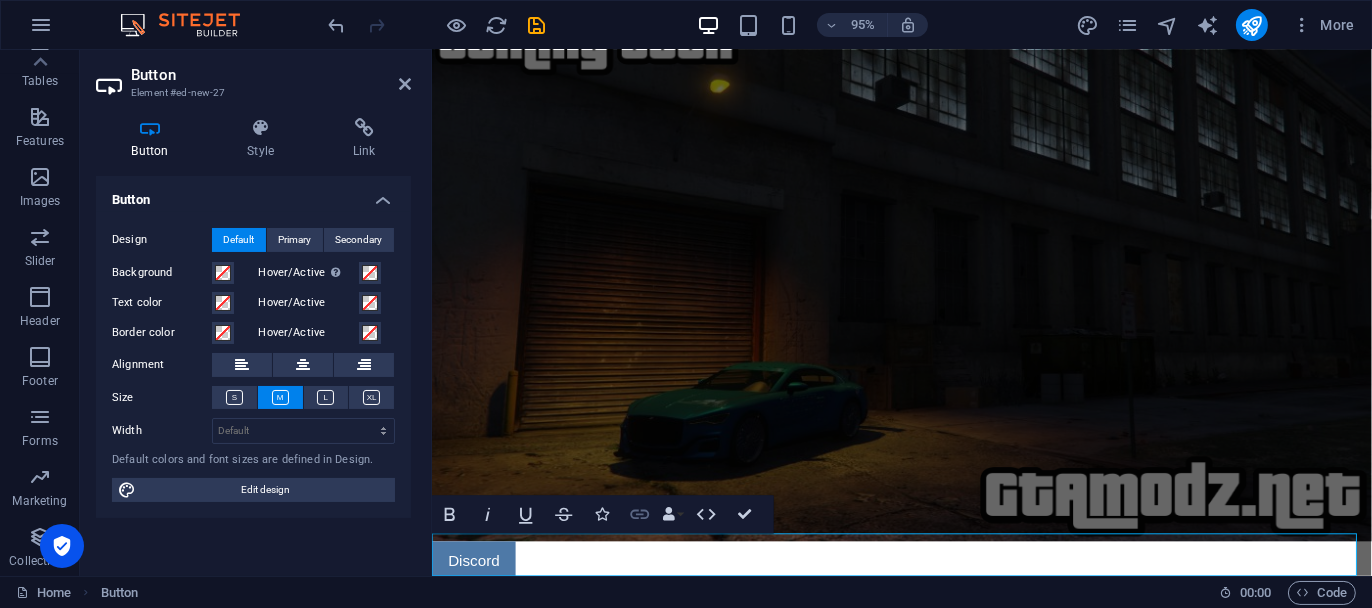 click 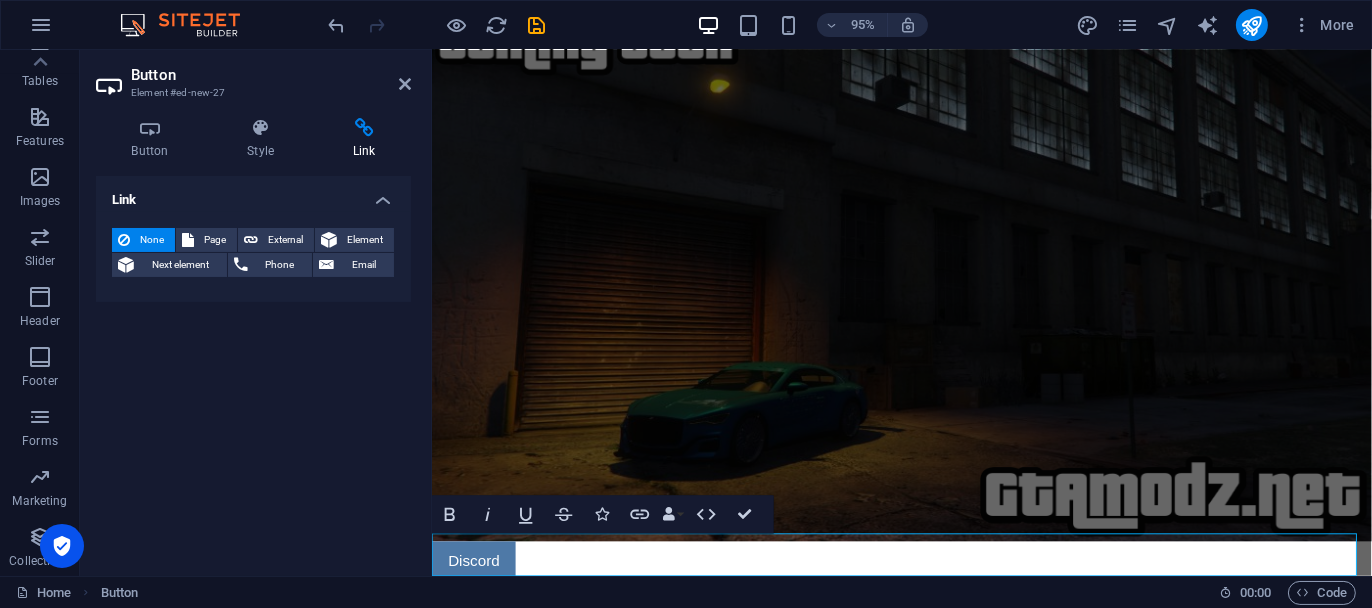 click on "Link" at bounding box center (253, 194) 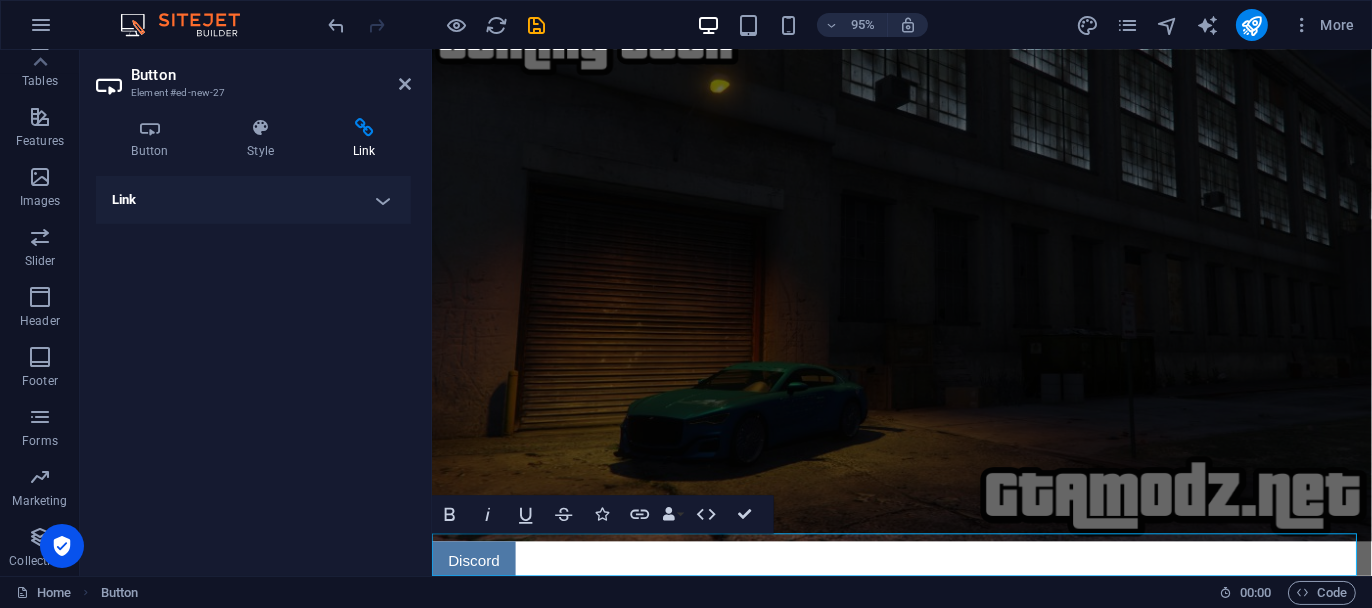 click on "Link" at bounding box center [253, 200] 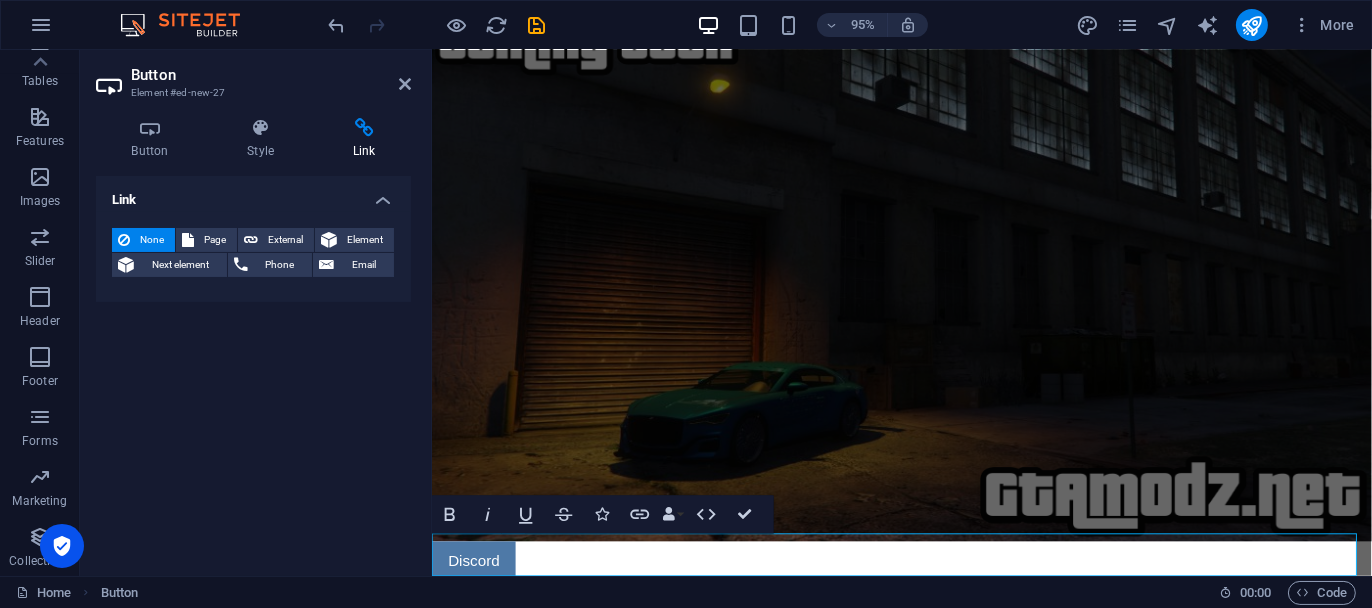 click on "Discord" at bounding box center (925, 588) 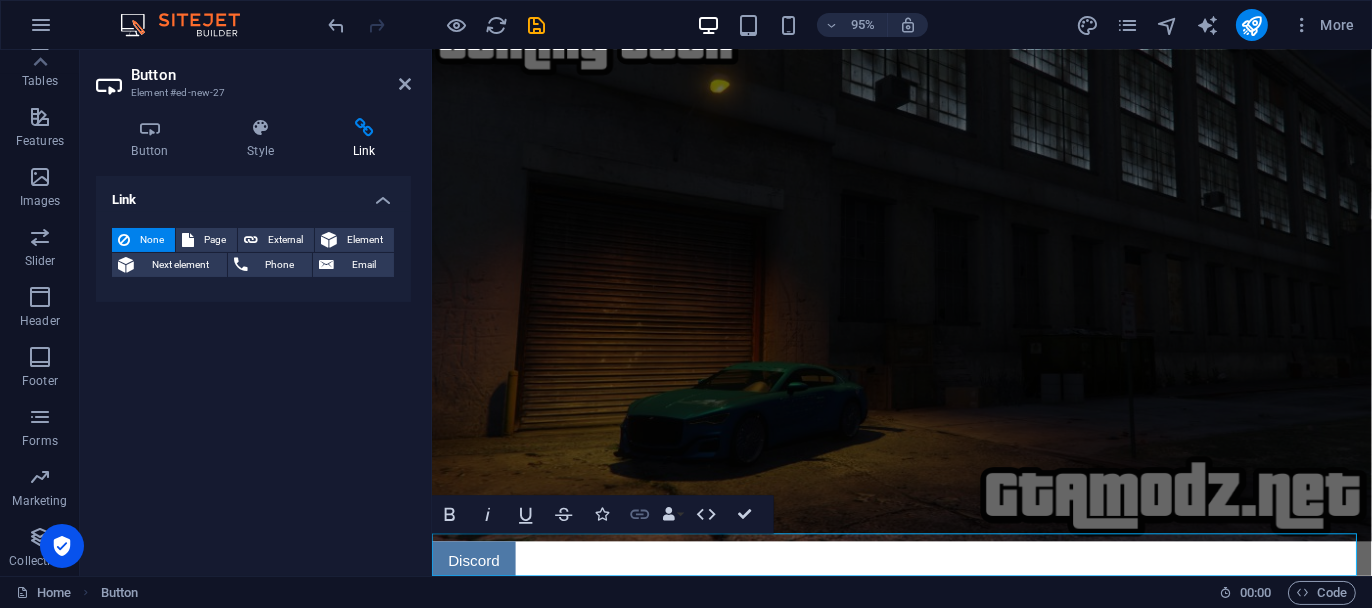 click 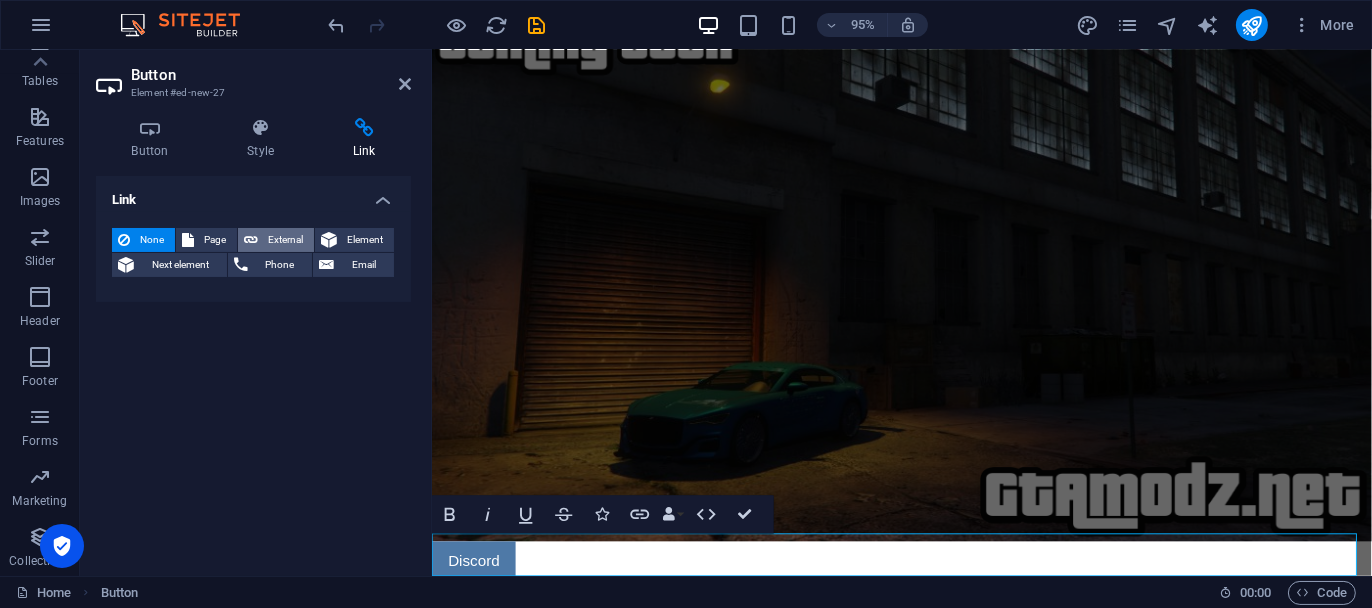 click on "External" at bounding box center [286, 240] 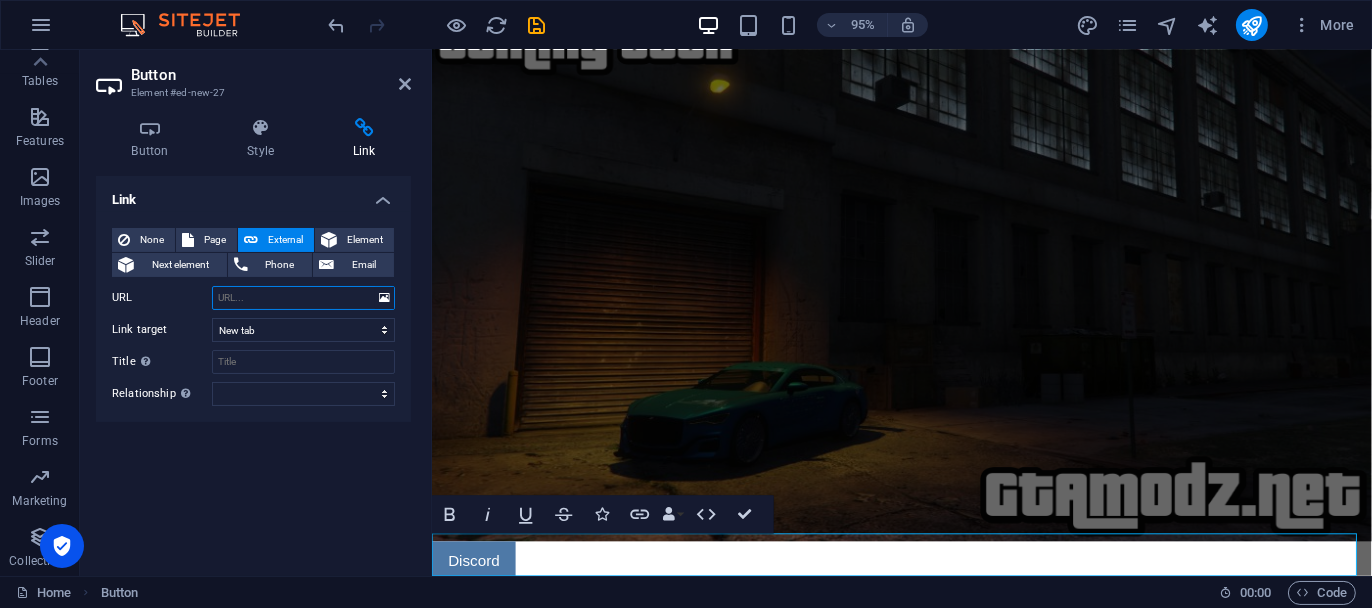 click on "URL" at bounding box center (303, 298) 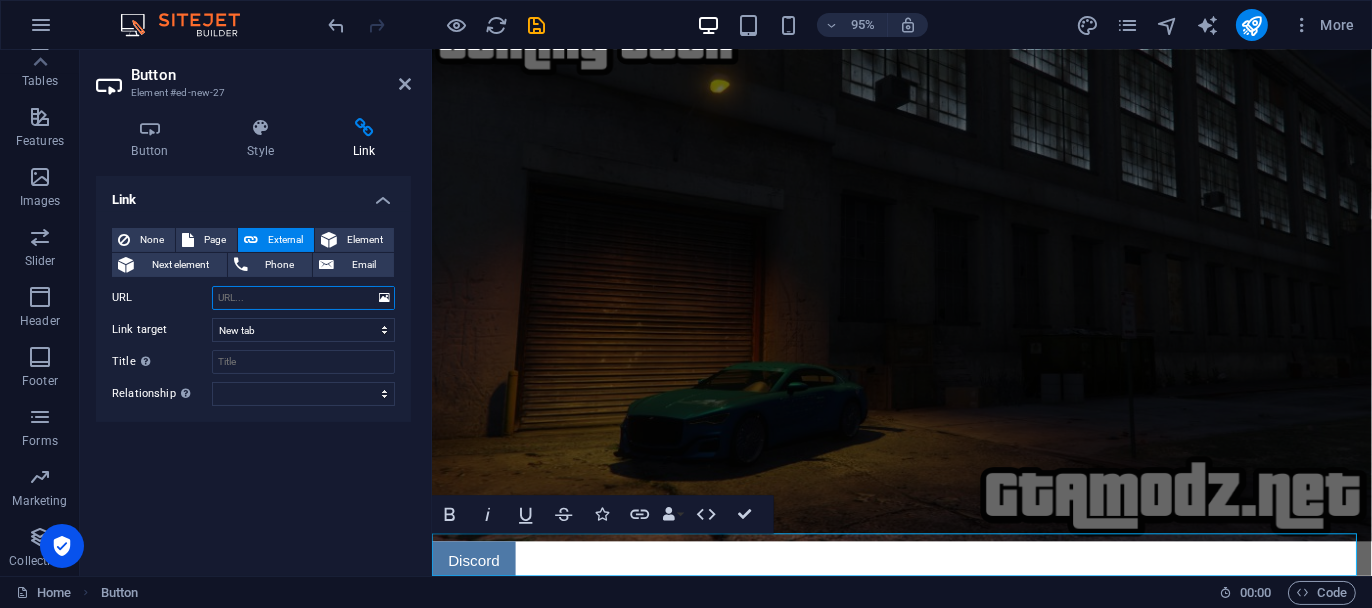 paste on "https://discord.gg/DXT5U6bt" 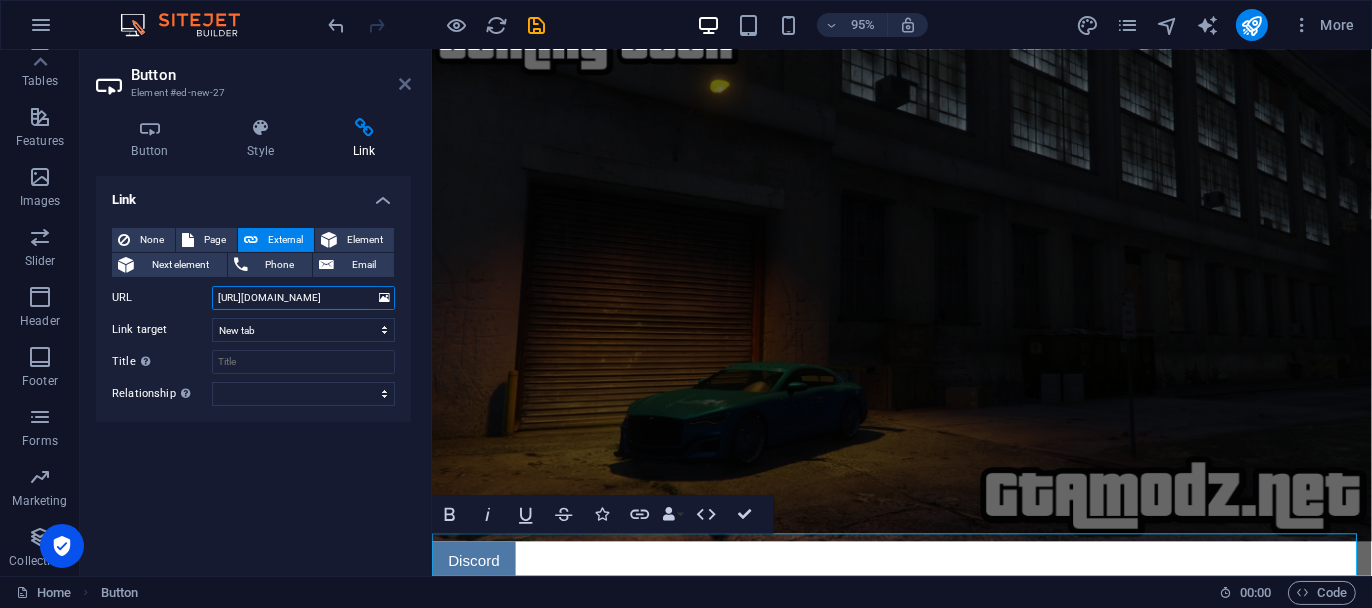 type on "https://discord.gg/DXT5U6bt" 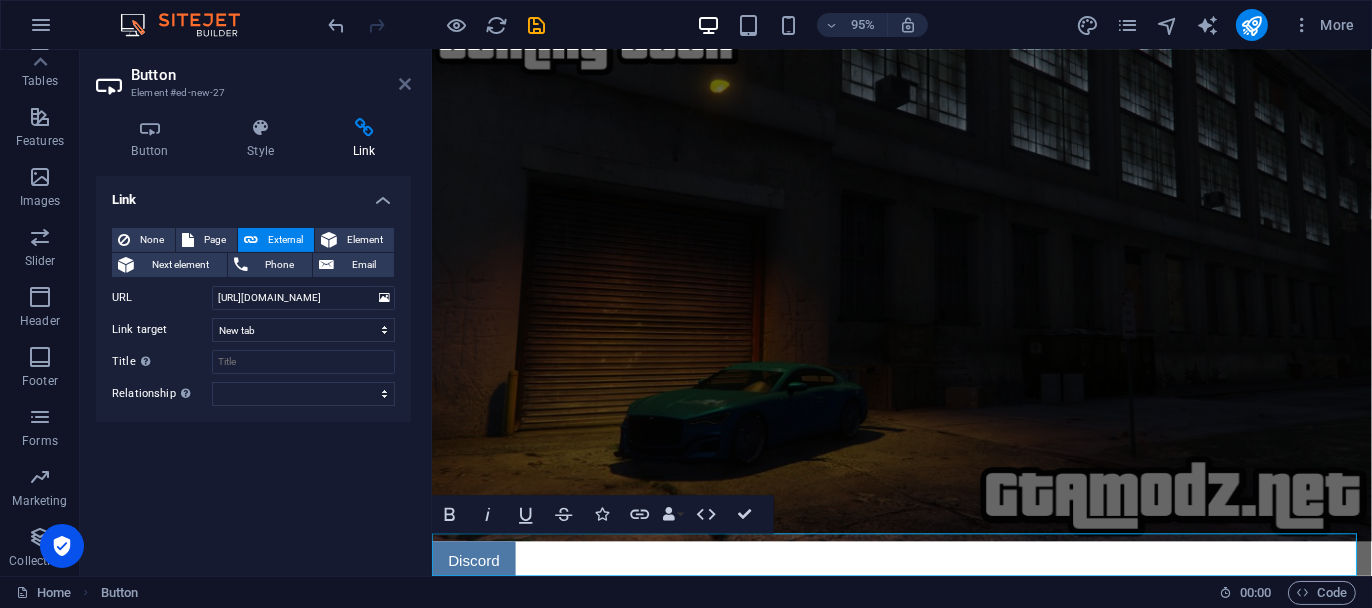 click at bounding box center (405, 84) 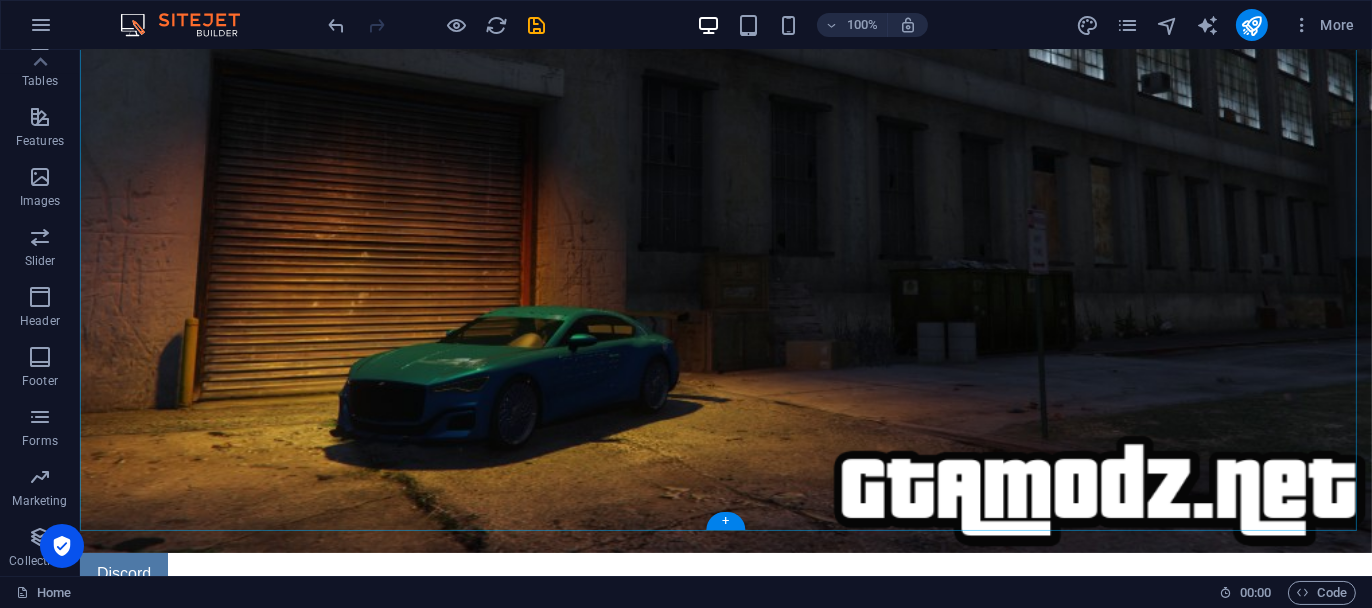 scroll, scrollTop: 232, scrollLeft: 0, axis: vertical 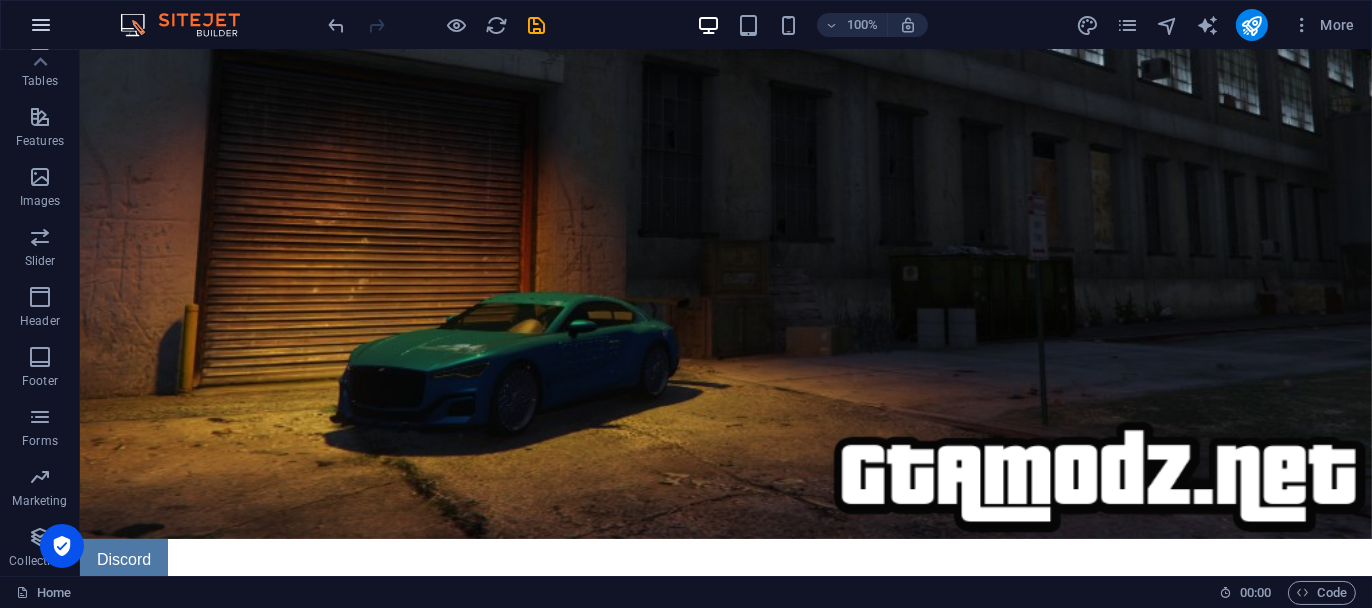 click at bounding box center [41, 25] 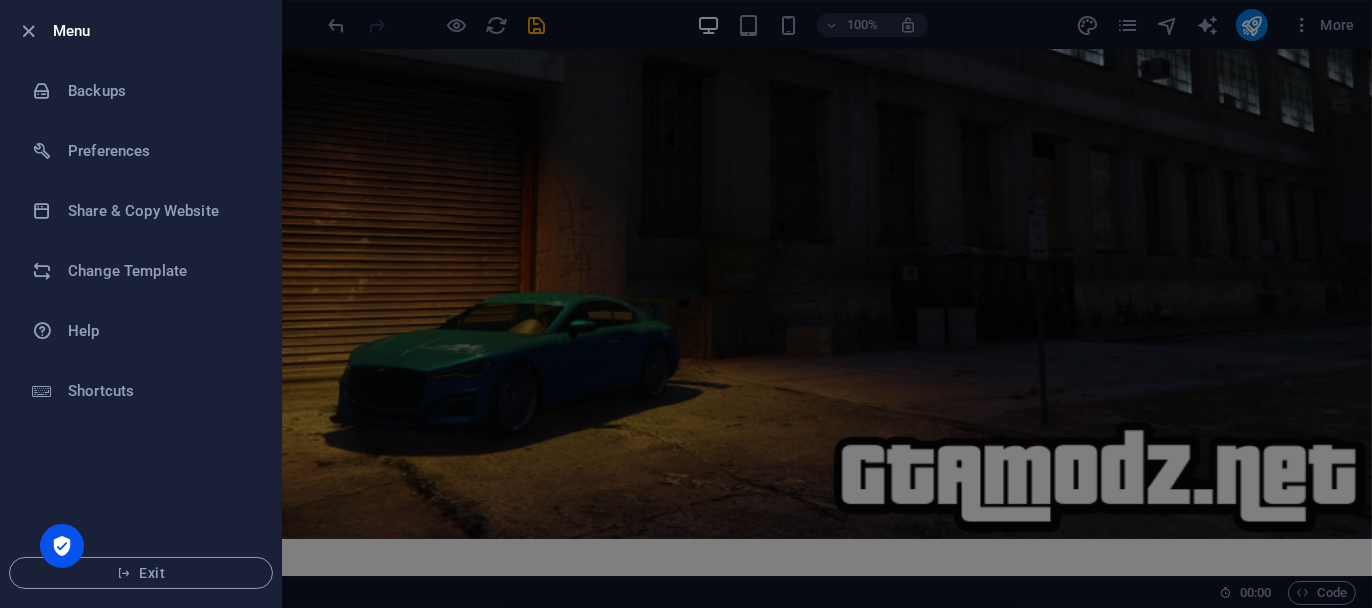 click at bounding box center [35, 31] 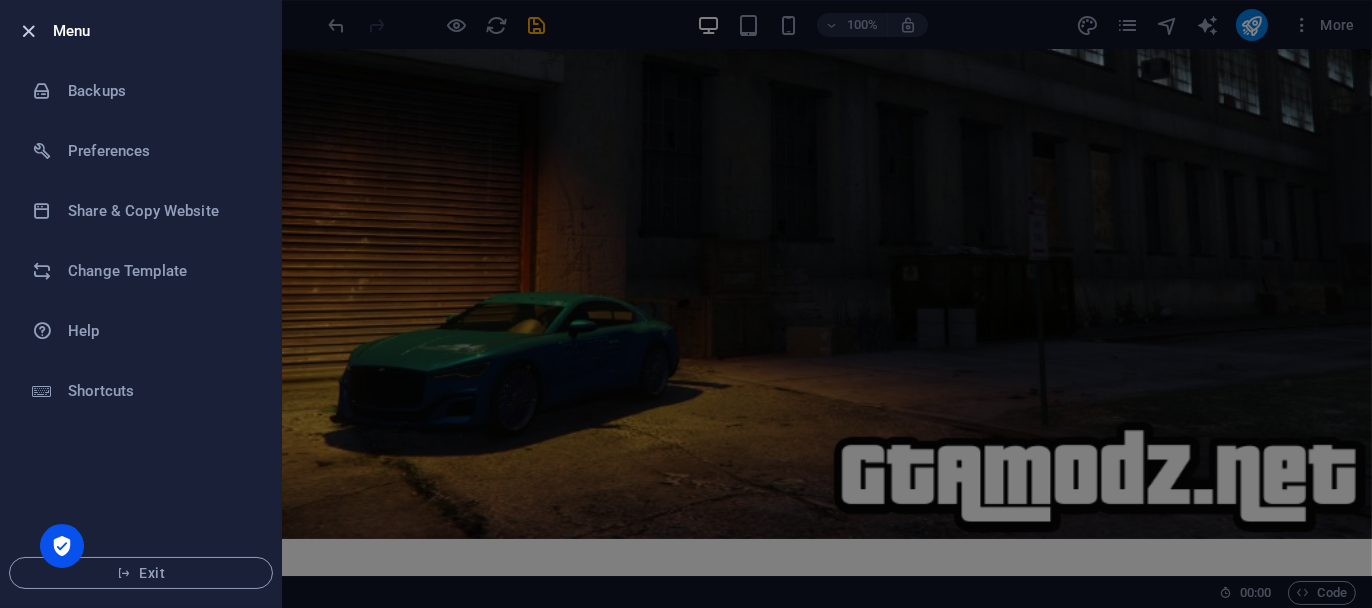 click at bounding box center (29, 31) 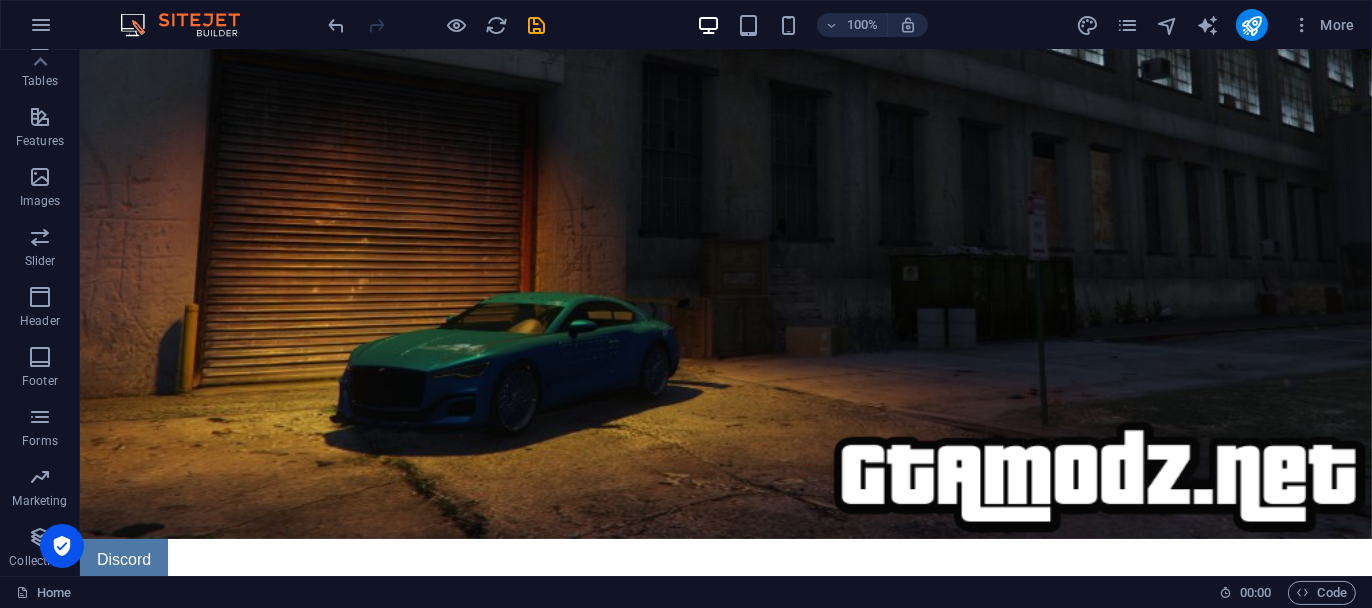 scroll, scrollTop: 0, scrollLeft: 0, axis: both 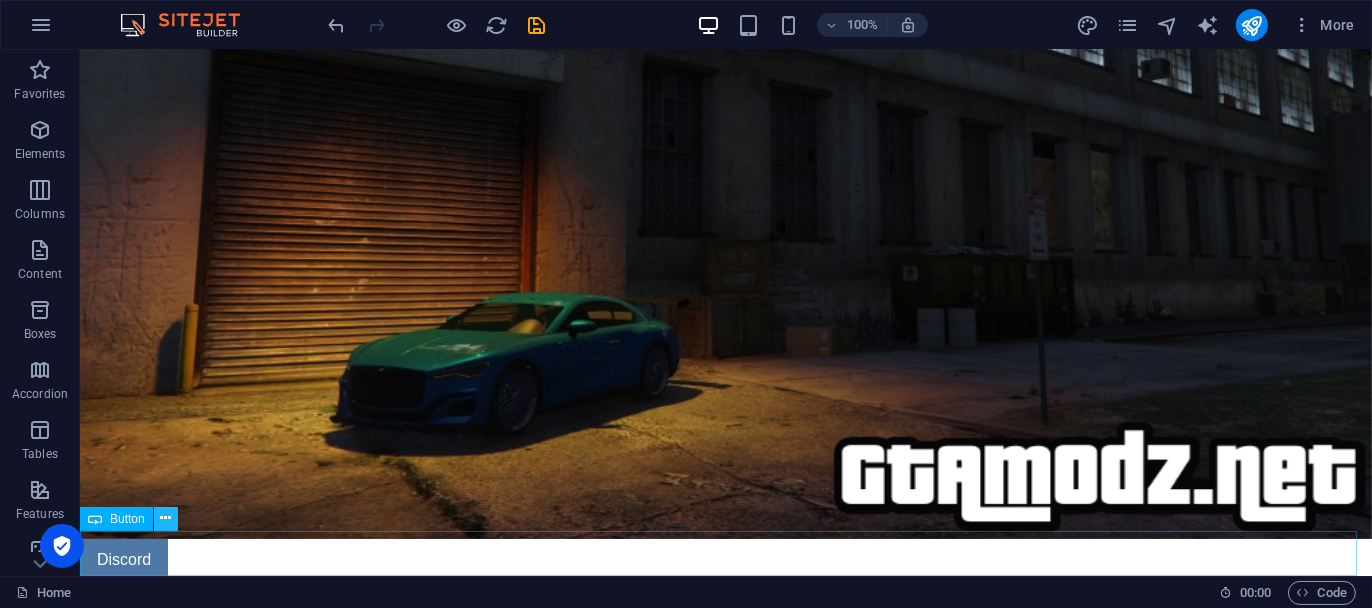 click at bounding box center (165, 518) 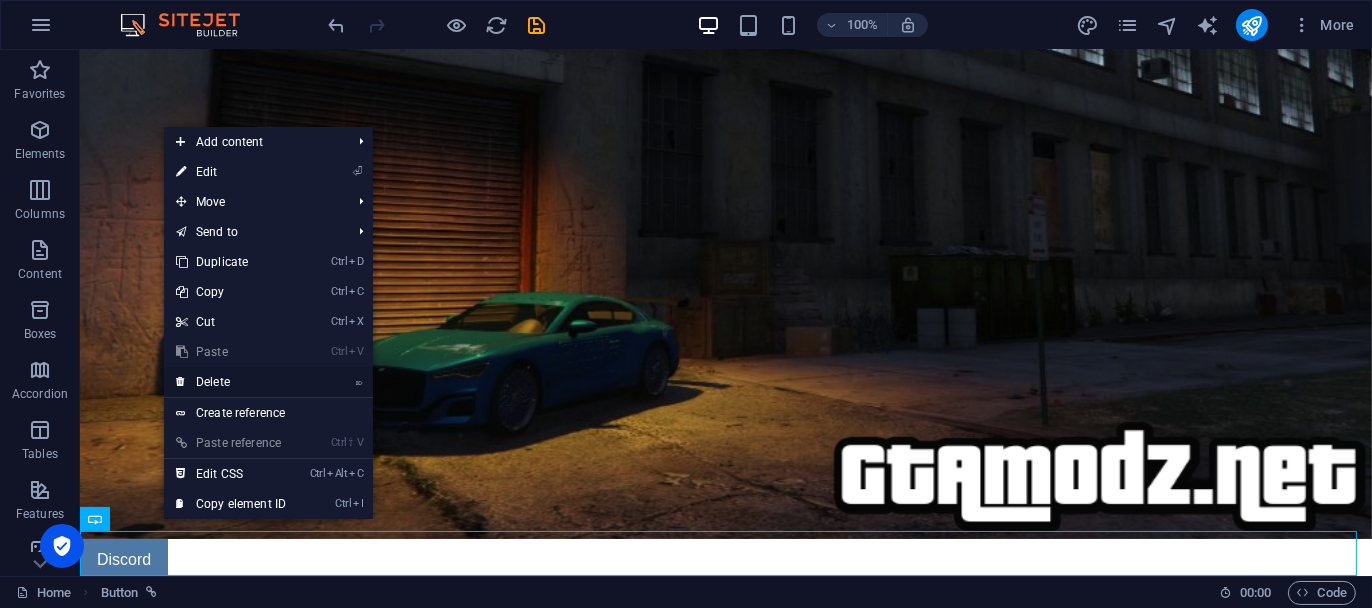 click on "⌦  Delete" at bounding box center [231, 382] 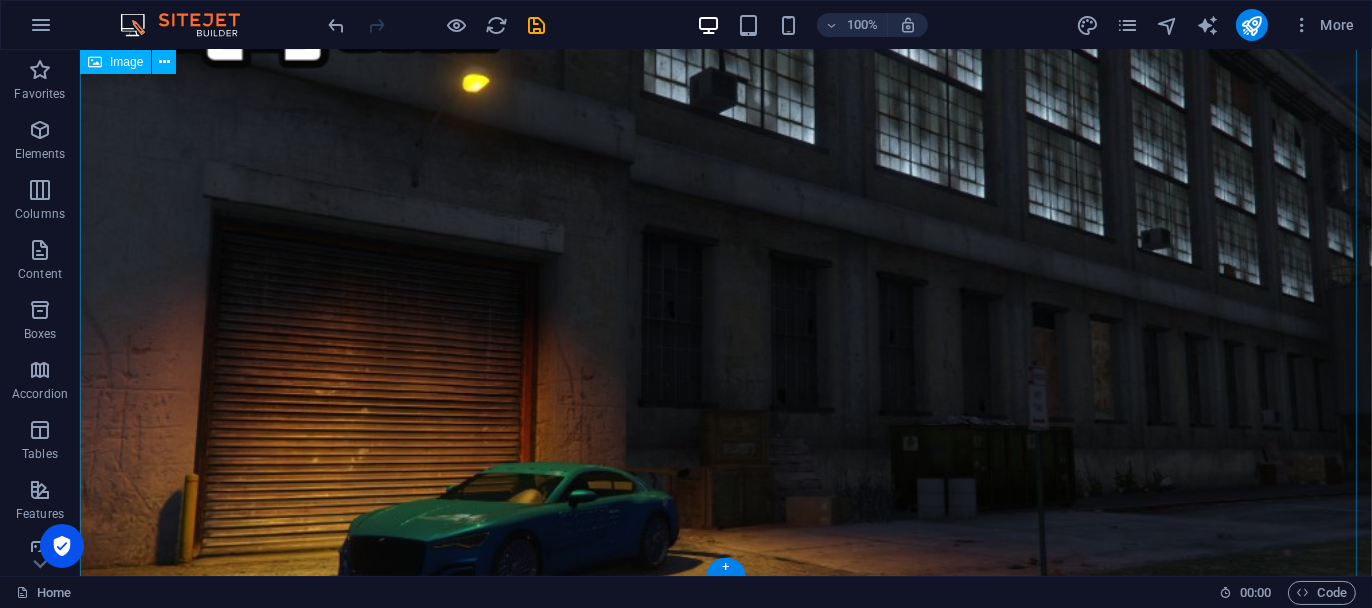 scroll, scrollTop: 0, scrollLeft: 0, axis: both 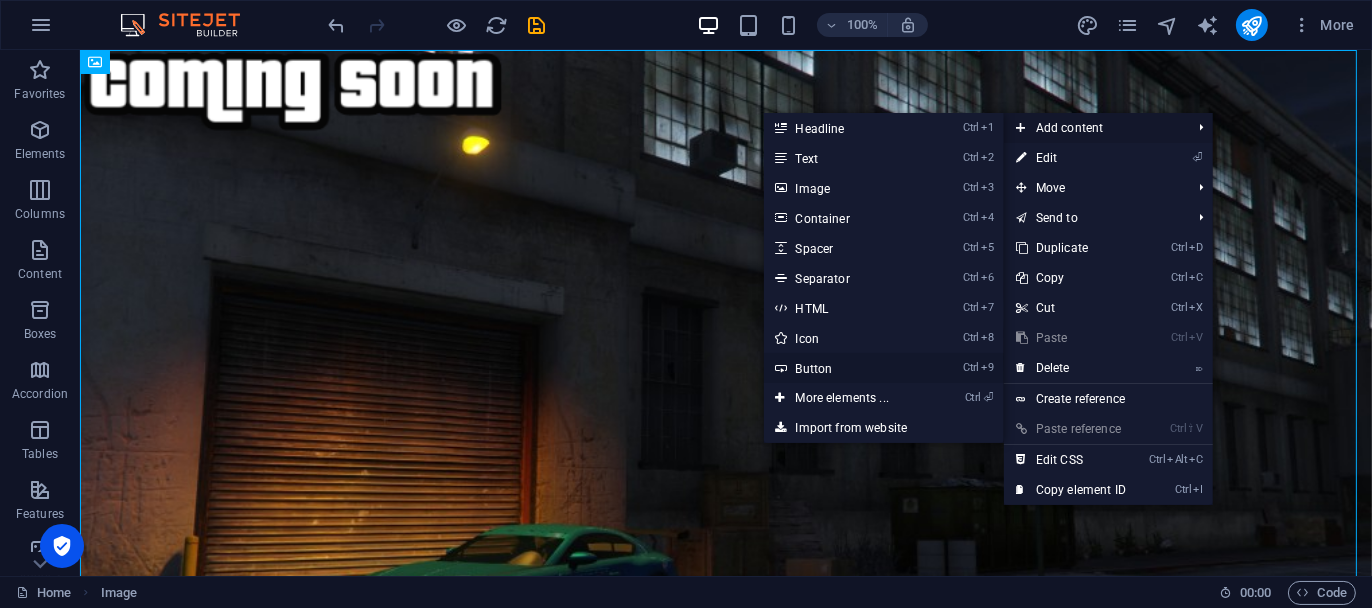 click on "Ctrl 9  Button" at bounding box center (846, 368) 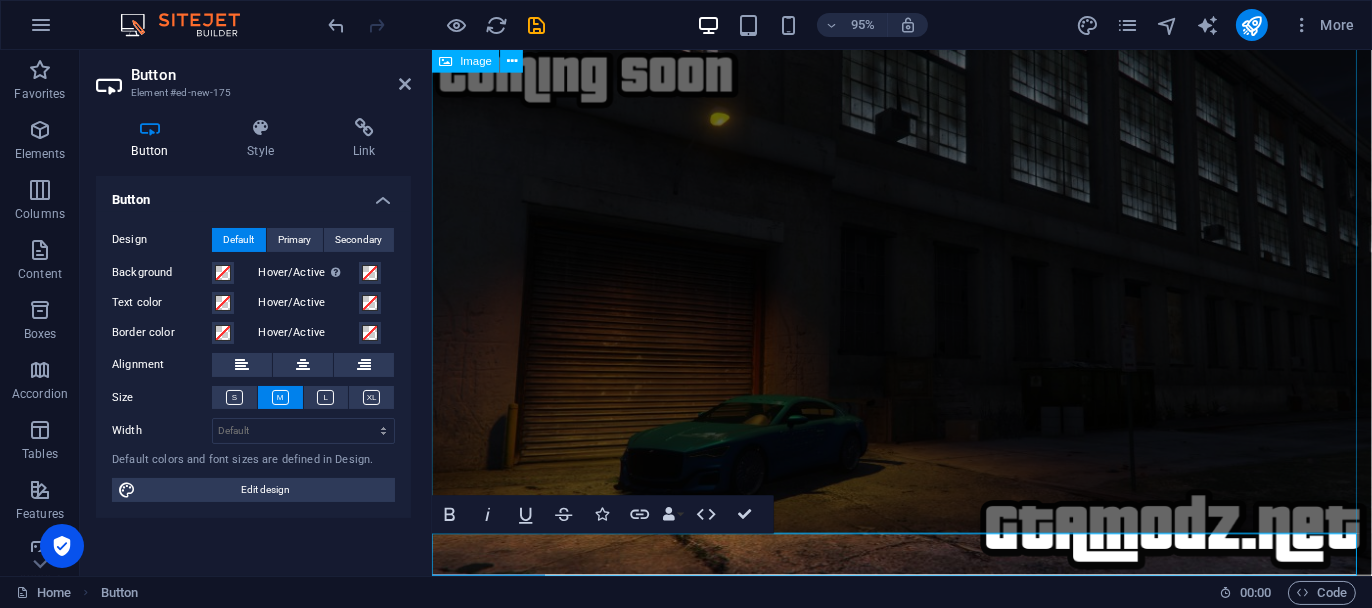 scroll, scrollTop: 35, scrollLeft: 0, axis: vertical 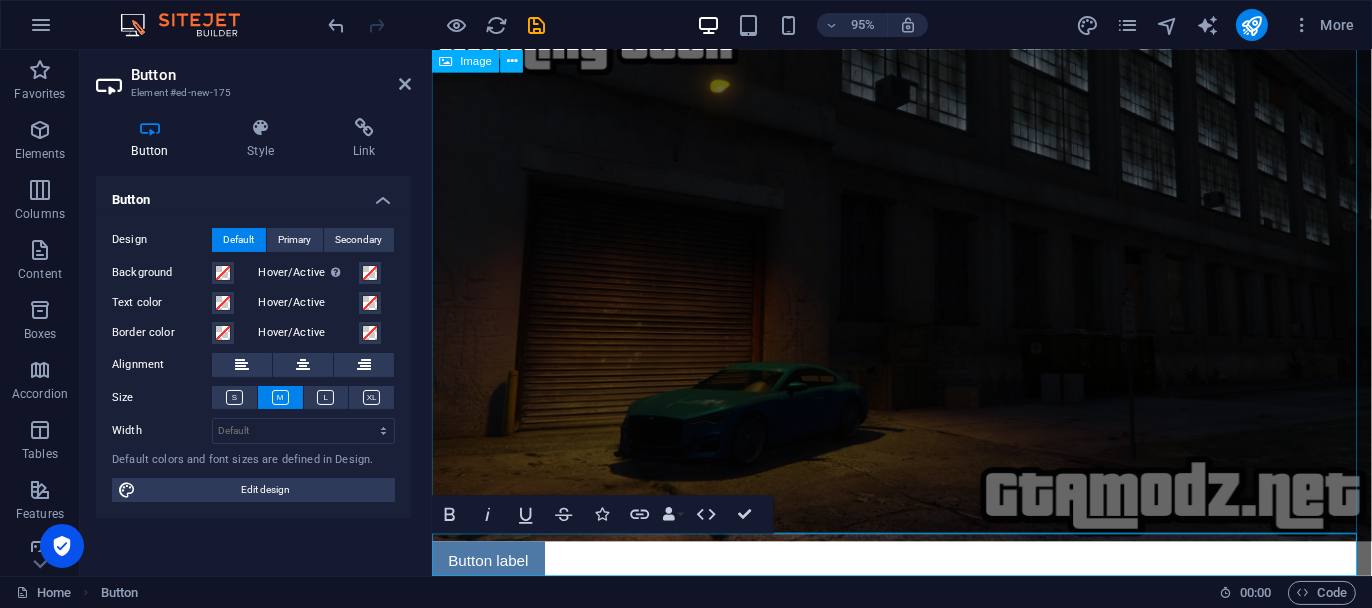 drag, startPoint x: 622, startPoint y: 589, endPoint x: 1117, endPoint y: 191, distance: 635.1606 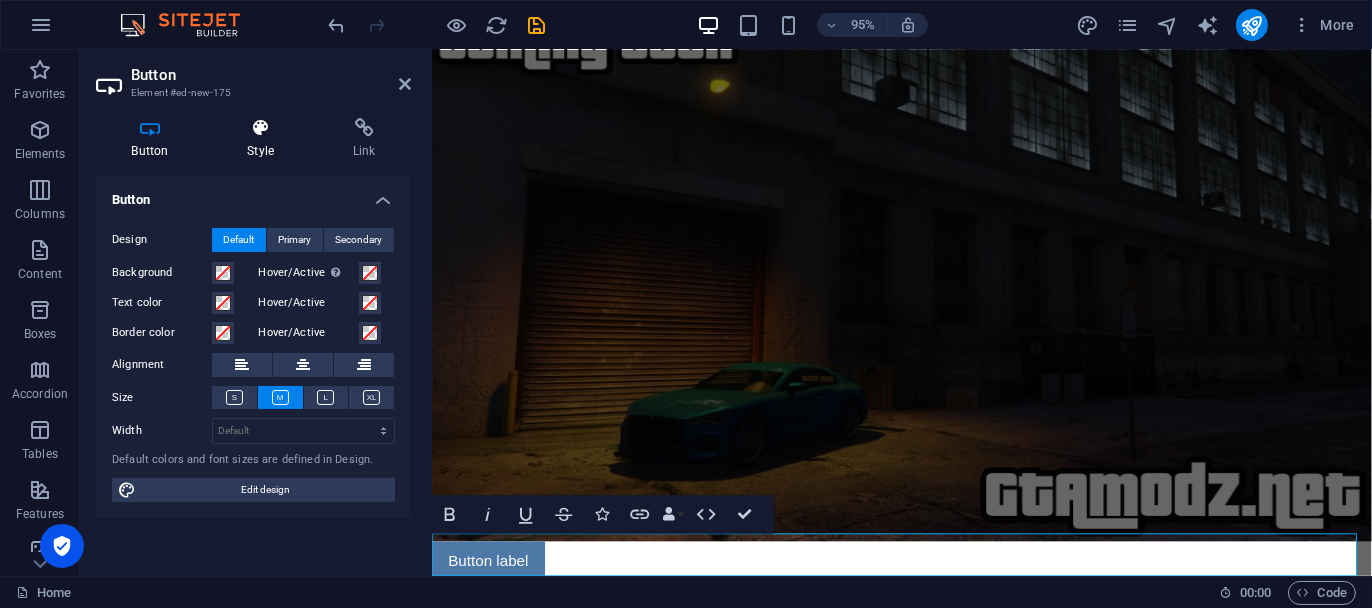click at bounding box center (261, 128) 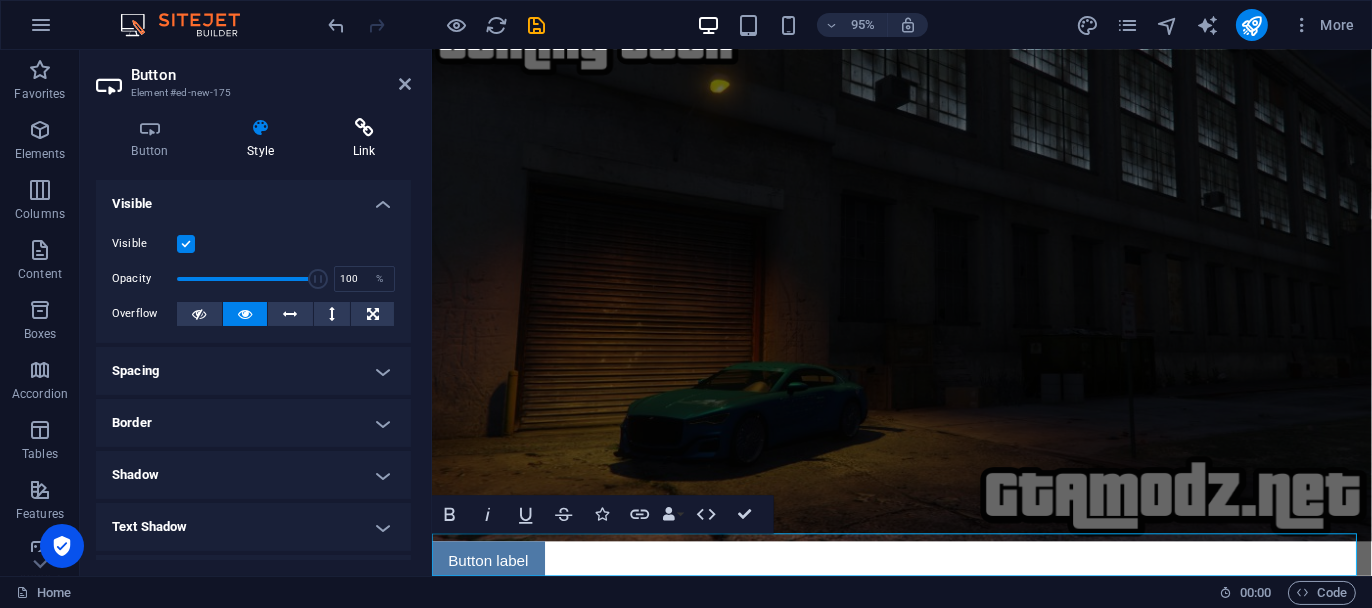 click on "Link" at bounding box center (364, 139) 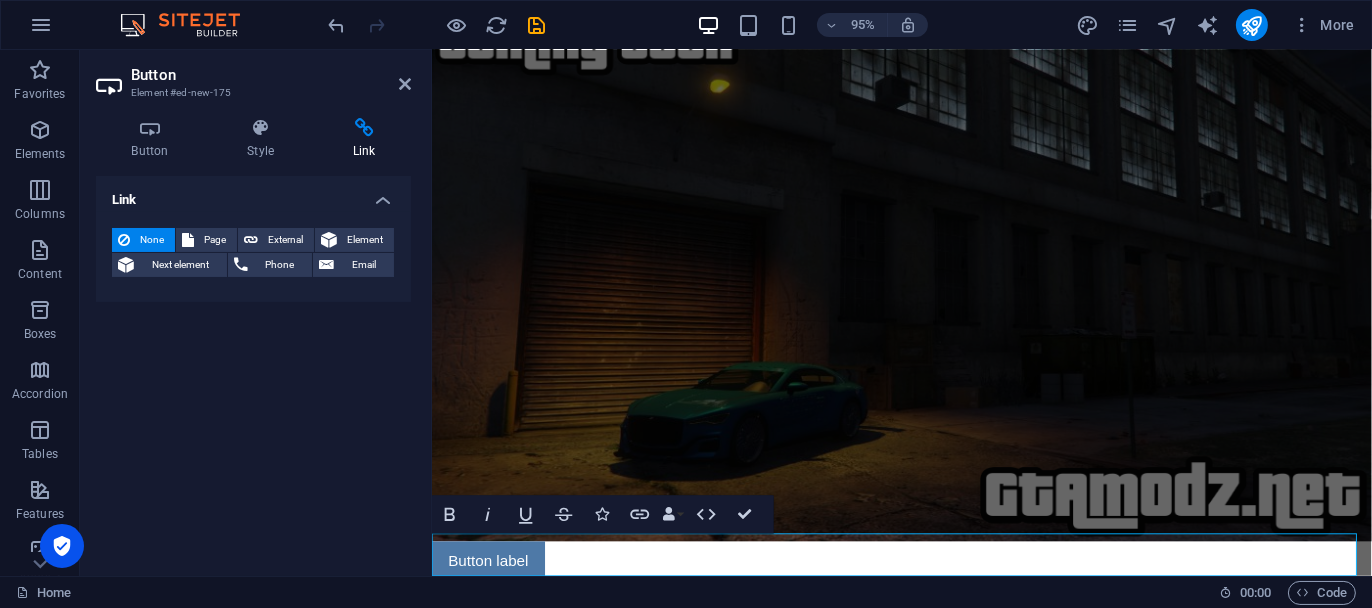 click on "Link" at bounding box center (253, 194) 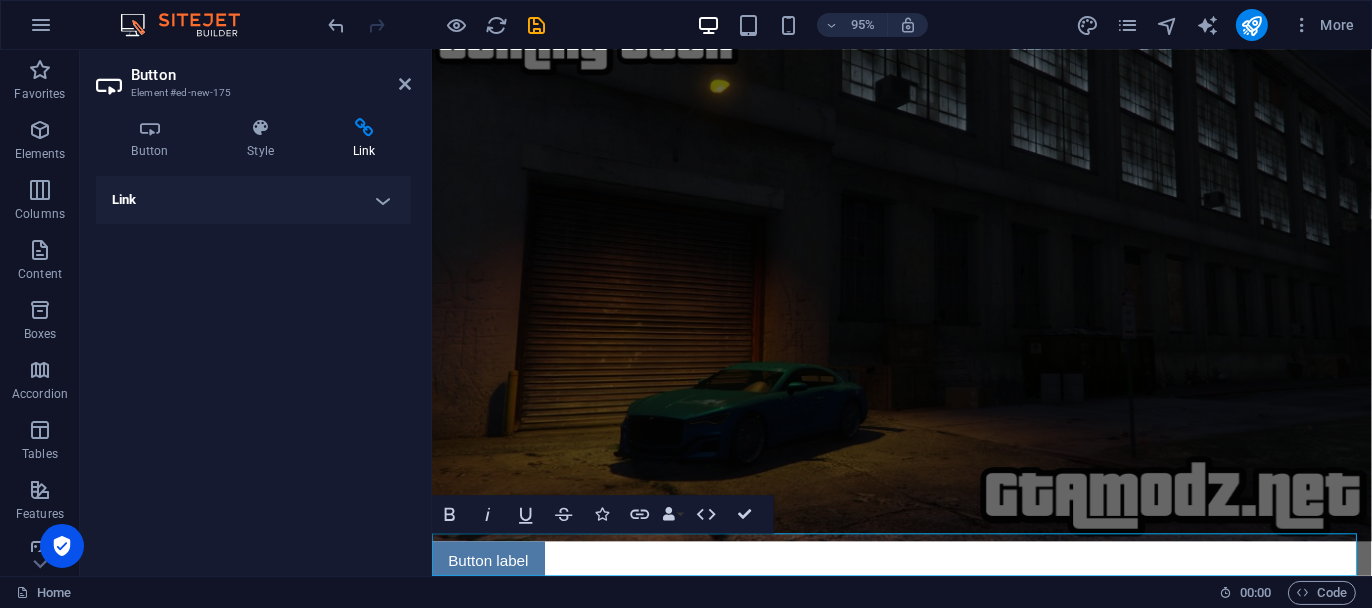 click at bounding box center (364, 128) 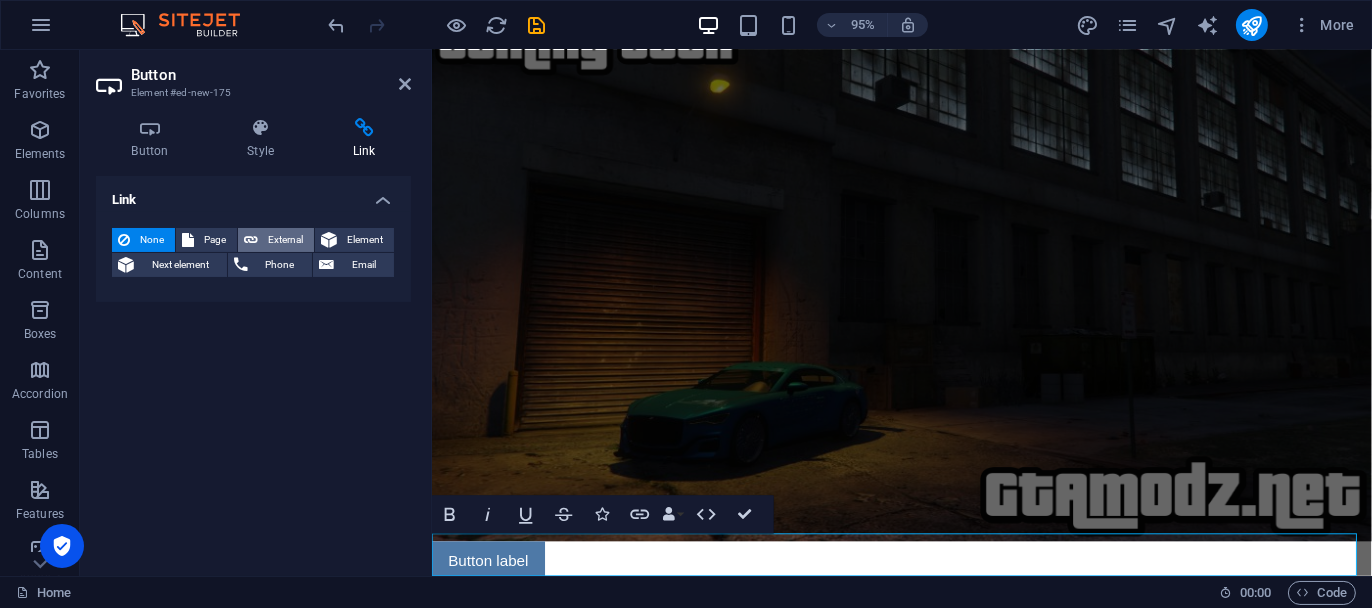 click on "External" at bounding box center (276, 240) 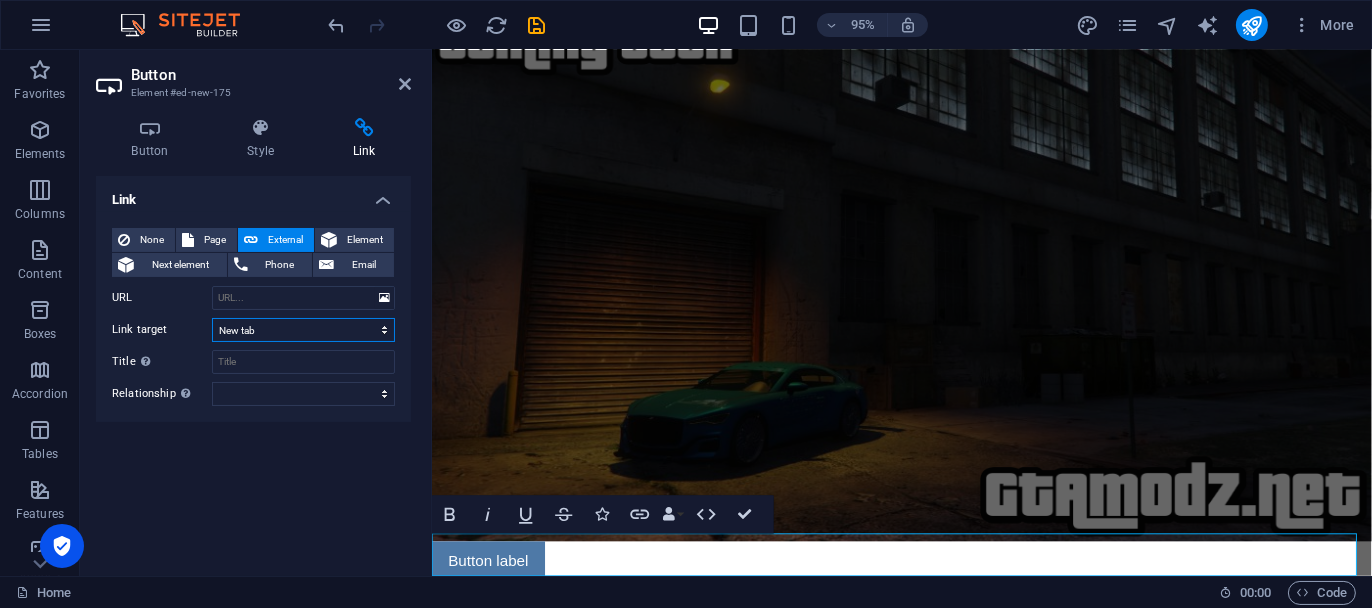 click on "New tab Same tab Overlay" at bounding box center [303, 330] 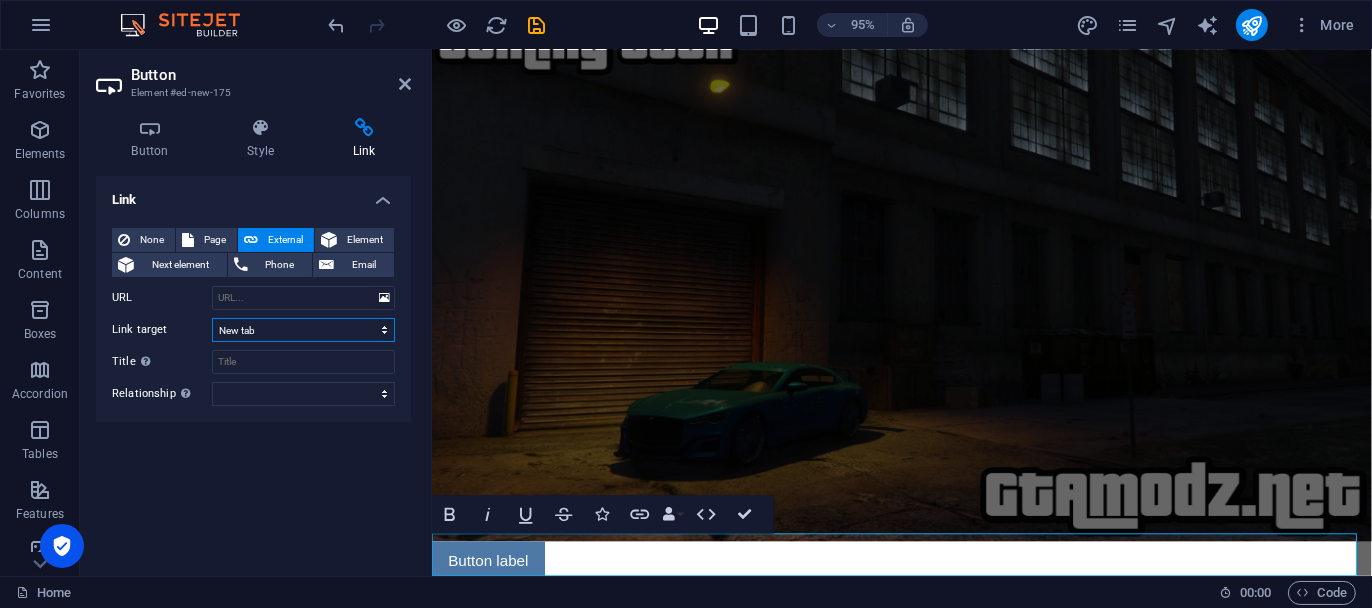 click on "New tab Same tab Overlay" at bounding box center (303, 330) 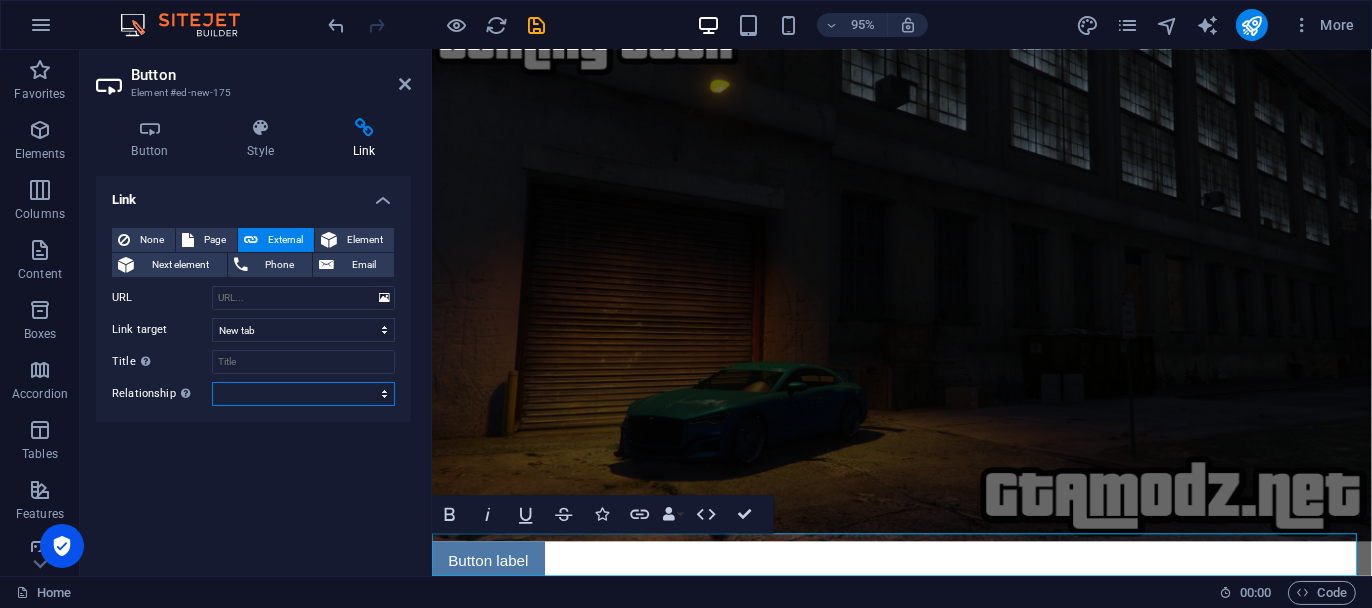 click on "alternate author bookmark external help license next nofollow noreferrer noopener prev search tag" at bounding box center [303, 394] 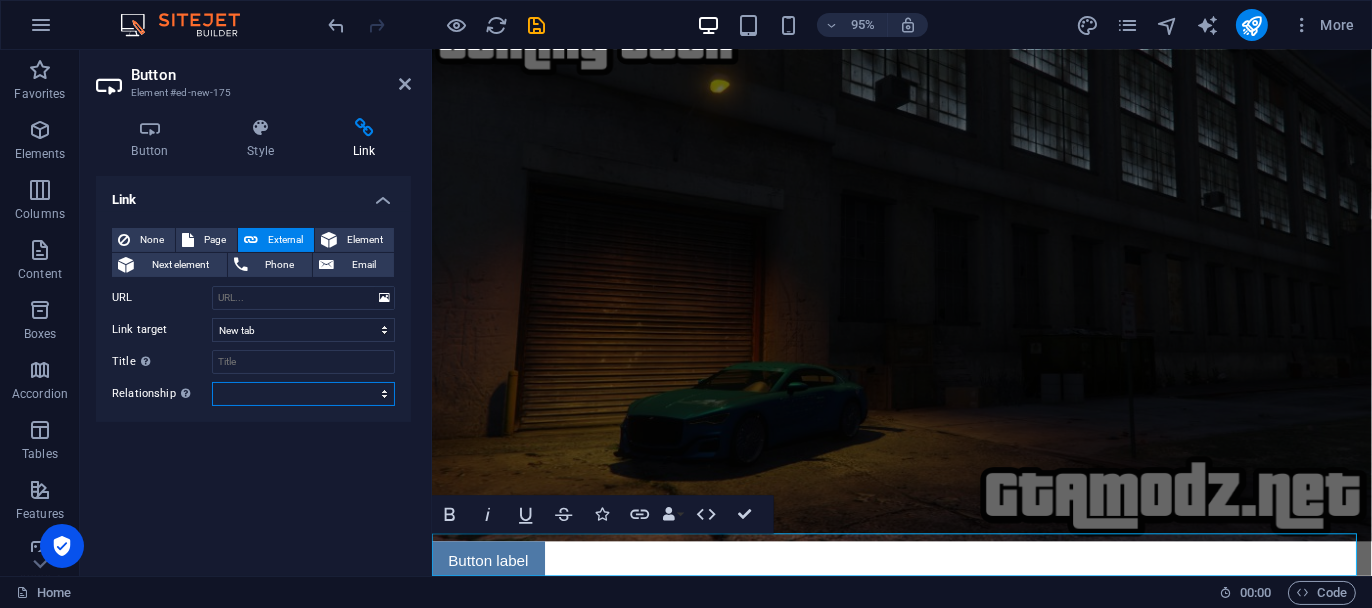 click on "alternate author bookmark external help license next nofollow noreferrer noopener prev search tag" at bounding box center (303, 394) 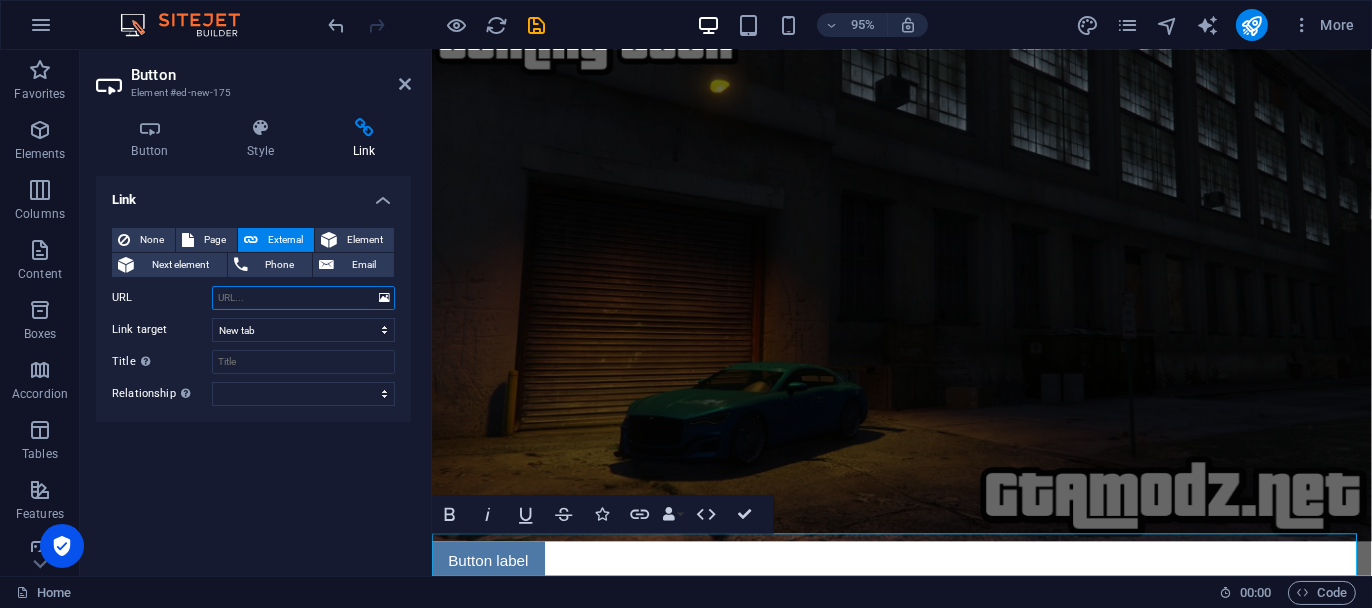 click on "URL" at bounding box center (303, 298) 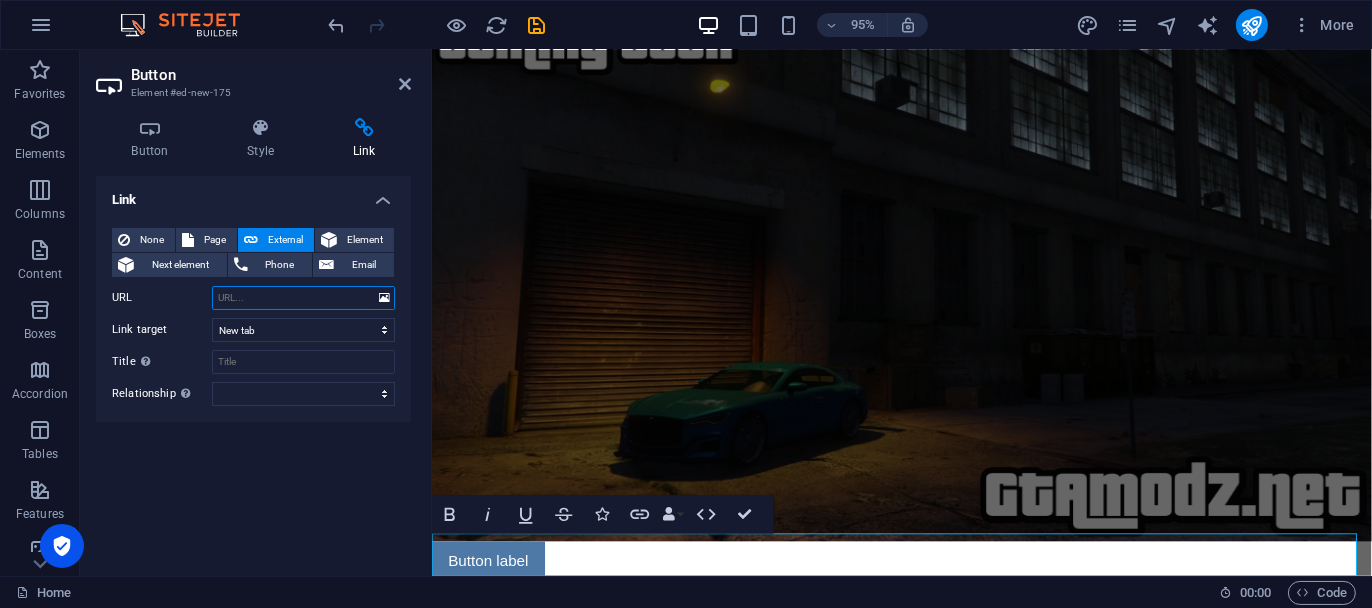 paste on "https://discord.gg/DXT5U6bt" 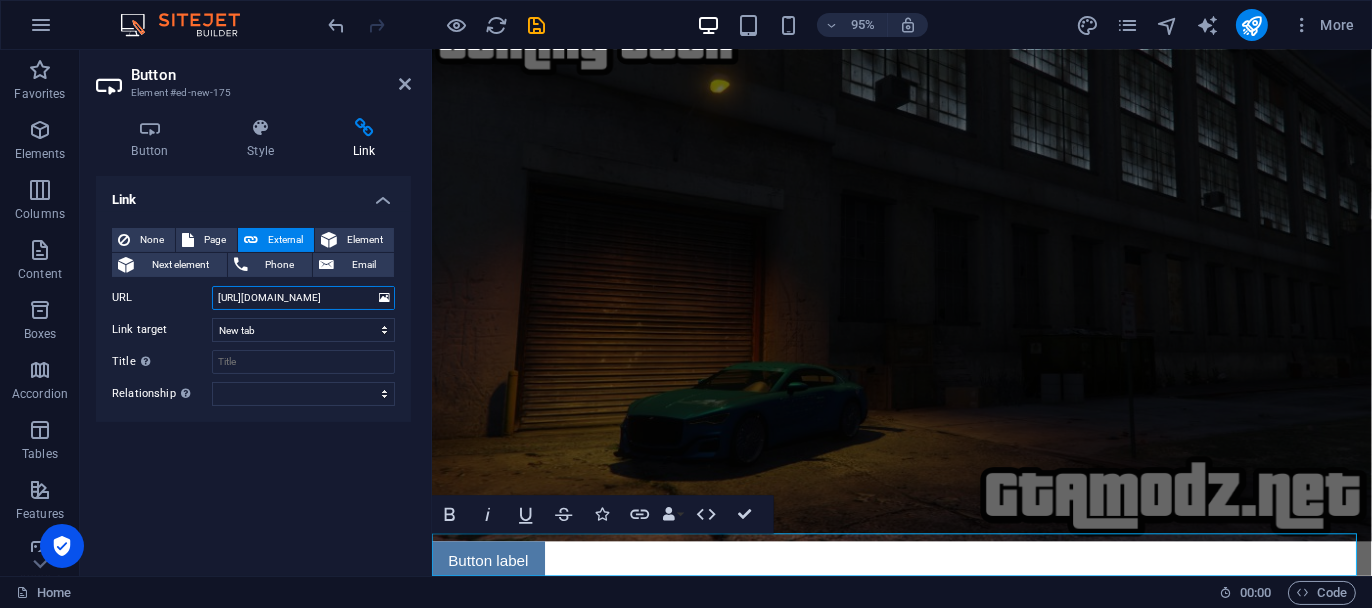 type on "https://discord.gg/DXT5U6bt" 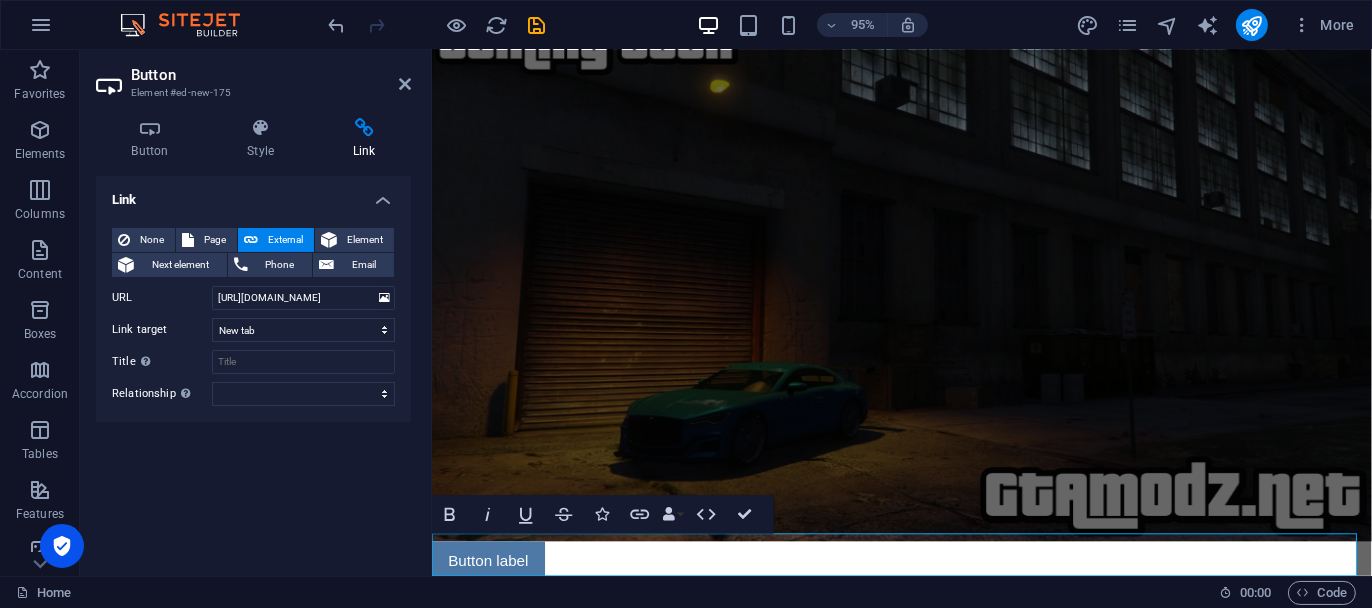 click on "Link None Page External Element Next element Phone Email Page Home Legal Notice Privacy Element
URL https://discord.gg/DXT5U6bt Phone Email Link target New tab Same tab Overlay Title Additional link description, should not be the same as the link text. The title is most often shown as a tooltip text when the mouse moves over the element. Leave empty if uncertain. Relationship Sets the  relationship of this link to the link target . For example, the value "nofollow" instructs search engines not to follow the link. Can be left empty. alternate author bookmark external help license next nofollow noreferrer noopener prev search tag" at bounding box center [253, 368] 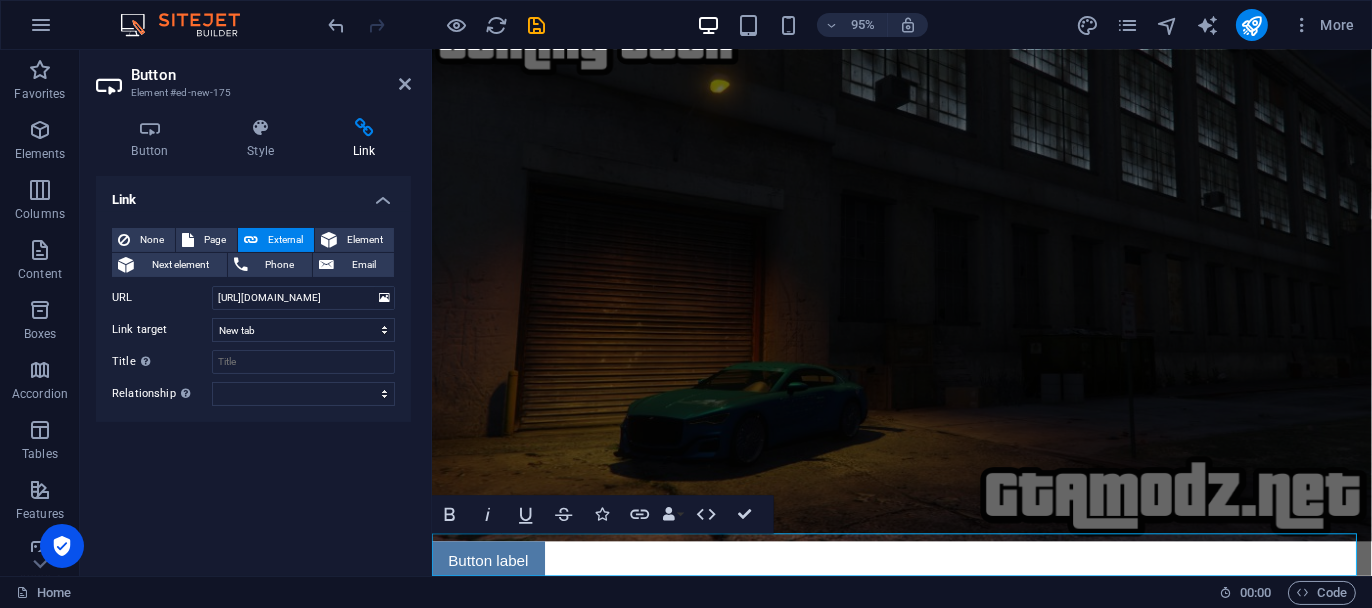 click on "Button label" at bounding box center (925, 588) 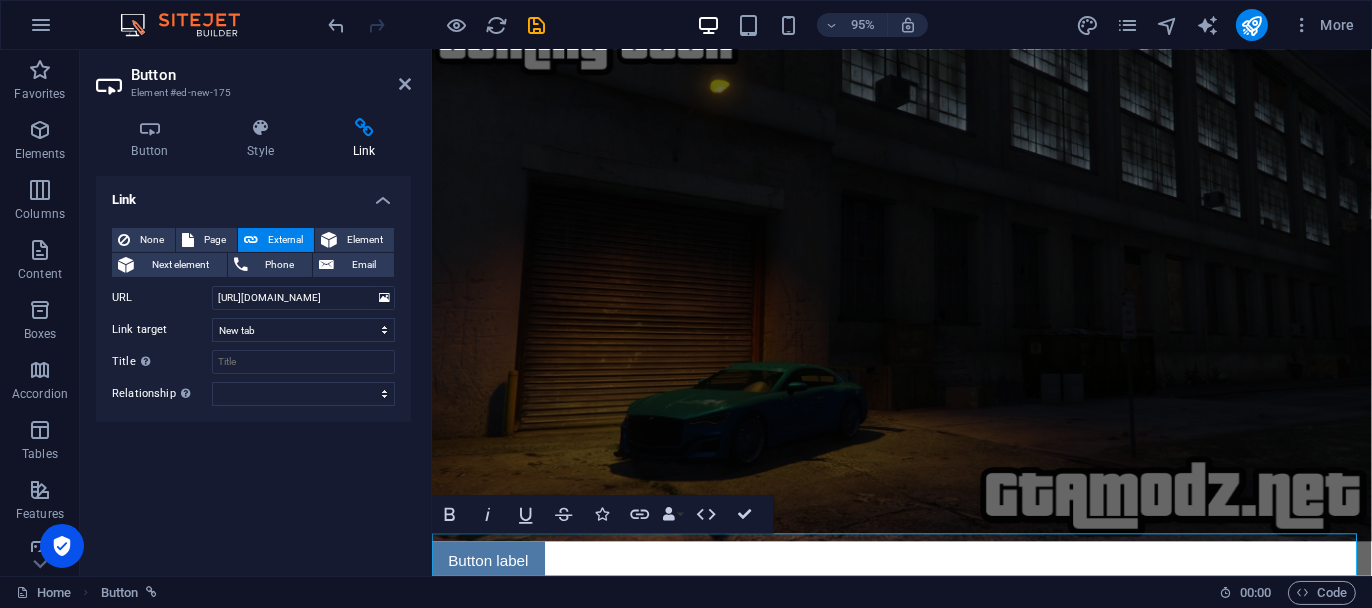 click on "Button label" at bounding box center (925, 588) 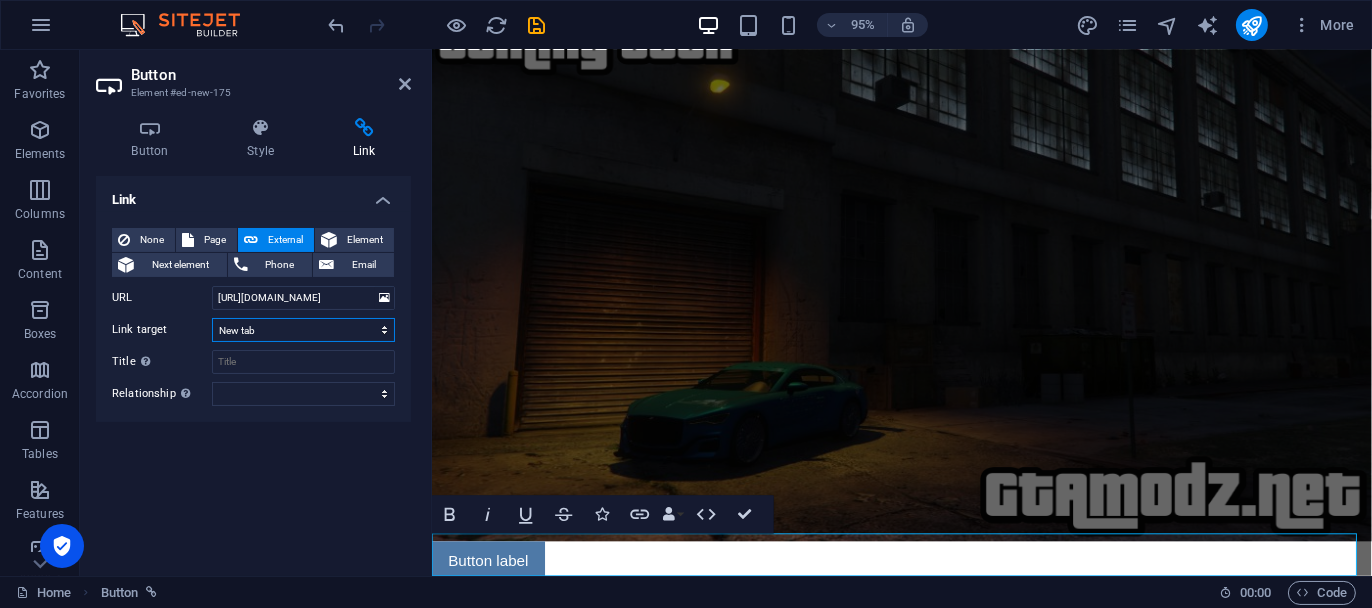 click on "New tab Same tab Overlay" at bounding box center (303, 330) 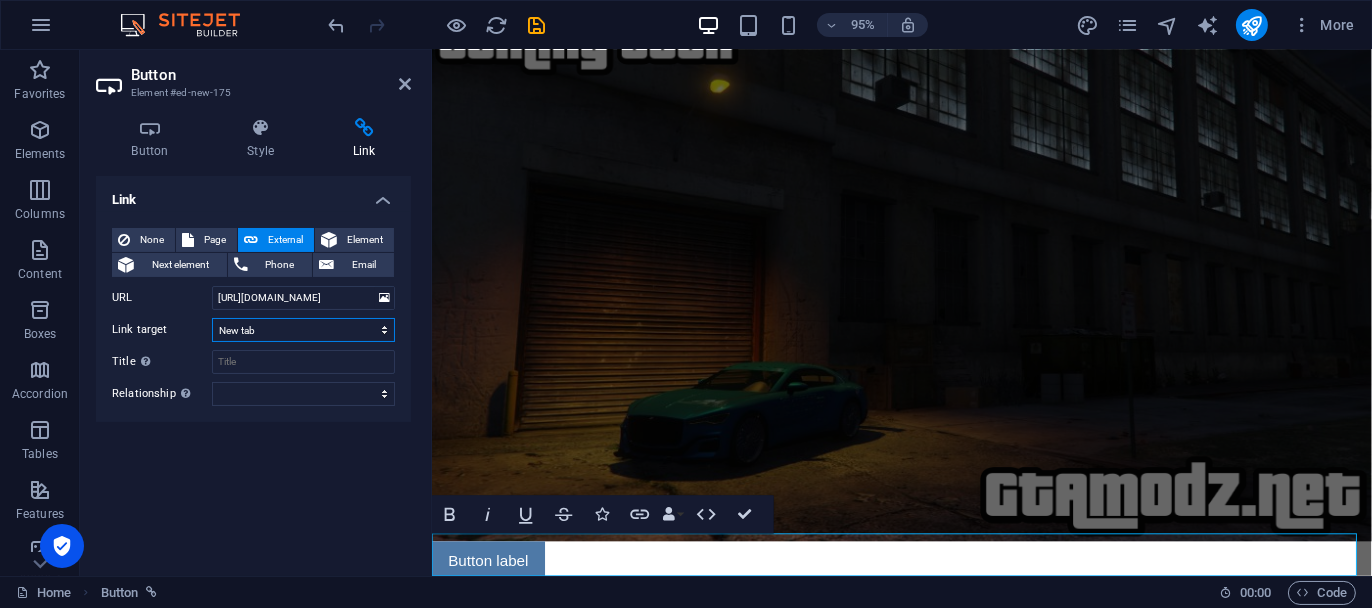 click on "New tab Same tab Overlay" at bounding box center [303, 330] 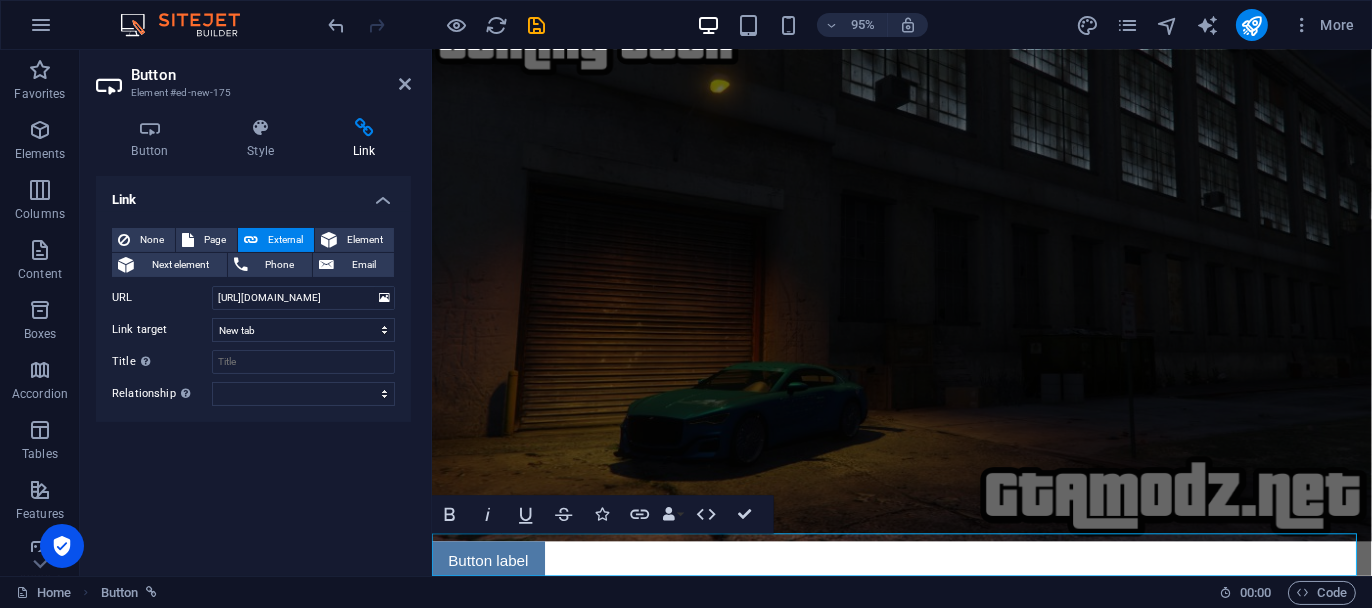 click on "Button label" at bounding box center (925, 588) 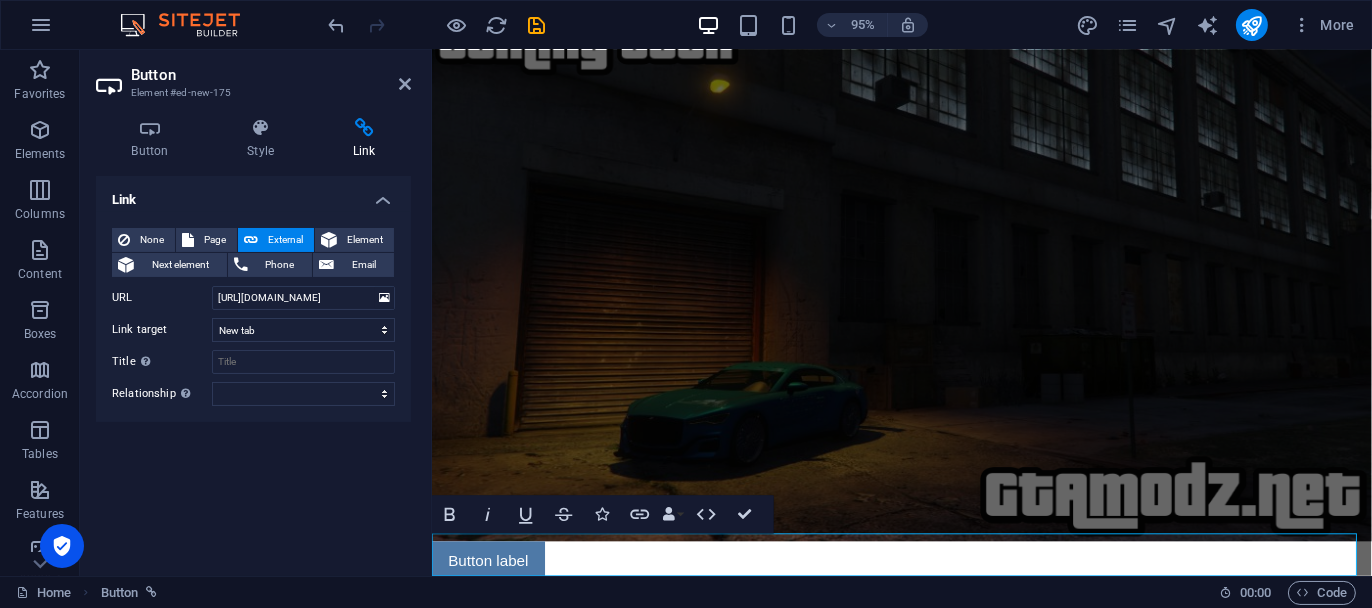 click on "Button" at bounding box center [271, 75] 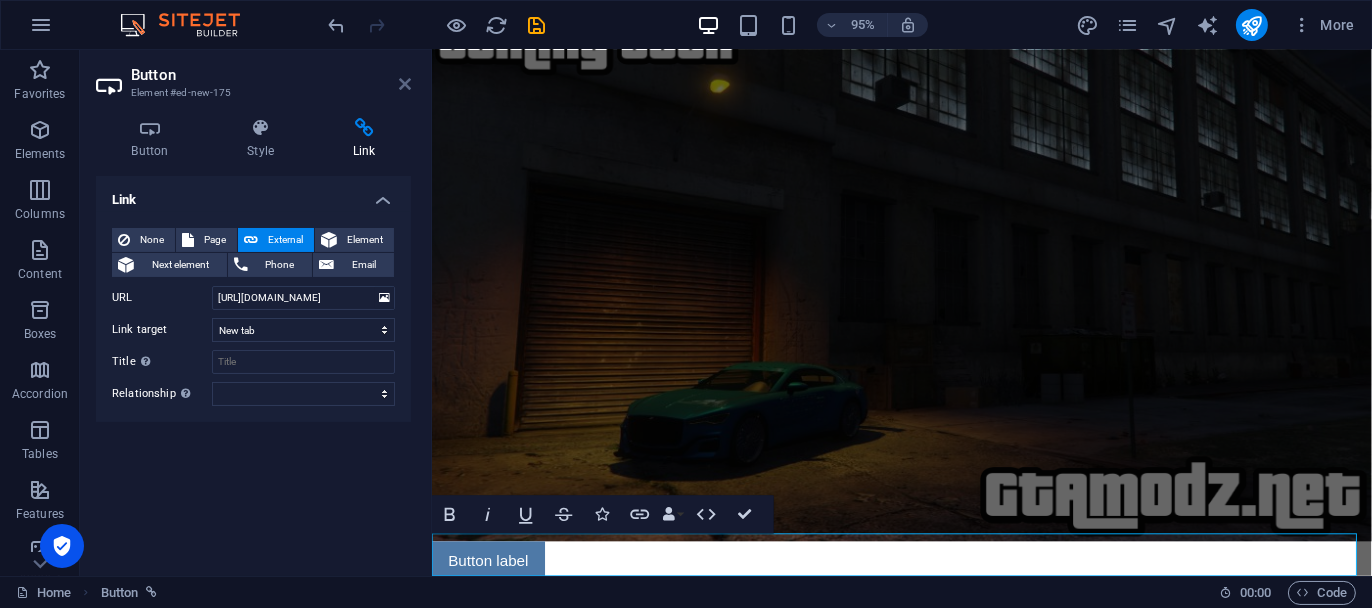click at bounding box center [405, 84] 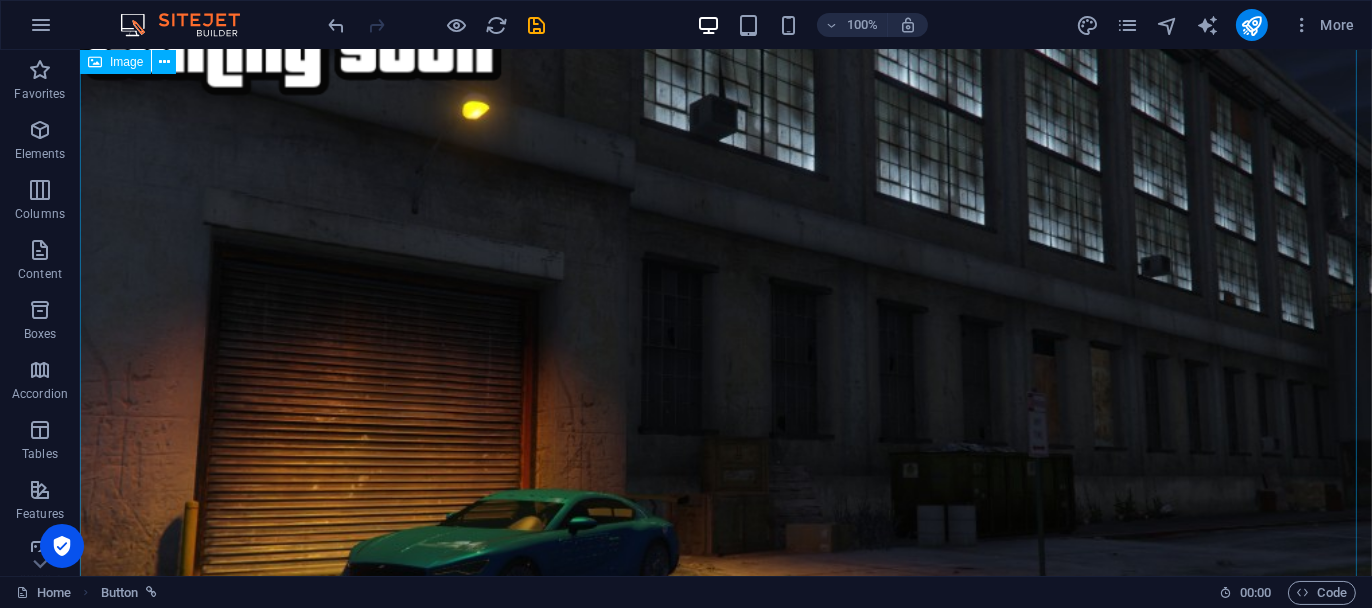 scroll, scrollTop: 232, scrollLeft: 0, axis: vertical 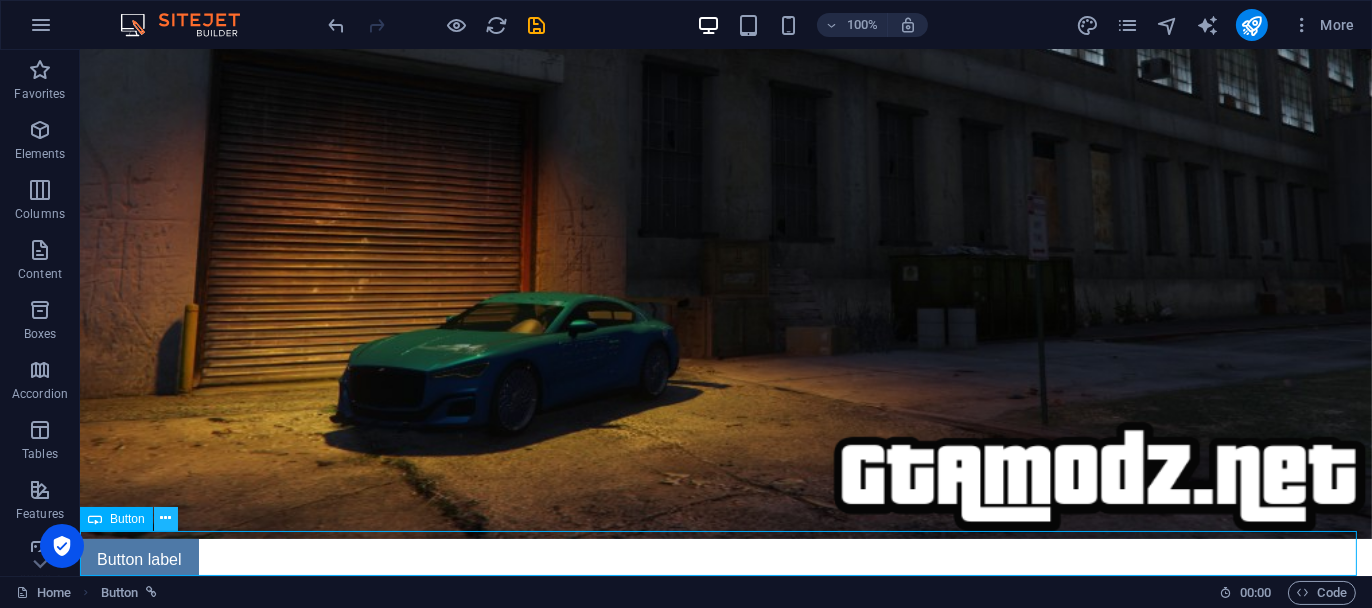 click at bounding box center [165, 518] 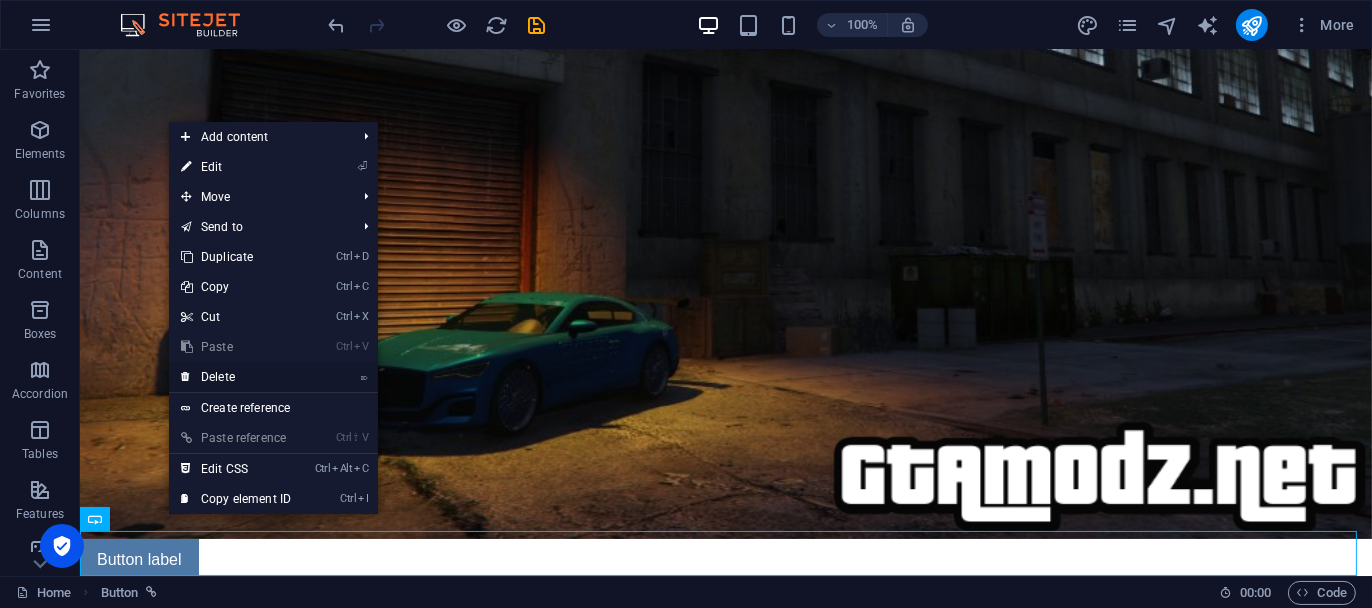 click on "⌦  Delete" at bounding box center (236, 377) 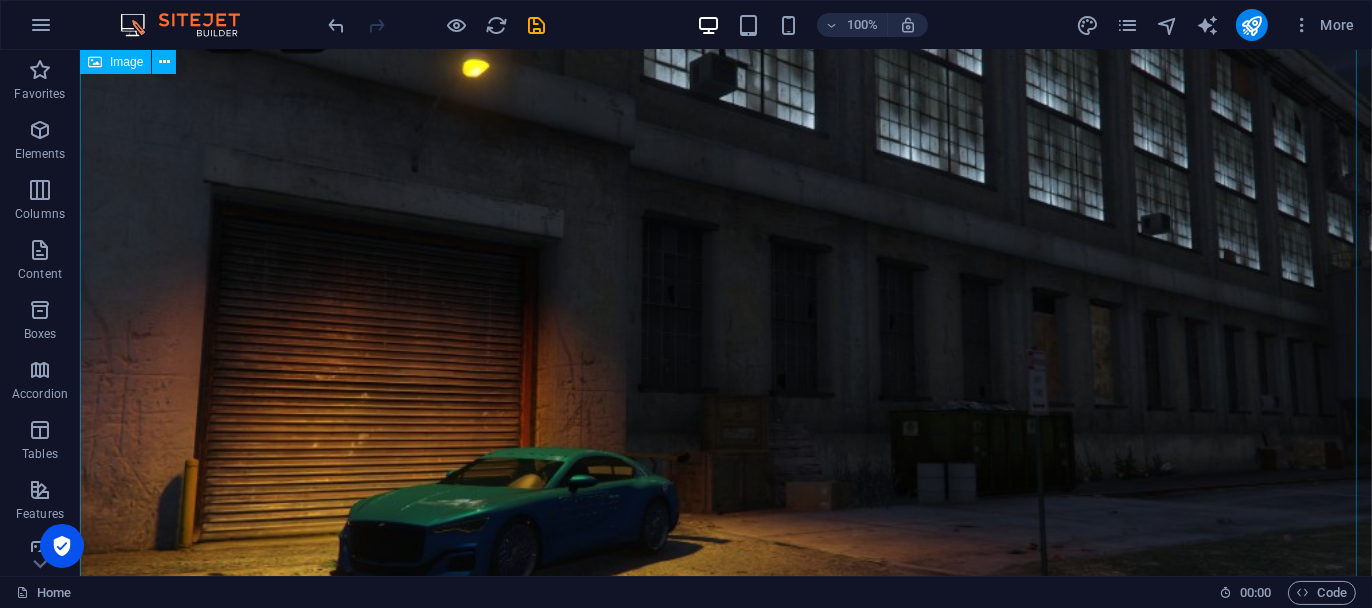 scroll, scrollTop: 0, scrollLeft: 0, axis: both 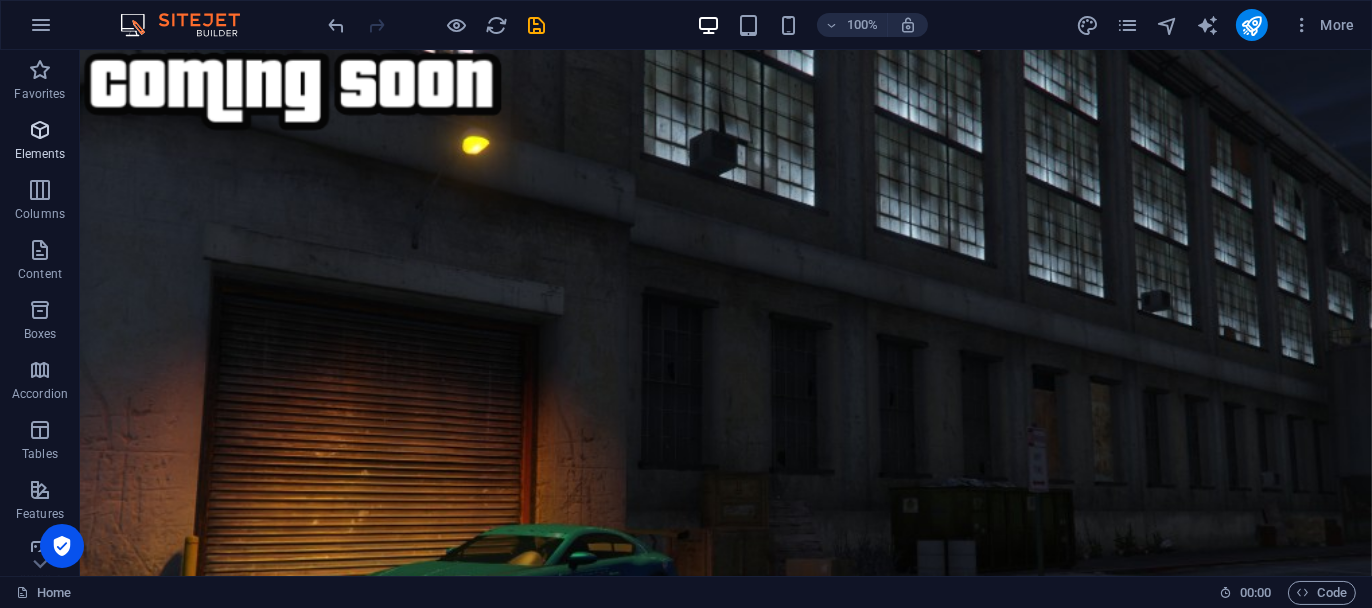 click on "Elements" at bounding box center (40, 142) 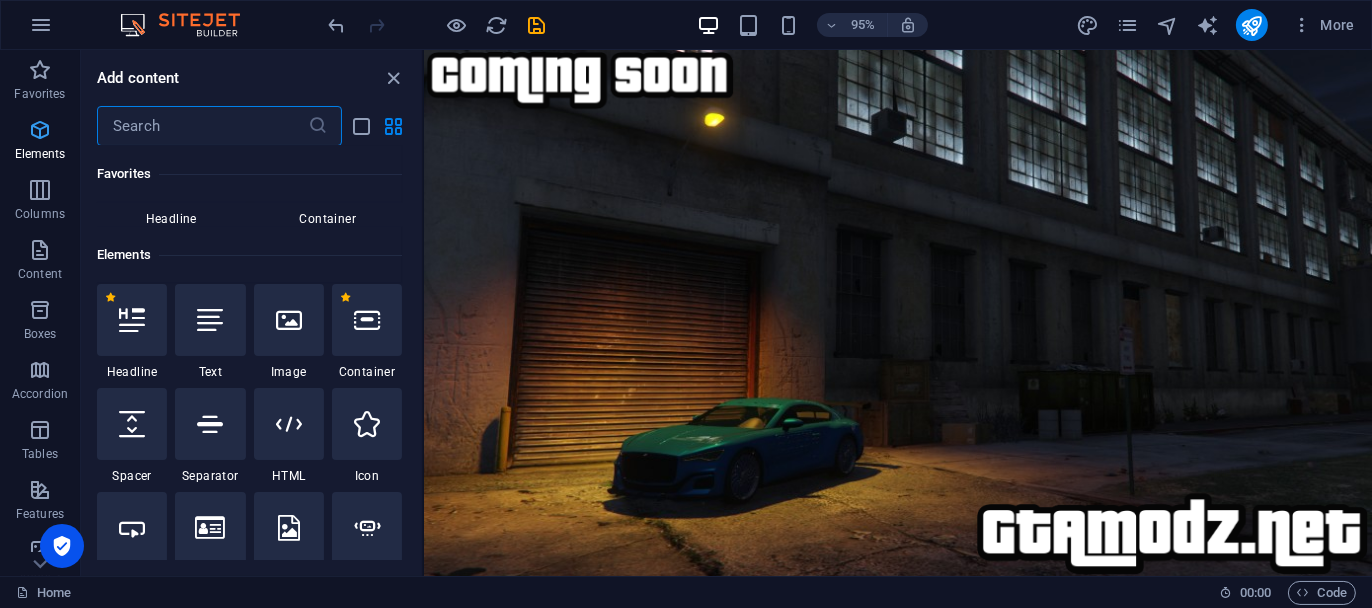 scroll, scrollTop: 212, scrollLeft: 0, axis: vertical 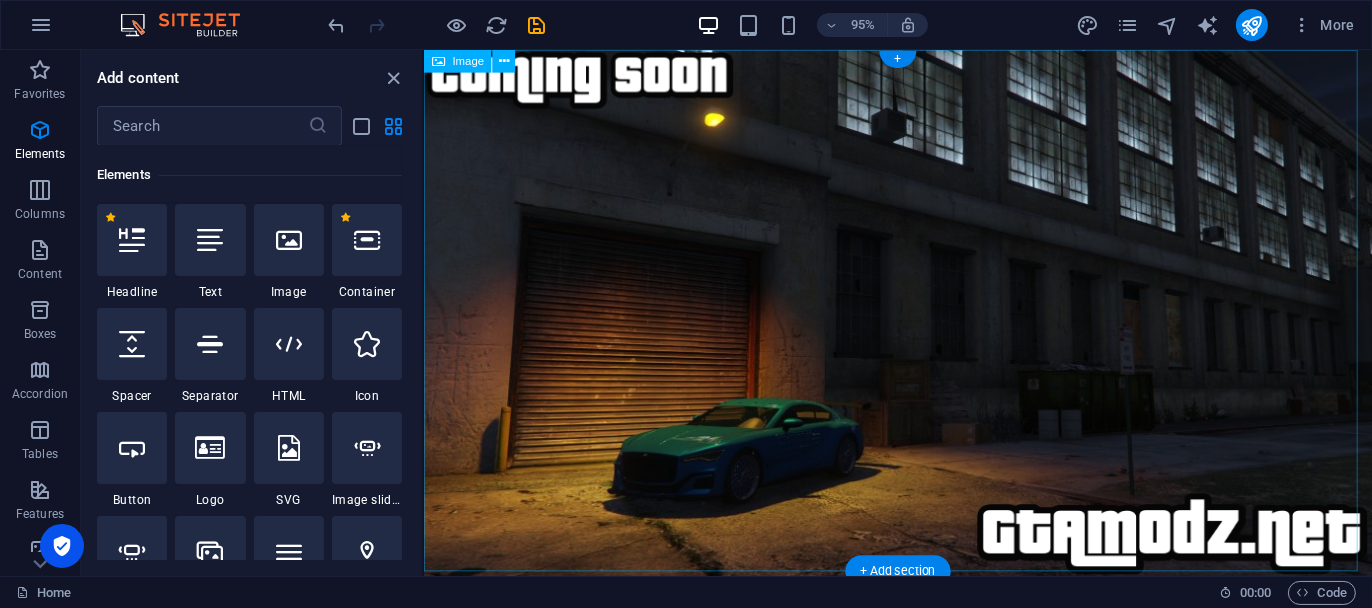 click at bounding box center (922, 328) 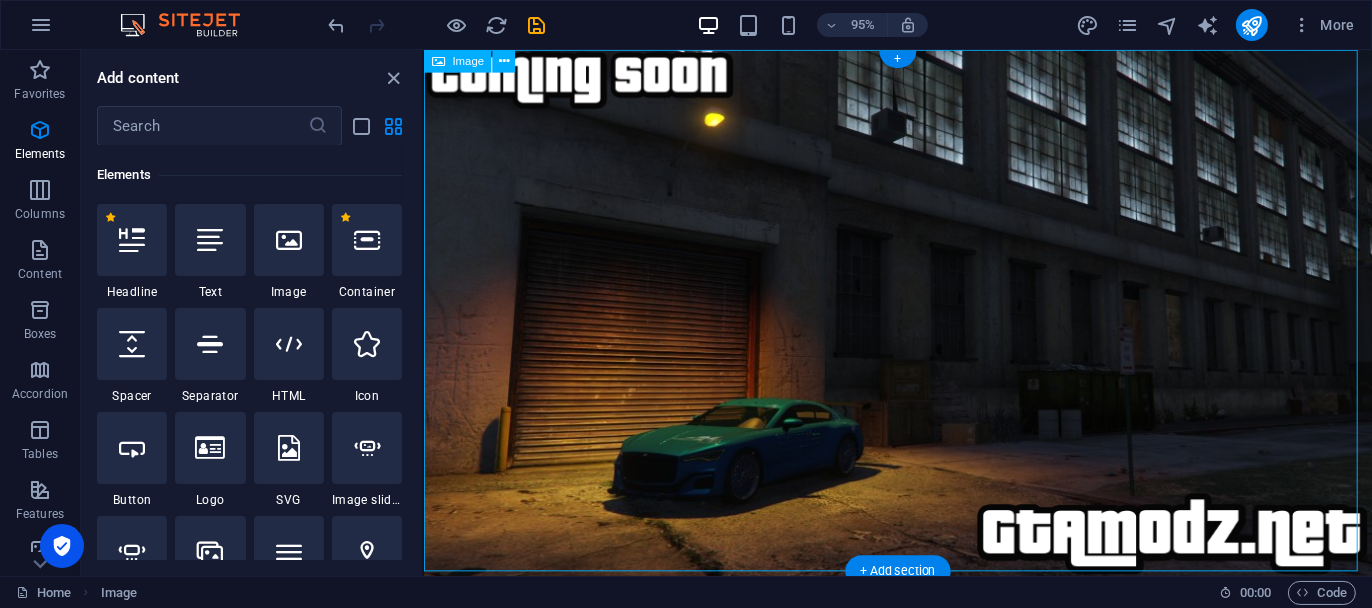 click at bounding box center (922, 328) 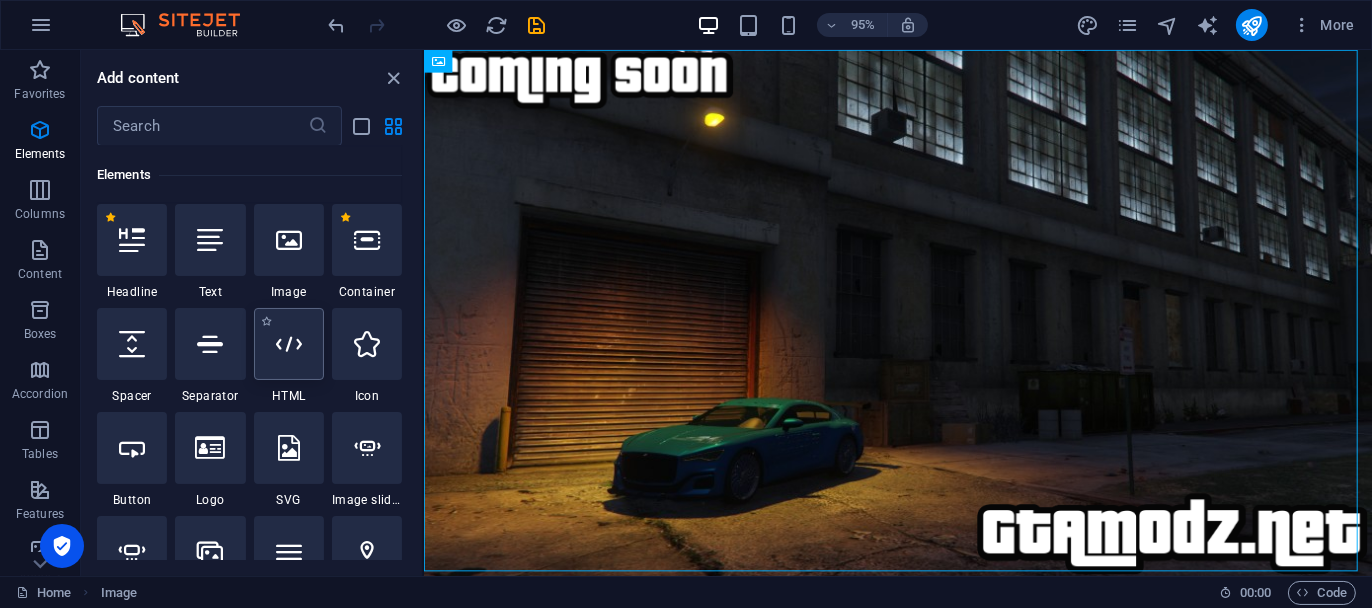 click at bounding box center [289, 344] 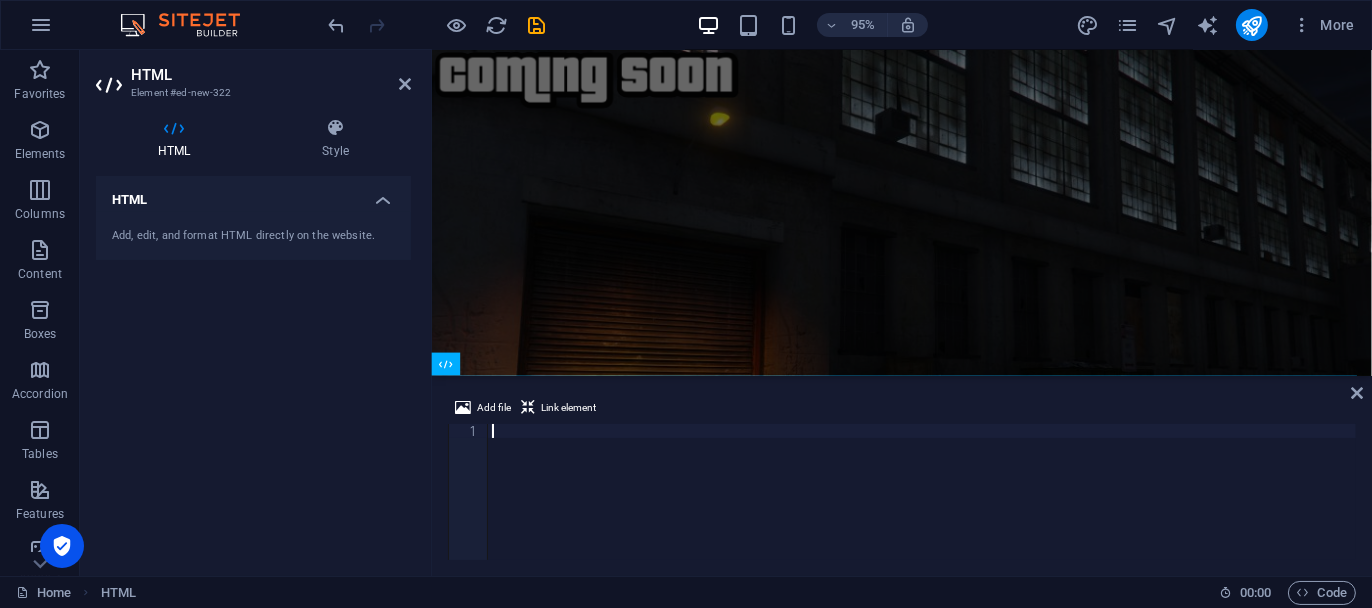 scroll, scrollTop: 200, scrollLeft: 0, axis: vertical 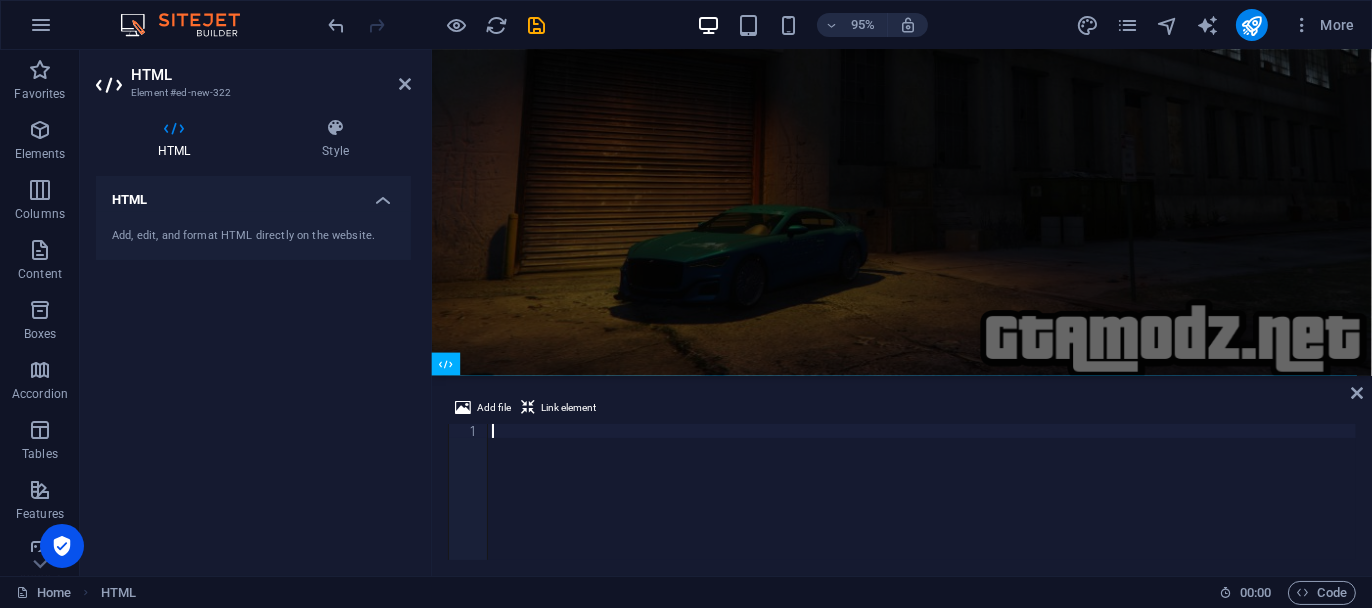type on "https://discord.gg/DXT5U6bt" 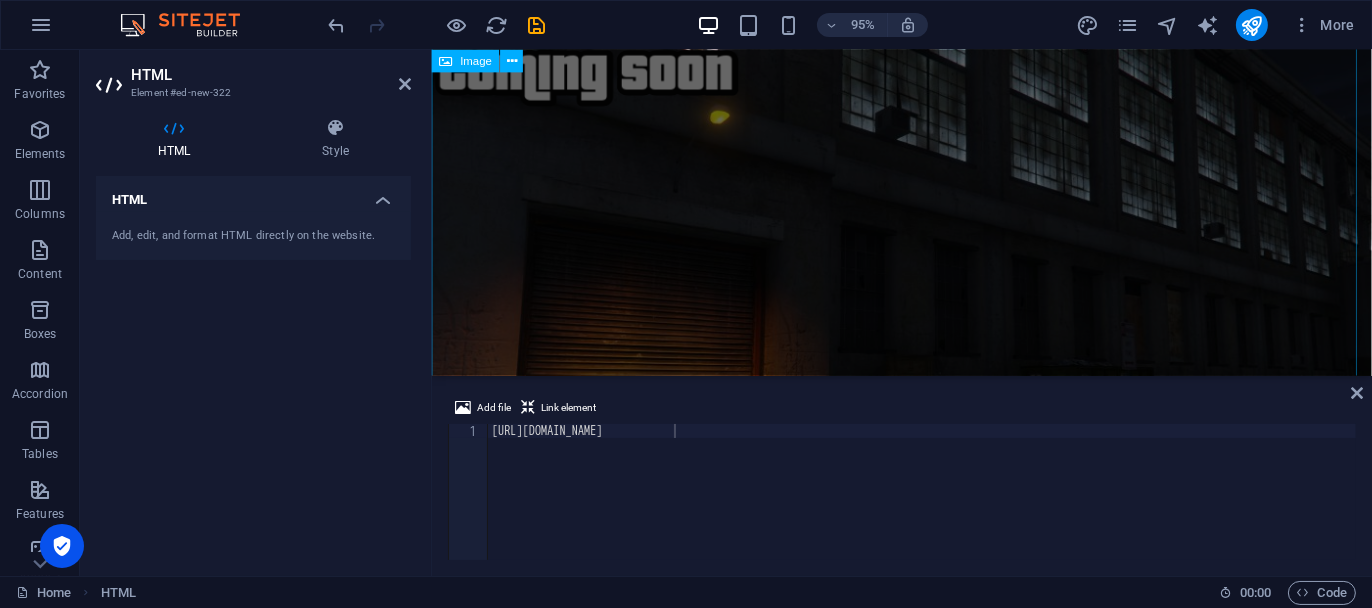 scroll, scrollTop: 0, scrollLeft: 0, axis: both 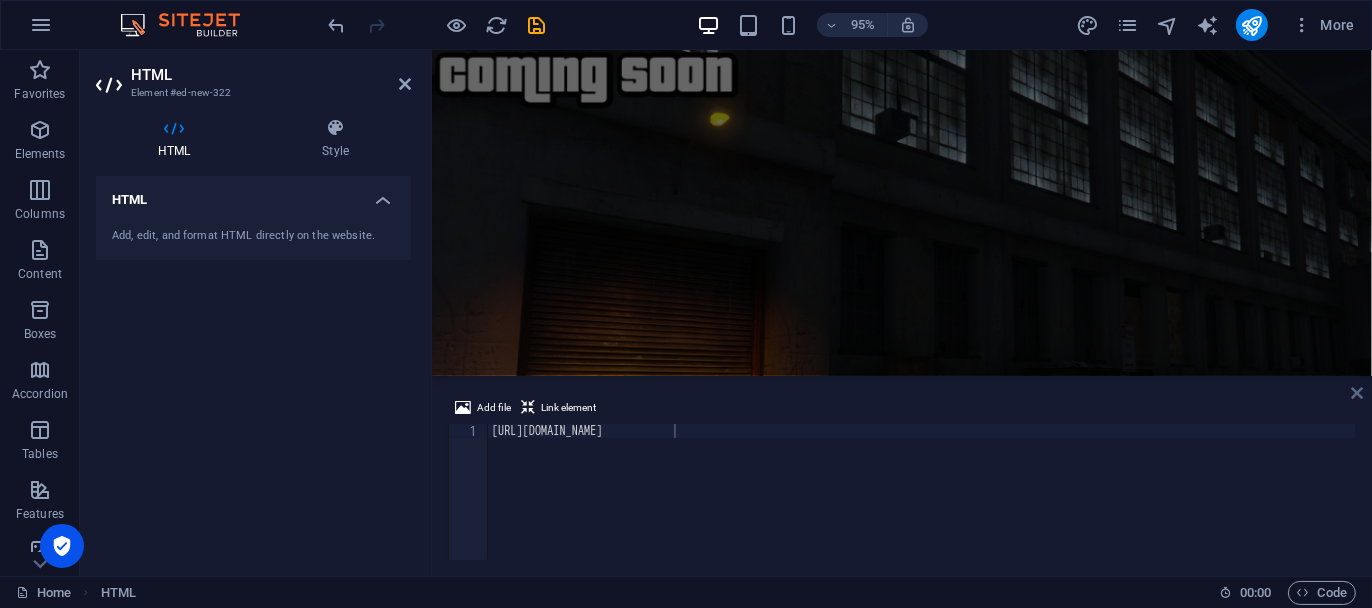 click at bounding box center [1357, 393] 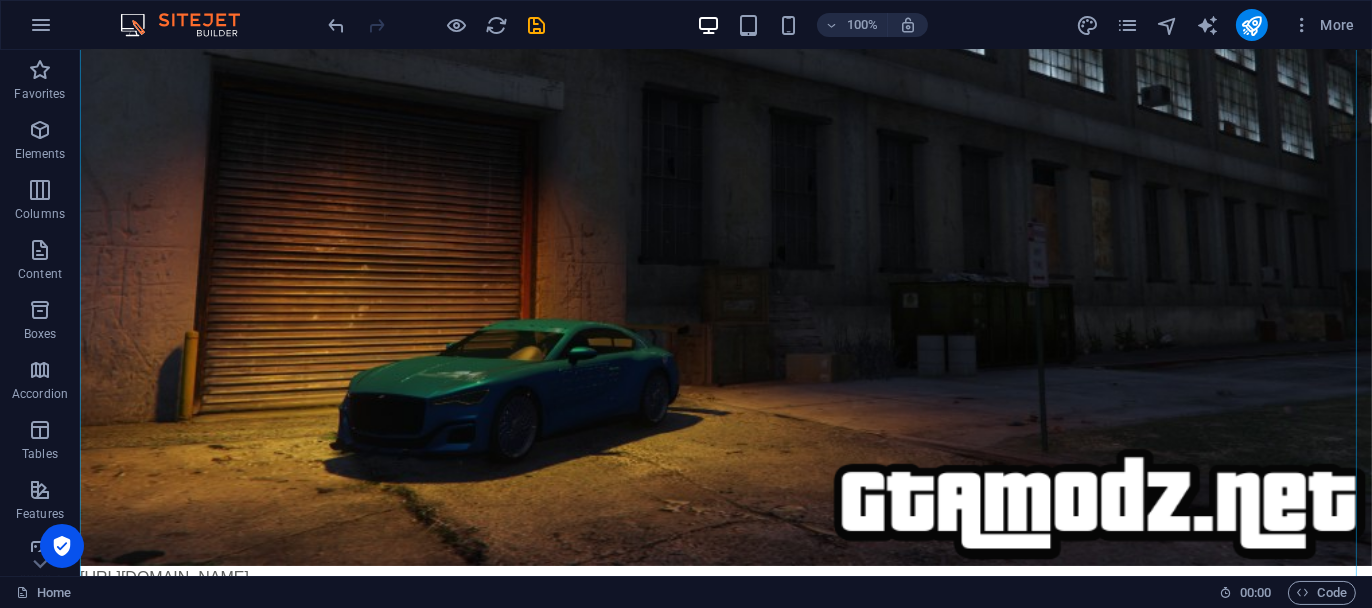 scroll, scrollTop: 210, scrollLeft: 0, axis: vertical 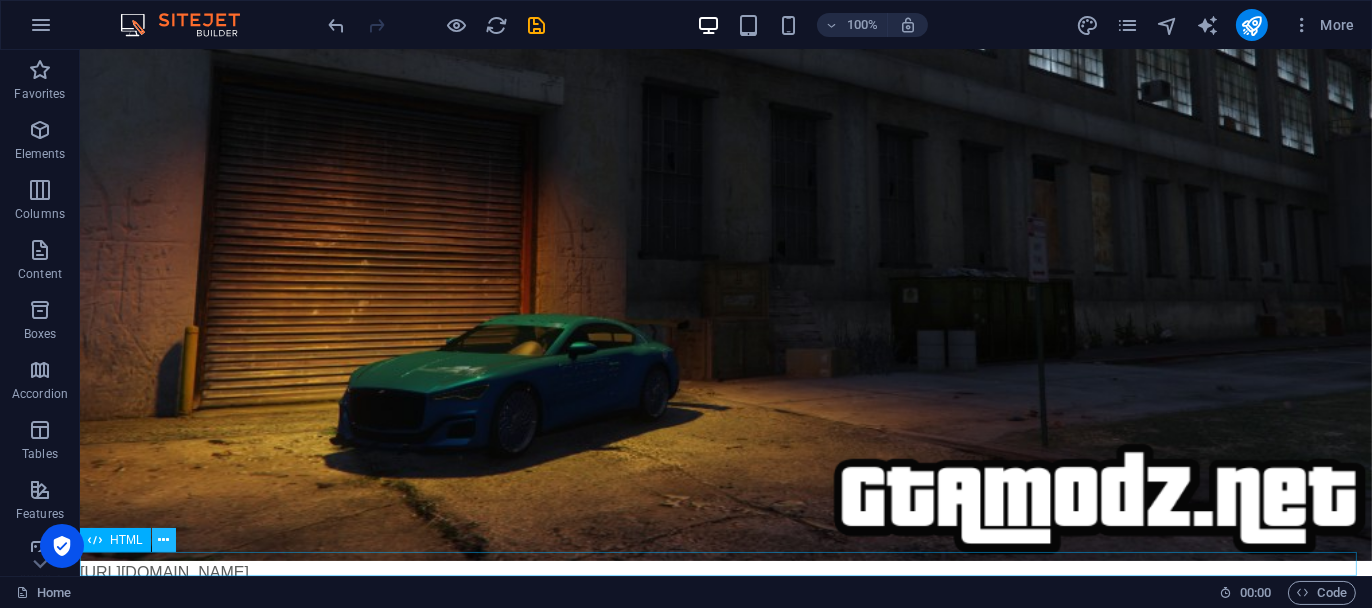 click at bounding box center [163, 540] 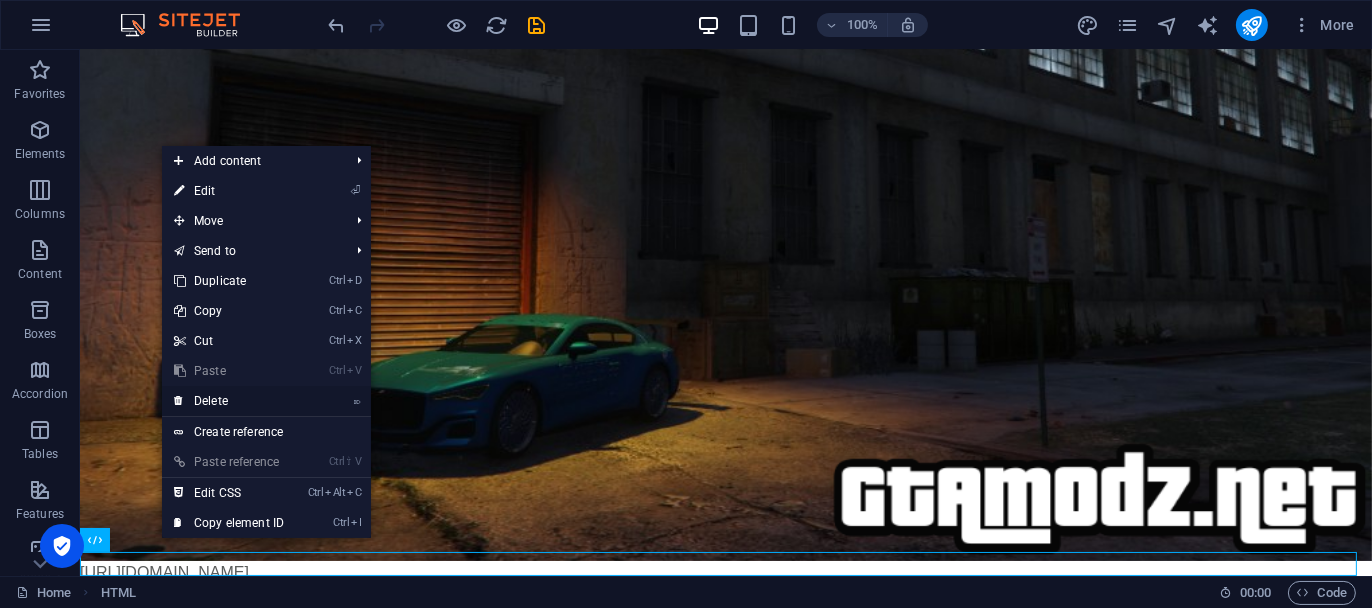 click on "⌦  Delete" at bounding box center [229, 401] 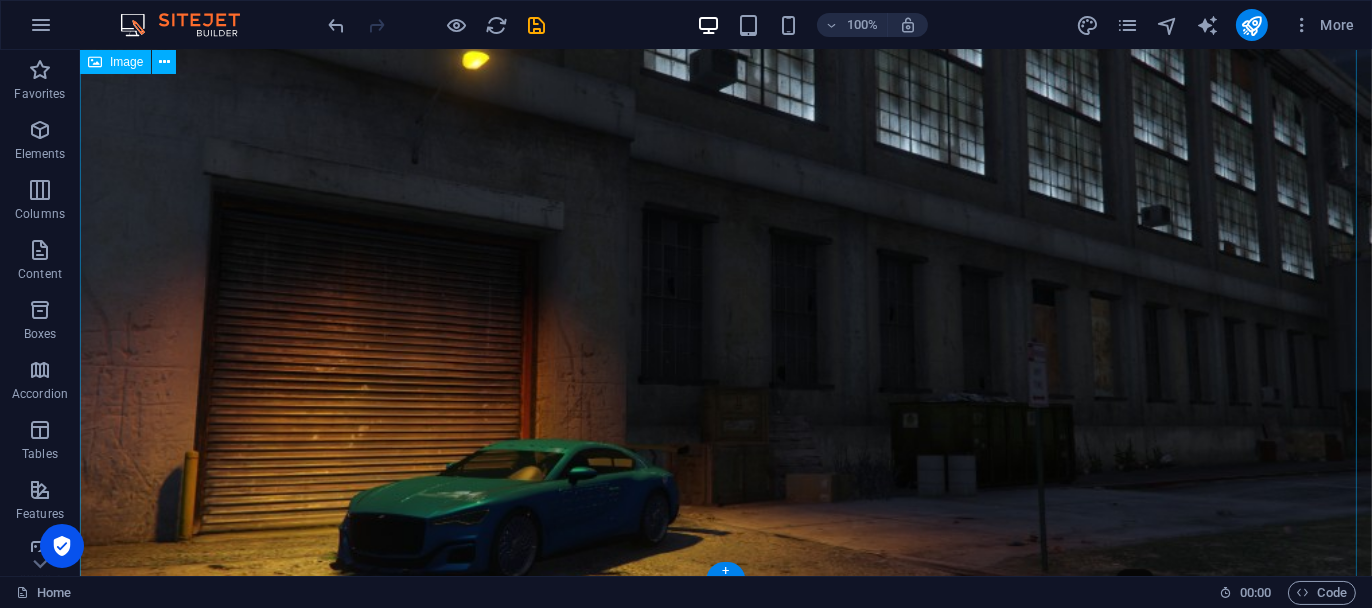 scroll, scrollTop: 0, scrollLeft: 0, axis: both 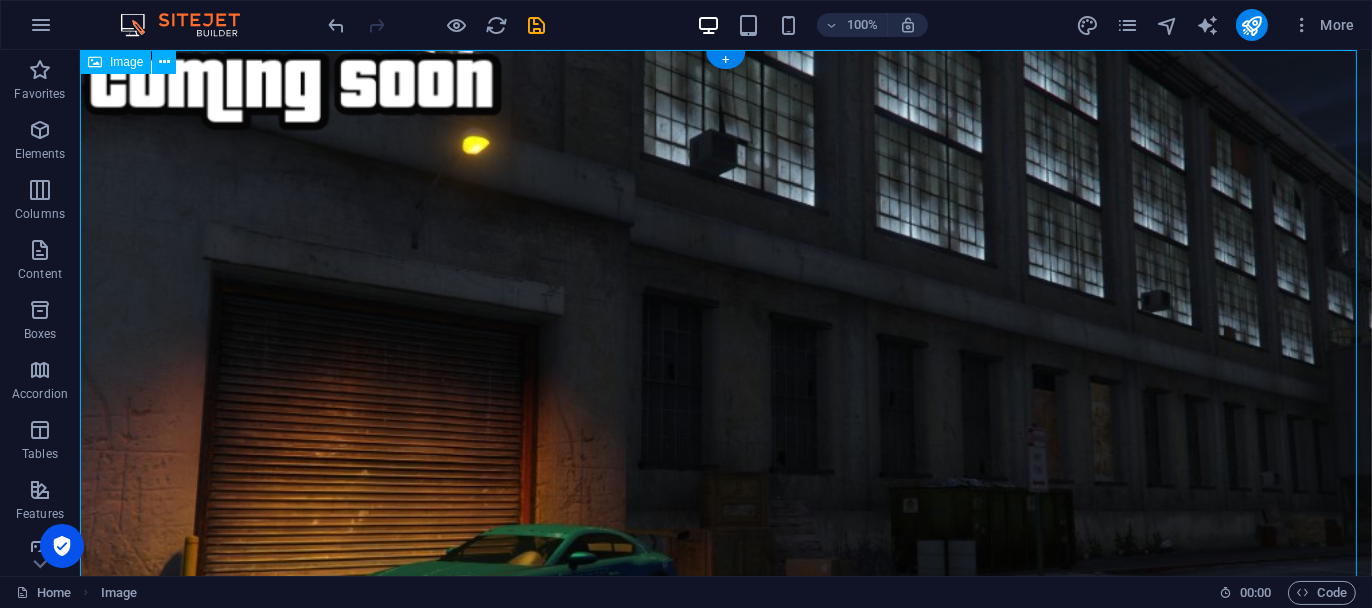 click at bounding box center (725, 410) 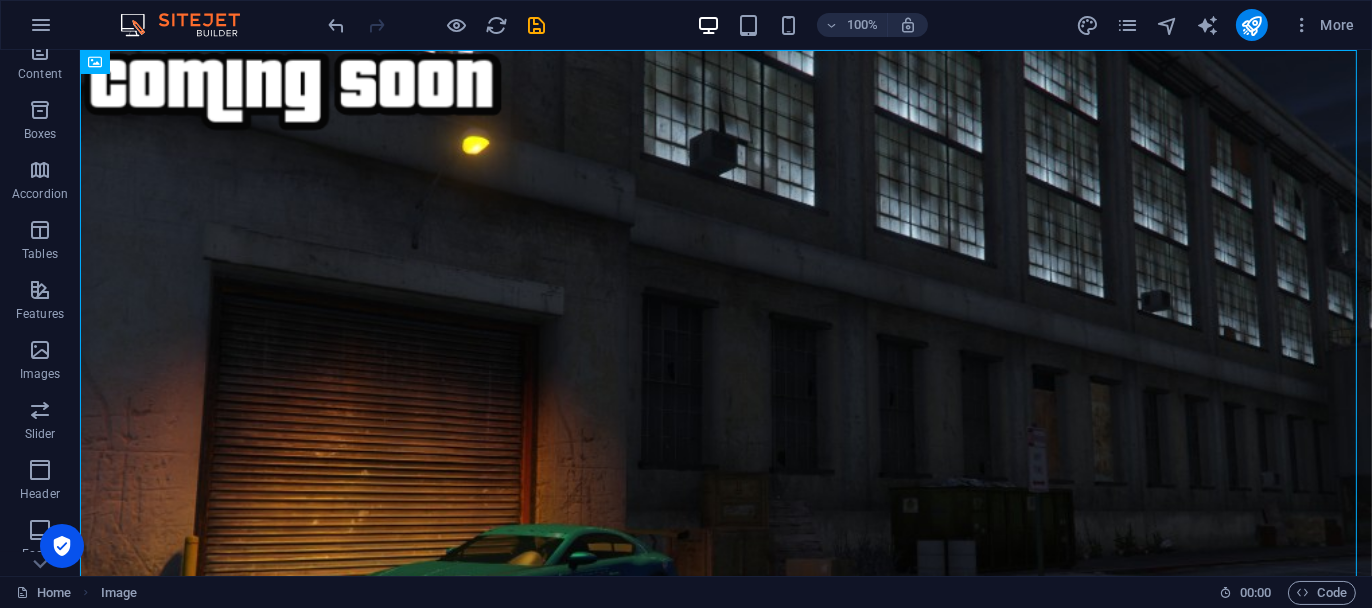 scroll, scrollTop: 373, scrollLeft: 0, axis: vertical 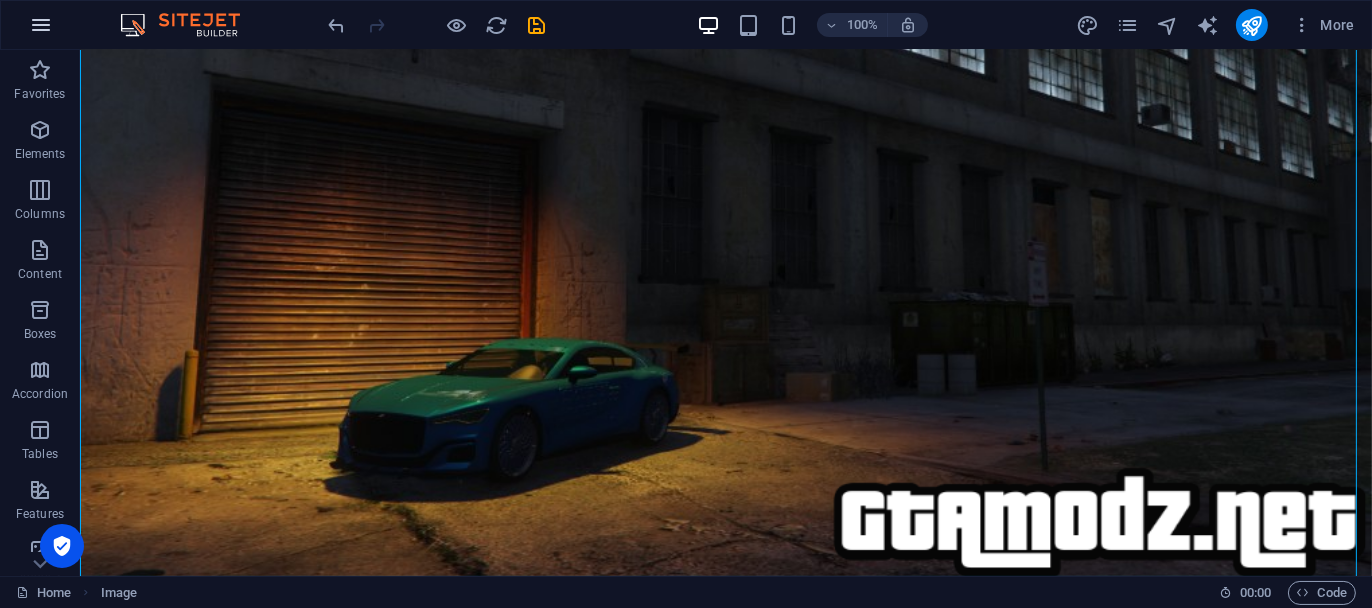 click at bounding box center [41, 25] 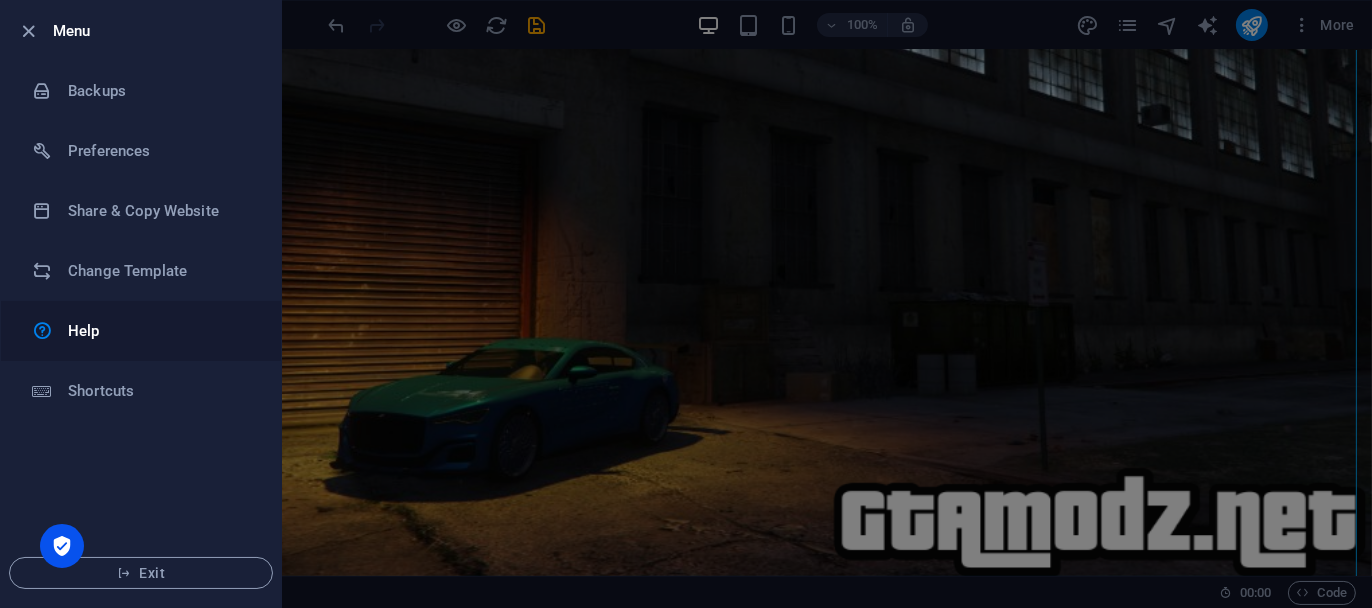 click on "Help" at bounding box center (160, 331) 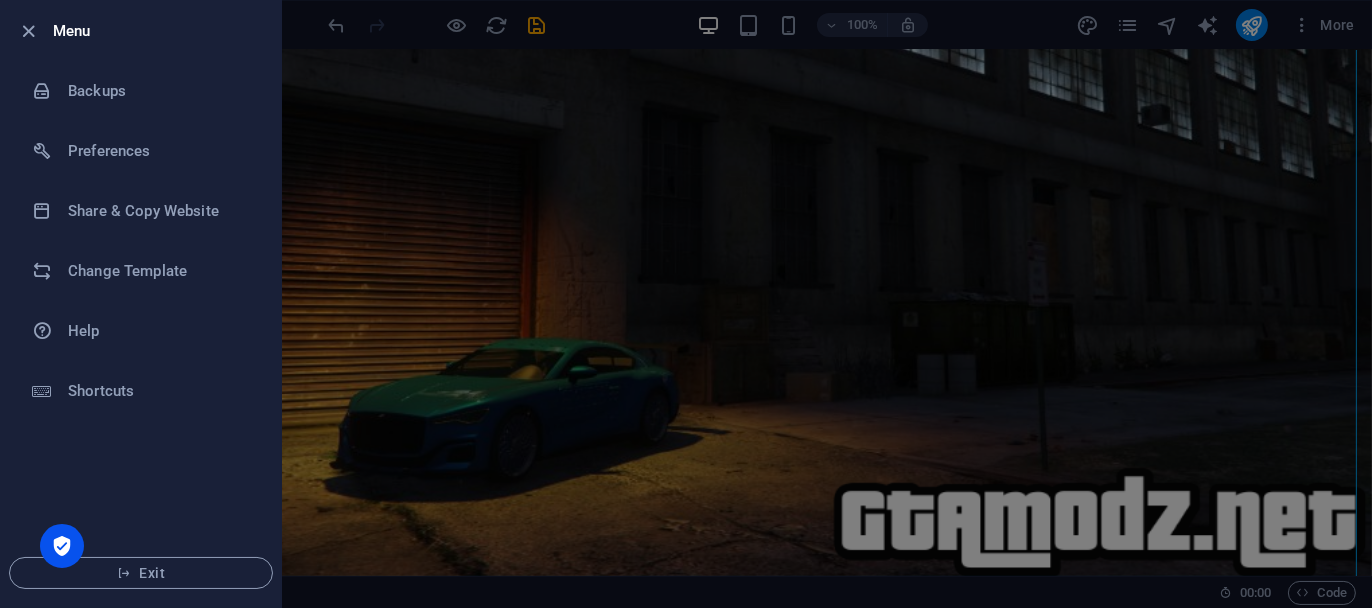 click at bounding box center [686, 304] 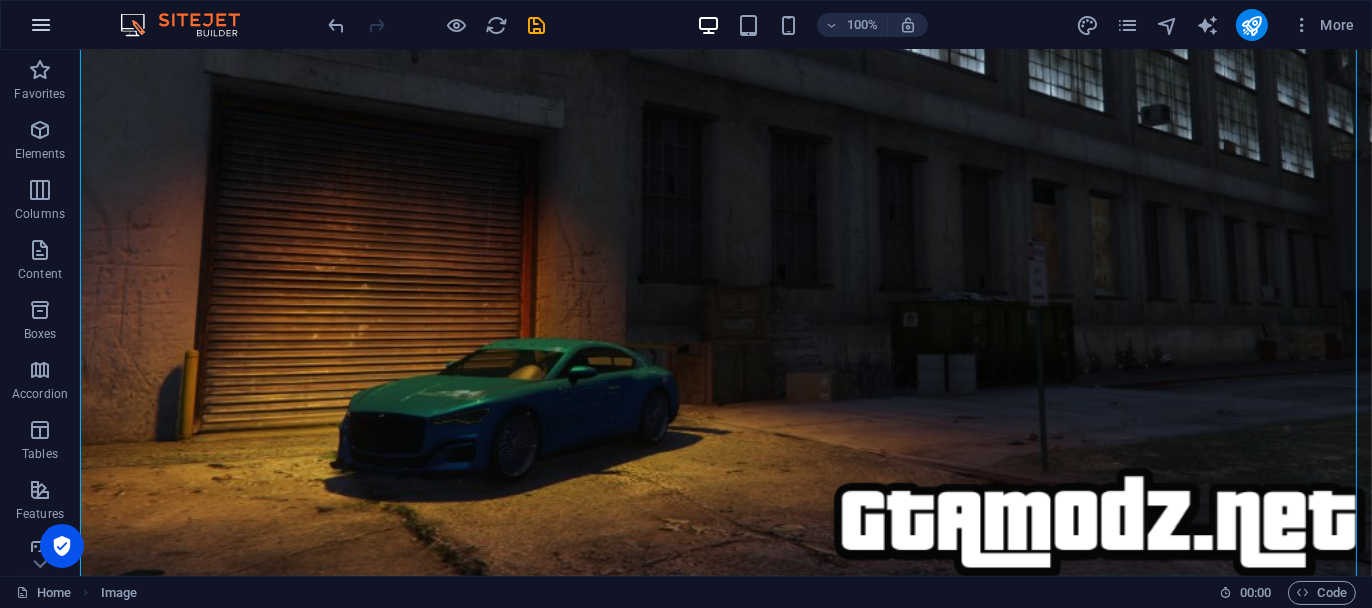 click at bounding box center (41, 25) 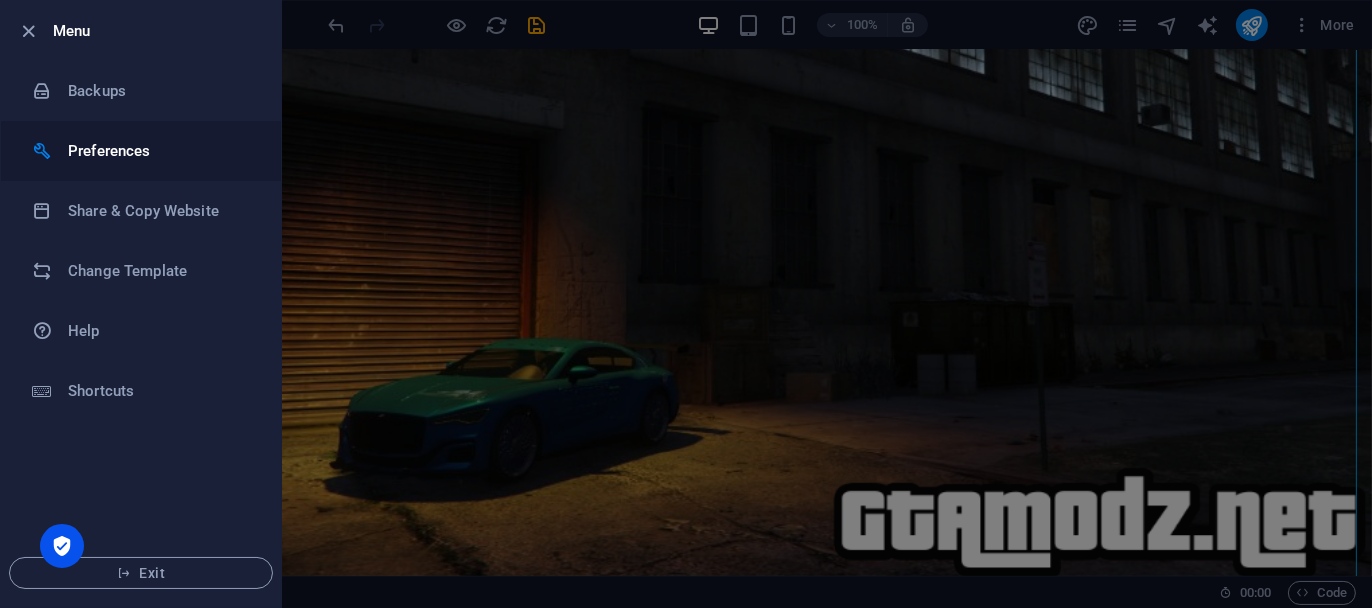 click on "Preferences" at bounding box center (160, 151) 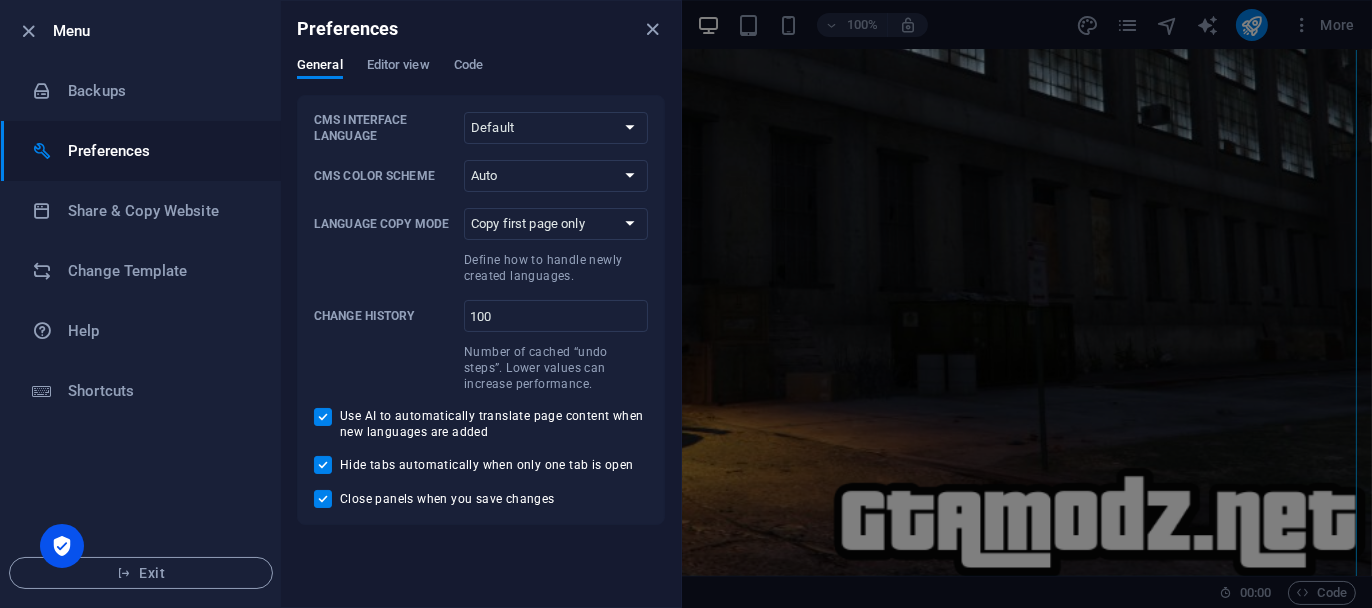 click on "Preferences" at bounding box center [160, 151] 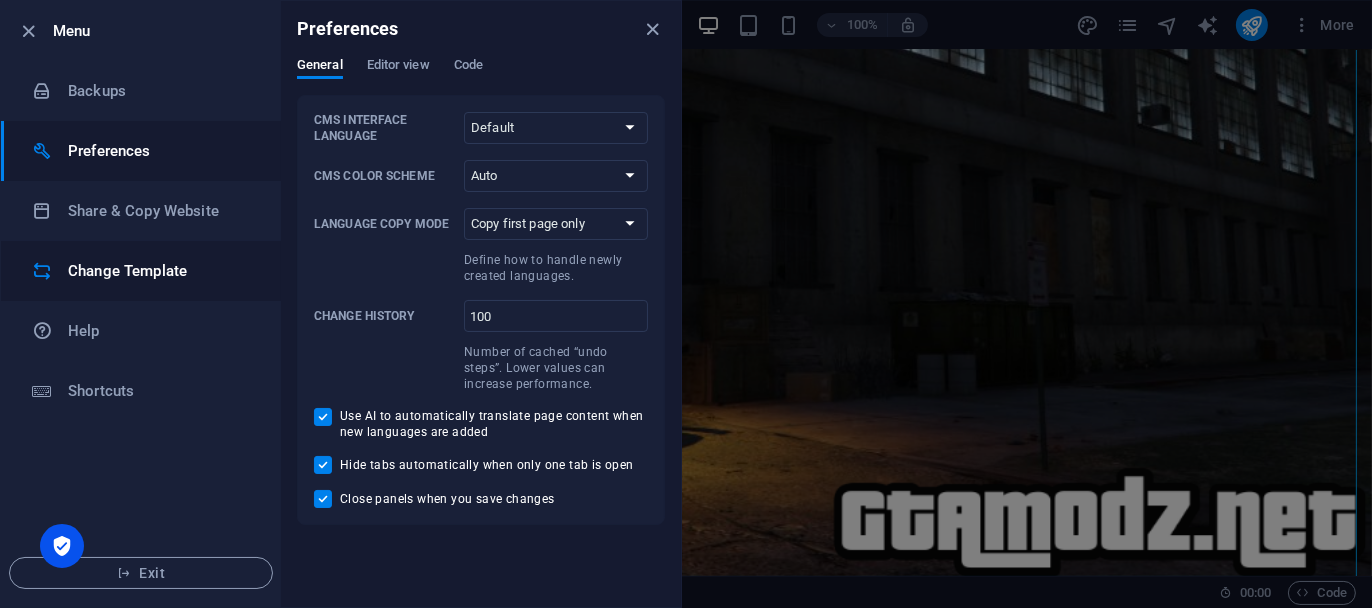 click on "Change Template" at bounding box center [160, 271] 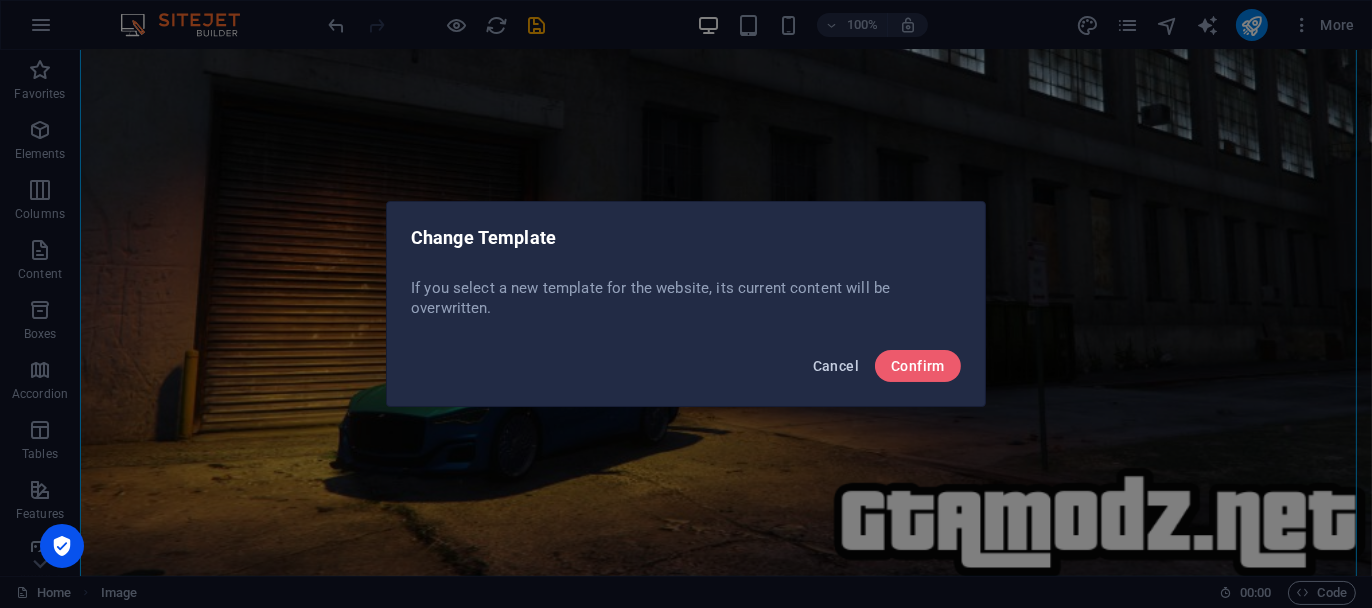 click on "Cancel" at bounding box center [836, 366] 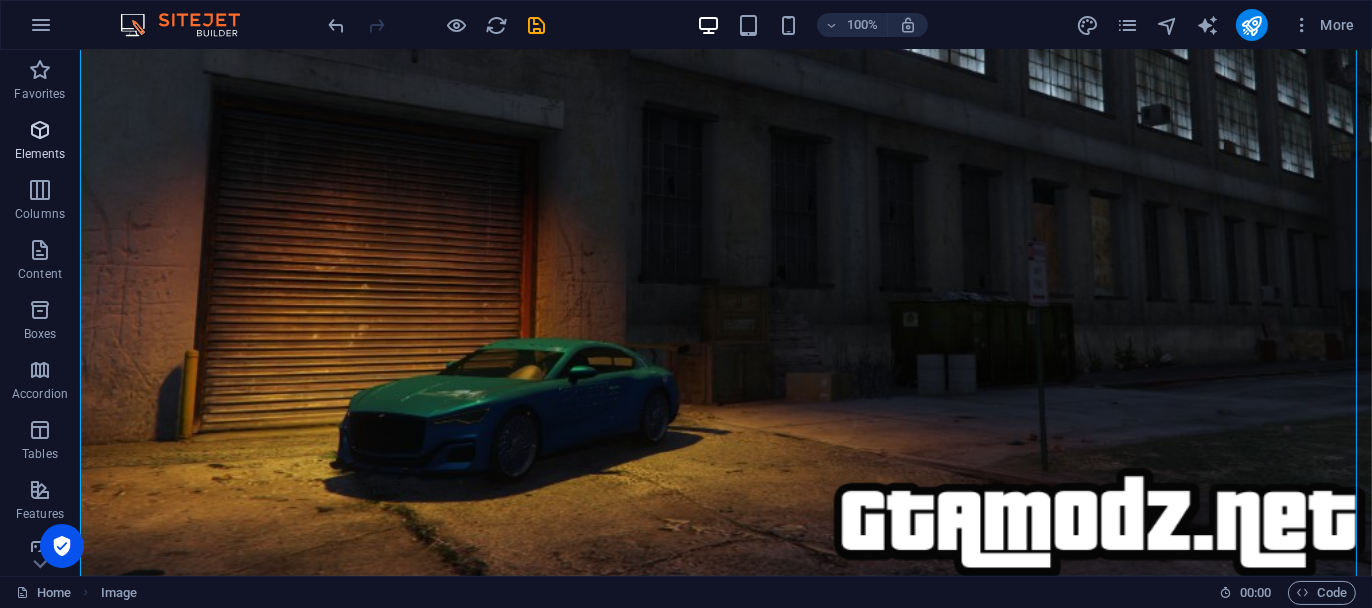 click at bounding box center (40, 130) 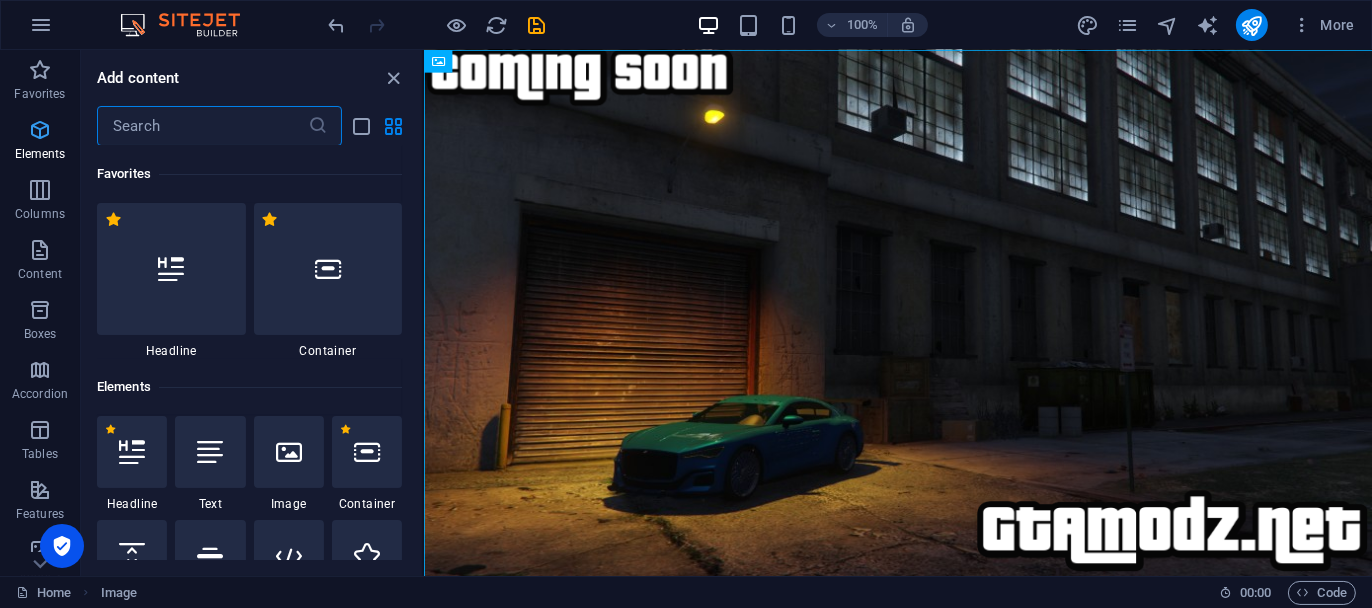 scroll, scrollTop: 0, scrollLeft: 0, axis: both 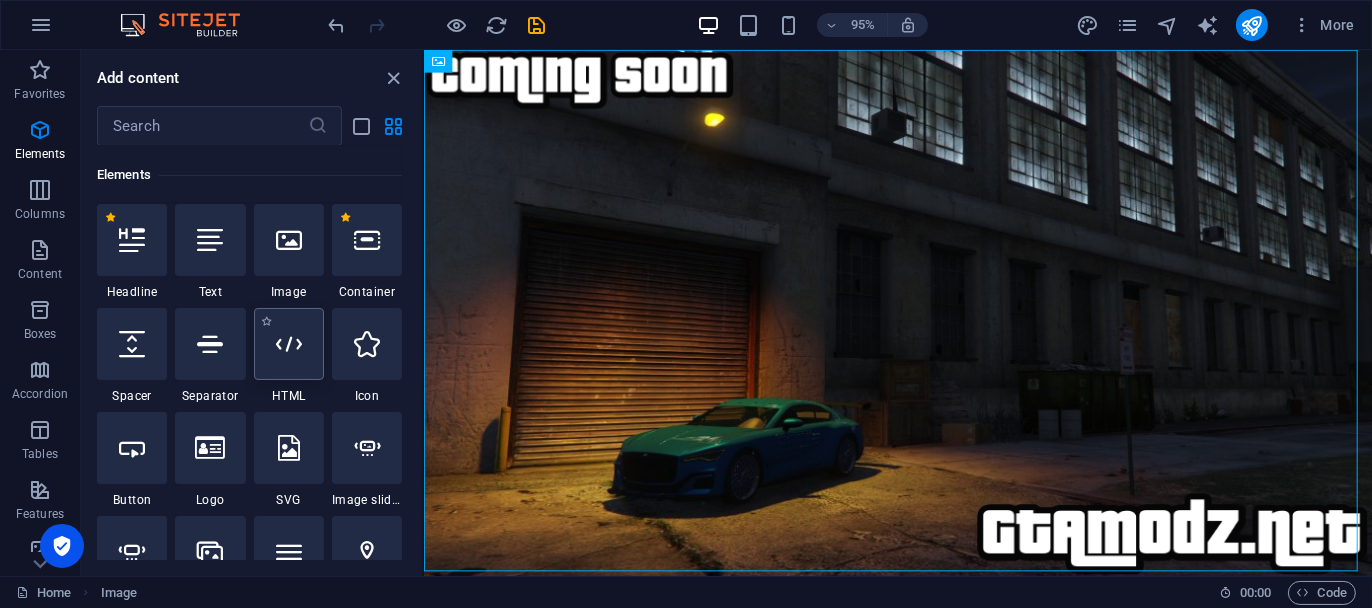 click at bounding box center [289, 344] 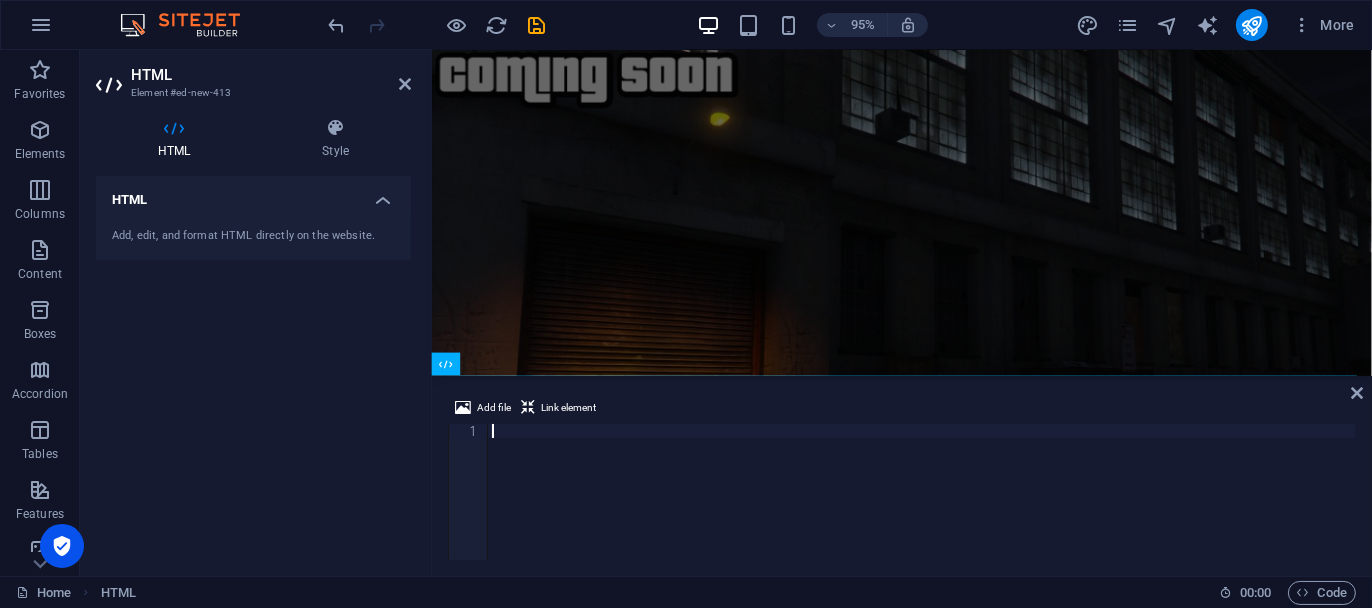 scroll, scrollTop: 200, scrollLeft: 0, axis: vertical 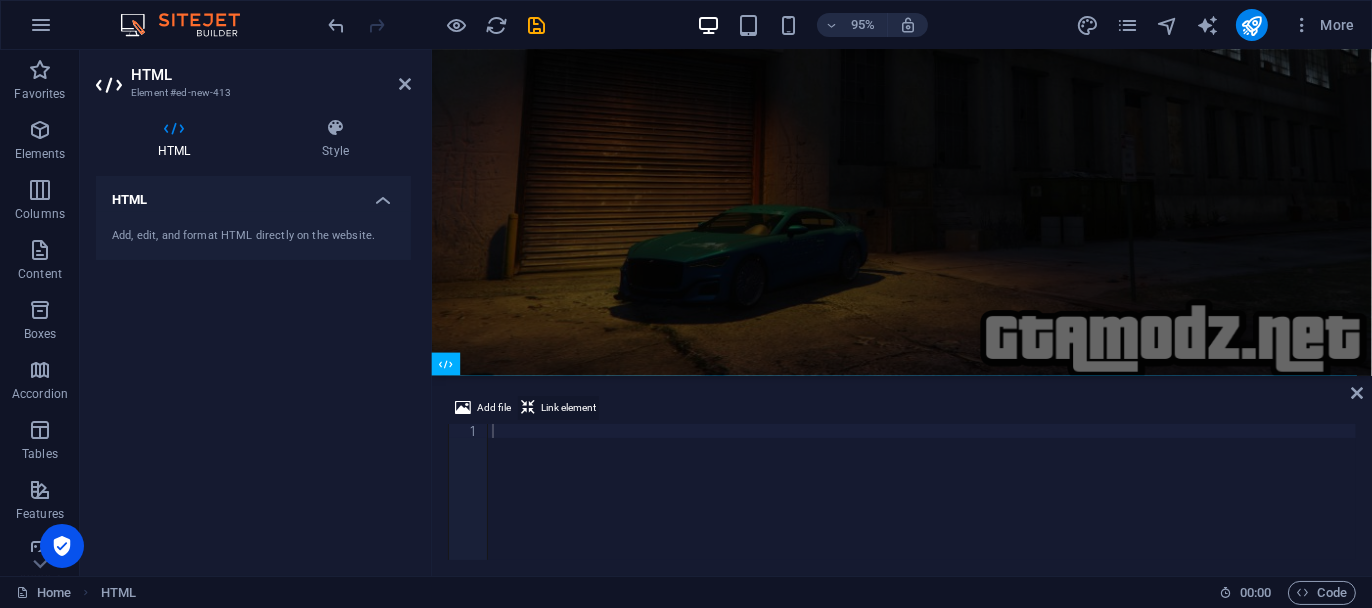 click on "Link element" at bounding box center [568, 408] 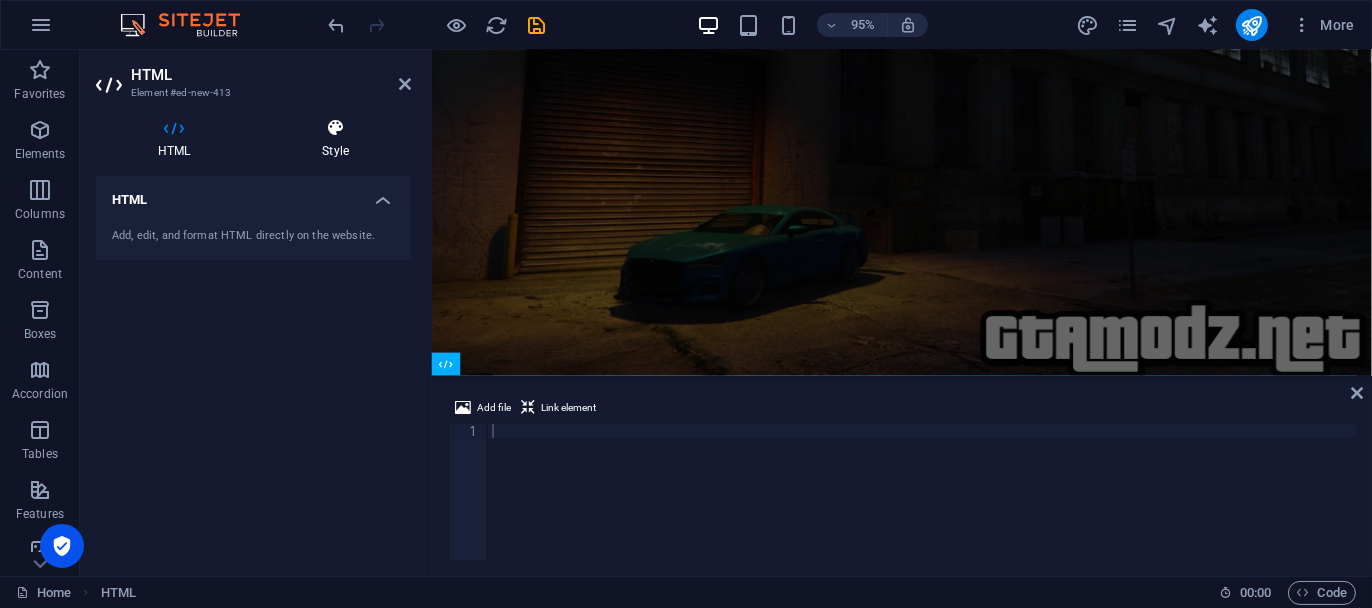 click at bounding box center (335, 128) 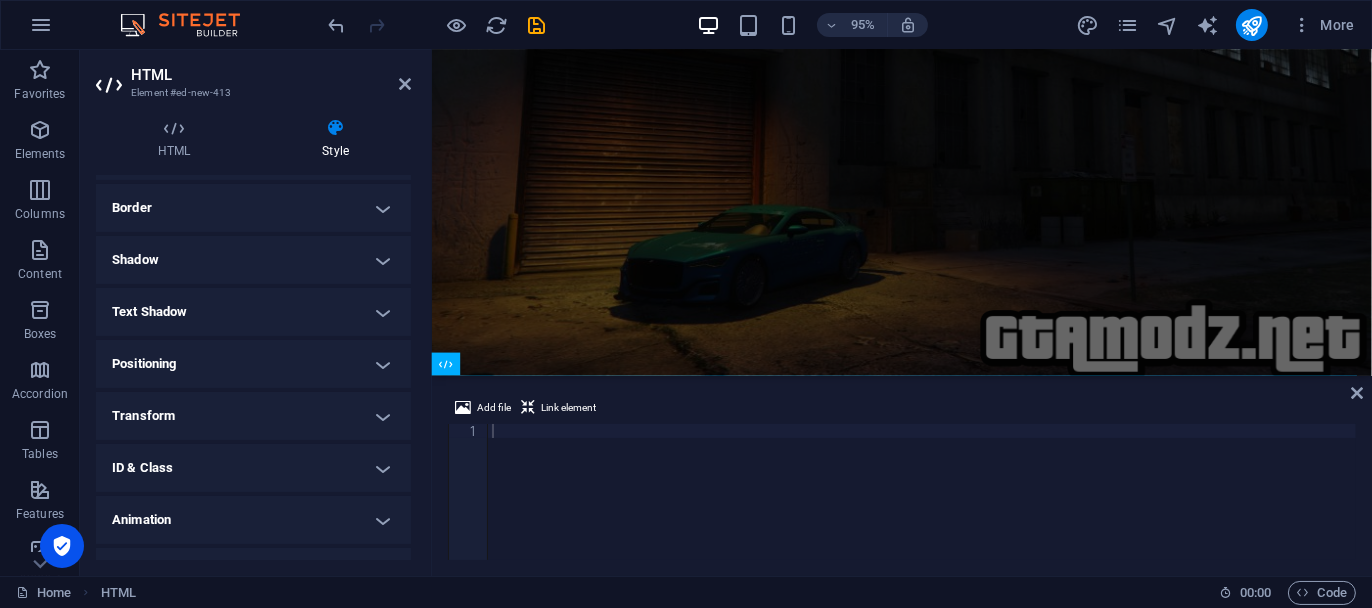 scroll, scrollTop: 250, scrollLeft: 0, axis: vertical 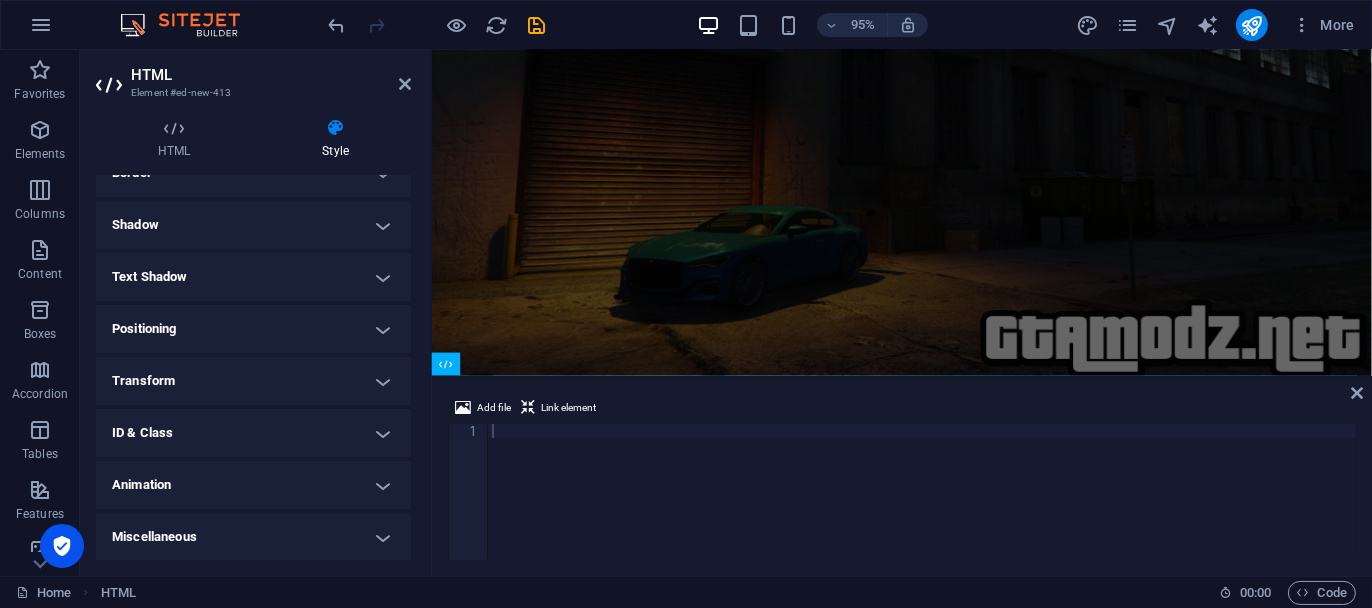 click on "Miscellaneous" at bounding box center (253, 537) 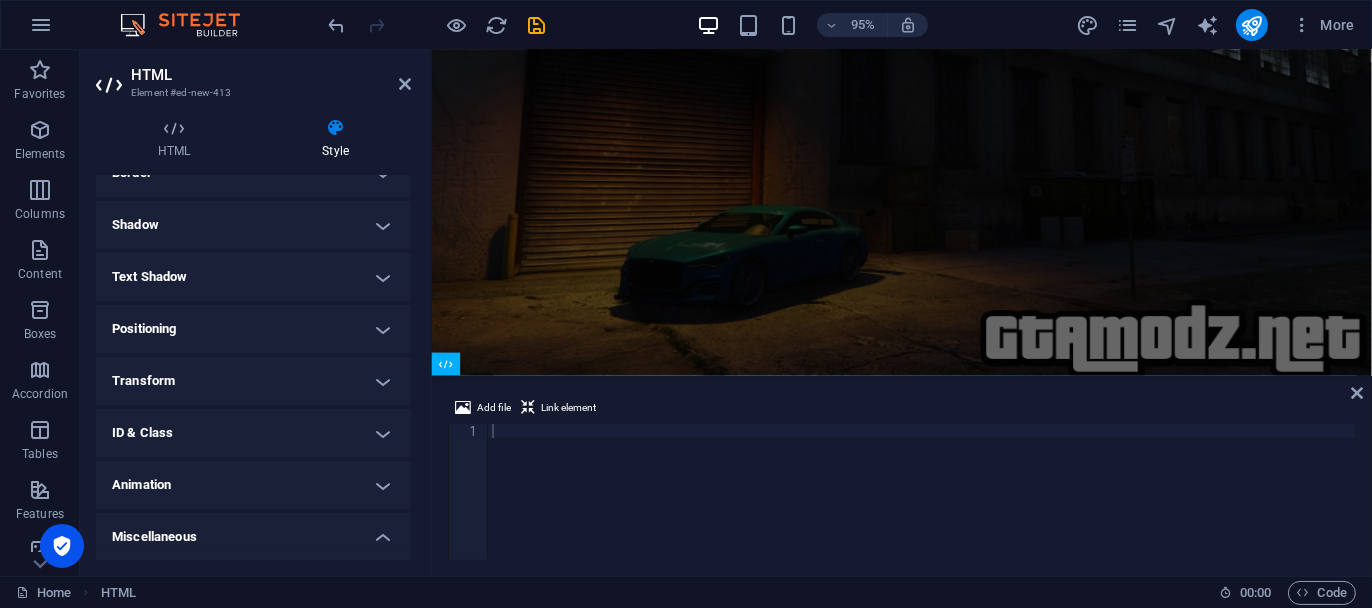 click on "Miscellaneous" at bounding box center [253, 531] 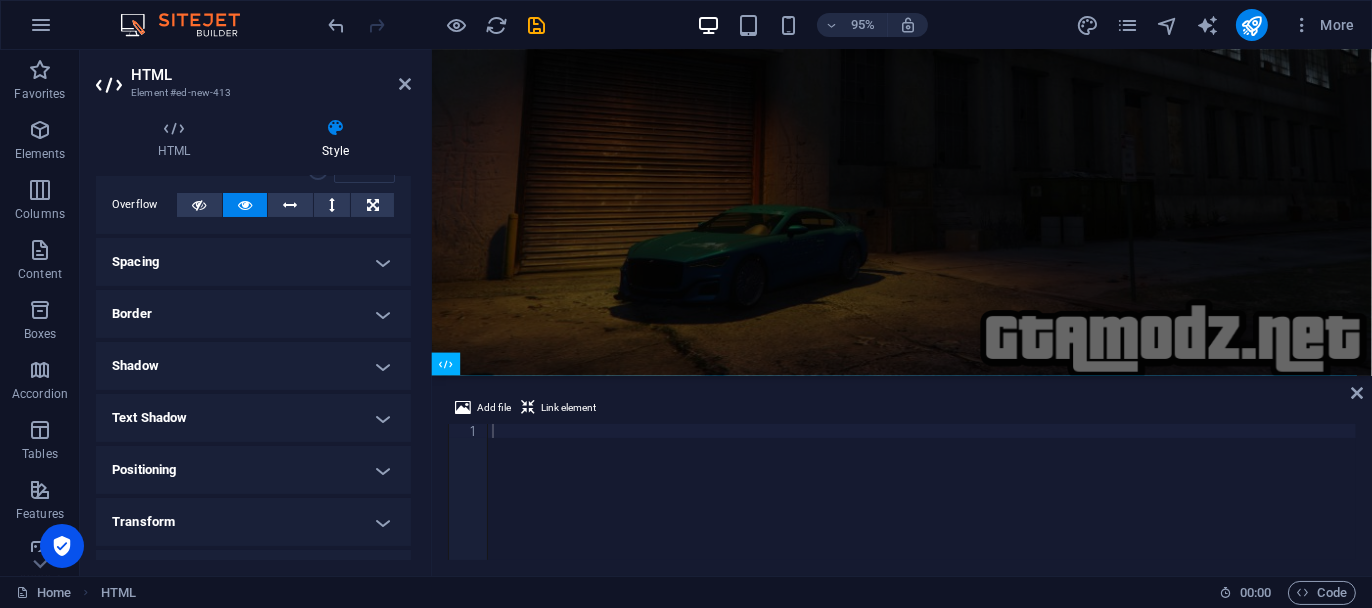 scroll, scrollTop: 0, scrollLeft: 0, axis: both 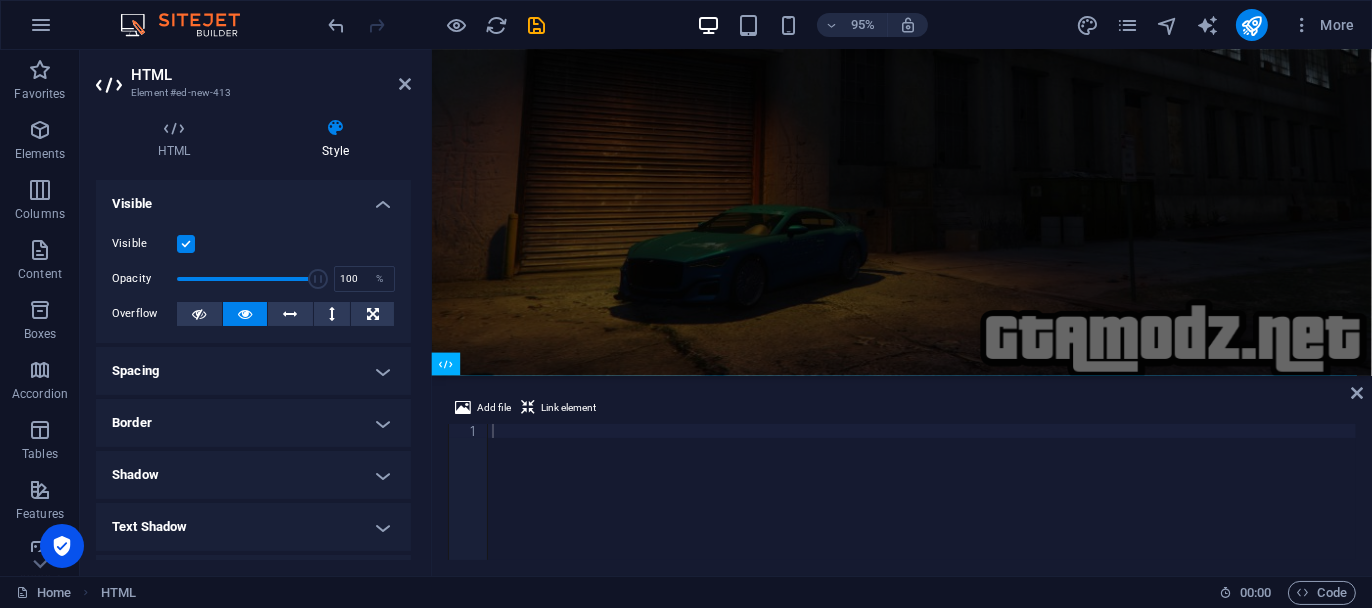 click on "HTML Element #ed-new-413 HTML Style HTML Add, edit, and format HTML directly on the website. Preset Element Layout How this element expands within the layout (Flexbox). Size Default auto px % 1/1 1/2 1/3 1/4 1/5 1/6 1/7 1/8 1/9 1/10 Grow Shrink Order Container layout Visible Visible Opacity 100 % Overflow Spacing Margin Default auto px % rem vw vh Custom Custom auto px % rem vw vh auto px % rem vw vh auto px % rem vw vh auto px % rem vw vh Padding Default px rem % vh vw Custom Custom px rem % vh vw px rem % vh vw px rem % vh vw px rem % vh vw Border Style              - Width 1 auto px rem % vh vw Custom Custom 1 auto px rem % vh vw 1 auto px rem % vh vw 1 auto px rem % vh vw 1 auto px rem % vh vw  - Color Round corners Default px rem % vh vw Custom Custom px rem % vh vw px rem % vh vw px rem % vh vw px rem % vh vw Shadow Default None Outside Inside Color X offset 0 px rem vh vw Y offset 0 px rem vh vw Blur 0 px rem % vh vw Spread 0 px rem vh vw Text Shadow Default None Outside Color X offset 0 px 0" at bounding box center [256, 313] 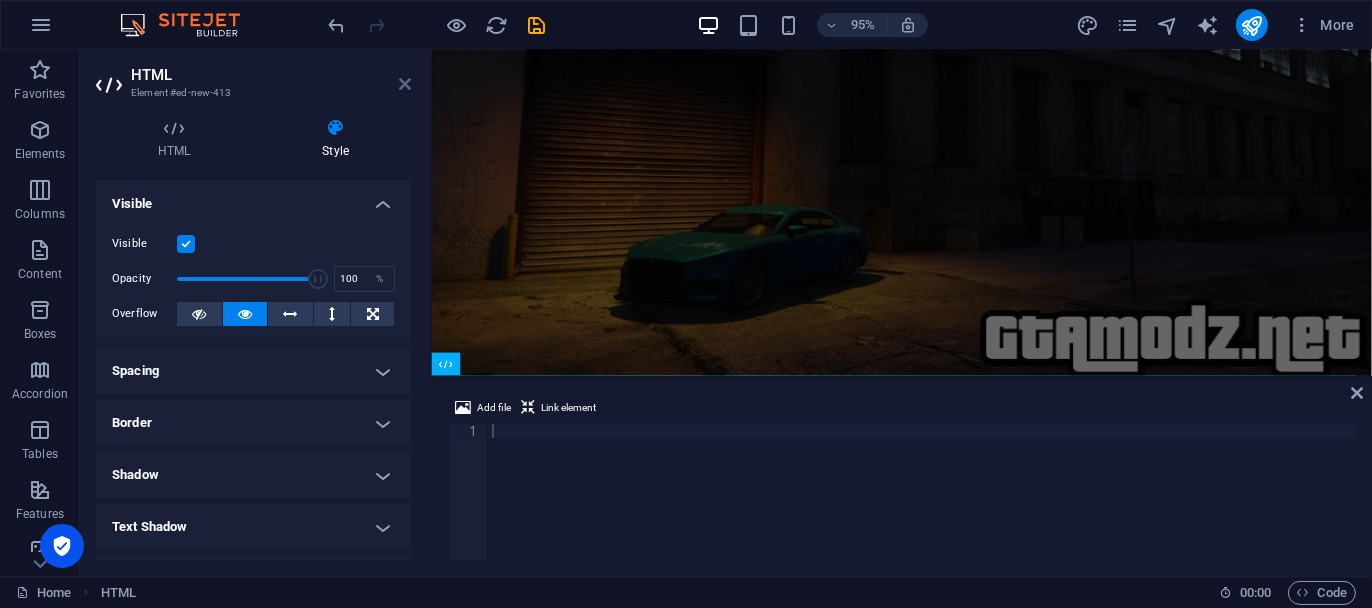 drag, startPoint x: 407, startPoint y: 78, endPoint x: 325, endPoint y: 29, distance: 95.524864 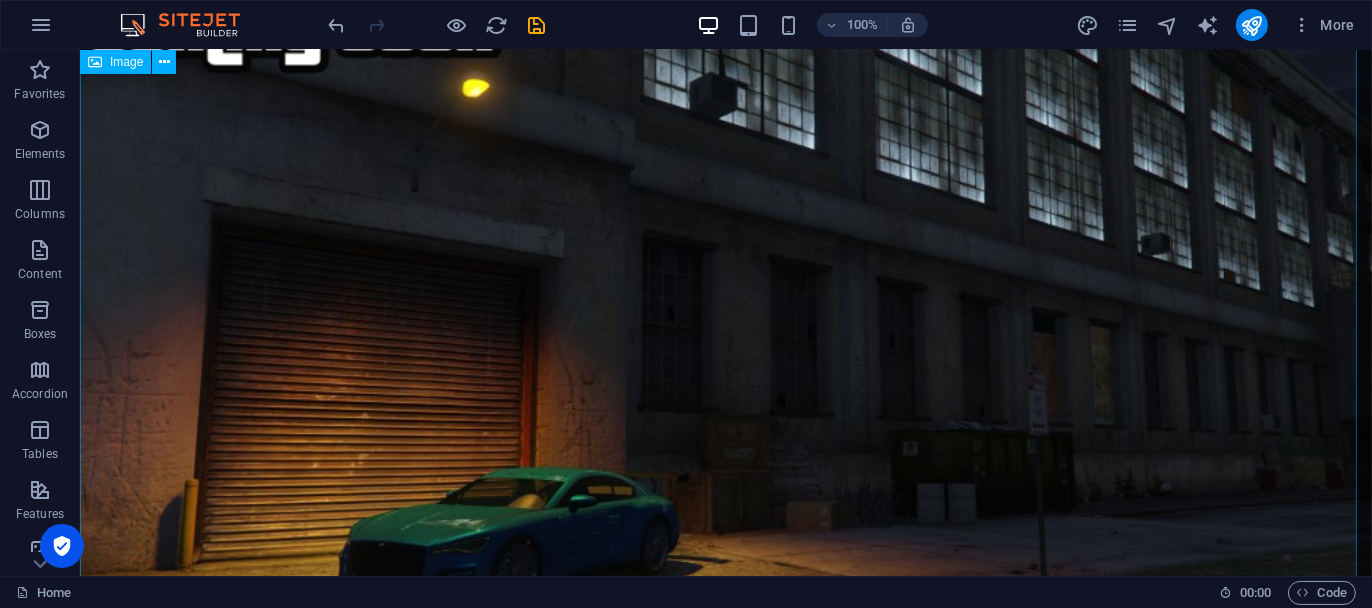 scroll, scrollTop: 186, scrollLeft: 0, axis: vertical 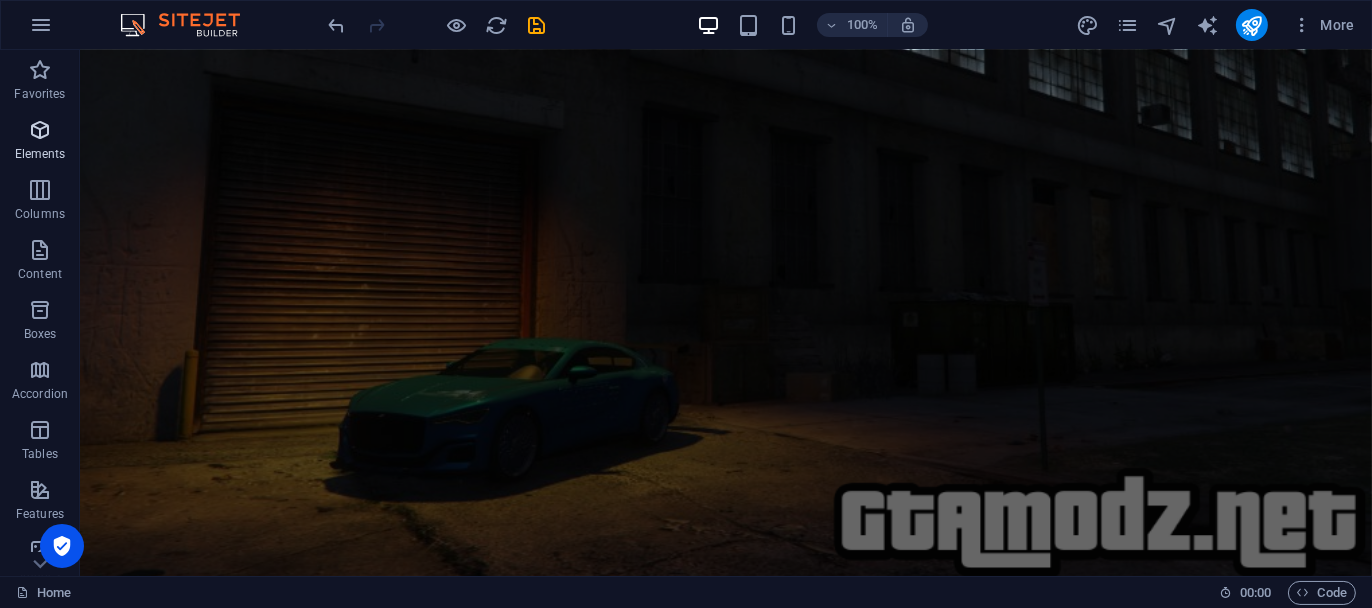 click at bounding box center [40, 130] 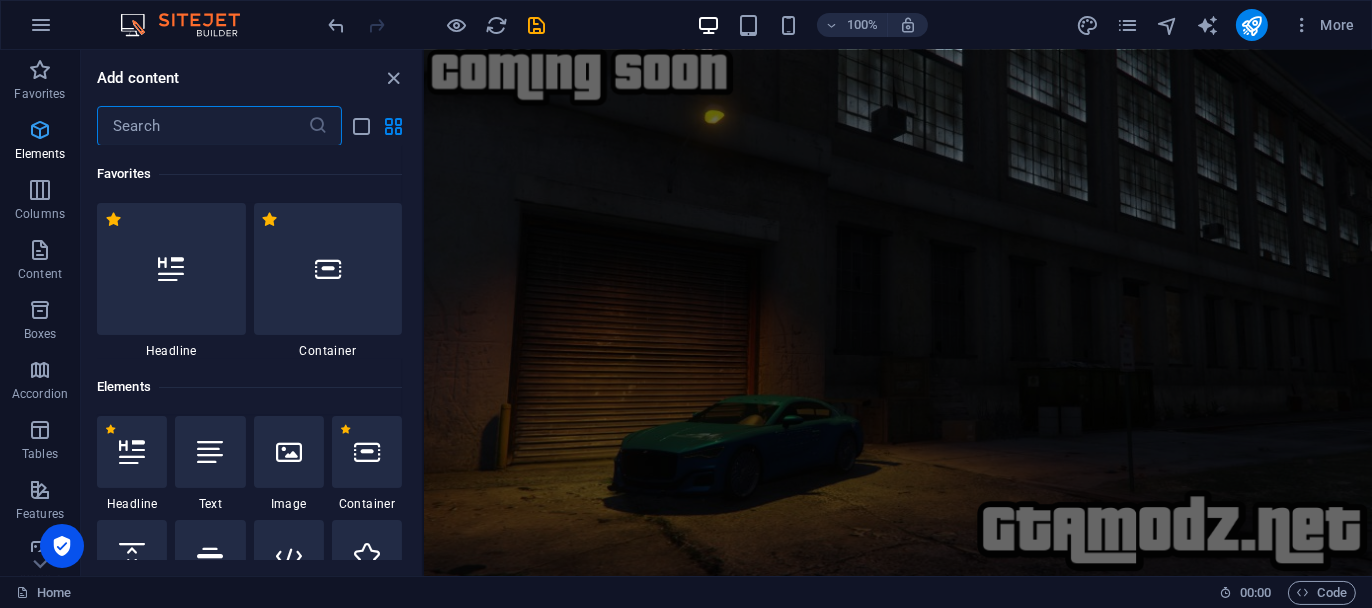 scroll, scrollTop: 0, scrollLeft: 0, axis: both 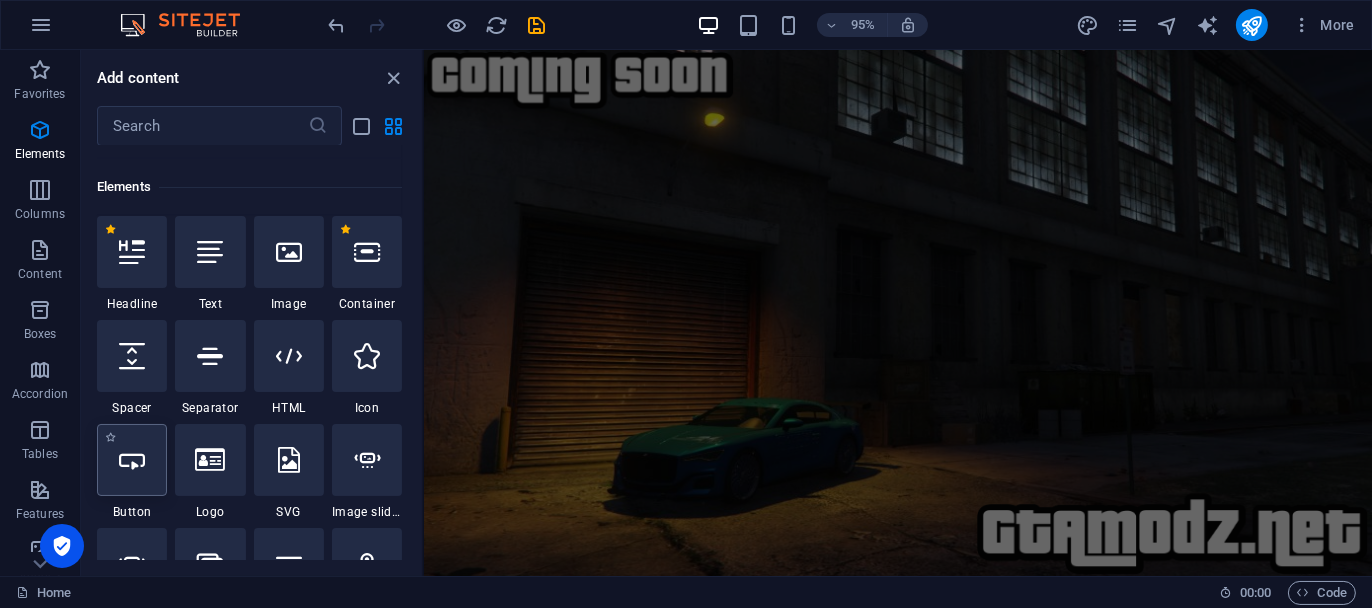 click at bounding box center (132, 460) 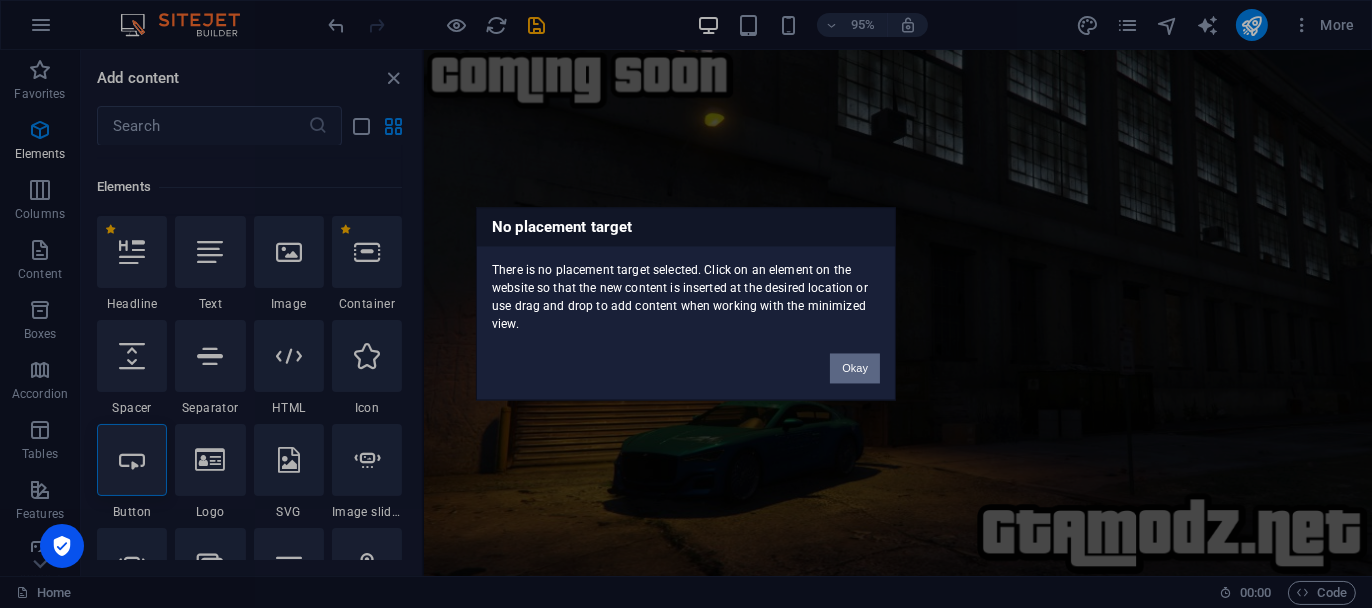 click on "Okay" at bounding box center [855, 369] 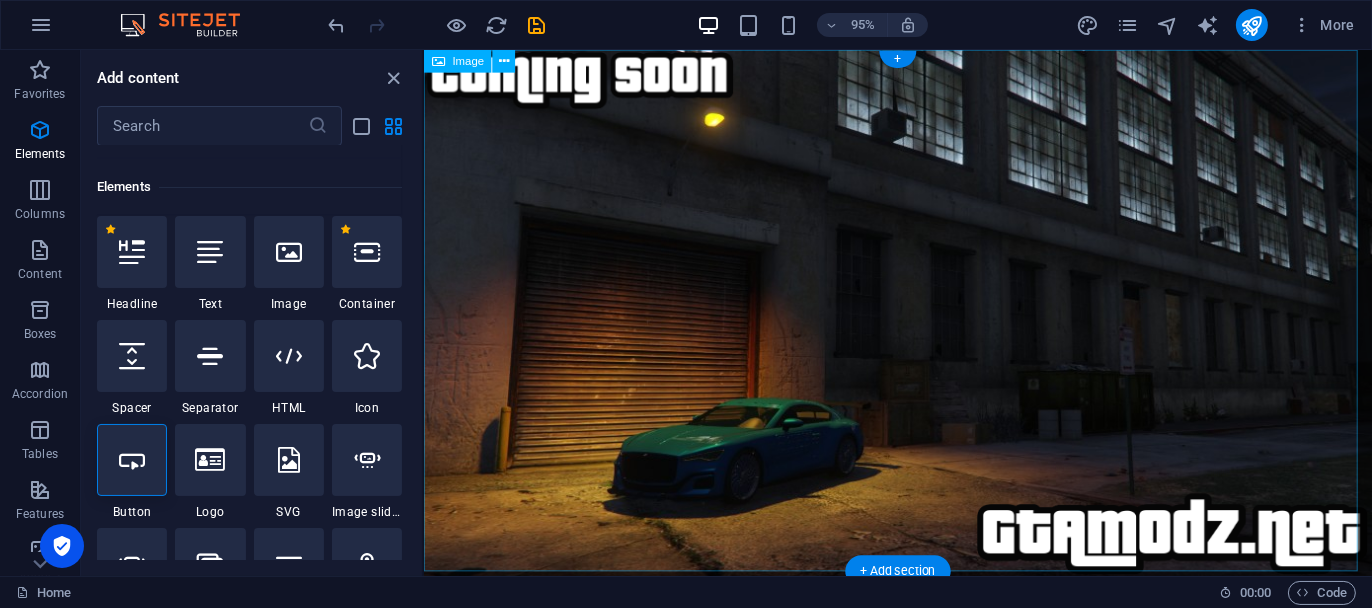 click at bounding box center (922, 328) 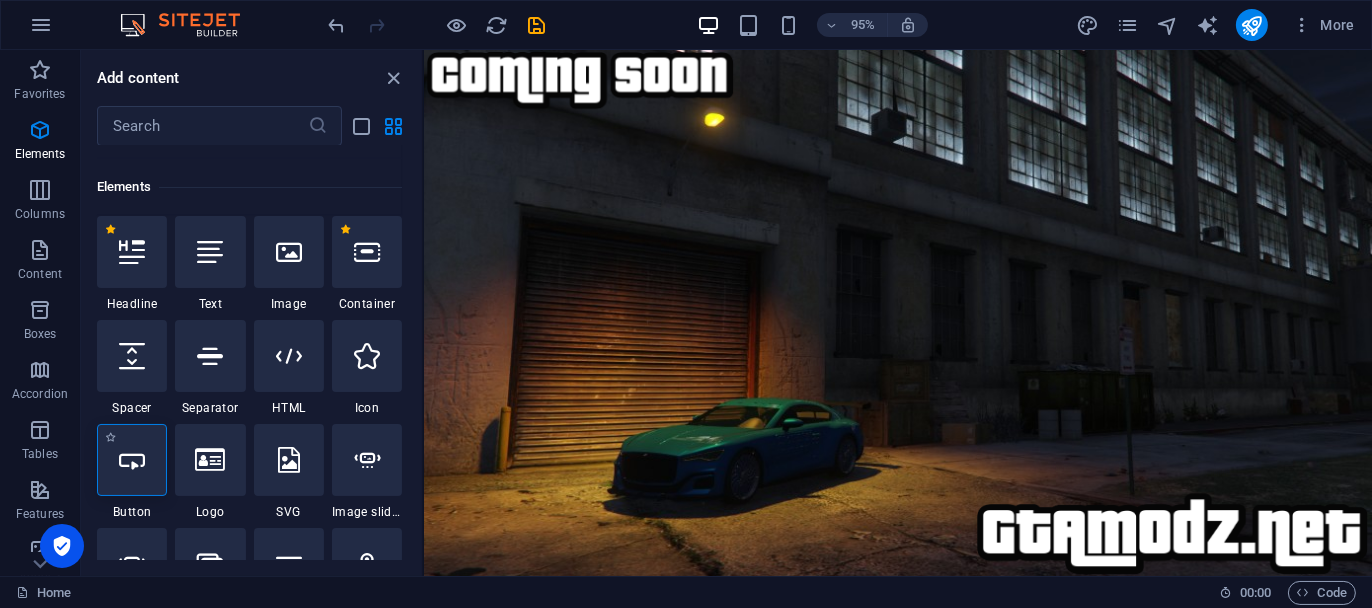 click at bounding box center (132, 460) 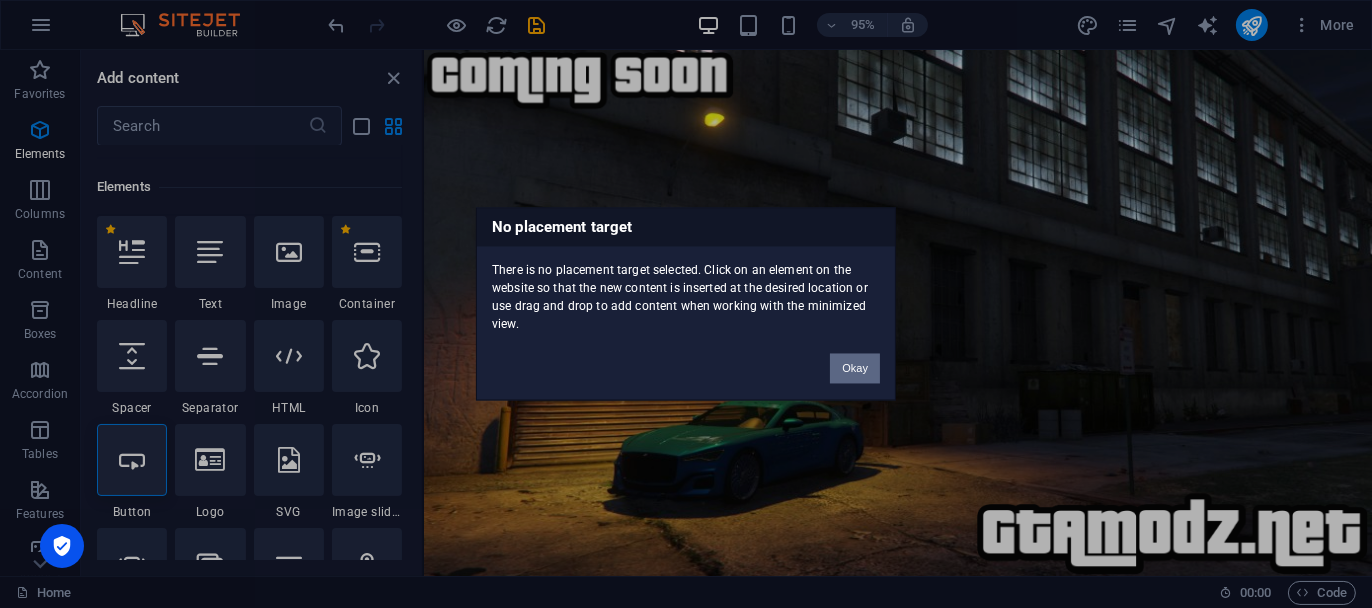 drag, startPoint x: 846, startPoint y: 366, endPoint x: 480, endPoint y: 306, distance: 370.88544 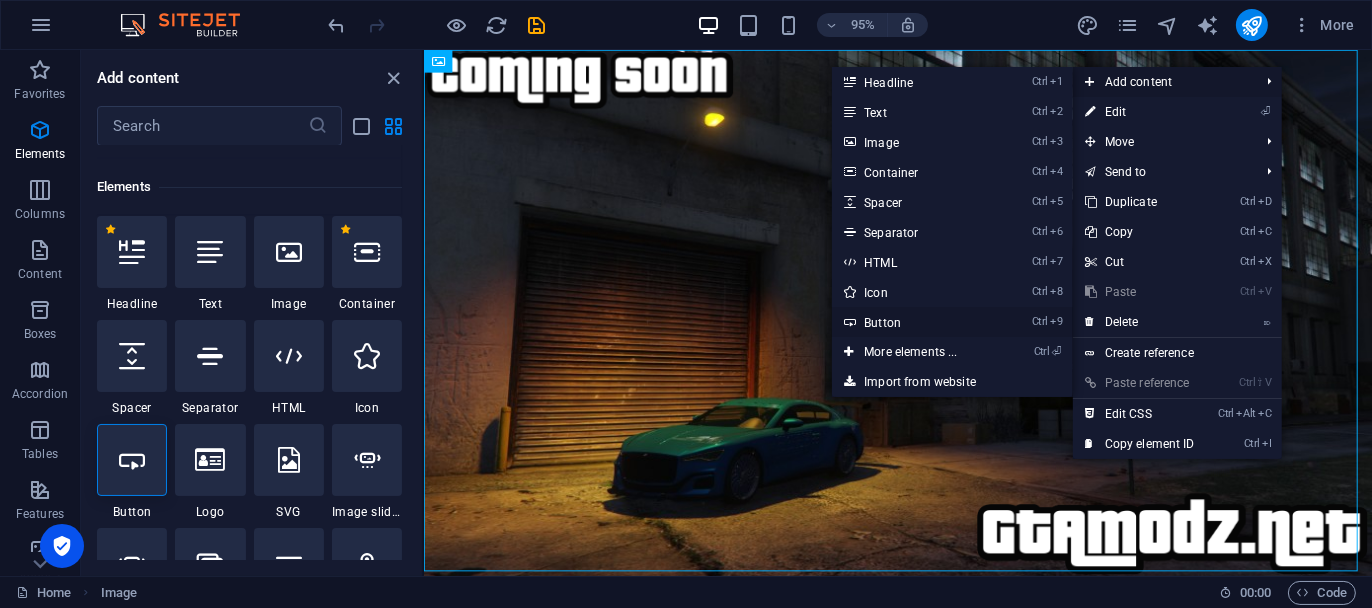 click on "Ctrl 9  Button" at bounding box center (914, 322) 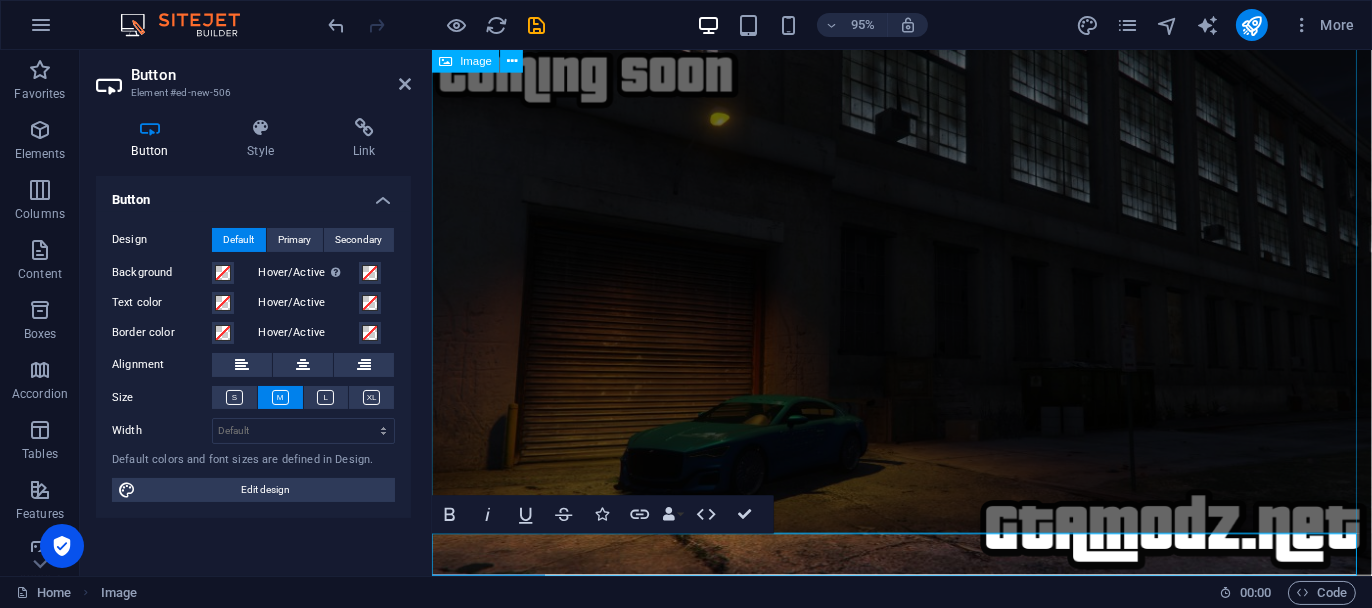 scroll, scrollTop: 35, scrollLeft: 0, axis: vertical 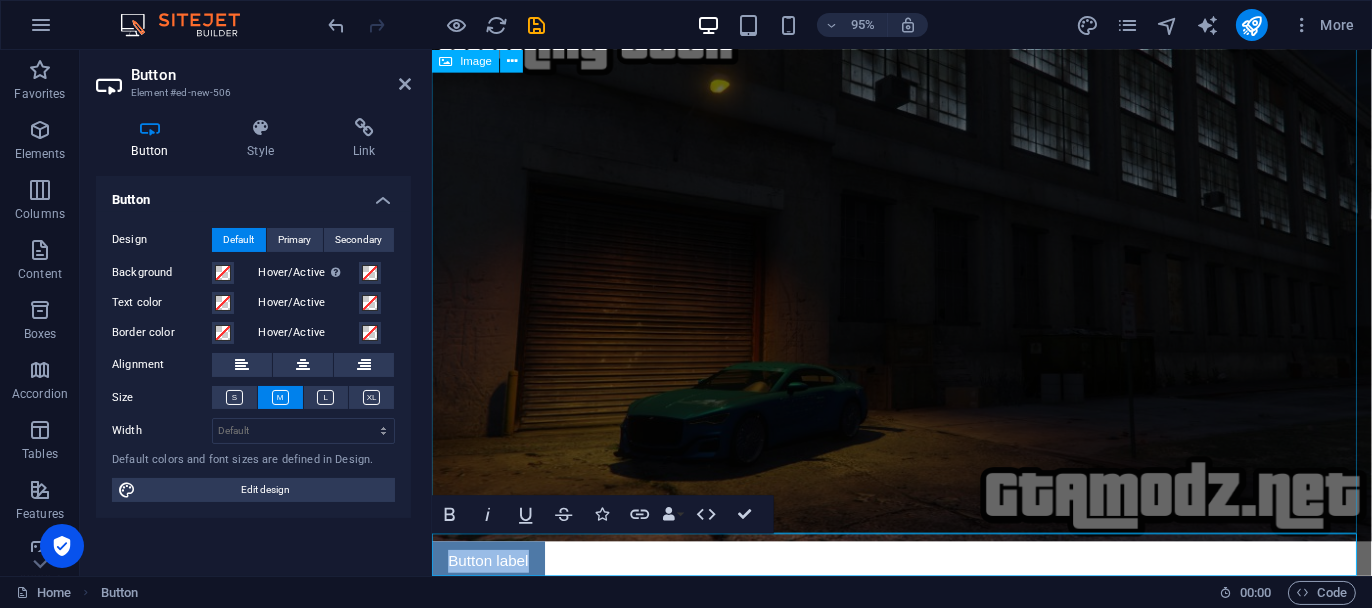 type 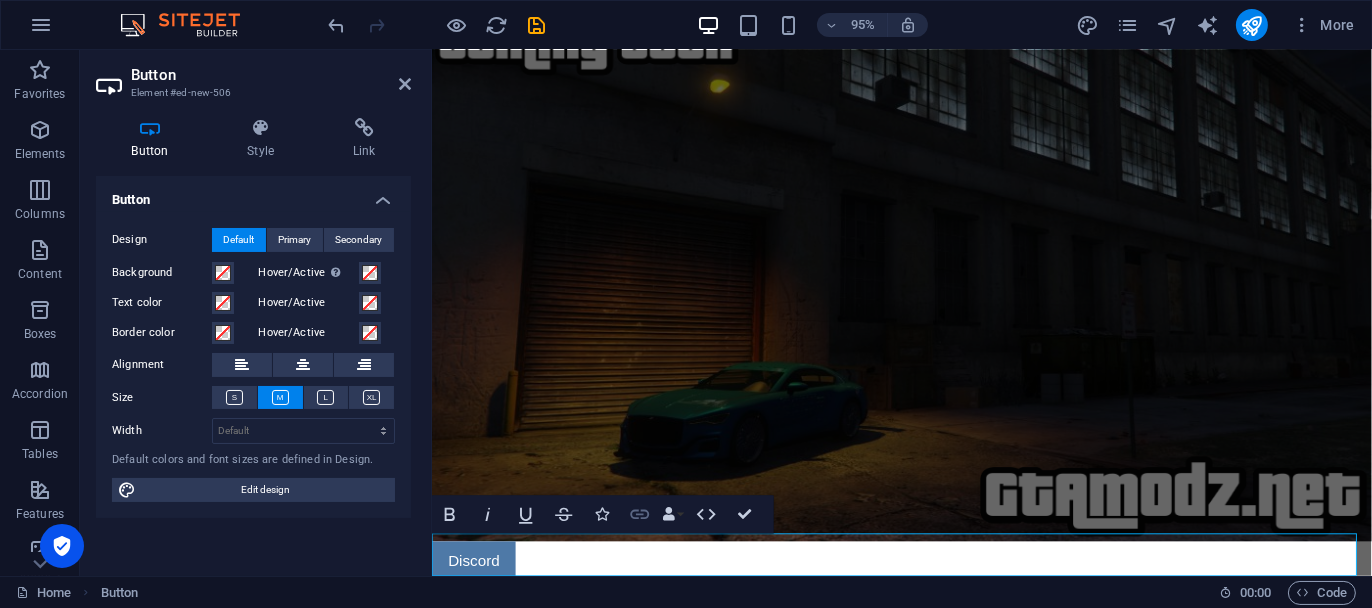 click 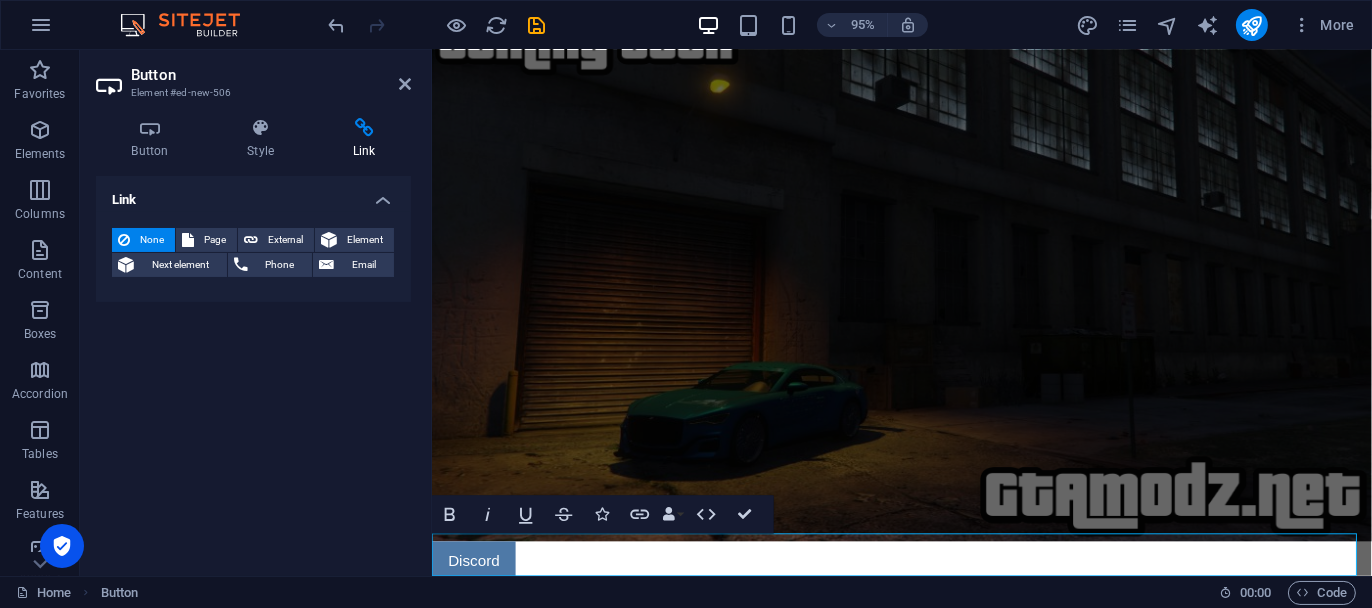 click on "Link" at bounding box center [253, 194] 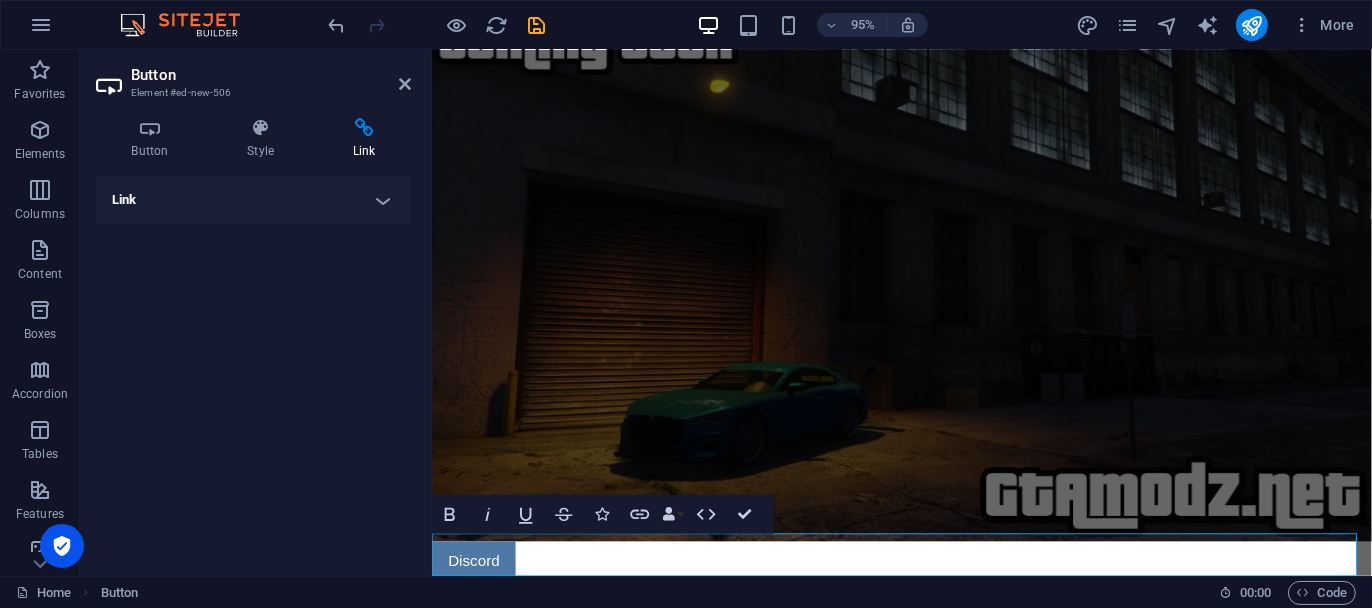 click on "Link" at bounding box center (253, 200) 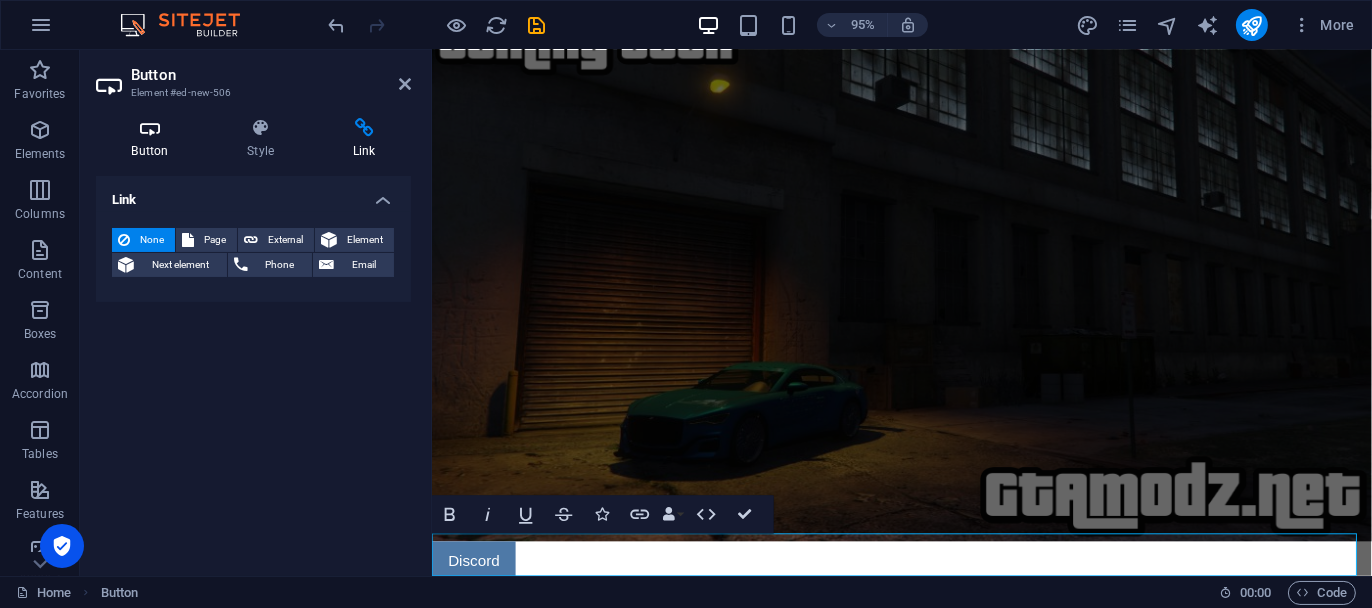 click at bounding box center (150, 128) 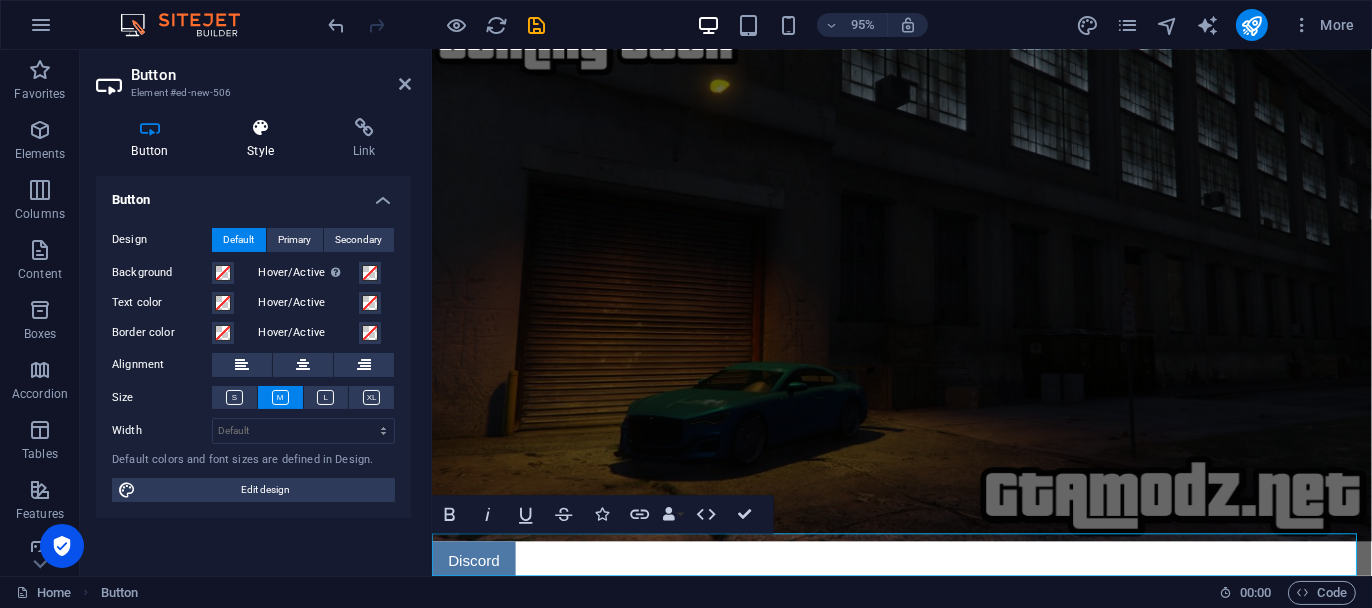 click at bounding box center (261, 128) 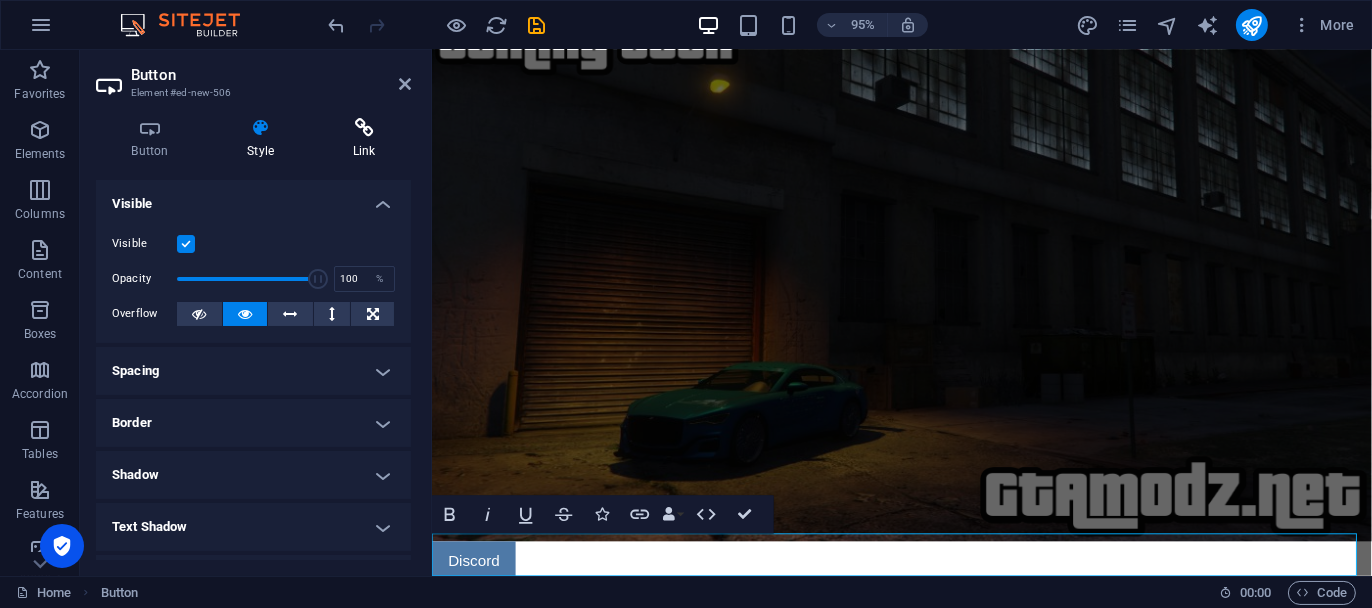 click at bounding box center [364, 128] 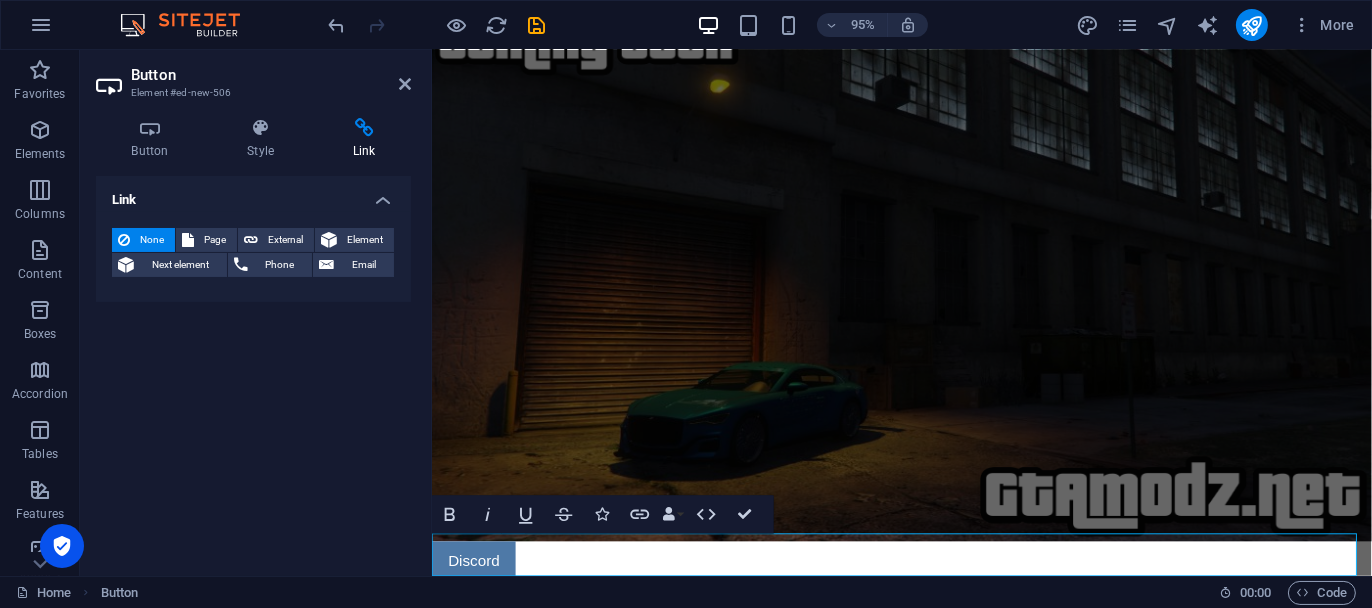 click on "Discord" at bounding box center [925, 588] 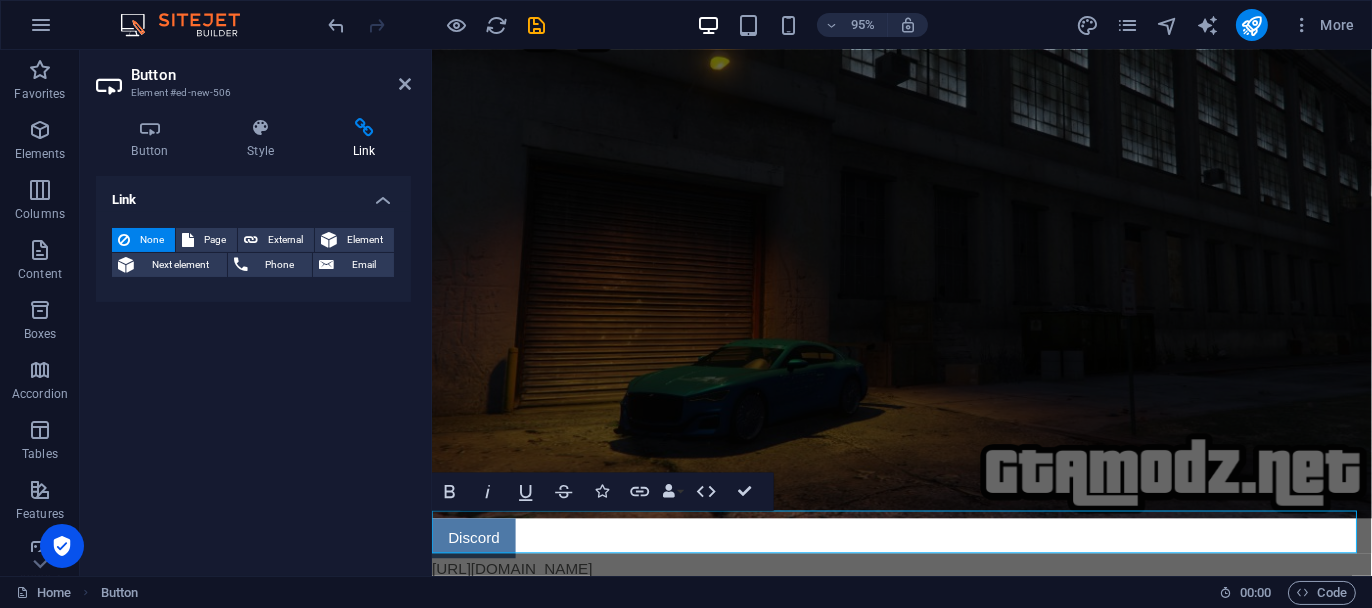 click on "Link None Page External Element Next element Phone Email Page Home Legal Notice Privacy Element
URL Phone Email Link target New tab Same tab Overlay Title Additional link description, should not be the same as the link text. The title is most often shown as a tooltip text when the mouse moves over the element. Leave empty if uncertain. Relationship Sets the  relationship of this link to the link target . For example, the value "nofollow" instructs search engines not to follow the link. Can be left empty. alternate author bookmark external help license next nofollow noreferrer noopener prev search tag" at bounding box center [253, 368] 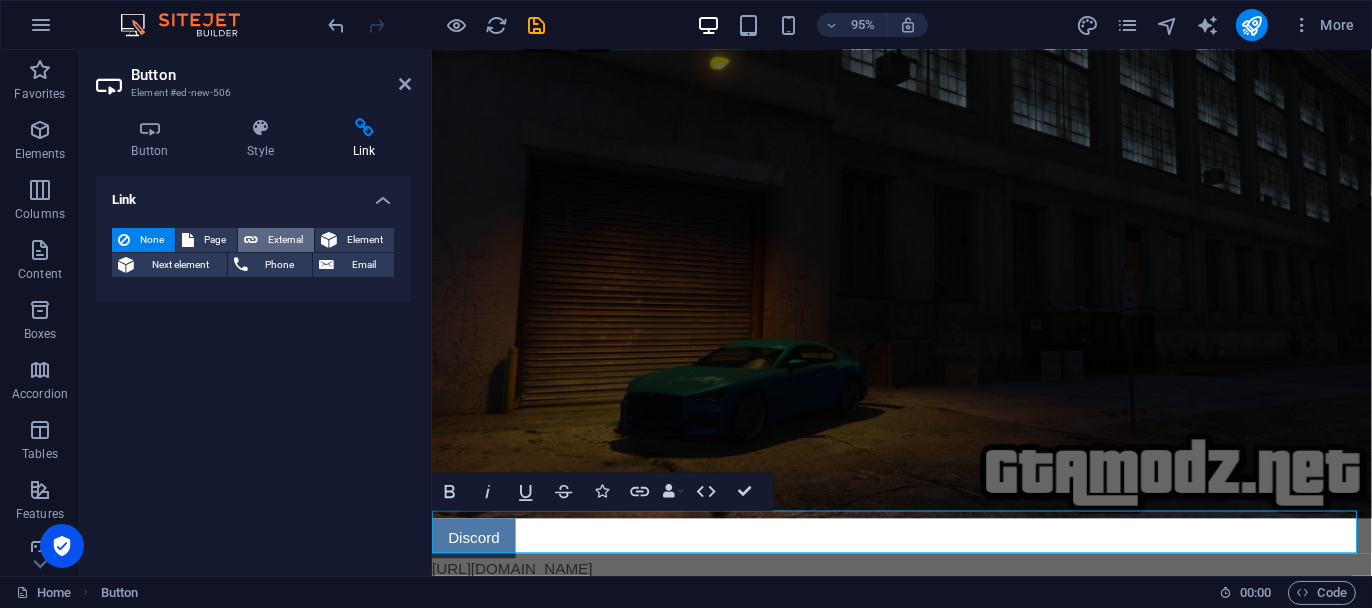 click on "External" at bounding box center [286, 240] 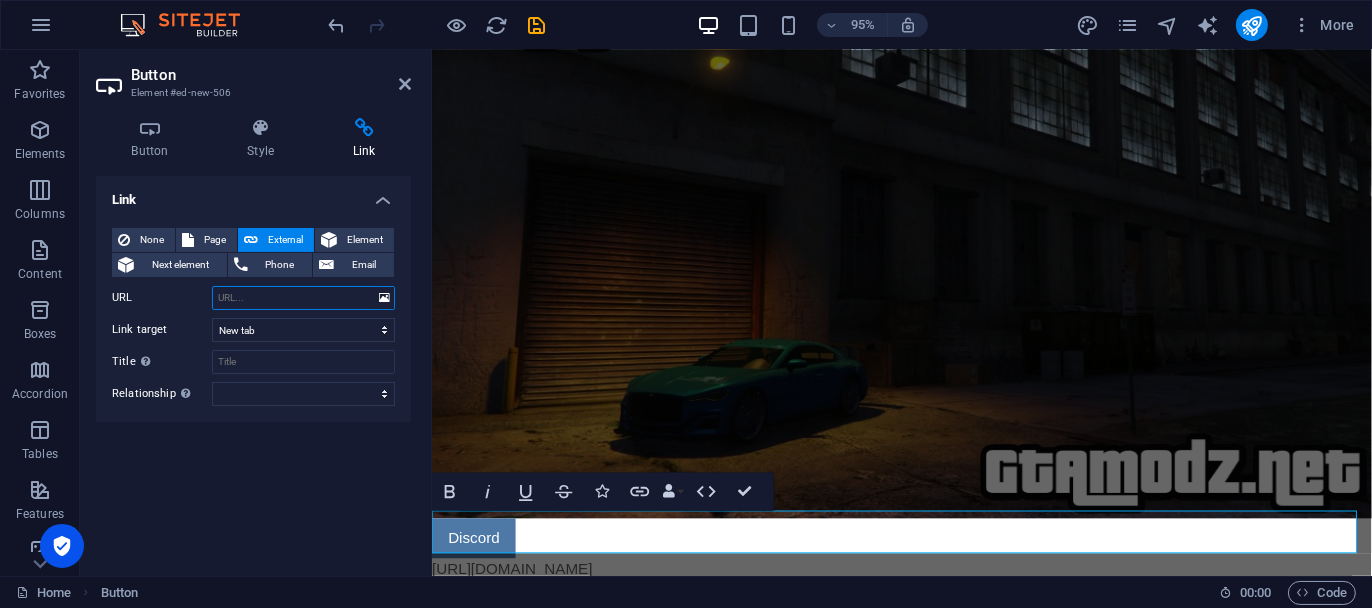 click on "URL" at bounding box center [303, 298] 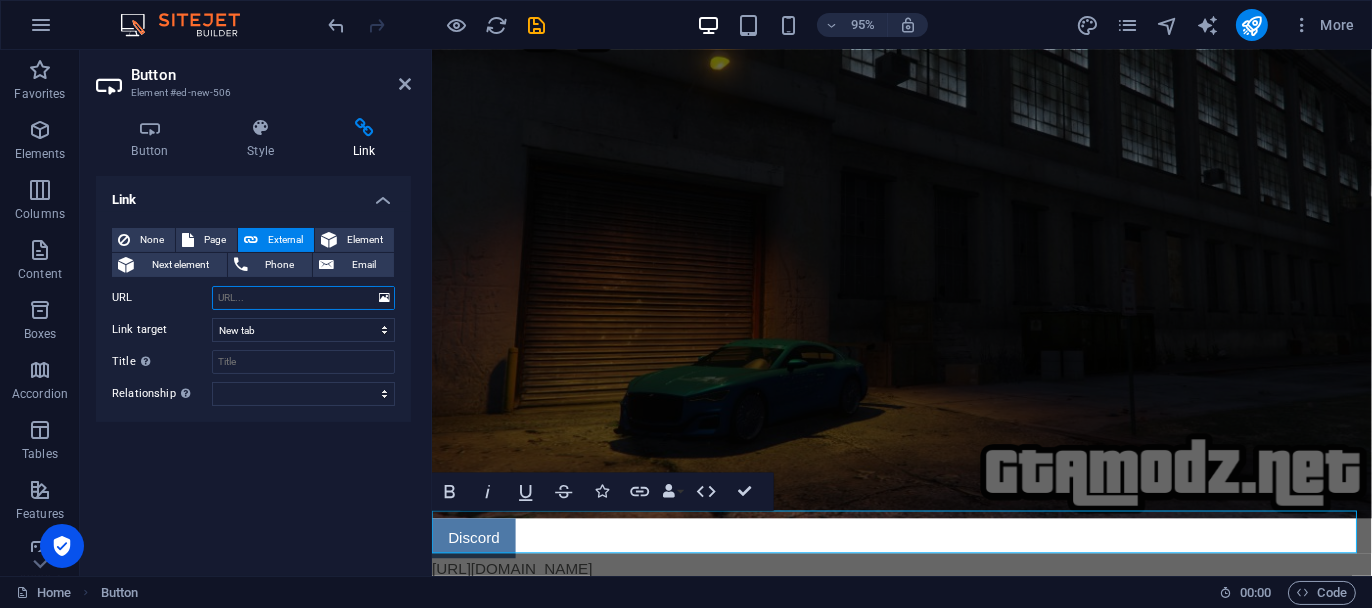 paste on "https://discord.gg/dYTHzDnfFk" 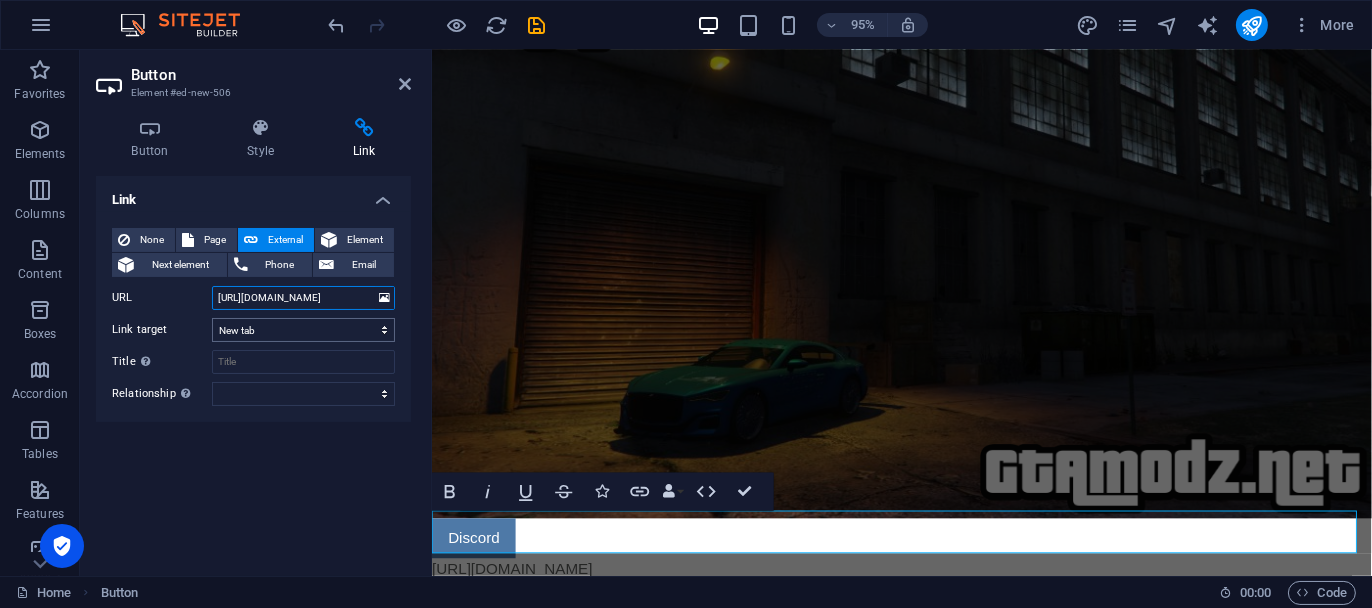 type on "https://discord.gg/dYTHzDnfFk" 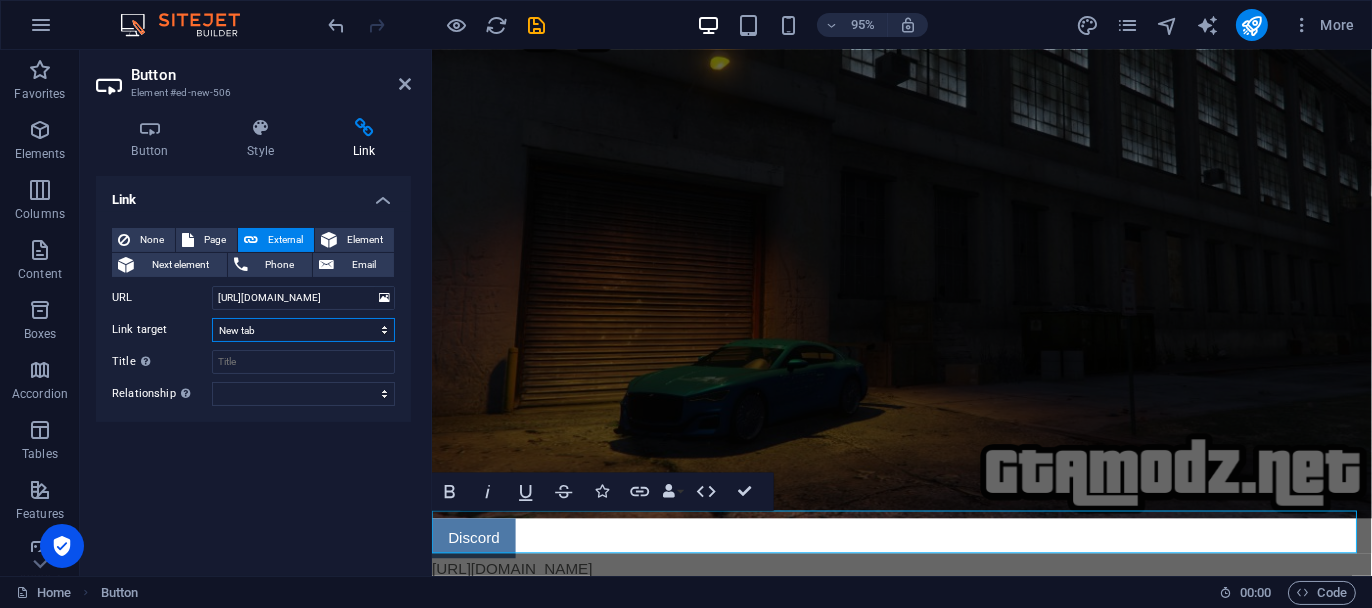 click on "New tab Same tab Overlay" at bounding box center (303, 330) 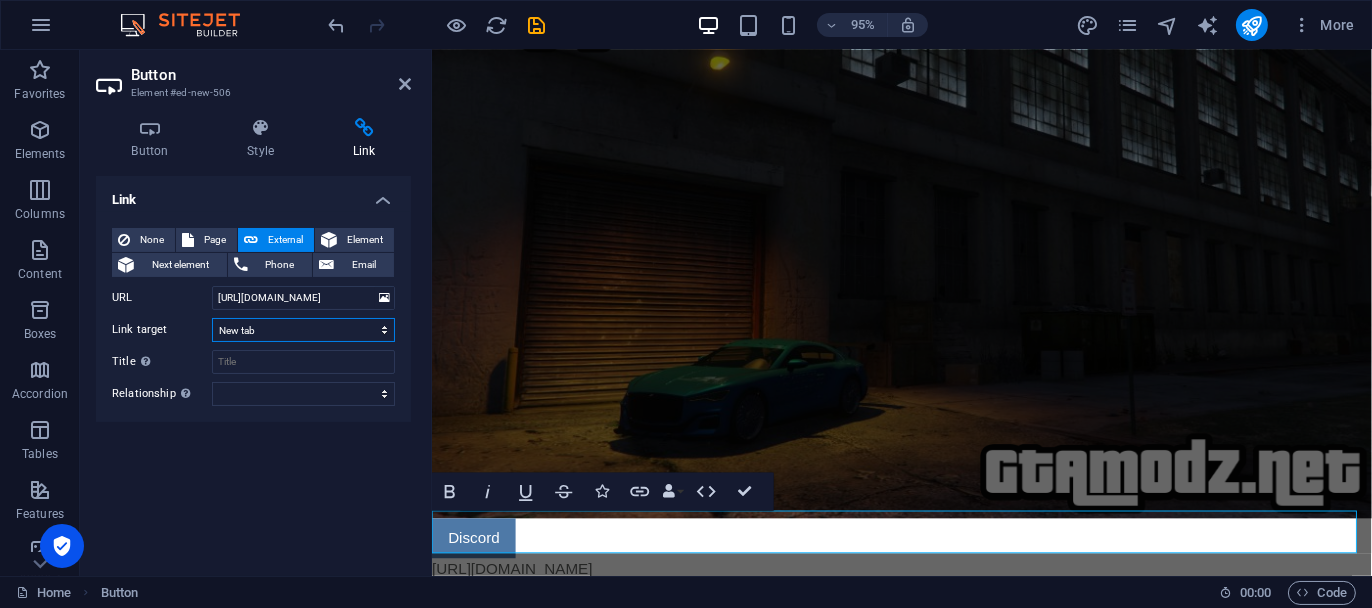 click on "New tab Same tab Overlay" at bounding box center [303, 330] 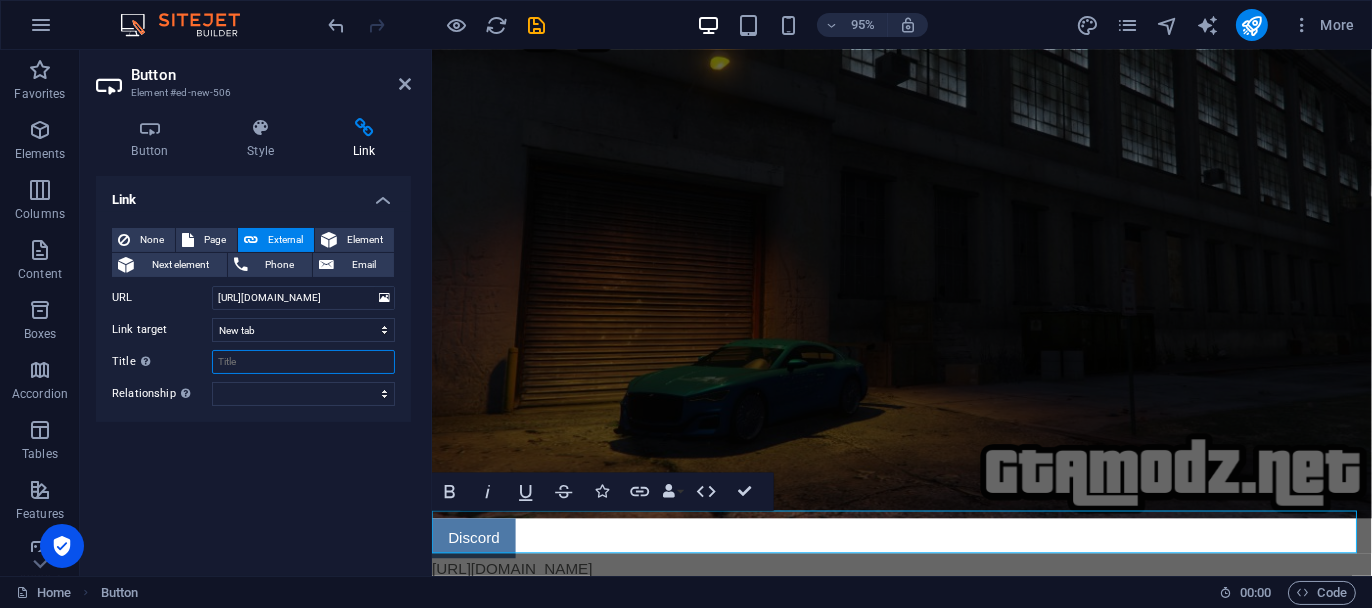 click on "Title Additional link description, should not be the same as the link text. The title is most often shown as a tooltip text when the mouse moves over the element. Leave empty if uncertain." at bounding box center [303, 362] 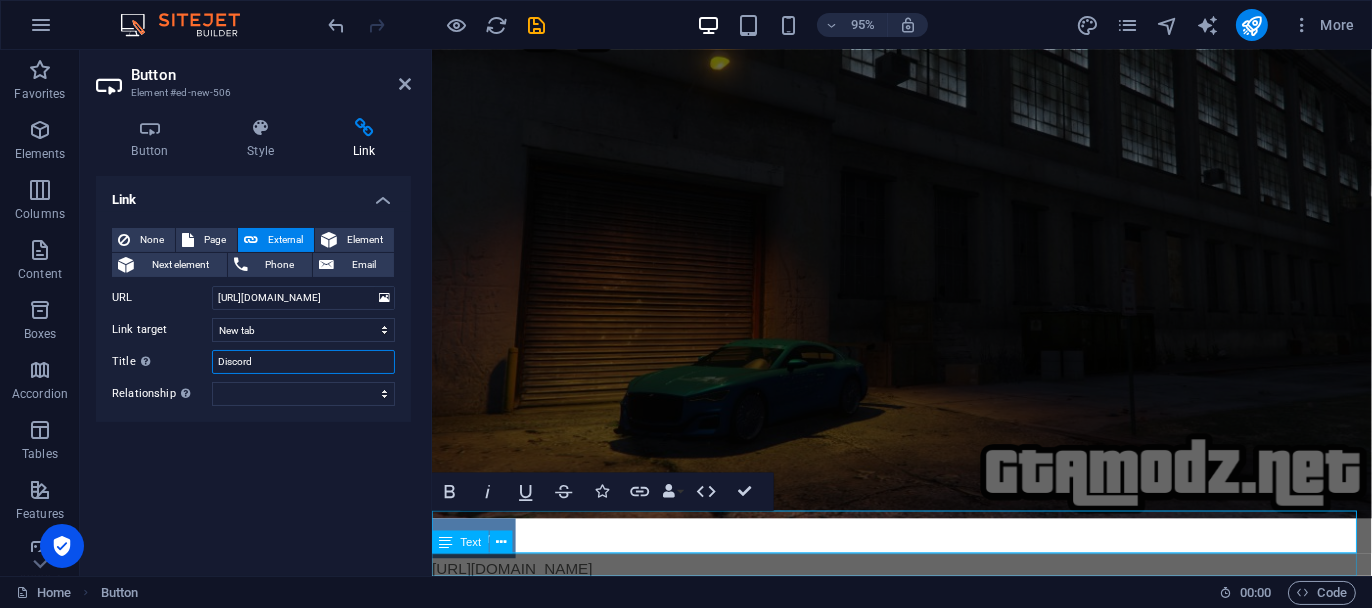type on "Discord" 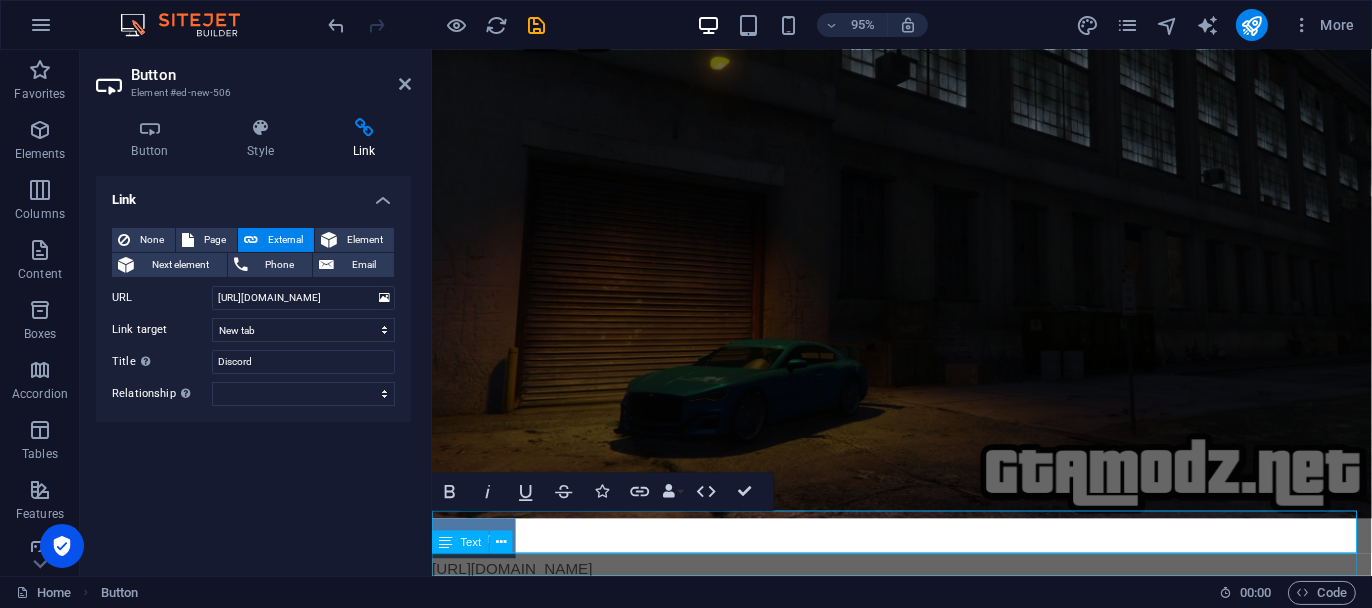 click on "https://discord.gg/dYTHzDnfFk" at bounding box center [925, 597] 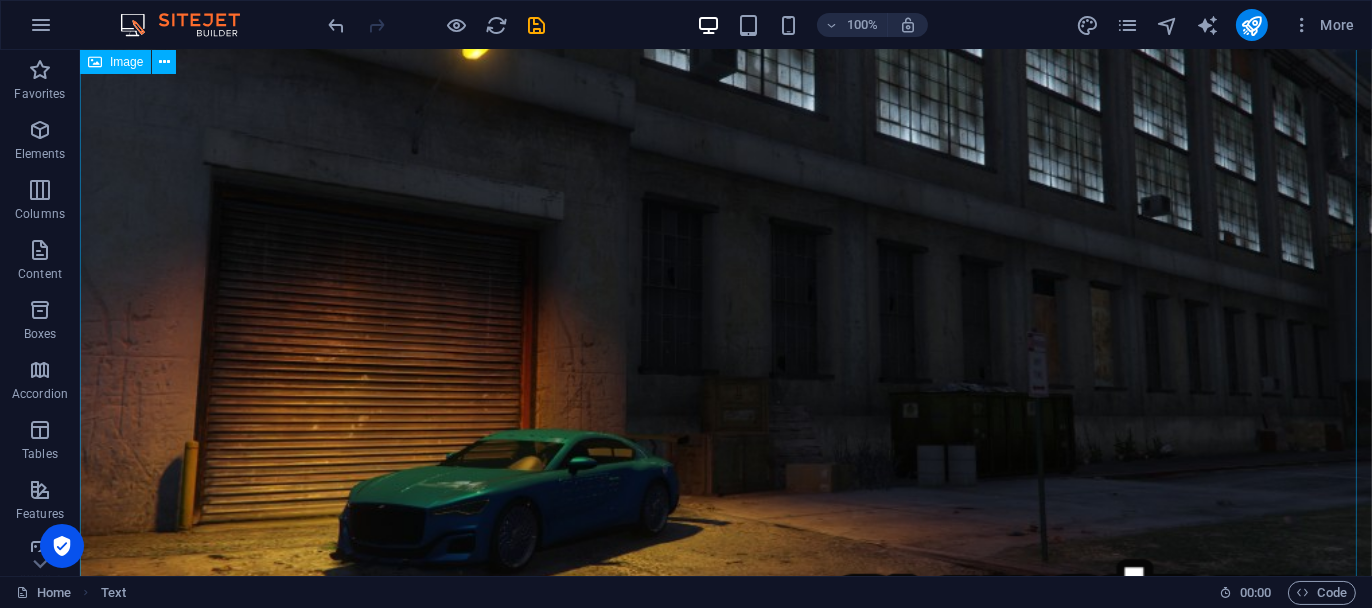 scroll, scrollTop: 256, scrollLeft: 0, axis: vertical 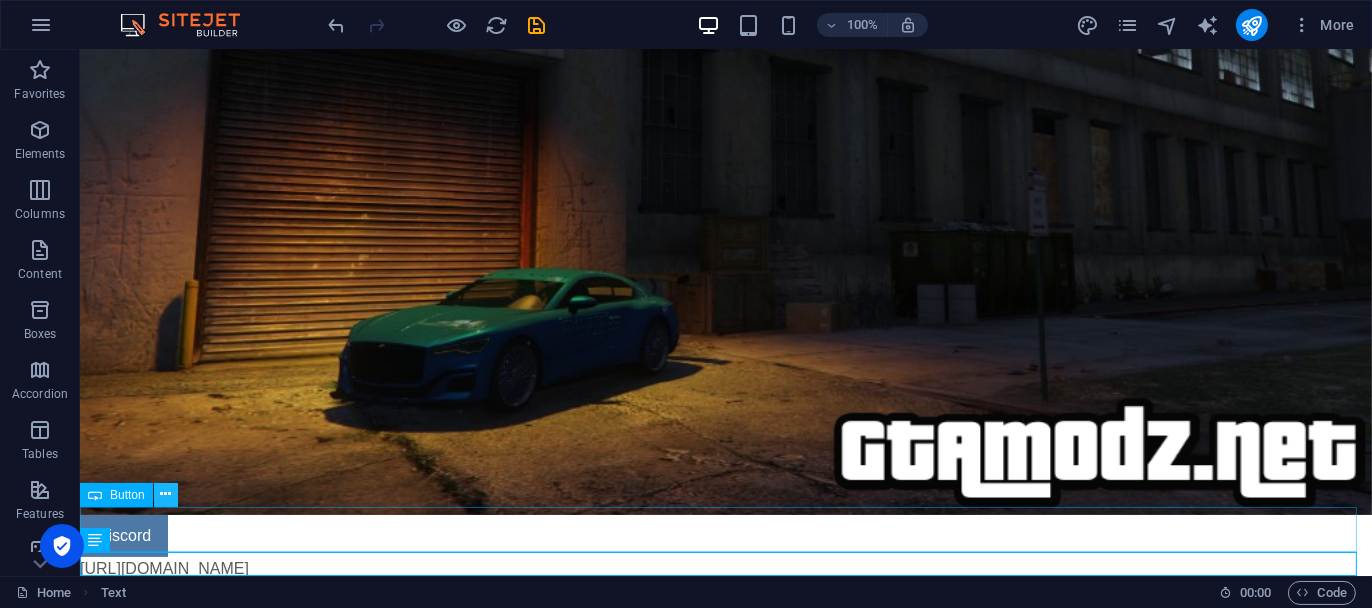 click at bounding box center (165, 494) 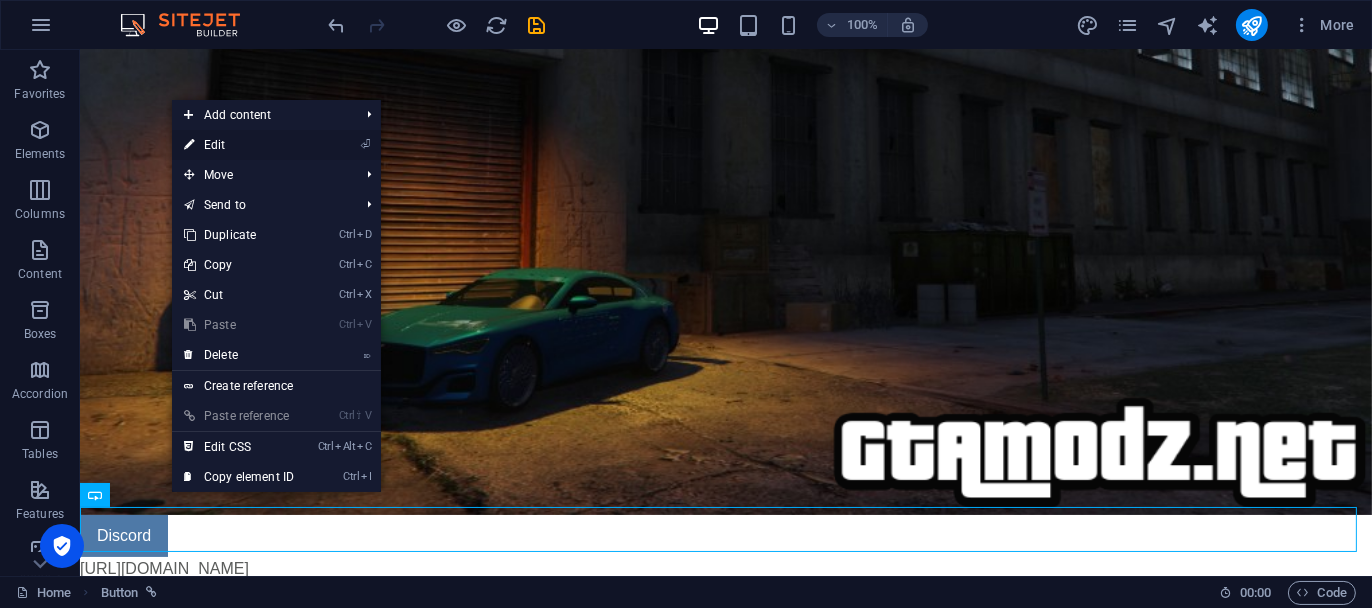 click on "⏎  Edit" at bounding box center (239, 145) 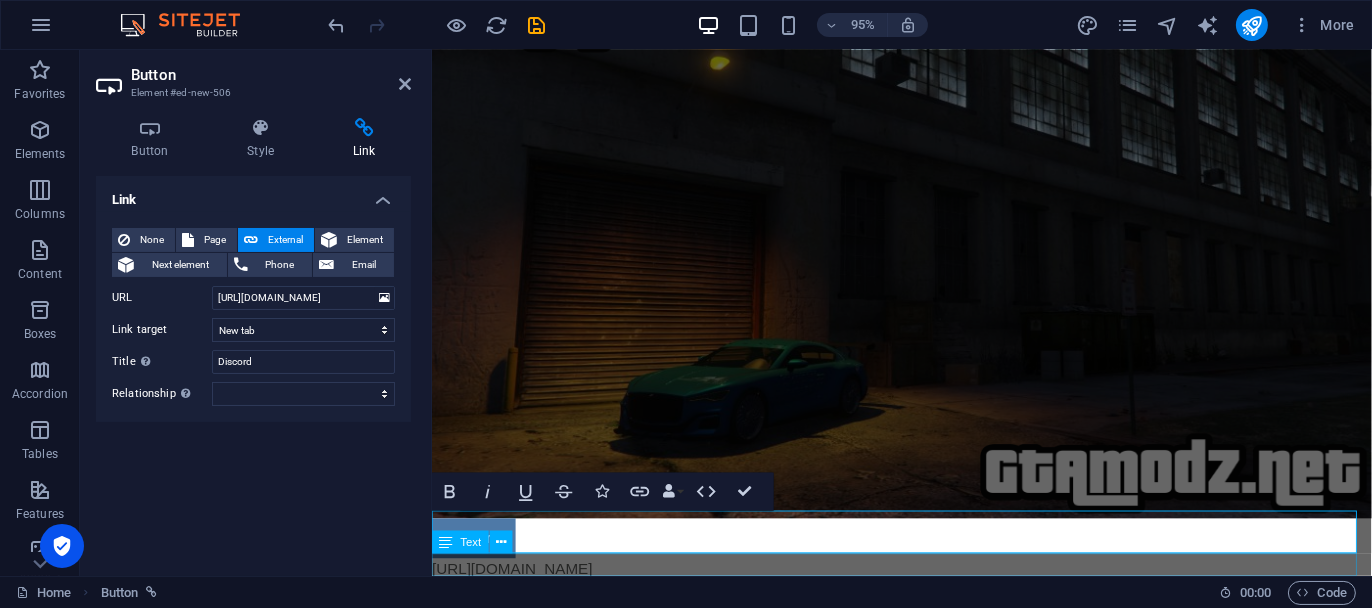 click on "https://discord.gg/dYTHzDnfFk" at bounding box center (925, 597) 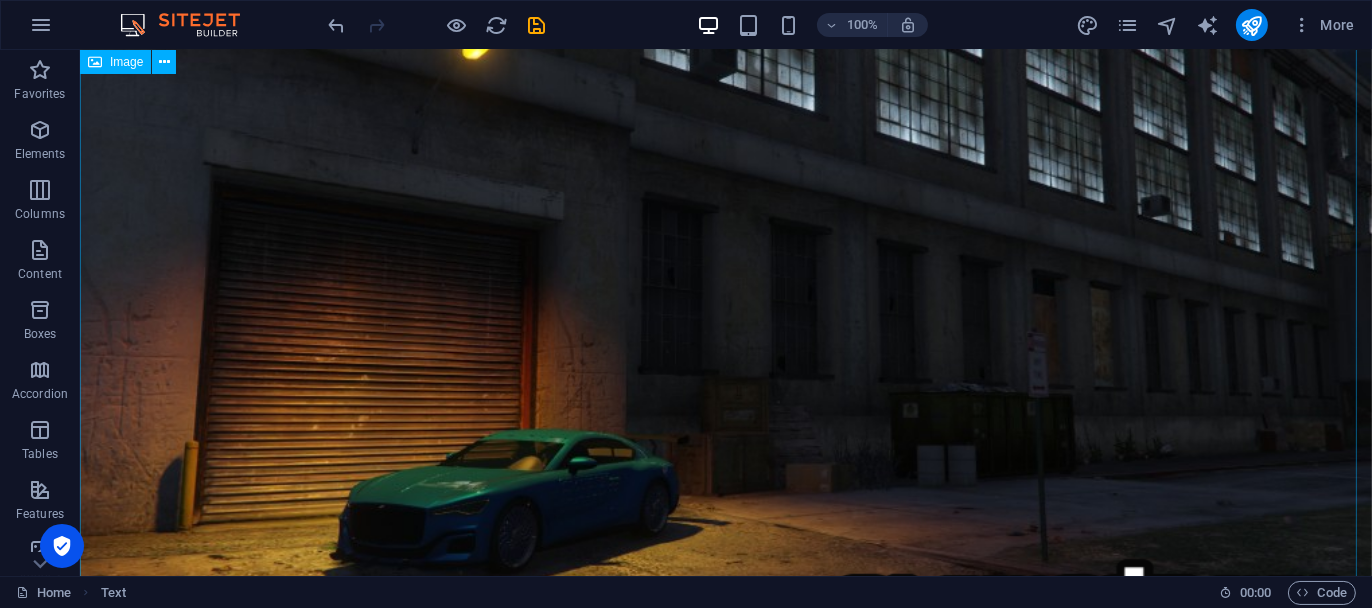 click on "Discord https://discord.gg/dYTHzDnfFk" at bounding box center [725, 348] 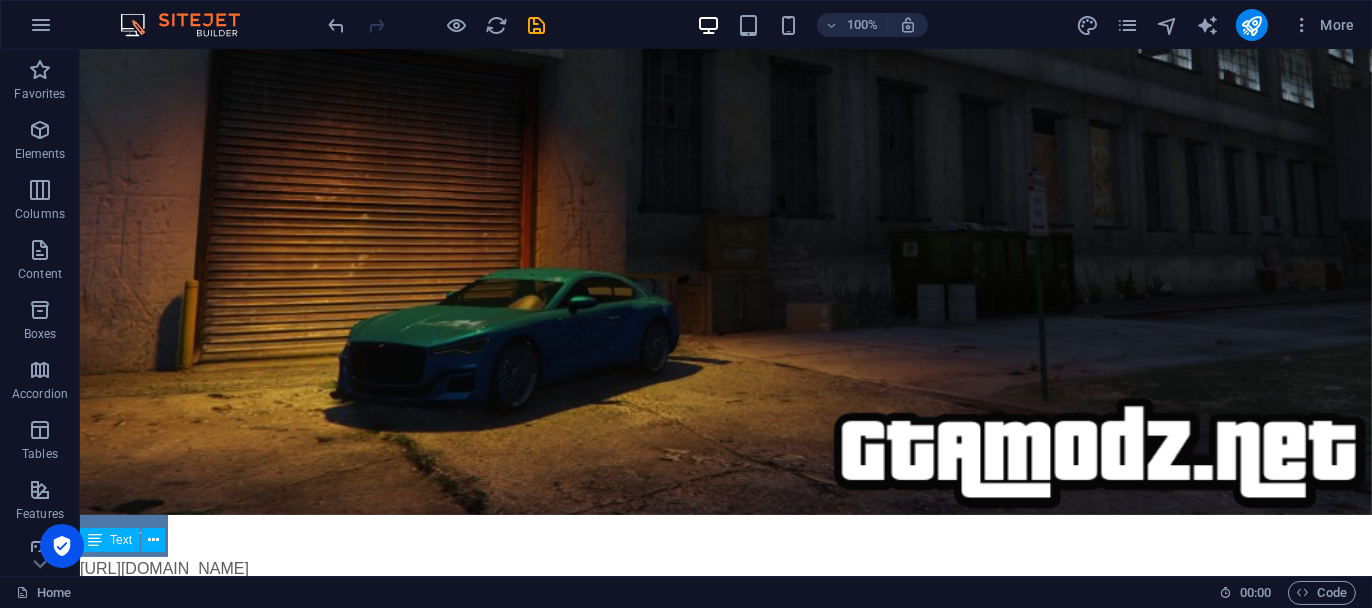 click on "https://discord.gg/dYTHzDnfFk" at bounding box center (725, 569) 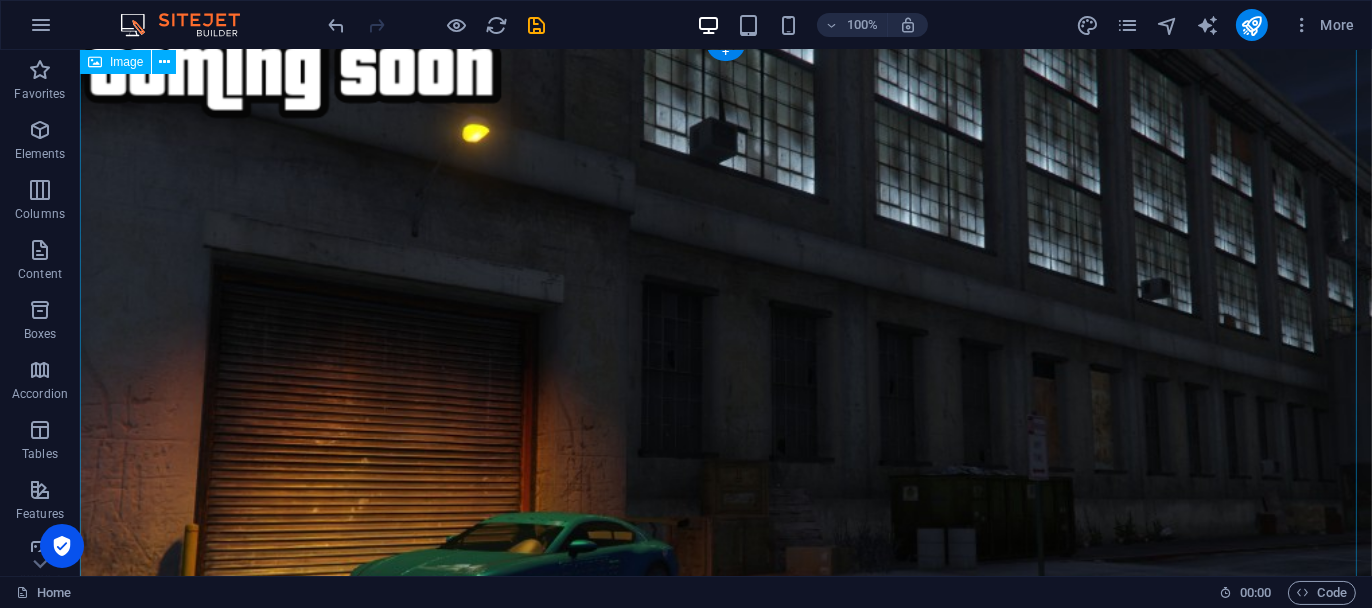 scroll, scrollTop: 0, scrollLeft: 0, axis: both 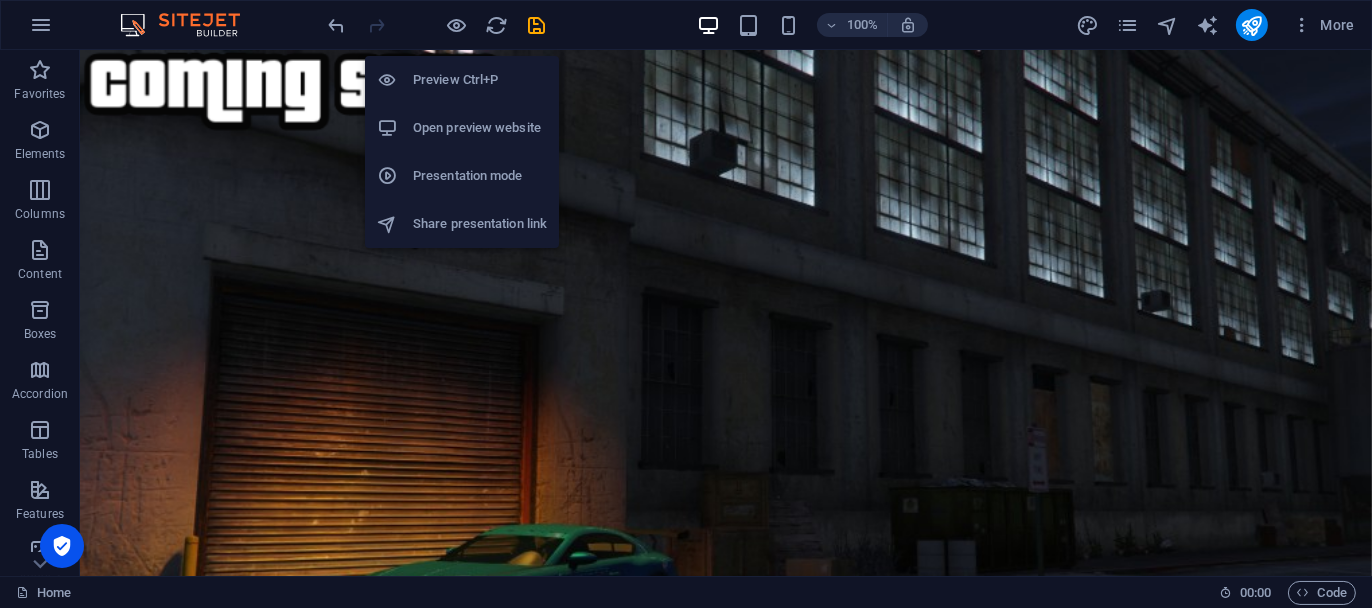 click on "Preview Ctrl+P" at bounding box center (480, 80) 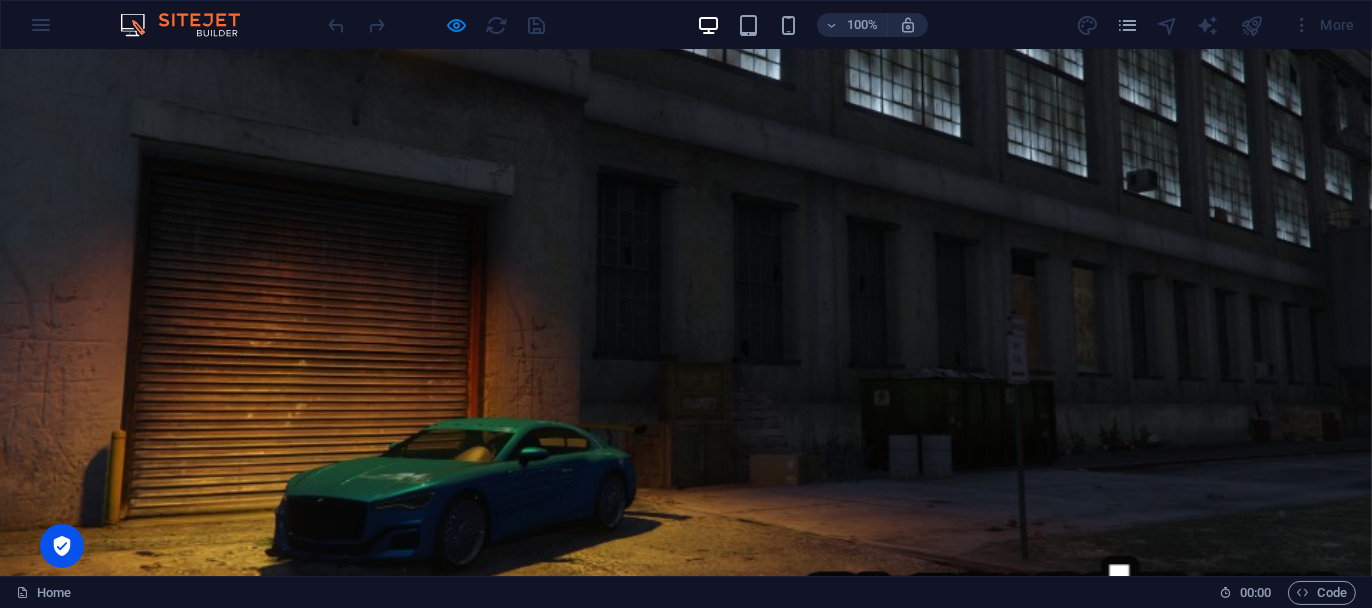scroll, scrollTop: 276, scrollLeft: 0, axis: vertical 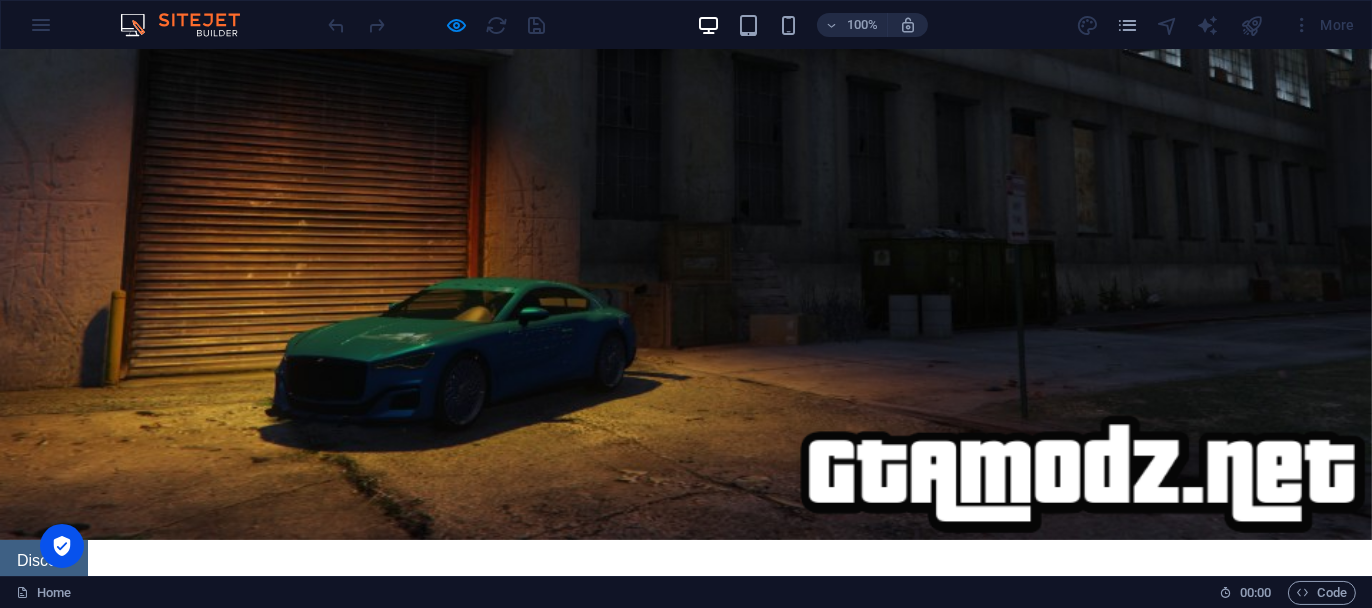 click on "Discord" at bounding box center [44, 561] 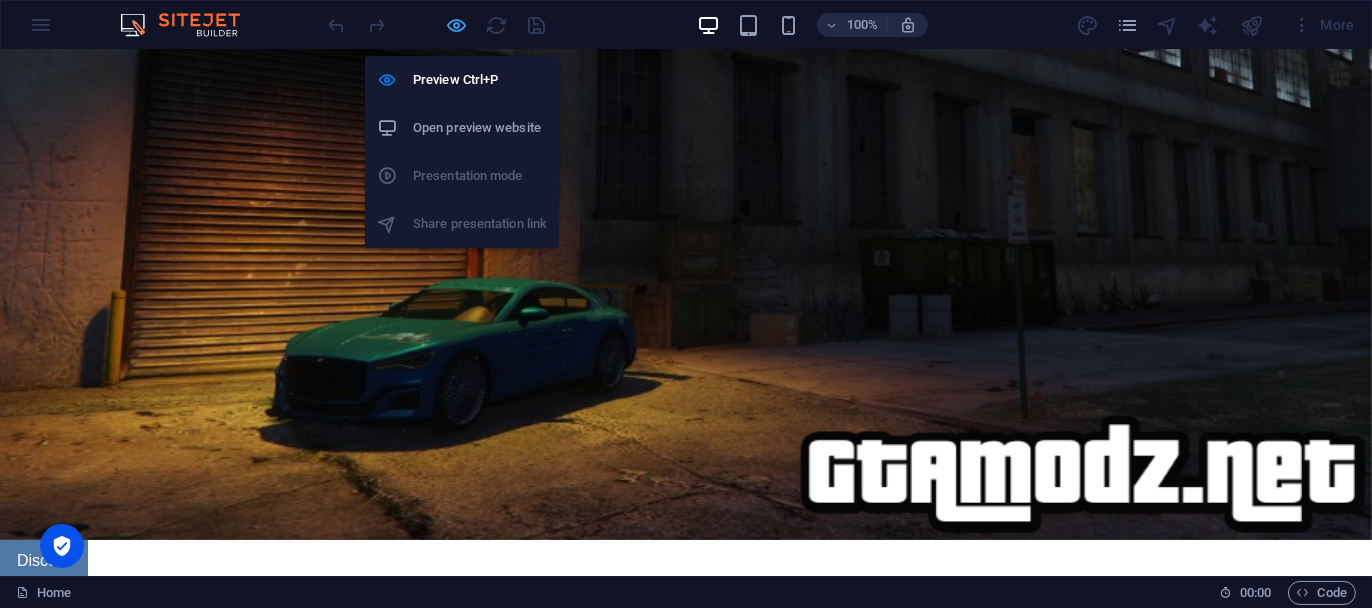 click at bounding box center (457, 25) 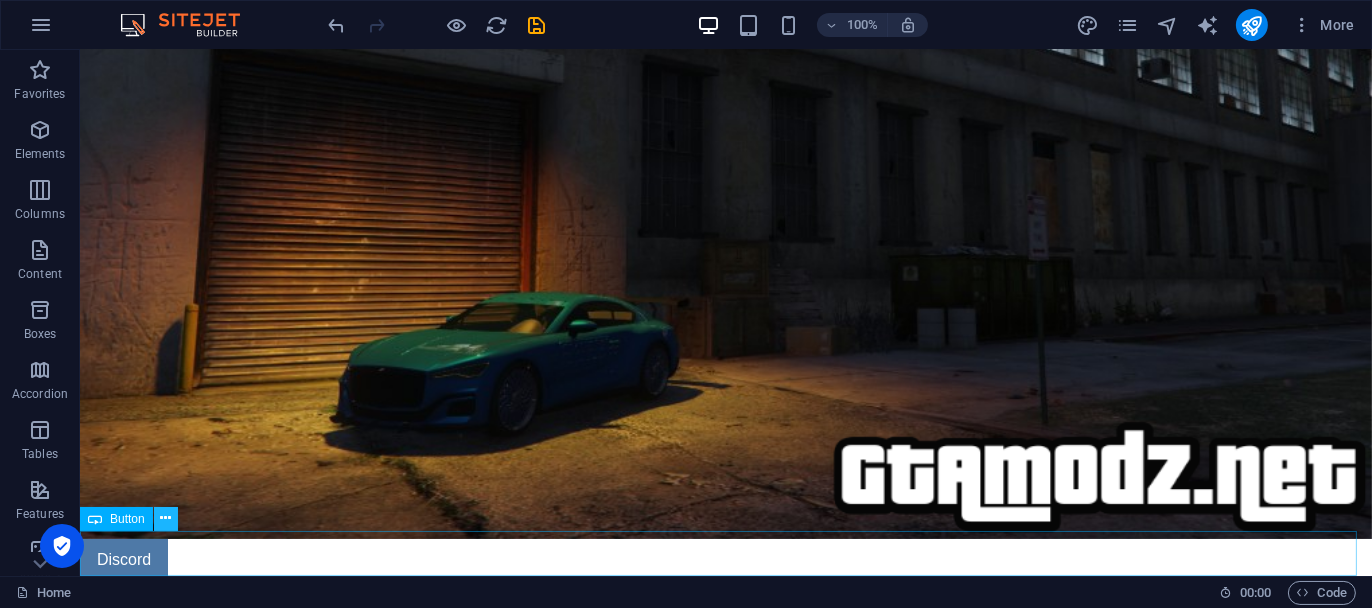 click at bounding box center [165, 518] 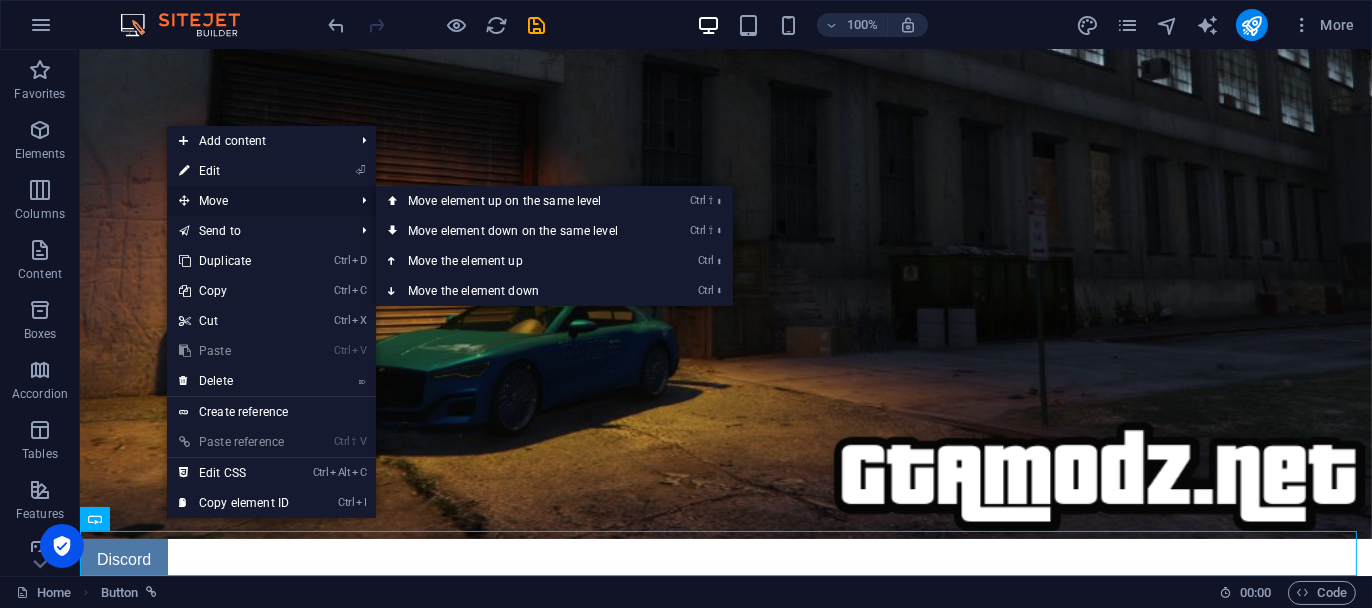 click on "Move" at bounding box center (256, 201) 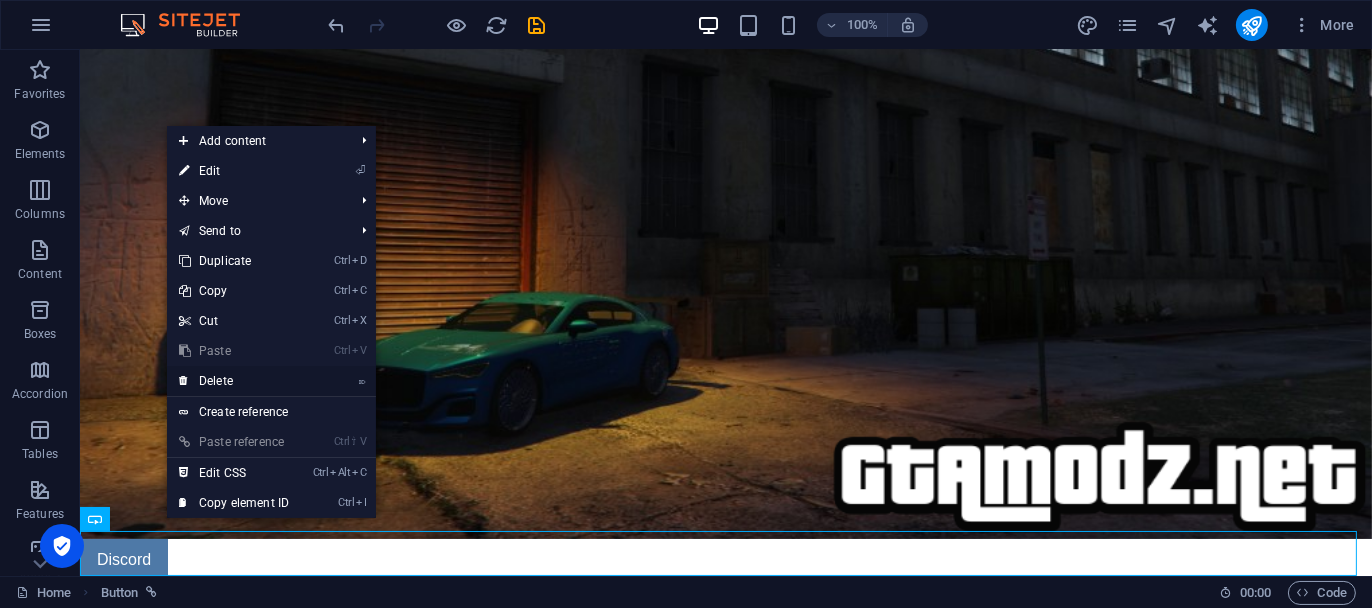 click on "⌦  Delete" at bounding box center (234, 381) 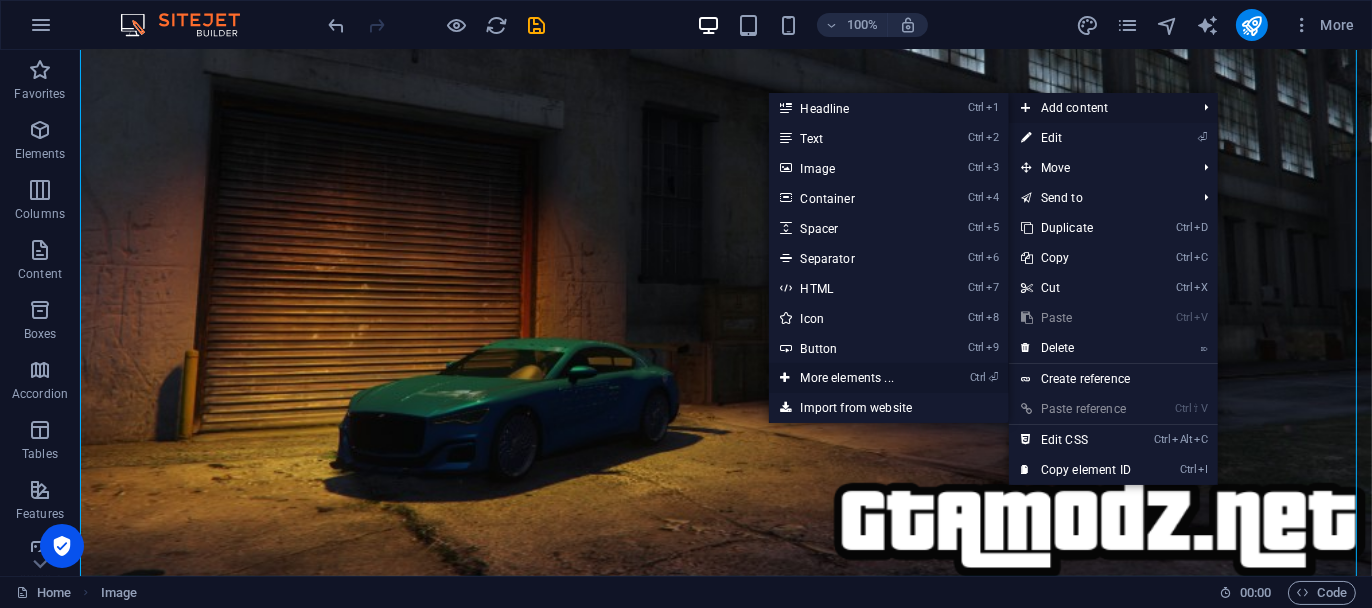 click on "Ctrl ⏎  More elements ..." at bounding box center (851, 378) 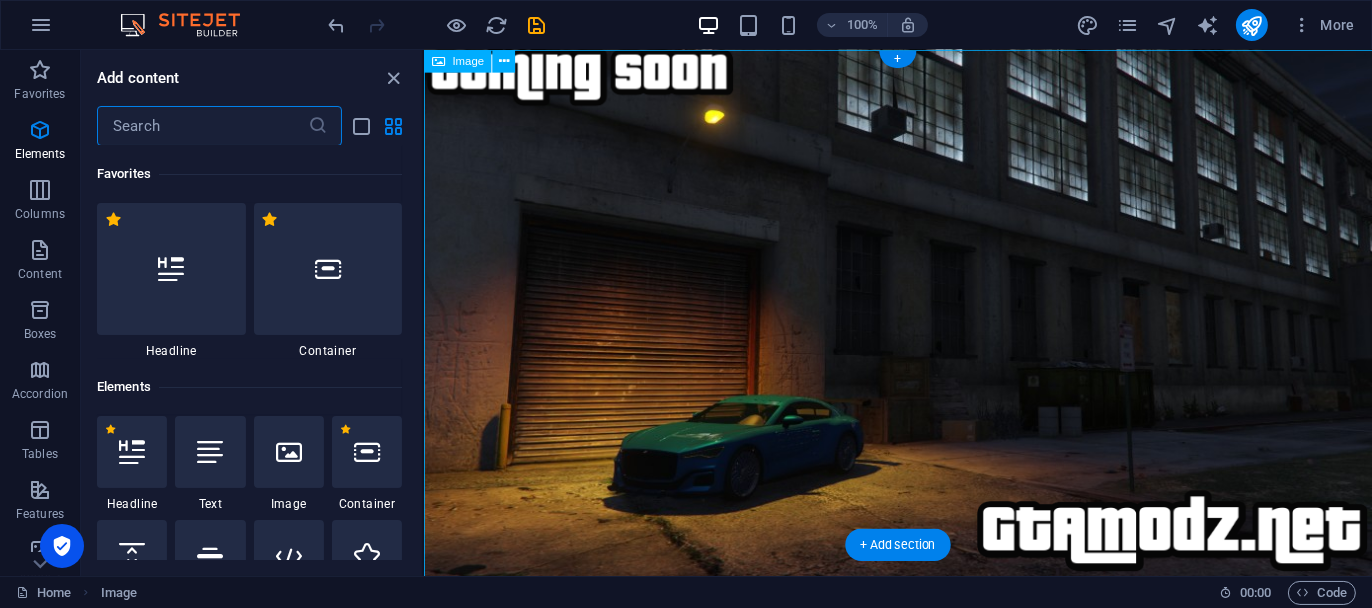 scroll, scrollTop: 0, scrollLeft: 0, axis: both 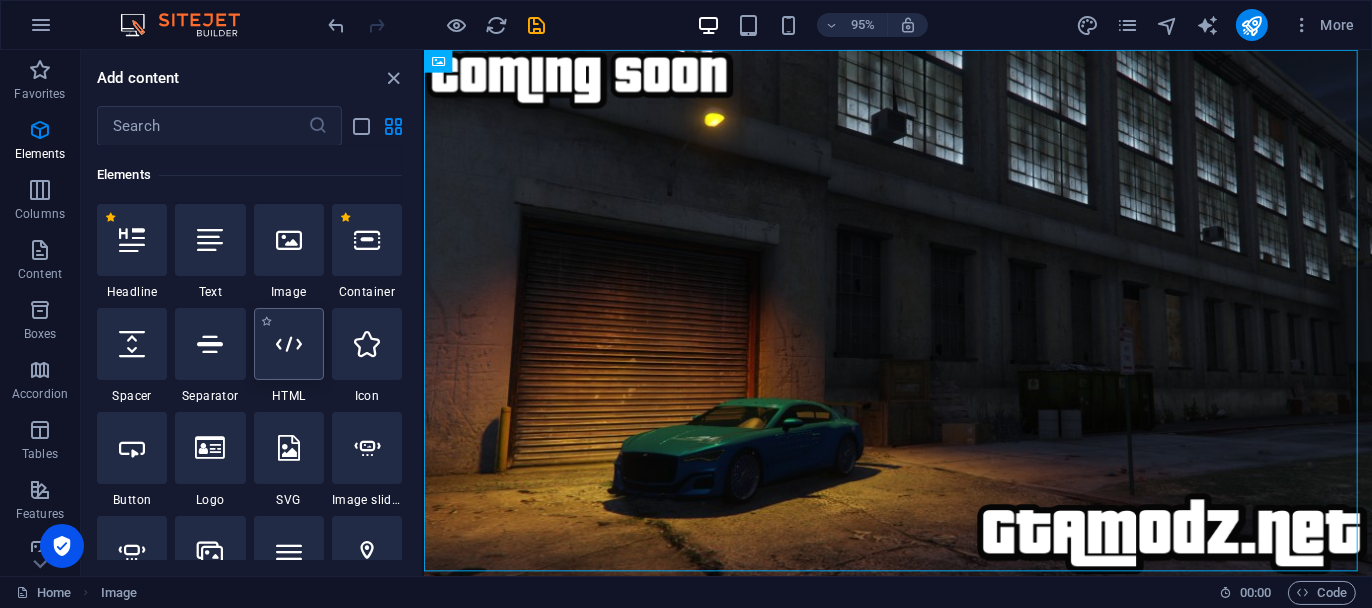 click at bounding box center (289, 344) 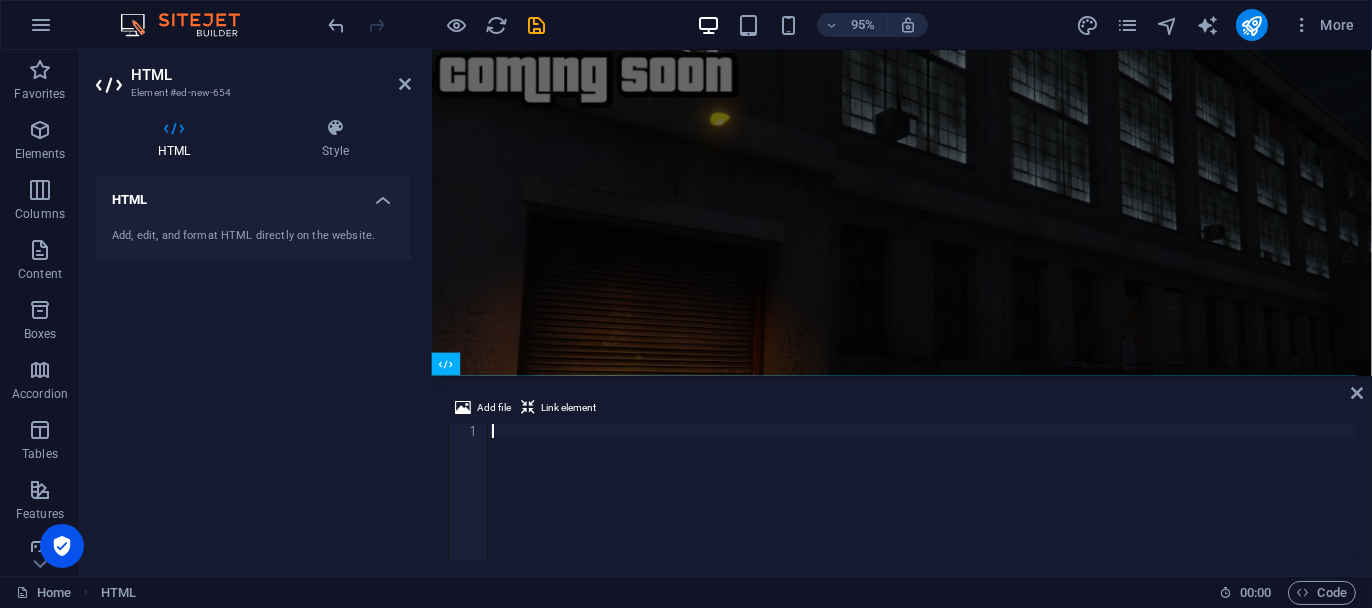 scroll, scrollTop: 200, scrollLeft: 0, axis: vertical 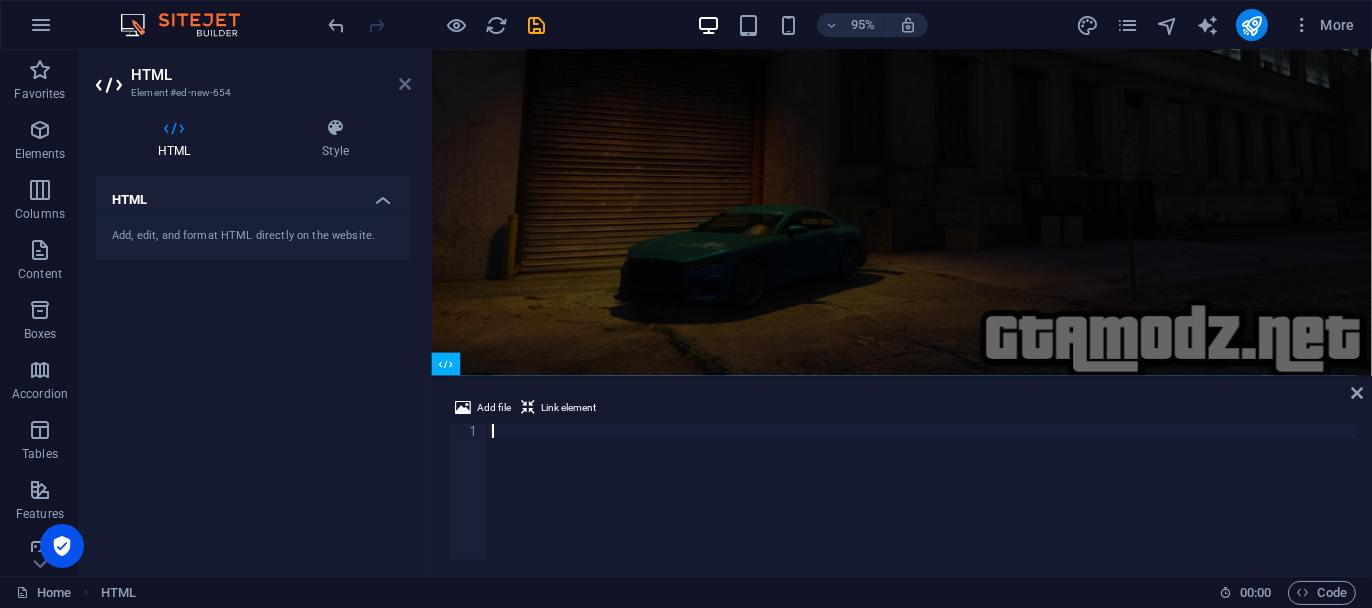 click at bounding box center (405, 84) 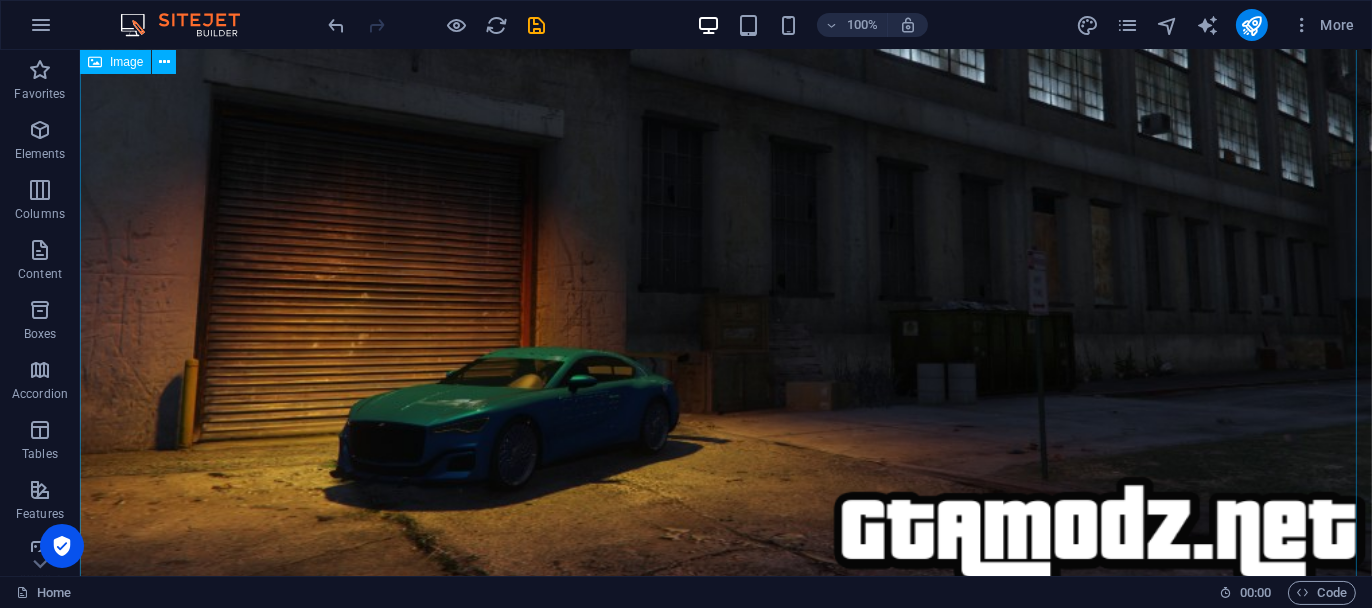 scroll, scrollTop: 186, scrollLeft: 0, axis: vertical 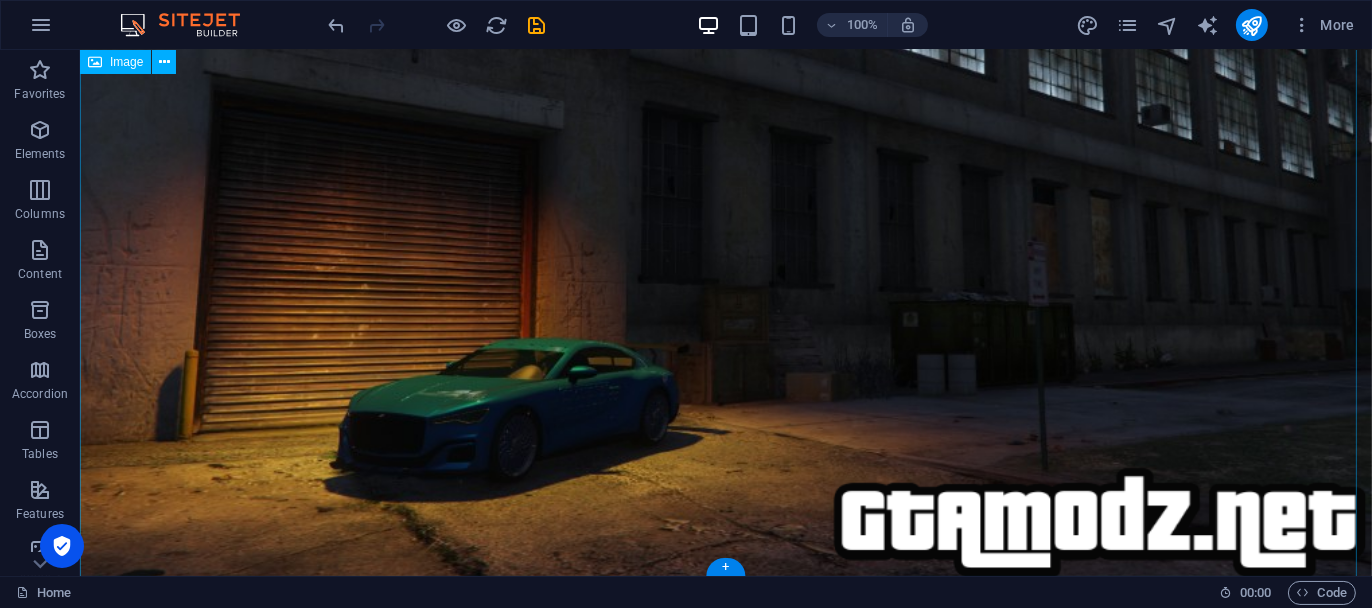 click at bounding box center (725, 224) 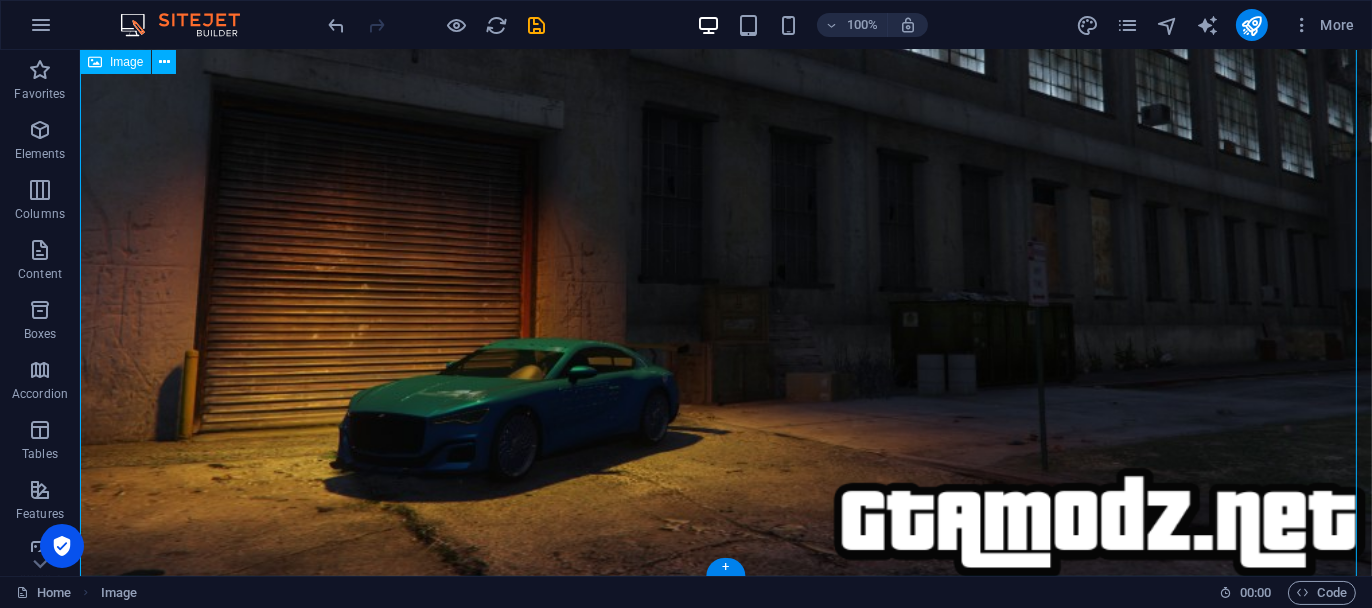 click at bounding box center [725, 224] 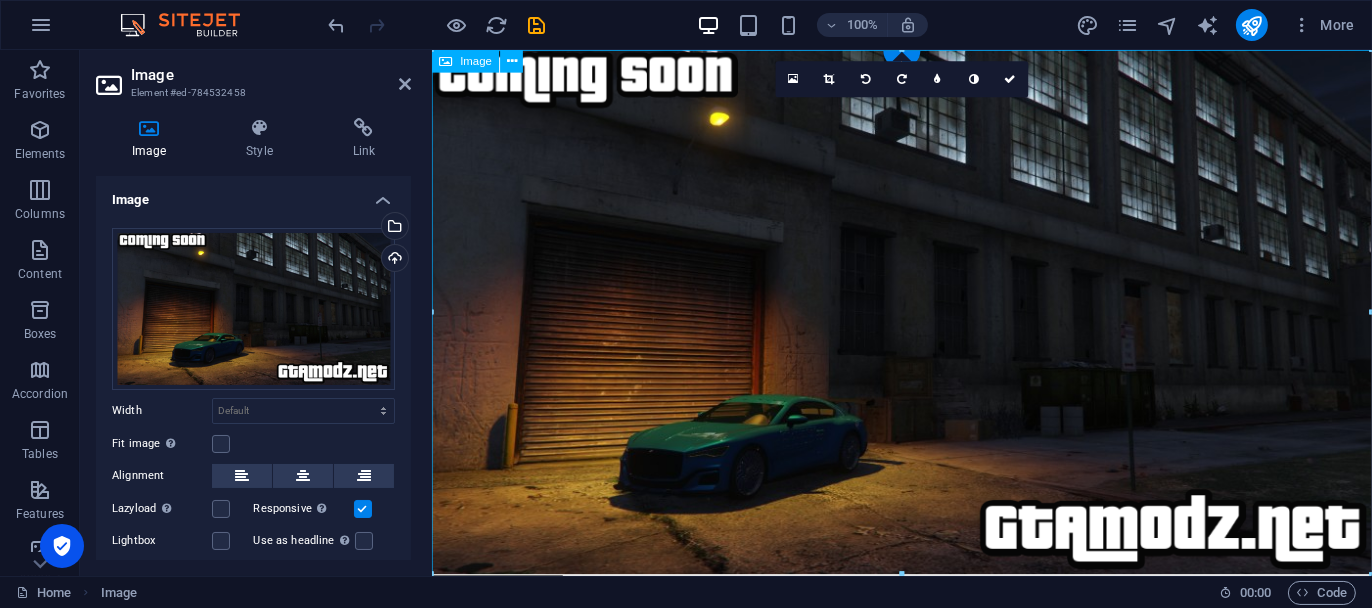 scroll, scrollTop: 0, scrollLeft: 0, axis: both 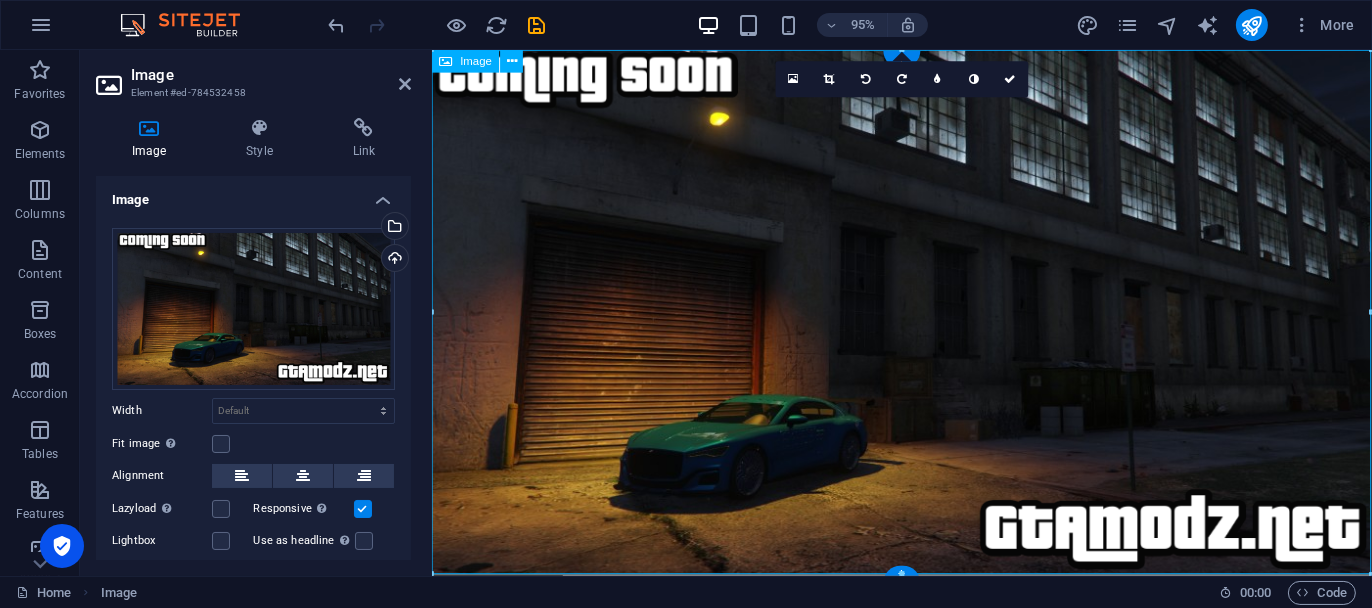 click at bounding box center (925, 326) 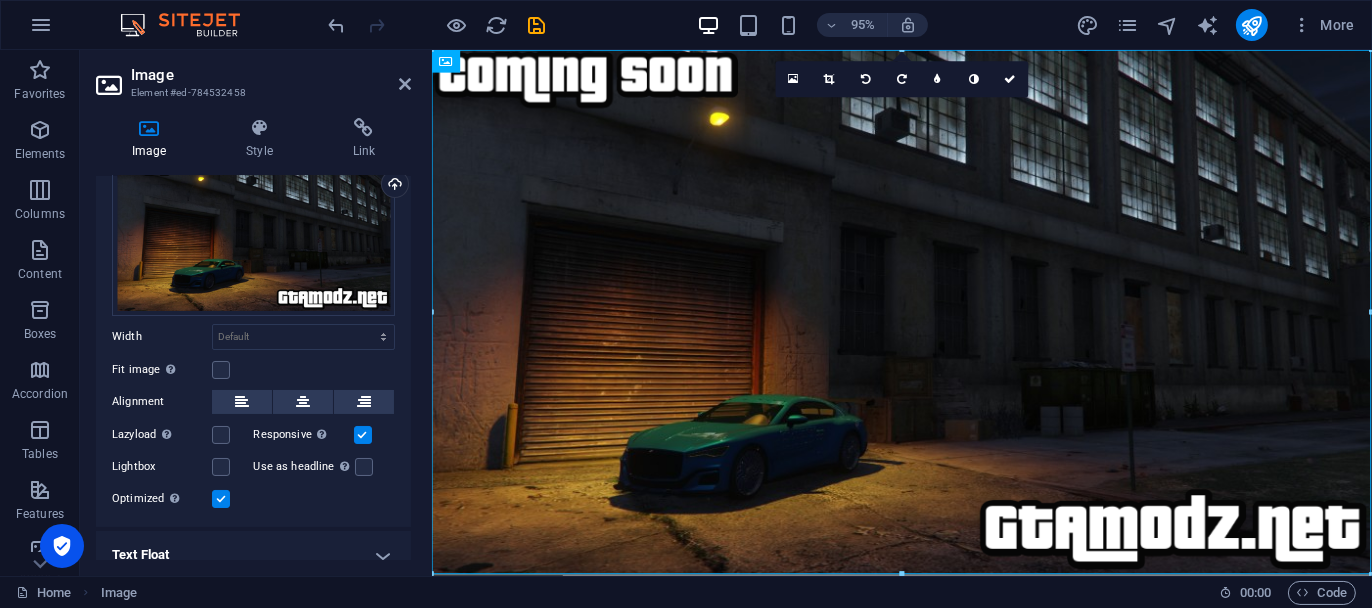 scroll, scrollTop: 0, scrollLeft: 0, axis: both 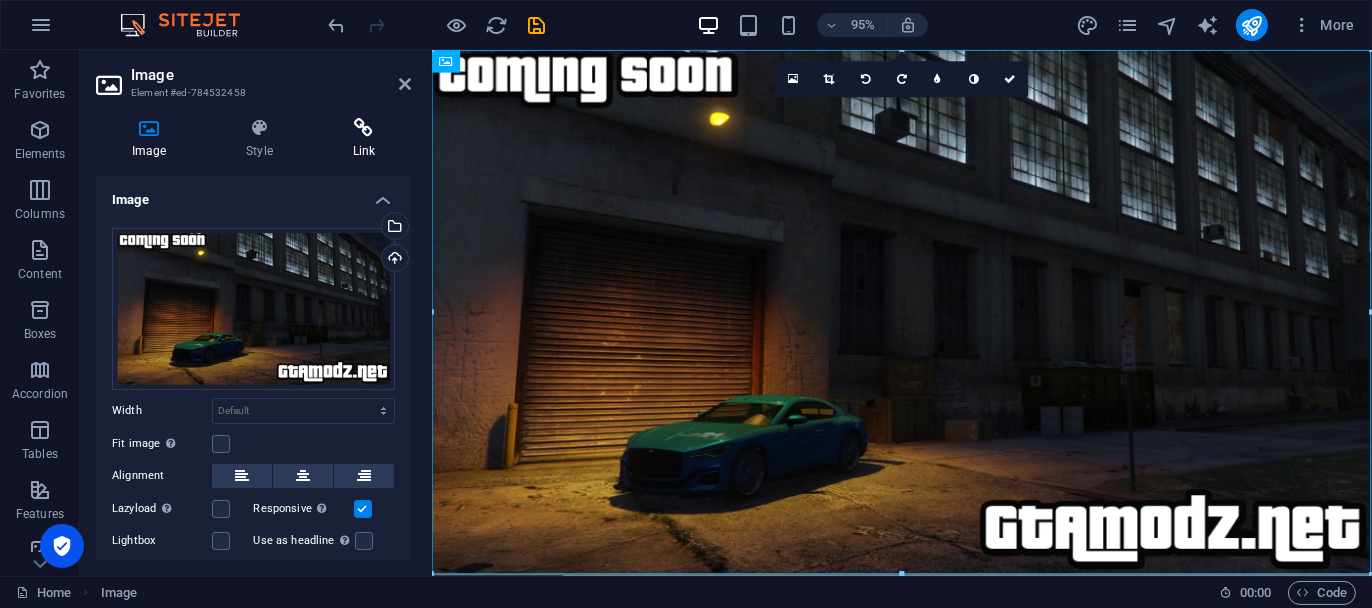 click at bounding box center [364, 128] 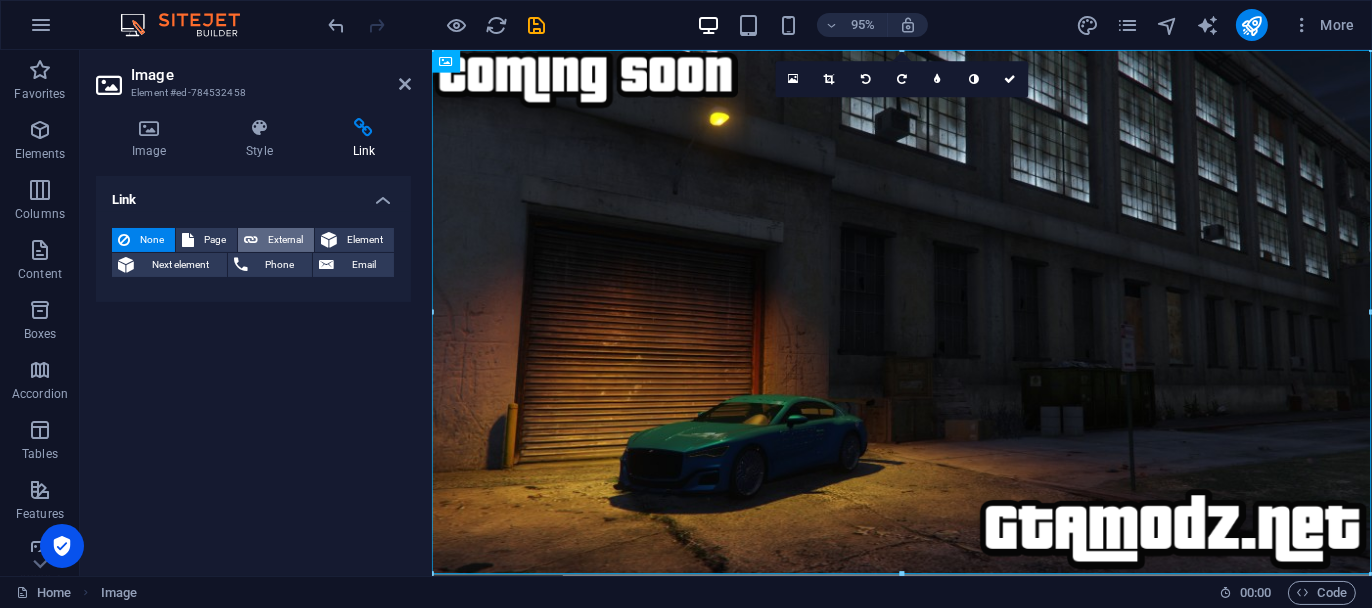 click on "External" at bounding box center [286, 240] 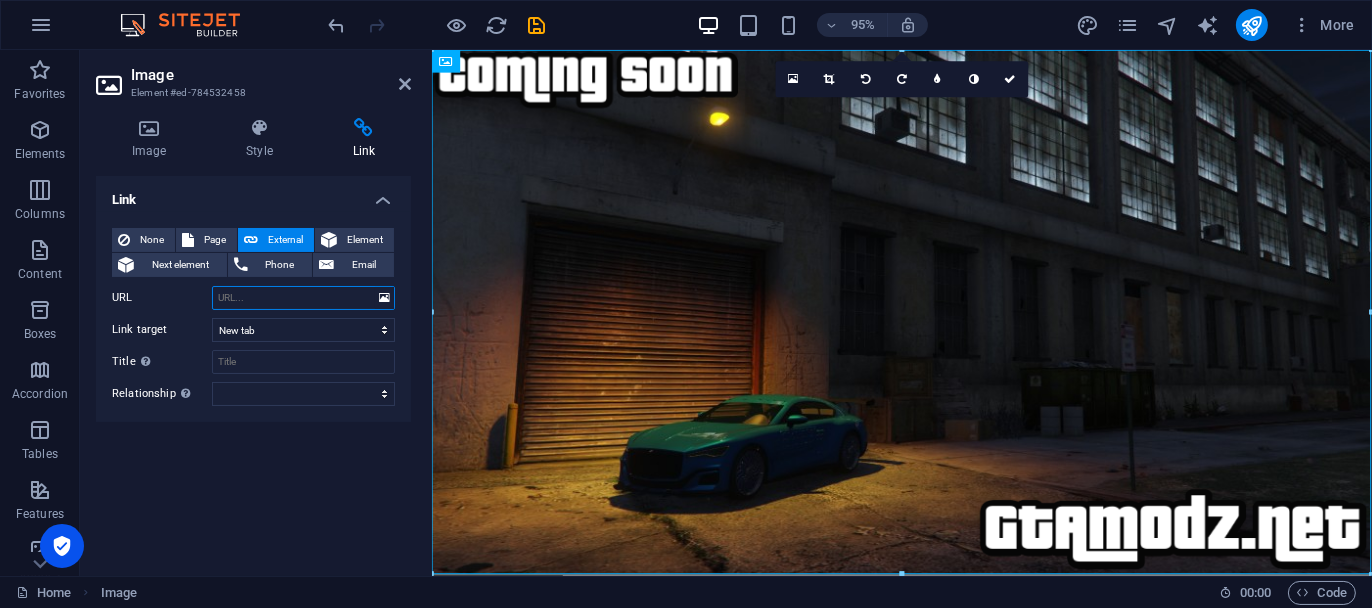 paste on "https://discord.gg/dYTHzDnfFk" 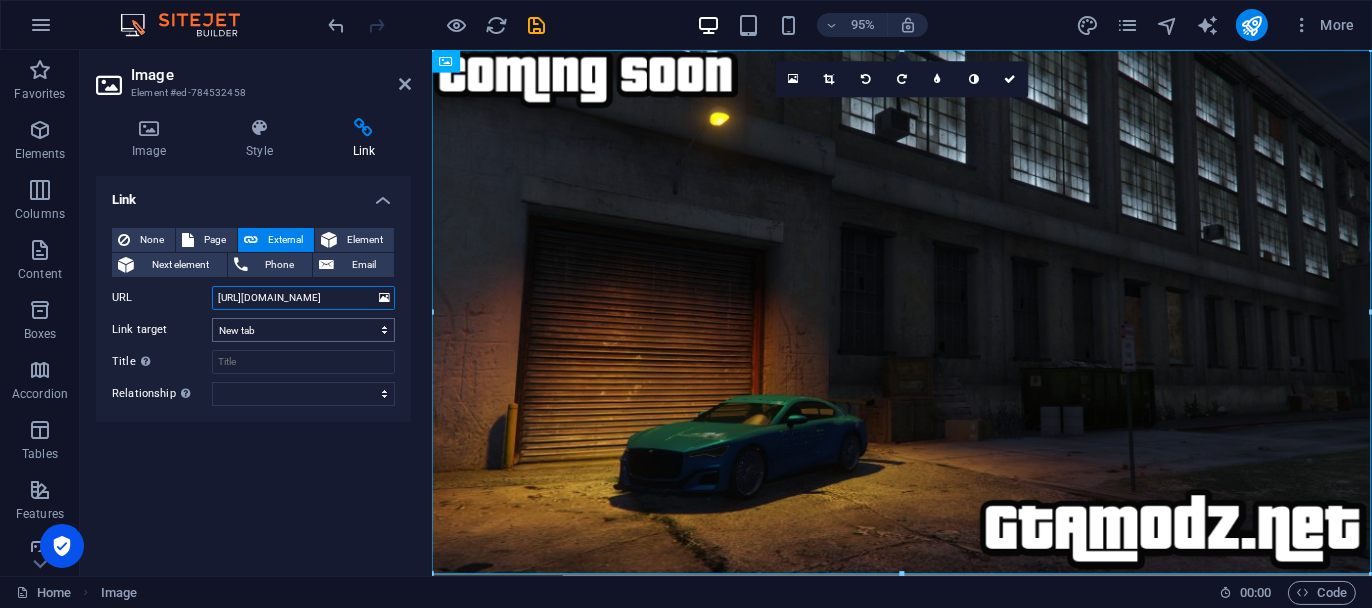 type on "https://discord.gg/dYTHzDnfFk" 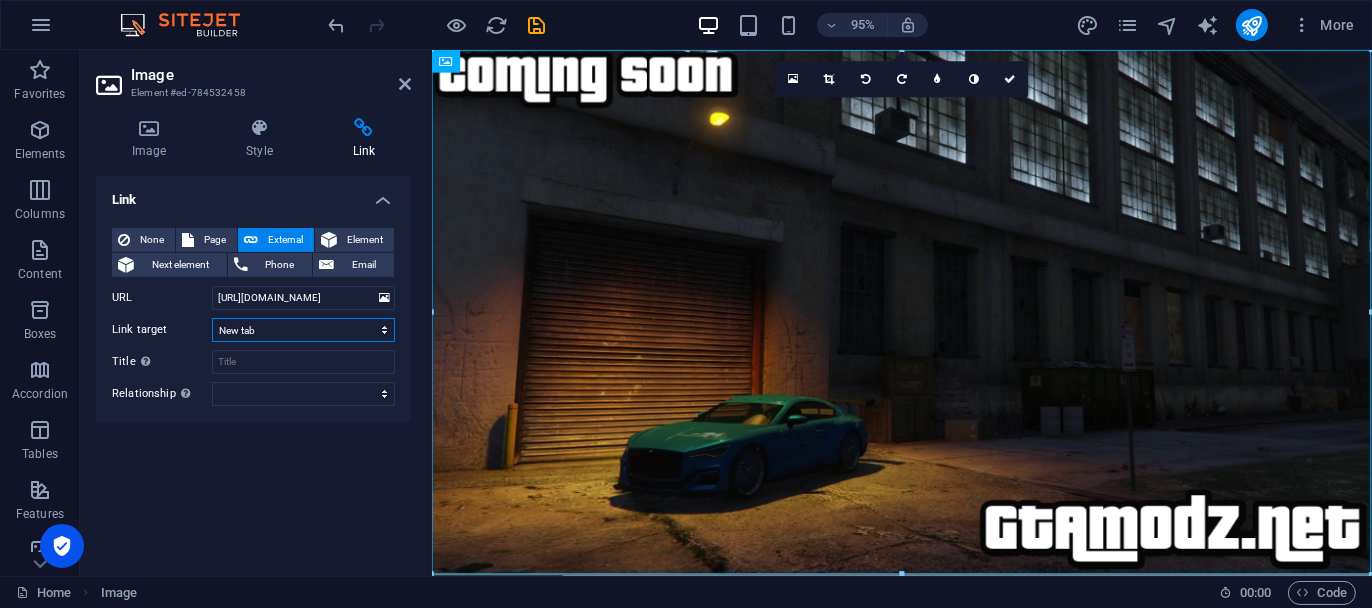 click on "New tab Same tab Overlay" at bounding box center [303, 330] 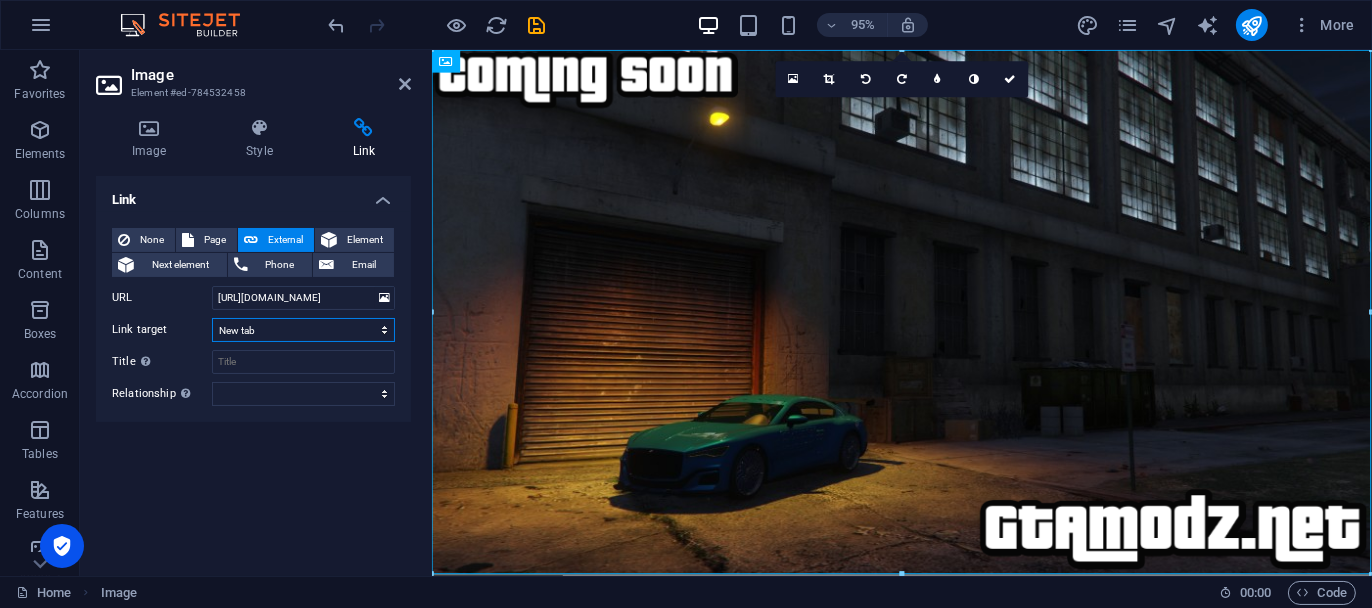 click on "New tab Same tab Overlay" at bounding box center (303, 330) 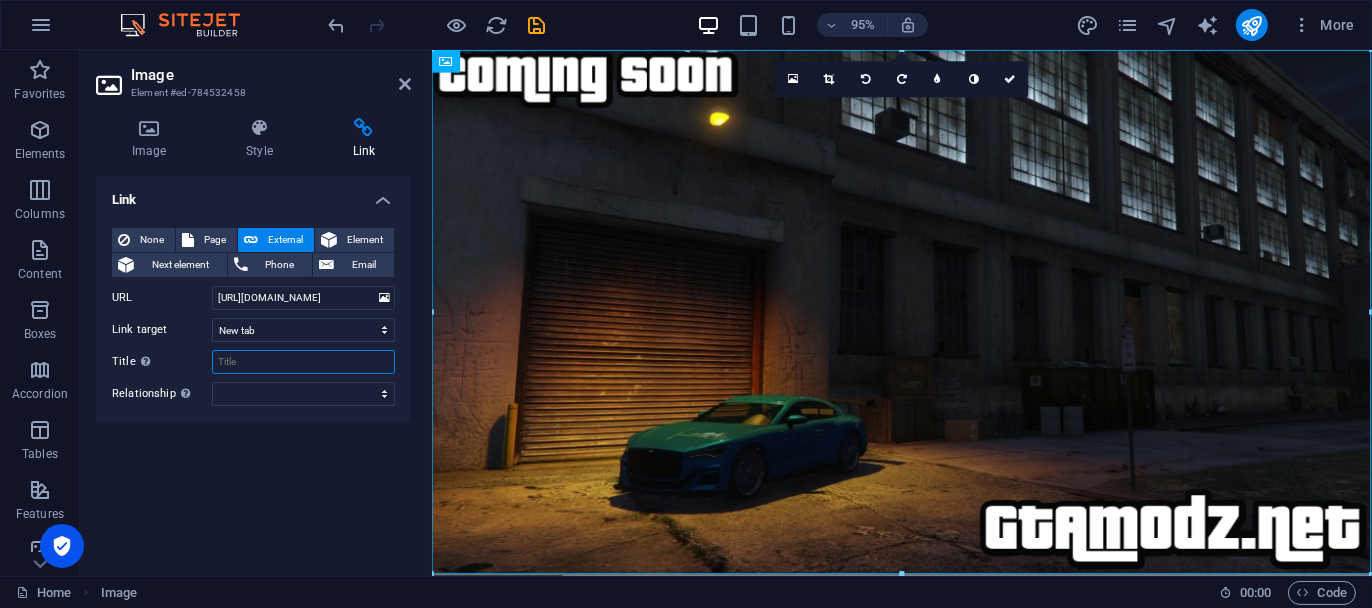 click on "Title Additional link description, should not be the same as the link text. The title is most often shown as a tooltip text when the mouse moves over the element. Leave empty if uncertain." at bounding box center (303, 362) 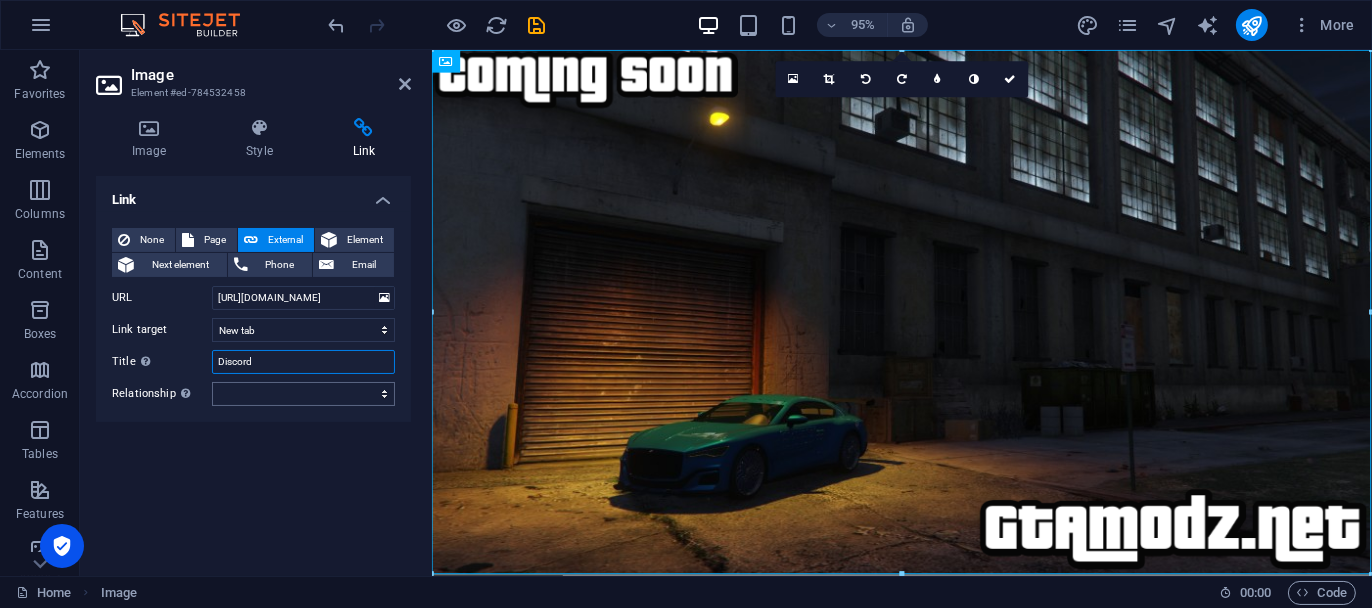 type on "Discord" 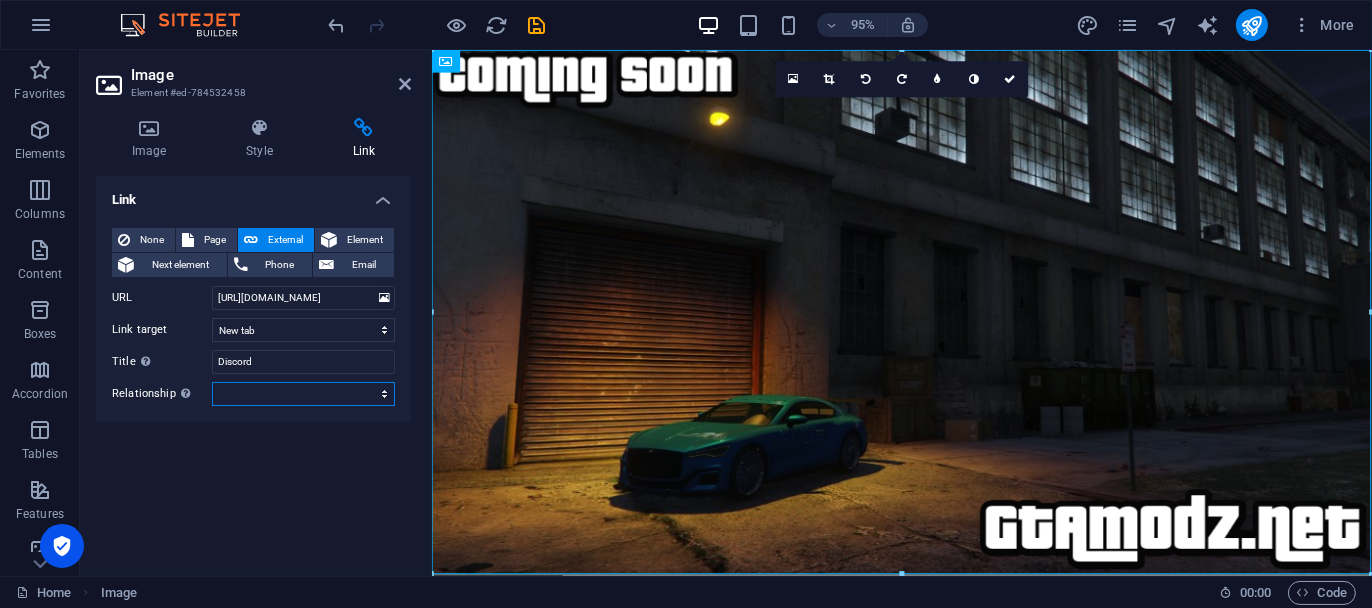 click on "alternate author bookmark external help license next nofollow noreferrer noopener prev search tag" at bounding box center [303, 394] 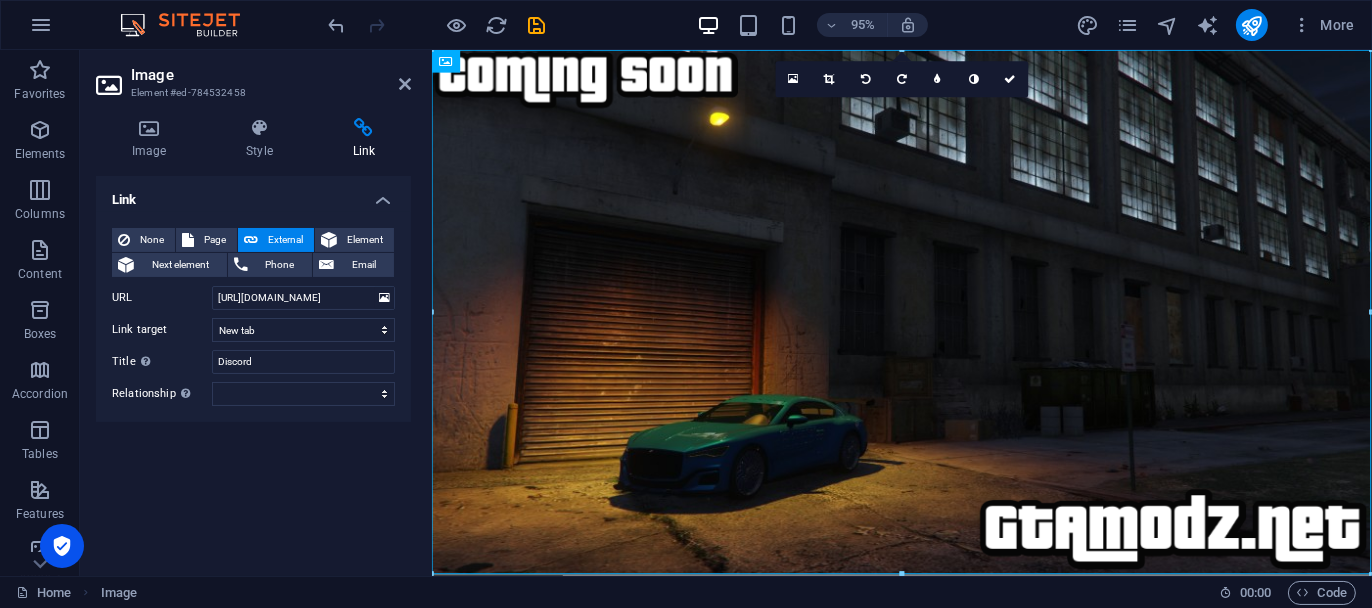 click on "Link None Page External Element Next element Phone Email Page Home Legal Notice Privacy Element
URL https://discord.gg/dYTHzDnfFk Phone Email Link target New tab Same tab Overlay Title Additional link description, should not be the same as the link text. The title is most often shown as a tooltip text when the mouse moves over the element. Leave empty if uncertain. Discord Relationship Sets the  relationship of this link to the link target . For example, the value "nofollow" instructs search engines not to follow the link. Can be left empty. alternate author bookmark external help license next nofollow noreferrer noopener prev search tag" at bounding box center (253, 368) 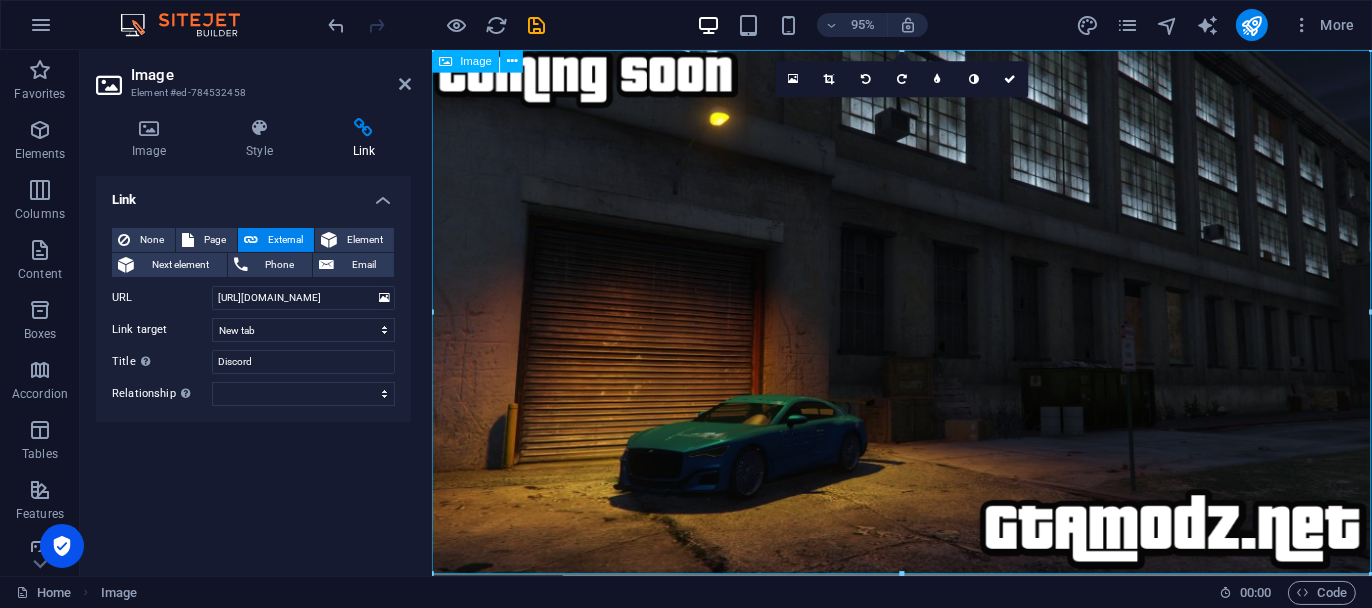 click at bounding box center [925, 326] 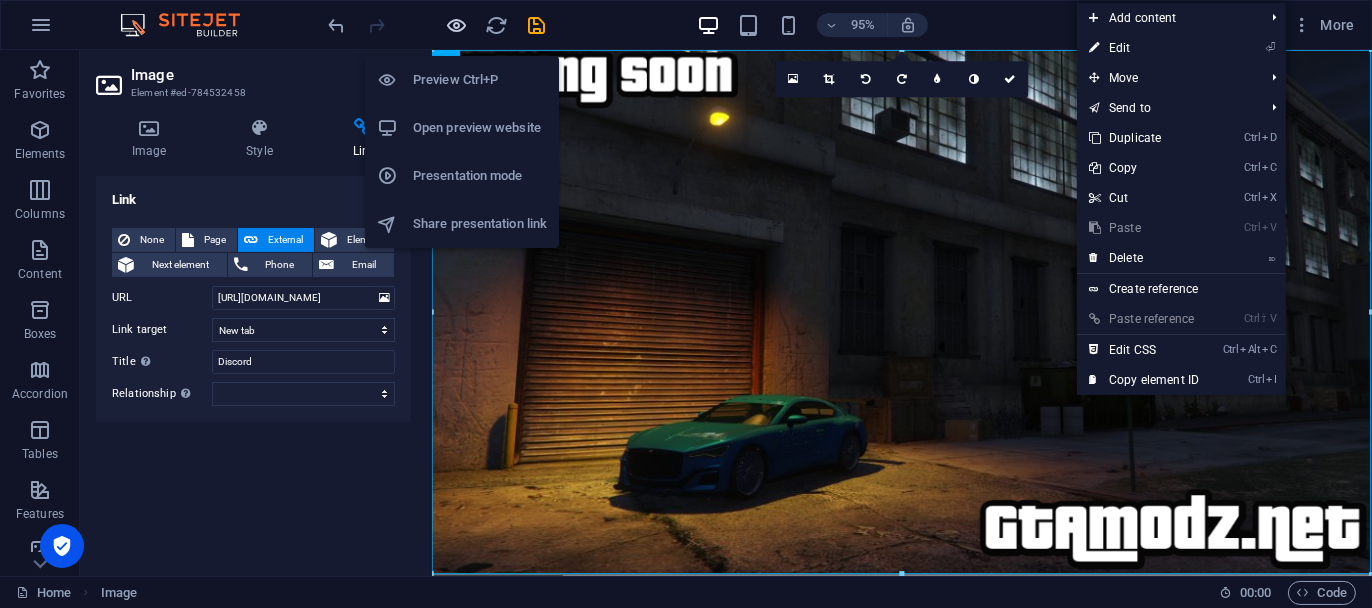 click at bounding box center (457, 25) 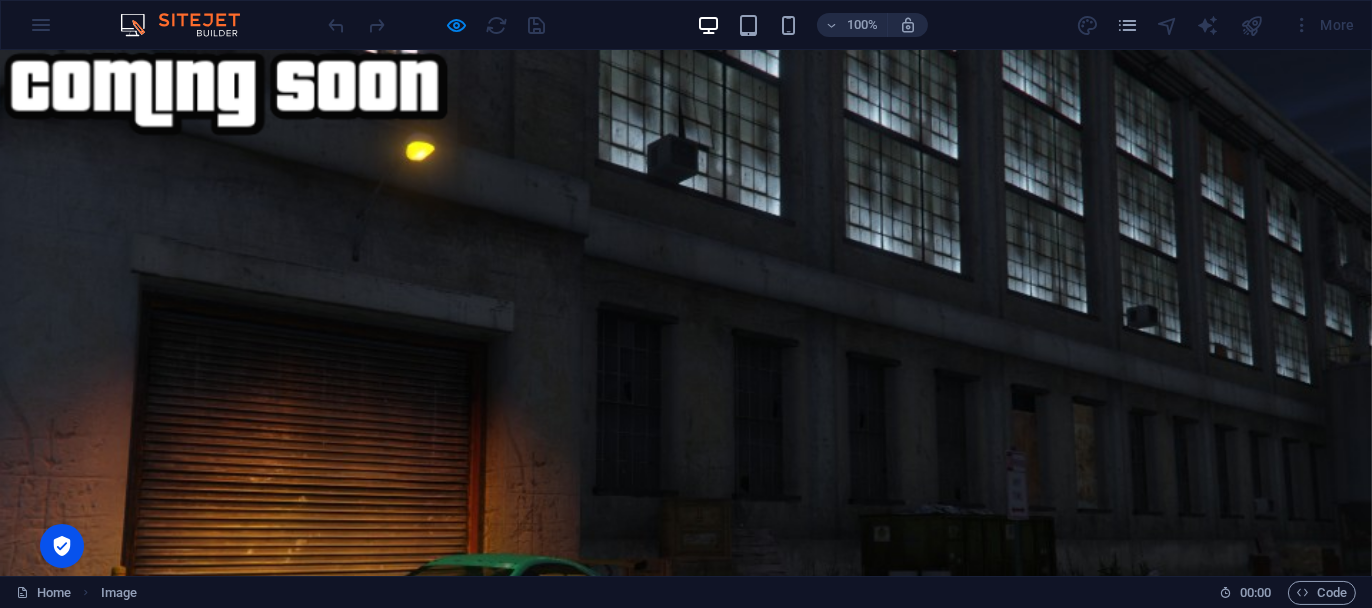click at bounding box center [686, 433] 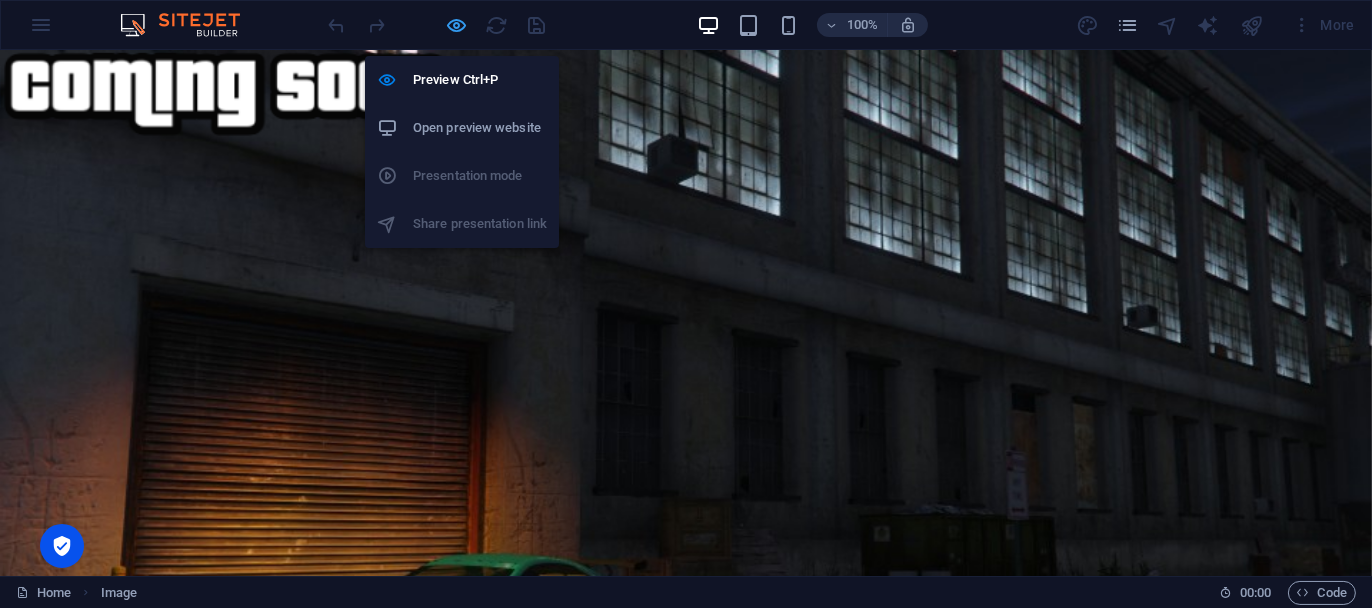 click at bounding box center (457, 25) 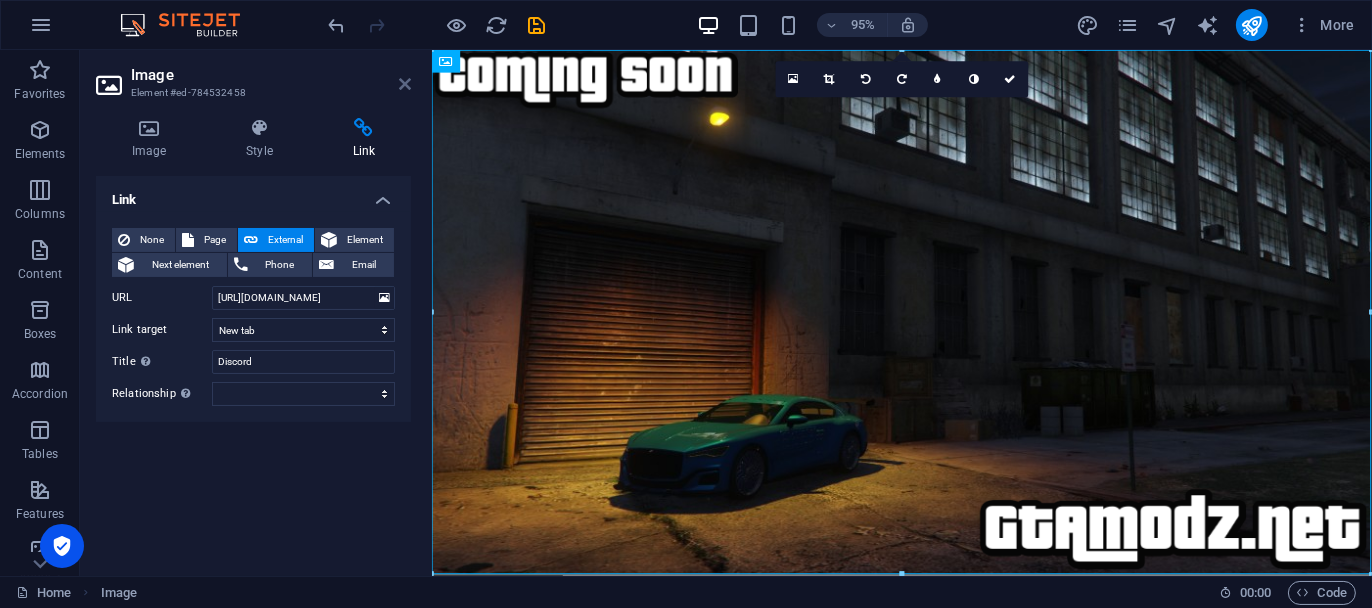 click at bounding box center [405, 84] 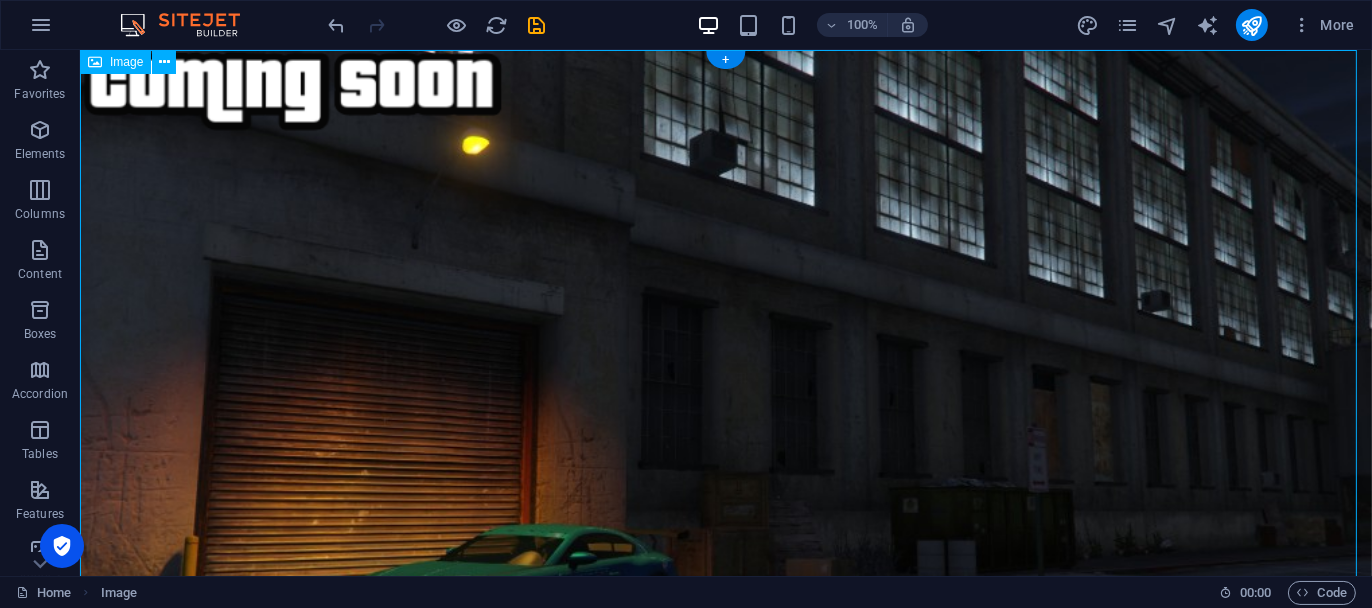 click at bounding box center (725, 410) 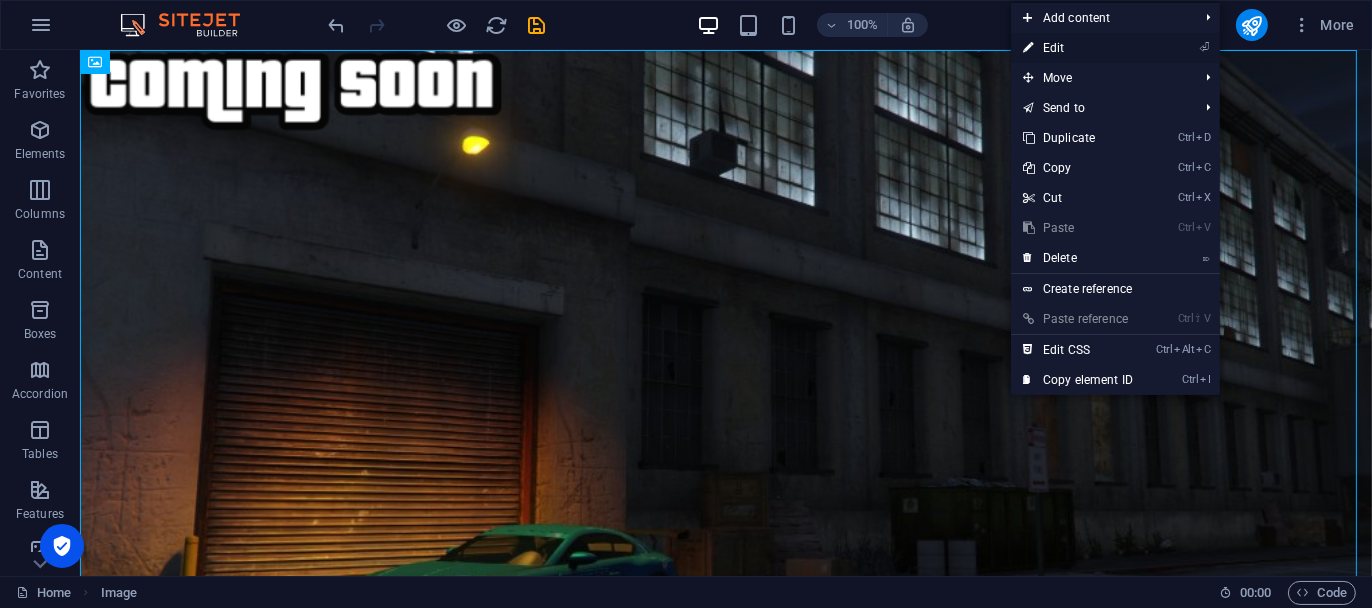 click on "⏎  Edit" at bounding box center (1078, 48) 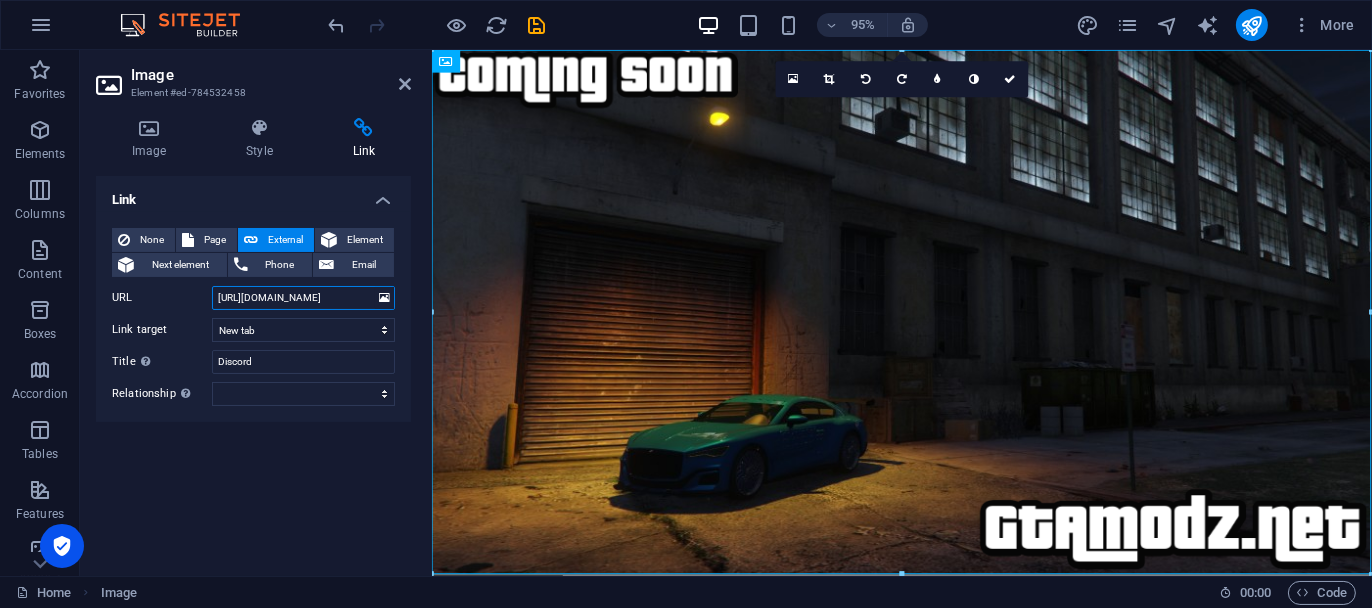 drag, startPoint x: 369, startPoint y: 302, endPoint x: 202, endPoint y: 284, distance: 167.96725 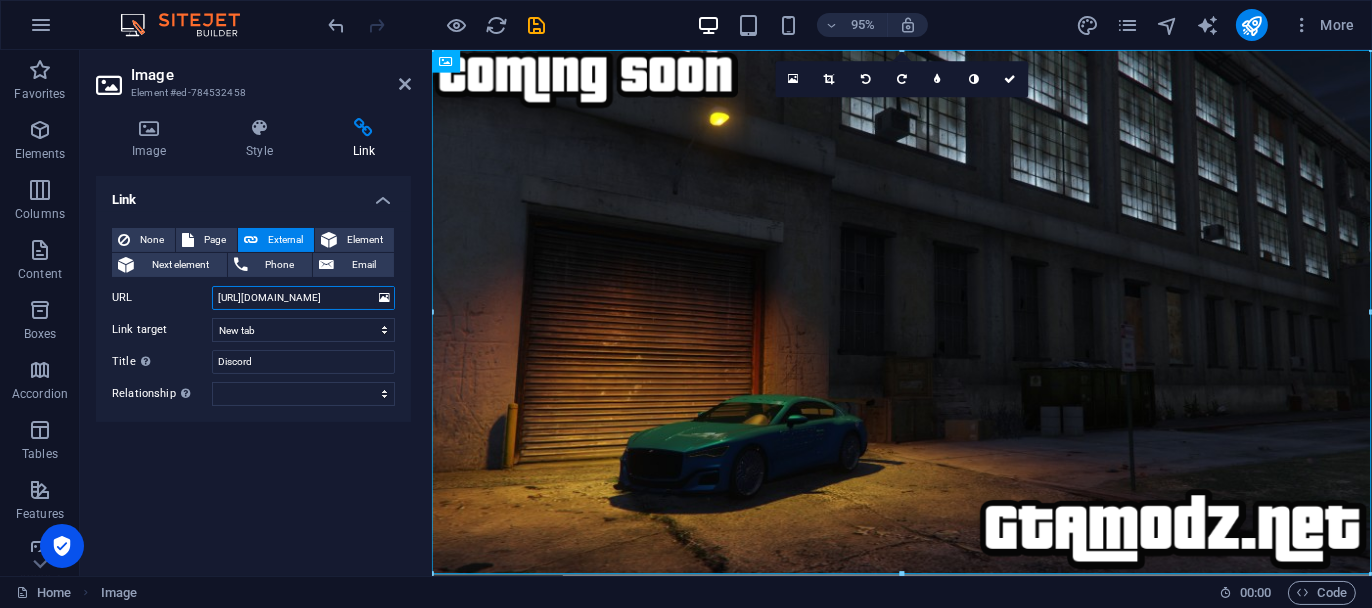 click on "None Page External Element Next element Phone Email Page Home Legal Notice Privacy Element
URL https://discord.gg/dYTHzDnfFk Phone Email Link target New tab Same tab Overlay Title Additional link description, should not be the same as the link text. The title is most often shown as a tooltip text when the mouse moves over the element. Leave empty if uncertain. Discord Relationship Sets the  relationship of this link to the link target . For example, the value "nofollow" instructs search engines not to follow the link. Can be left empty. alternate author bookmark external help license next nofollow noreferrer noopener prev search tag" at bounding box center (253, 317) 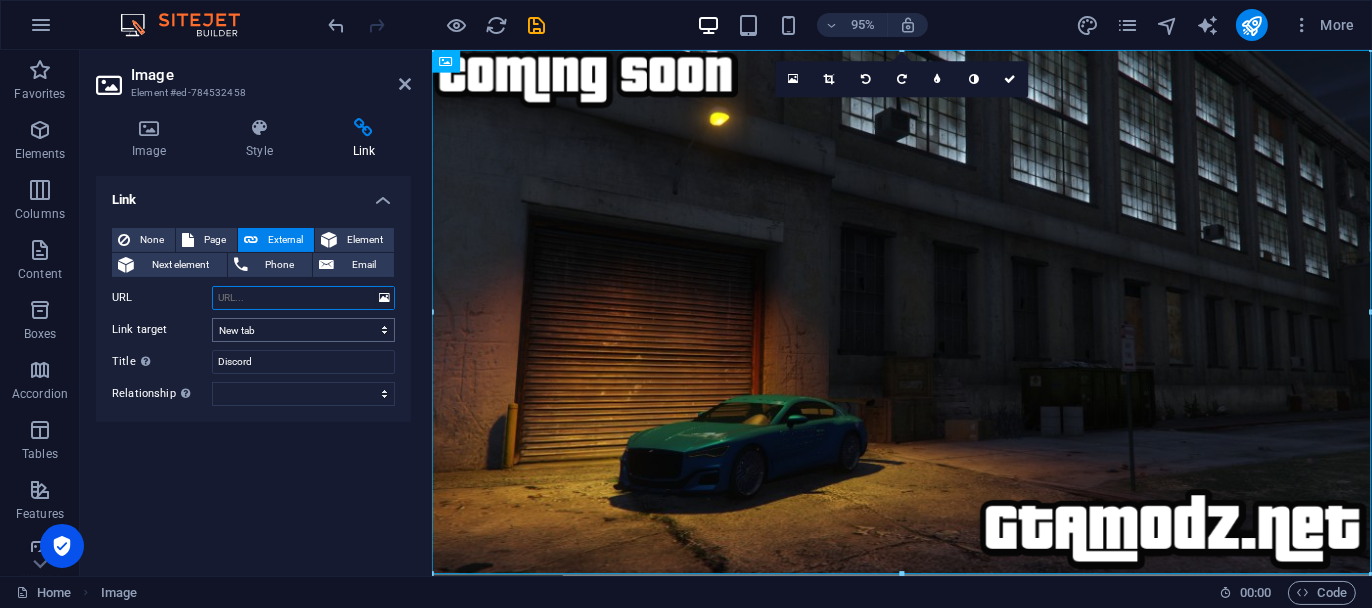 type 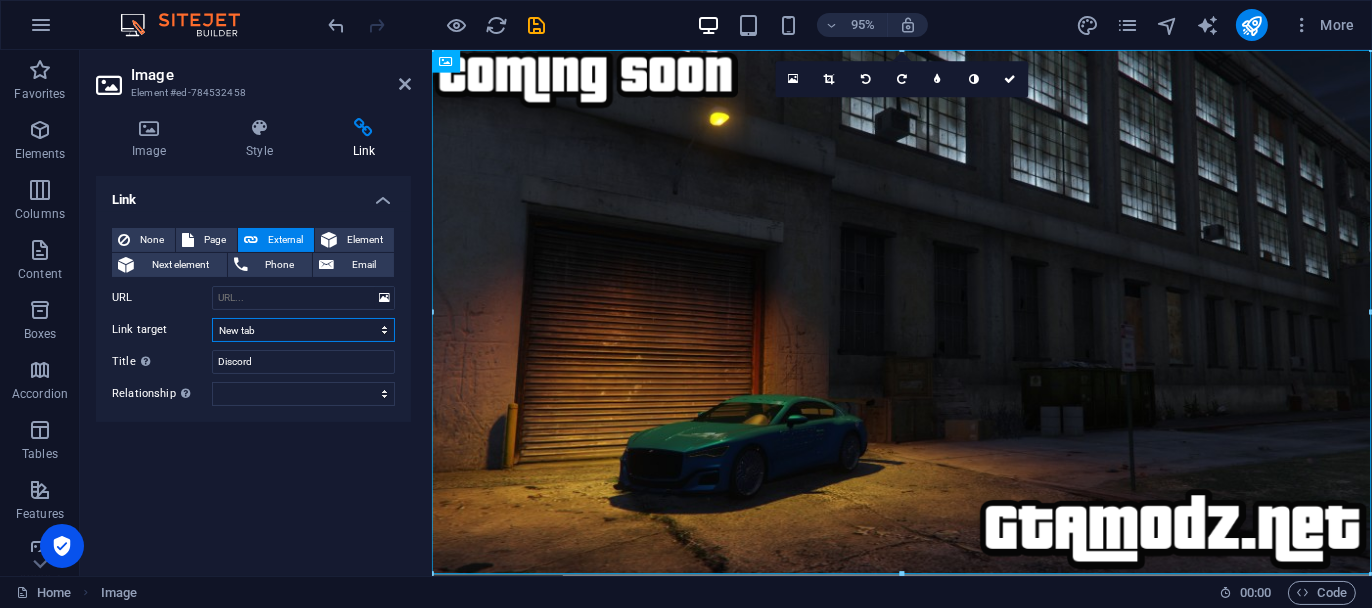 drag, startPoint x: 304, startPoint y: 328, endPoint x: 260, endPoint y: 328, distance: 44 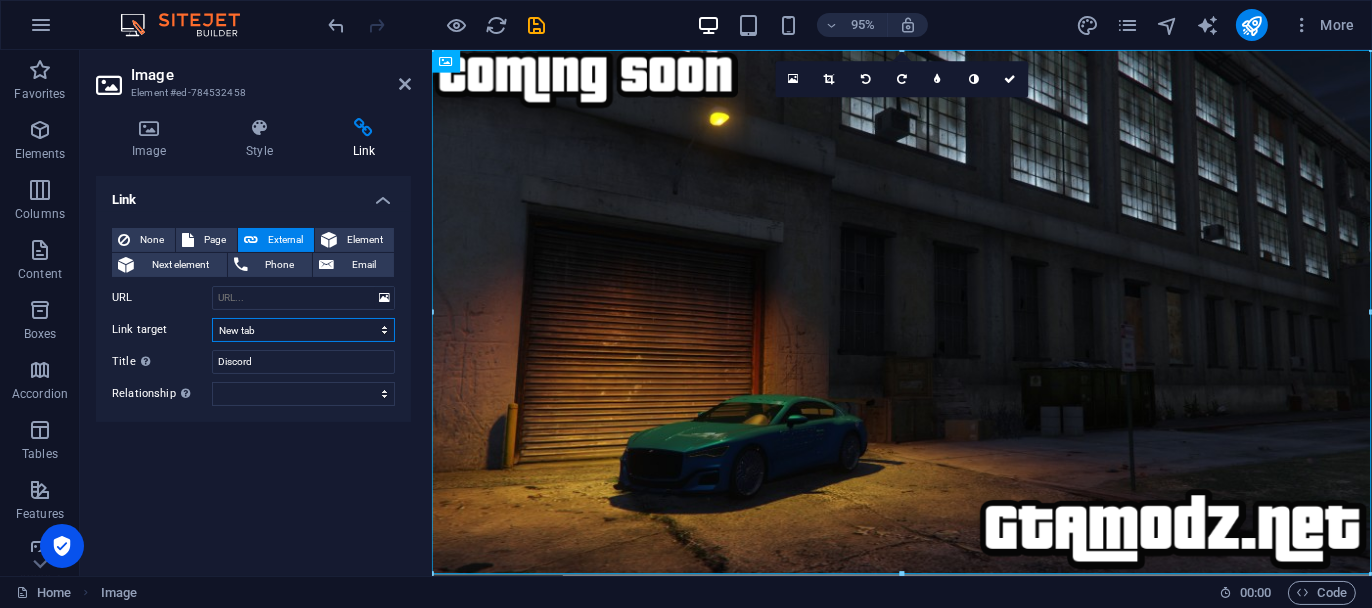 click on "New tab Same tab Overlay" at bounding box center (303, 330) 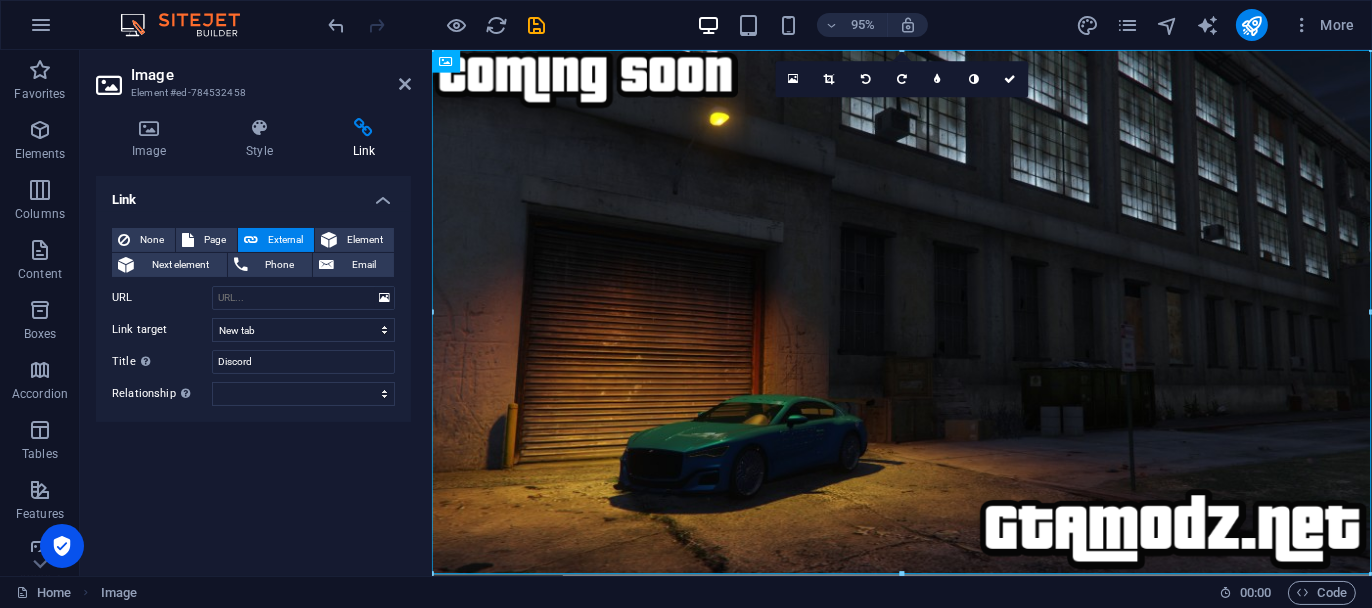 click on "Link None Page External Element Next element Phone Email Page Home Legal Notice Privacy Element
URL Phone Email Link target New tab Same tab Overlay Title Additional link description, should not be the same as the link text. The title is most often shown as a tooltip text when the mouse moves over the element. Leave empty if uncertain. Discord Relationship Sets the  relationship of this link to the link target . For example, the value "nofollow" instructs search engines not to follow the link. Can be left empty. alternate author bookmark external help license next nofollow noreferrer noopener prev search tag" at bounding box center (253, 368) 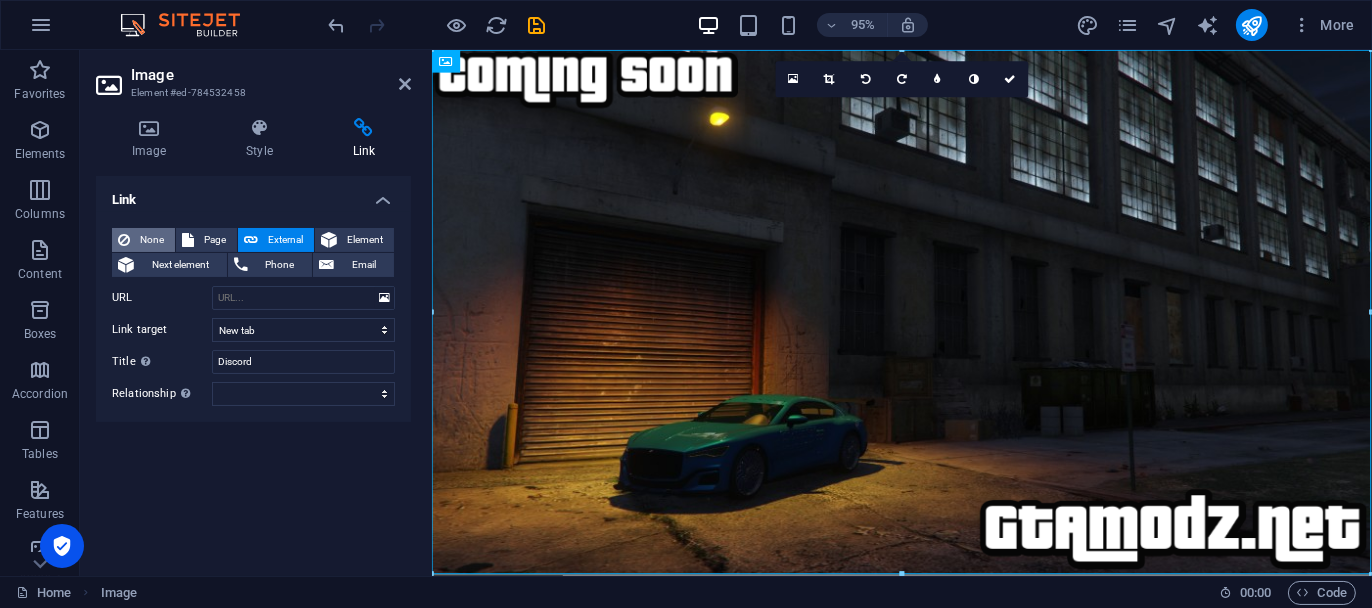 click on "None" at bounding box center [152, 240] 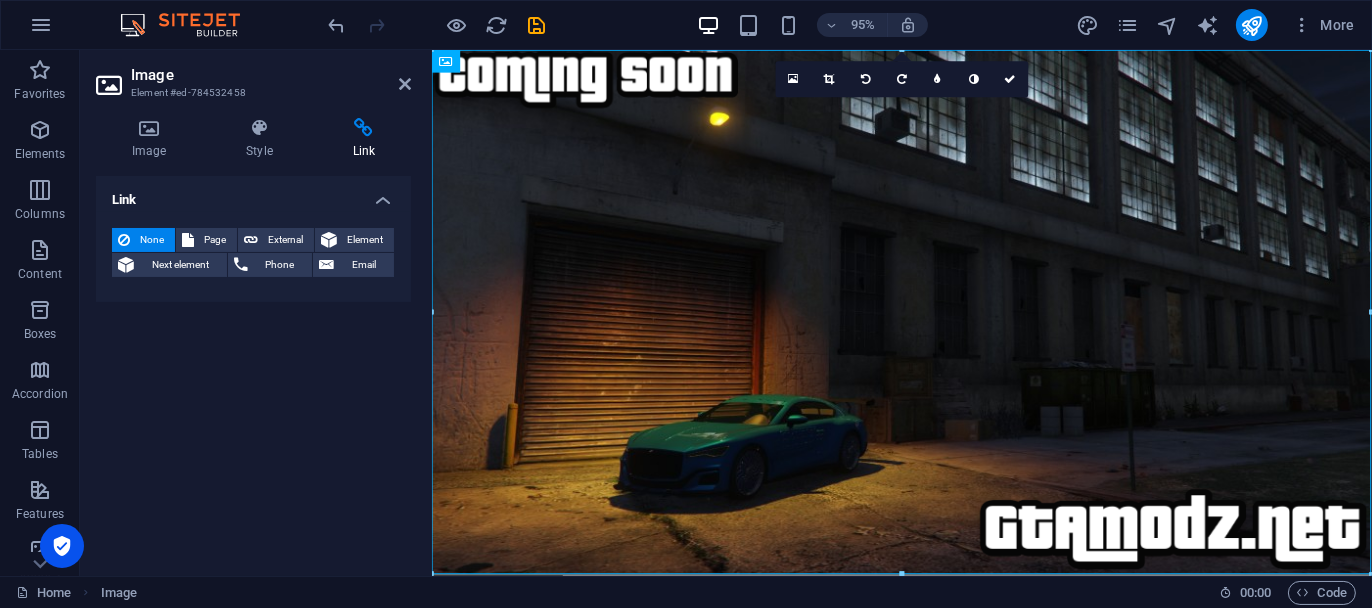 click on "None" at bounding box center [152, 240] 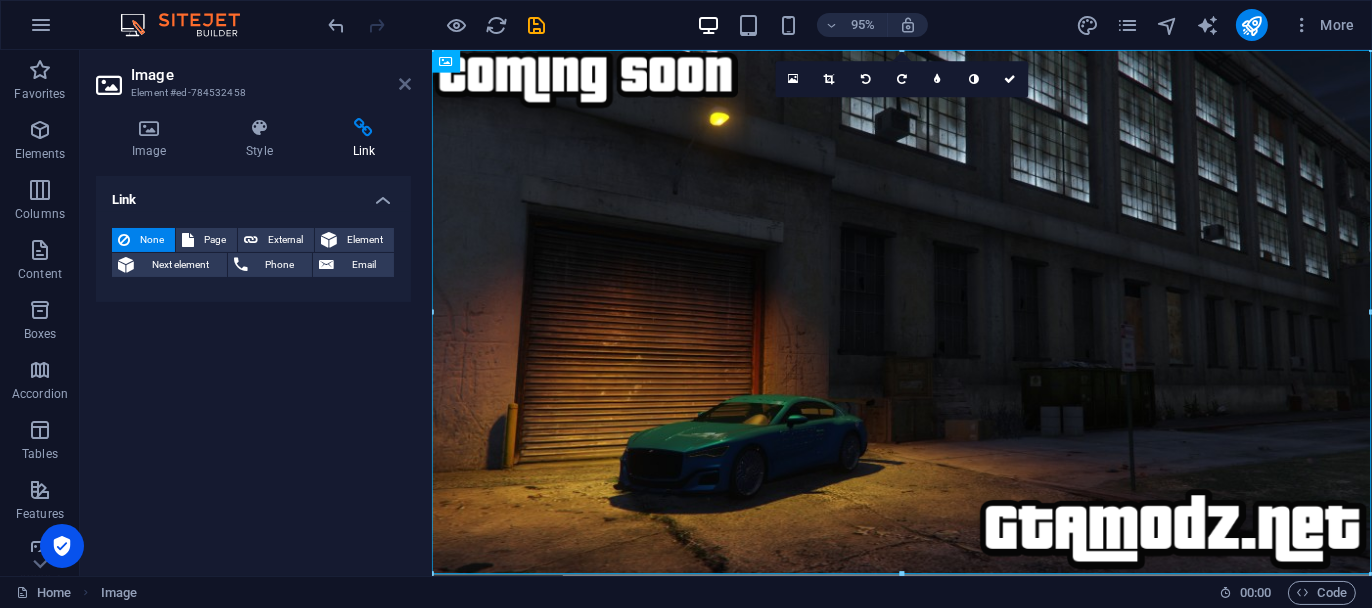 click at bounding box center (405, 84) 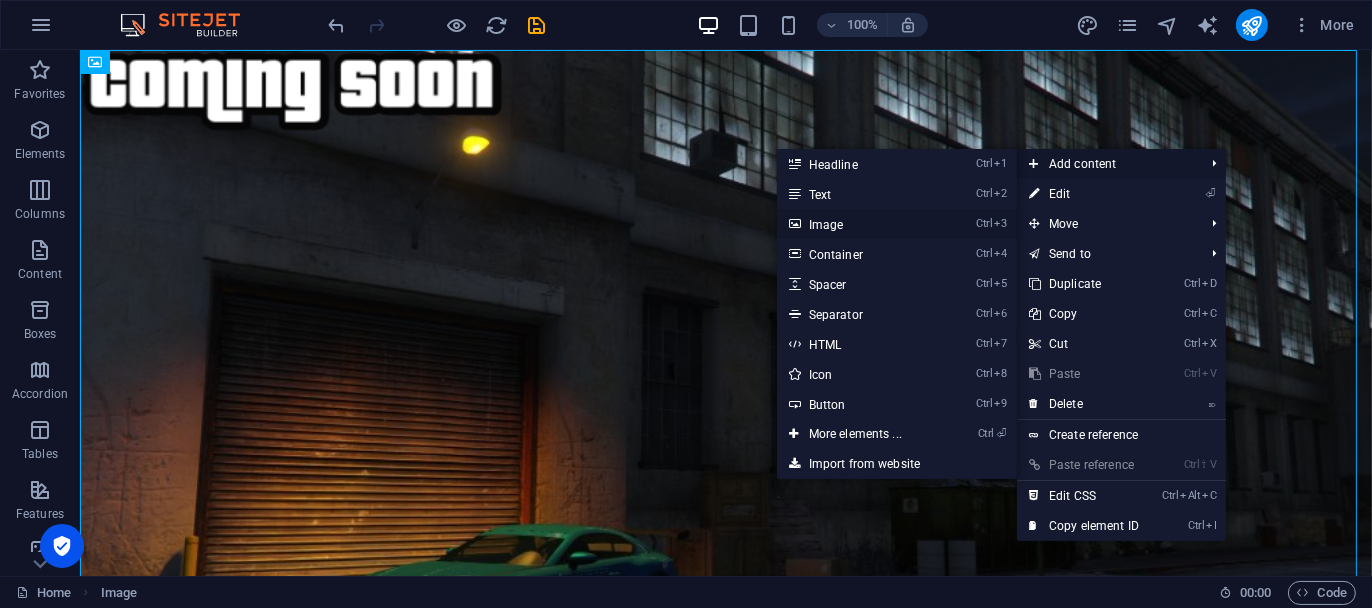 click on "Ctrl 3  Image" at bounding box center (859, 224) 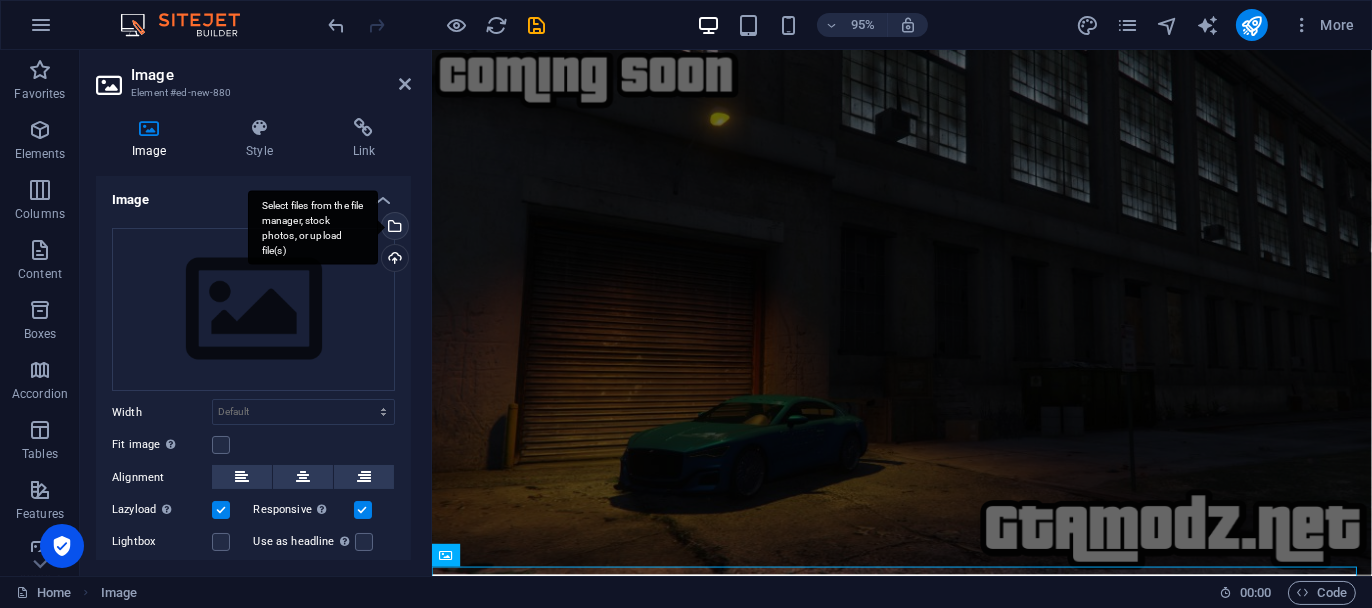 click on "Select files from the file manager, stock photos, or upload file(s)" at bounding box center (393, 228) 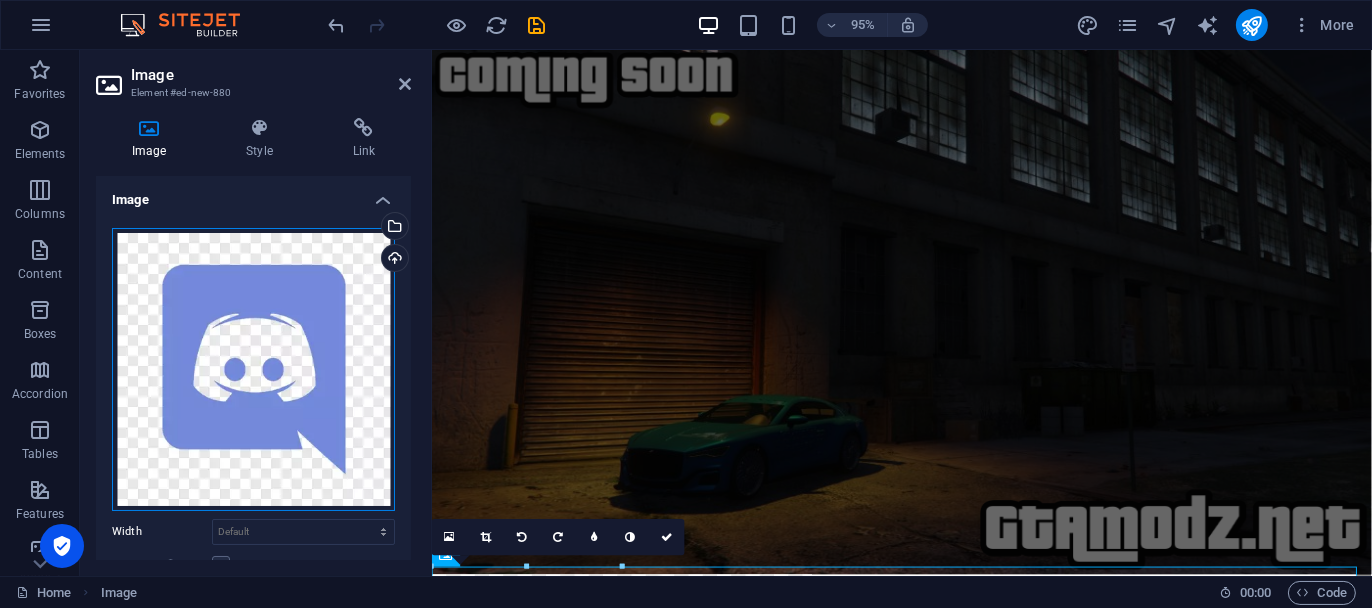 click on "Drag files here, click to choose files or select files from Files or our free stock photos & videos" at bounding box center (253, 369) 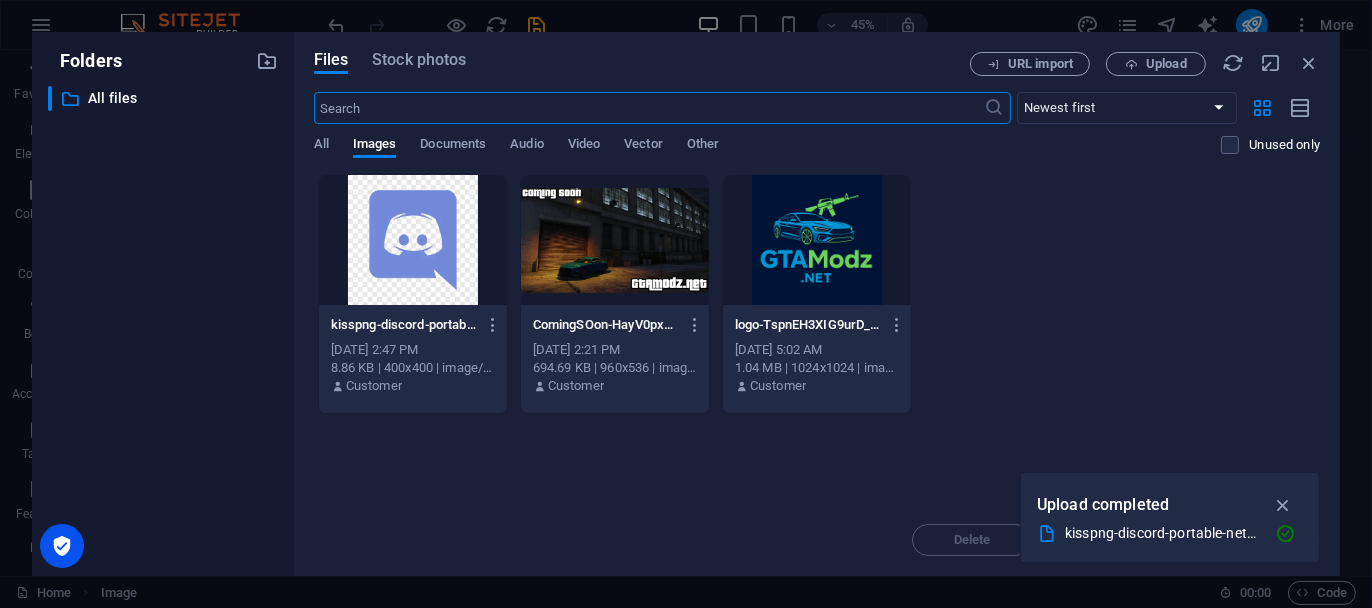 click at bounding box center (413, 240) 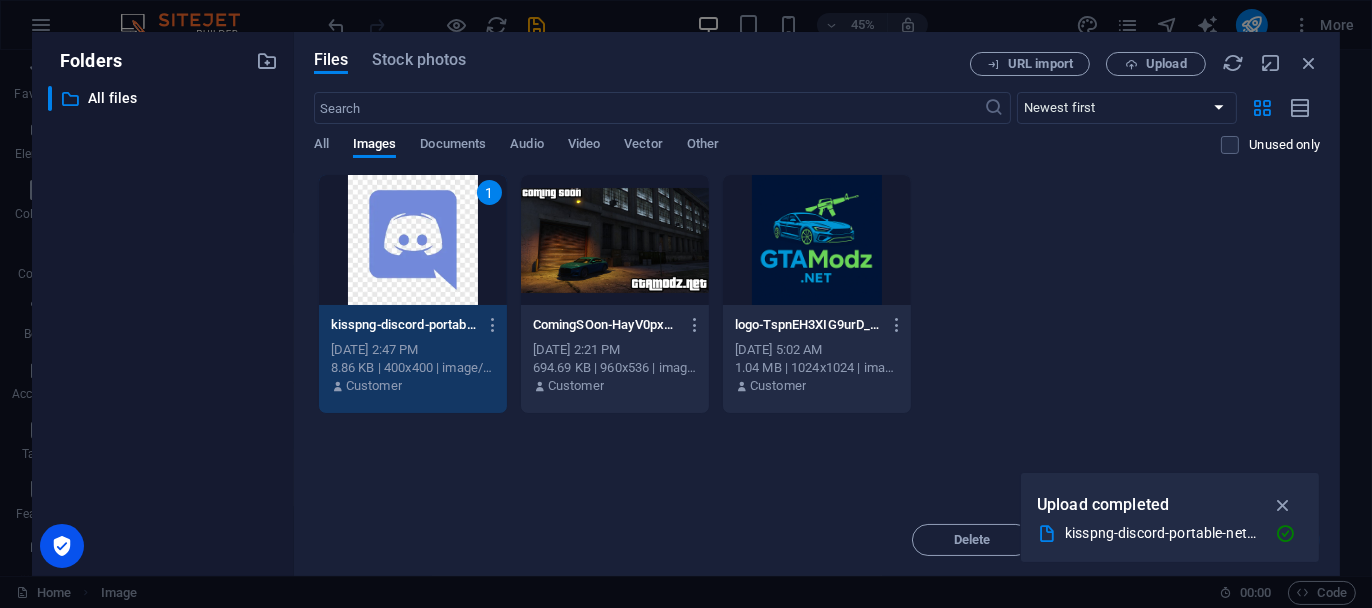 click on "1" at bounding box center [413, 240] 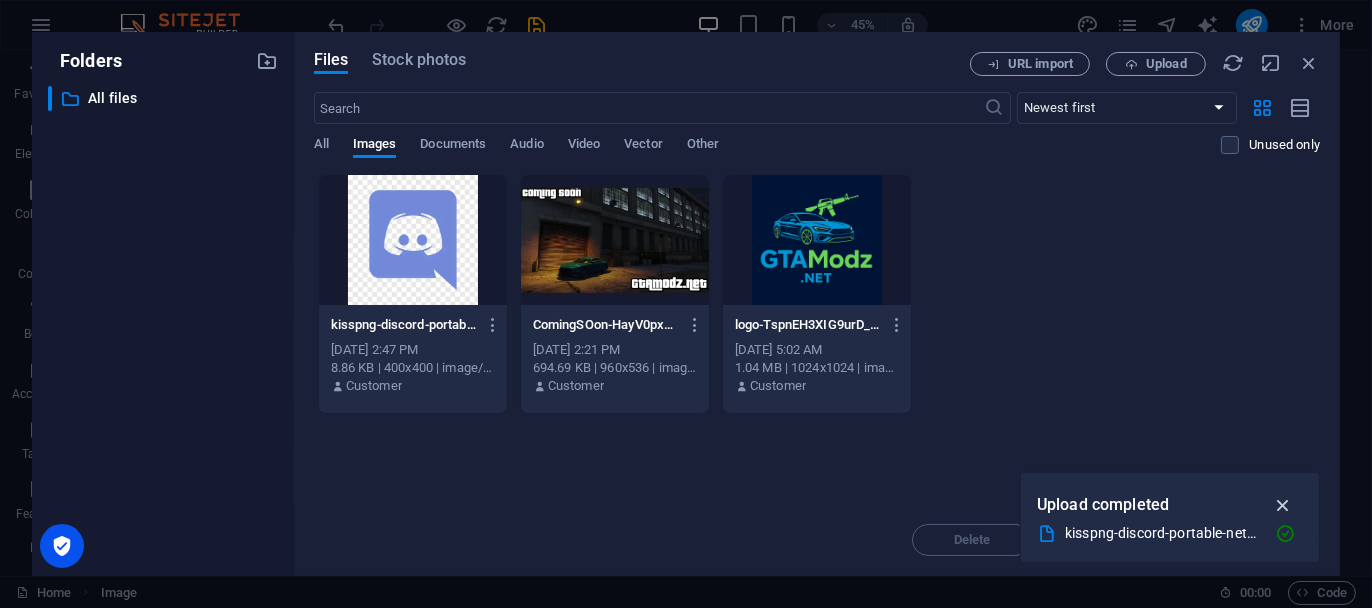 click at bounding box center (1283, 505) 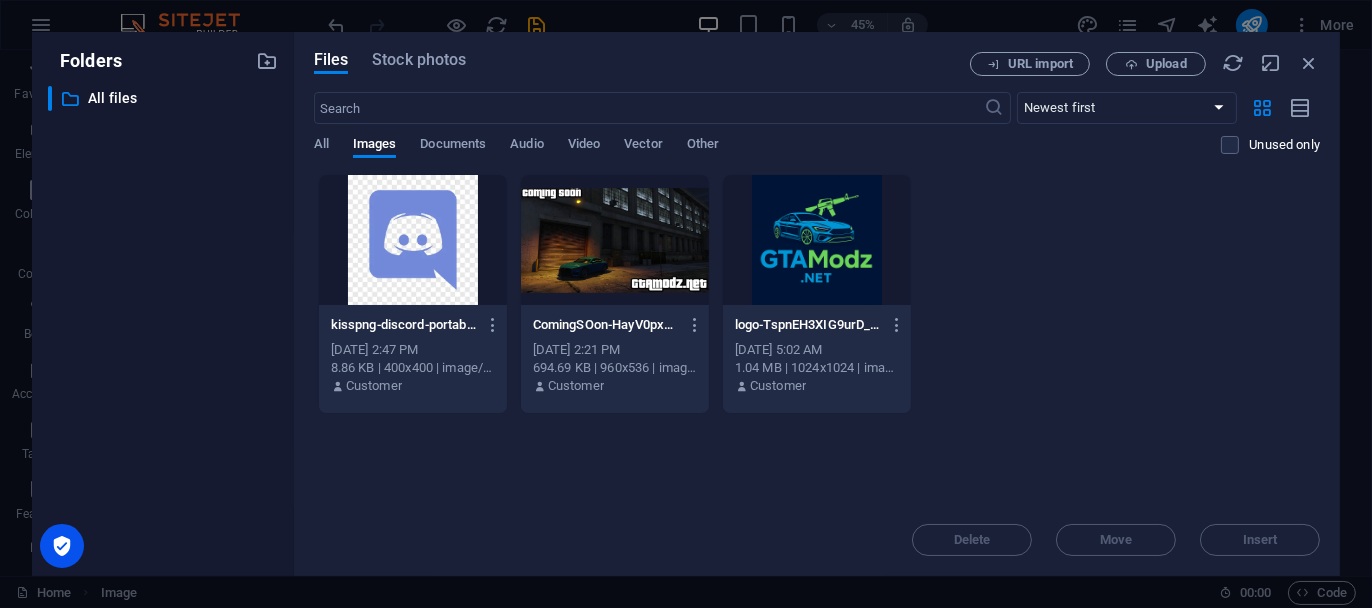 click on "Drop files here to upload them instantly kisspng-discord-portable-network-graphics-computer-icons-l-1713903467406-AAz8PDiRyqA7aUVl3alFWQ.webp kisspng-discord-portable-network-graphics-computer-icons-l-1713903467406-AAz8PDiRyqA7aUVl3alFWQ.webp Jul 11, 2025 2:47 PM 8.86 KB | 400x400 | image/webp Customer ComingSOon-HayV0pxy8ThNKVfntvLZqQ.png ComingSOon-HayV0pxy8ThNKVfntvLZqQ.png Jul 11, 2025 2:21 PM 694.69 KB | 960x536 | image/png Customer logo-TspnEH3XIG9urD_JL3qHbA.png logo-TspnEH3XIG9urD_JL3qHbA.png Jul 11, 2025 5:02 AM 1.04 MB | 1024x1024 | image/png Customer" at bounding box center (817, 339) 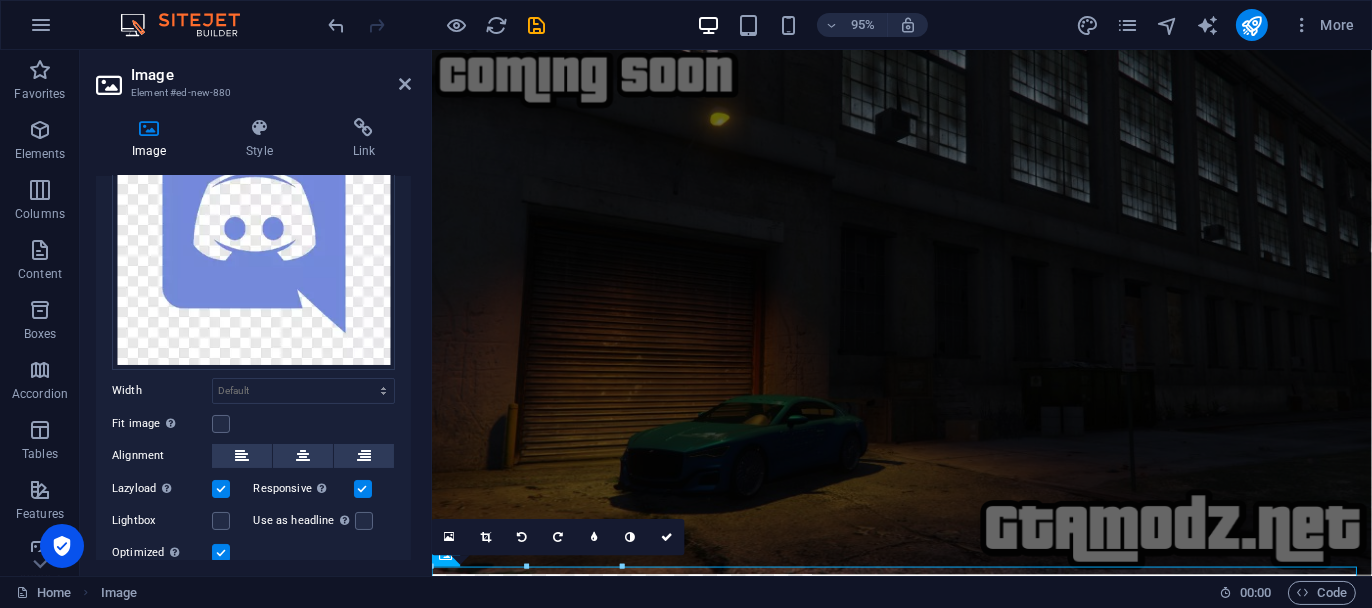scroll, scrollTop: 60, scrollLeft: 0, axis: vertical 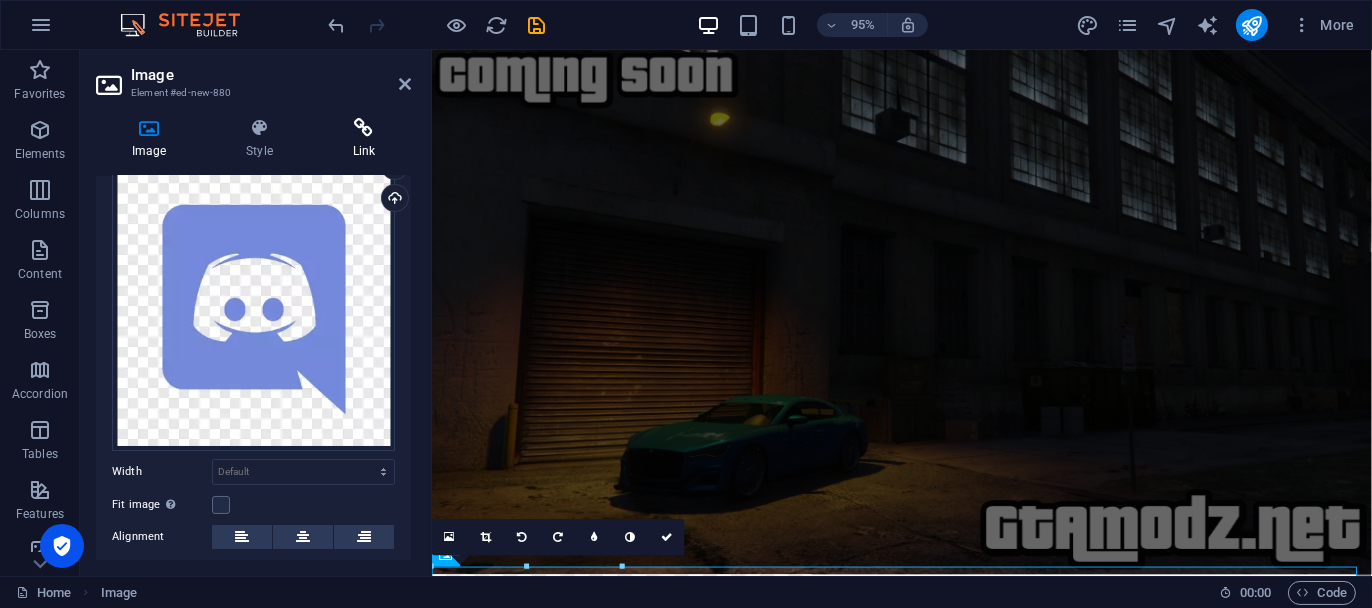click at bounding box center (364, 128) 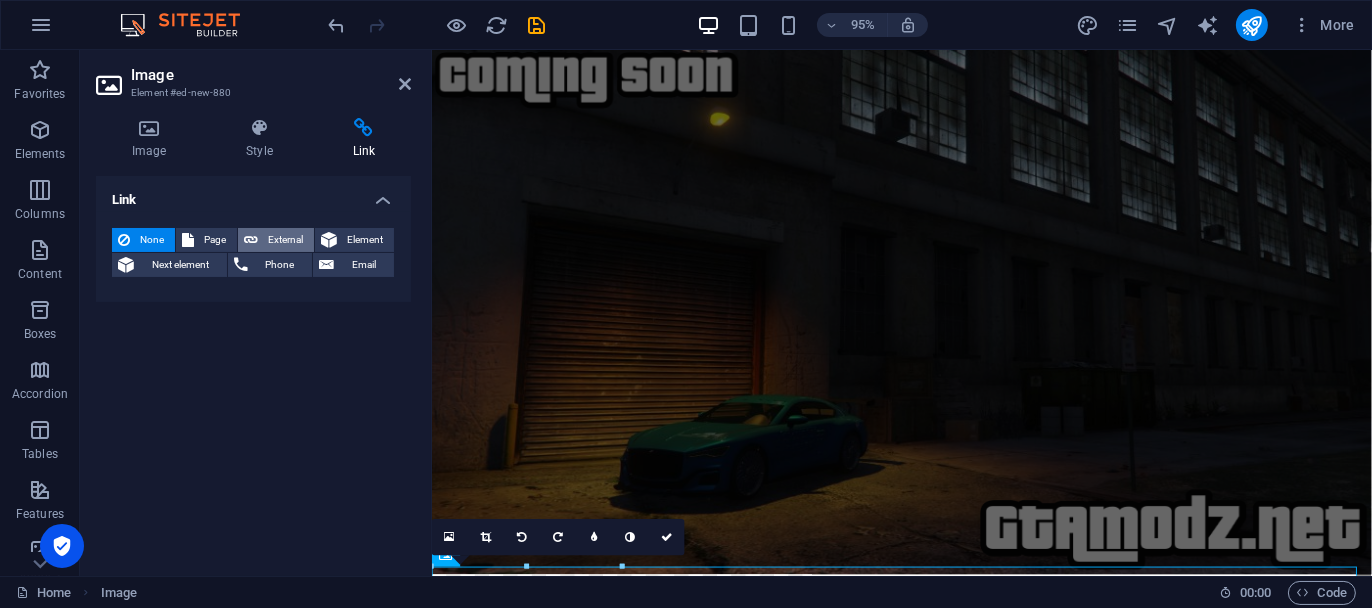 click on "External" at bounding box center [286, 240] 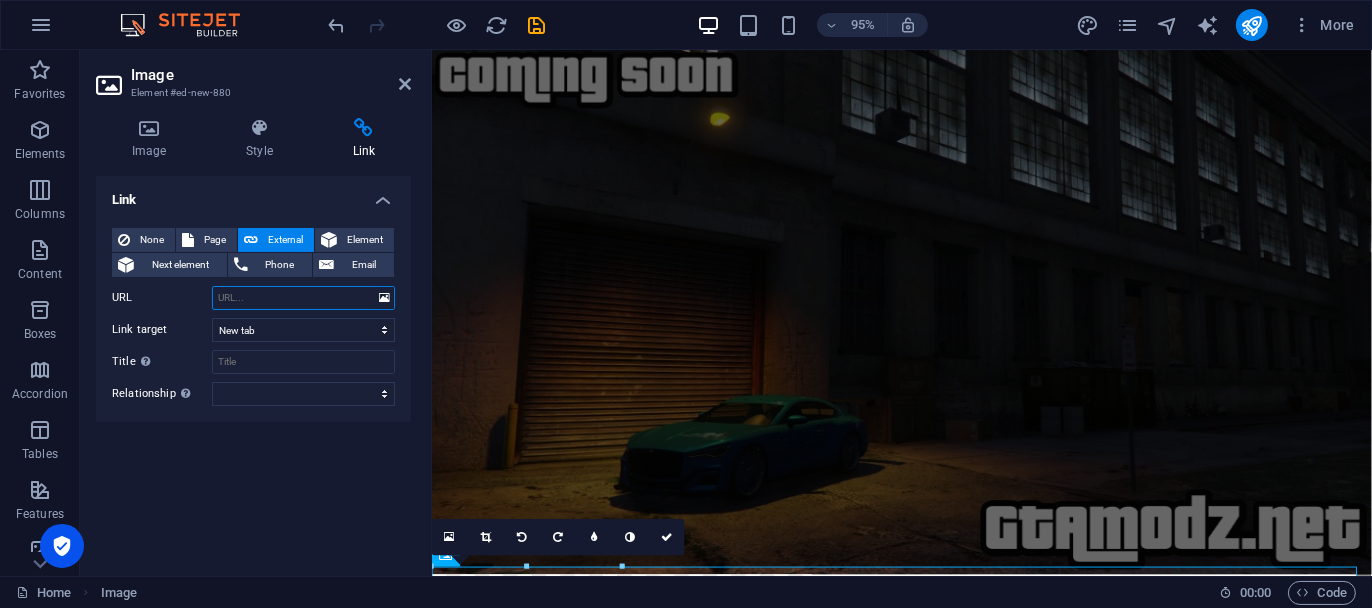 paste on "https://discord.gg/dYTHzDnfFk" 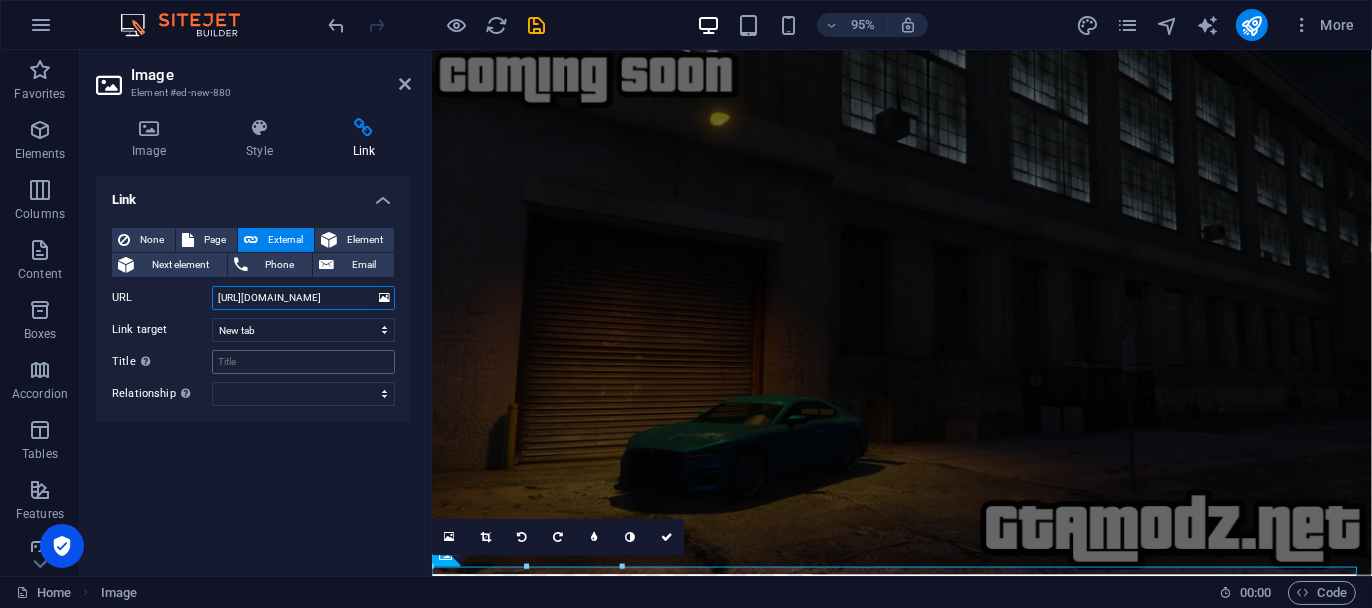 type on "https://discord.gg/dYTHzDnfFk" 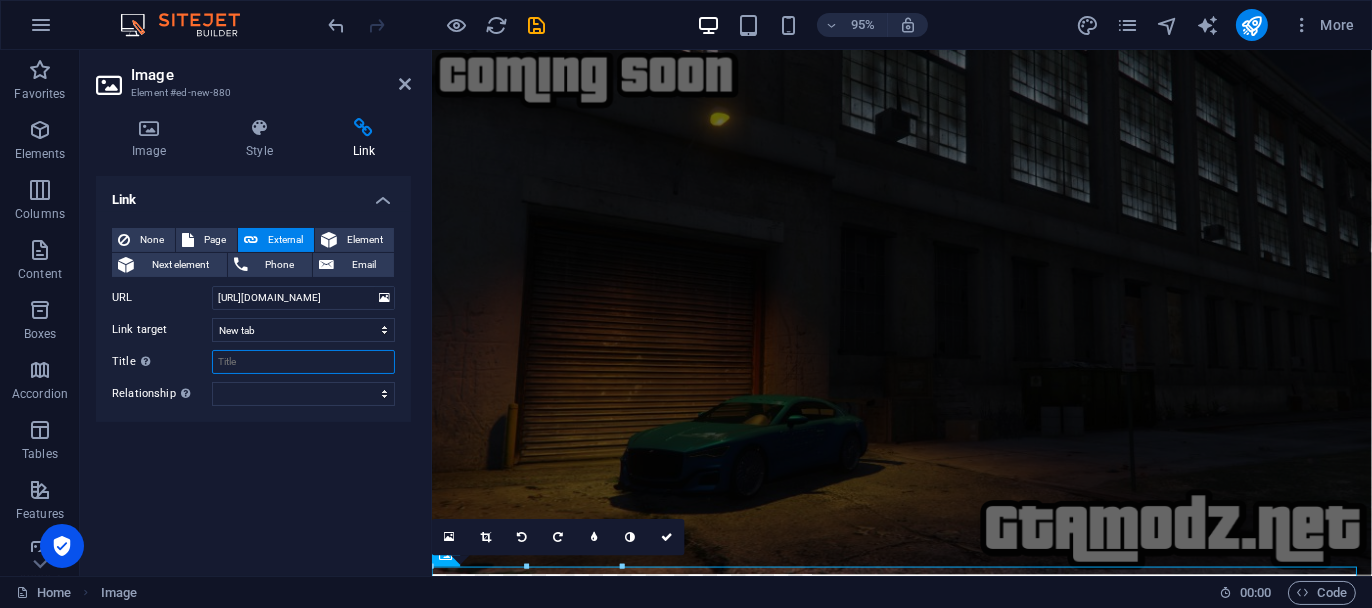 click on "Title Additional link description, should not be the same as the link text. The title is most often shown as a tooltip text when the mouse moves over the element. Leave empty if uncertain." at bounding box center [303, 362] 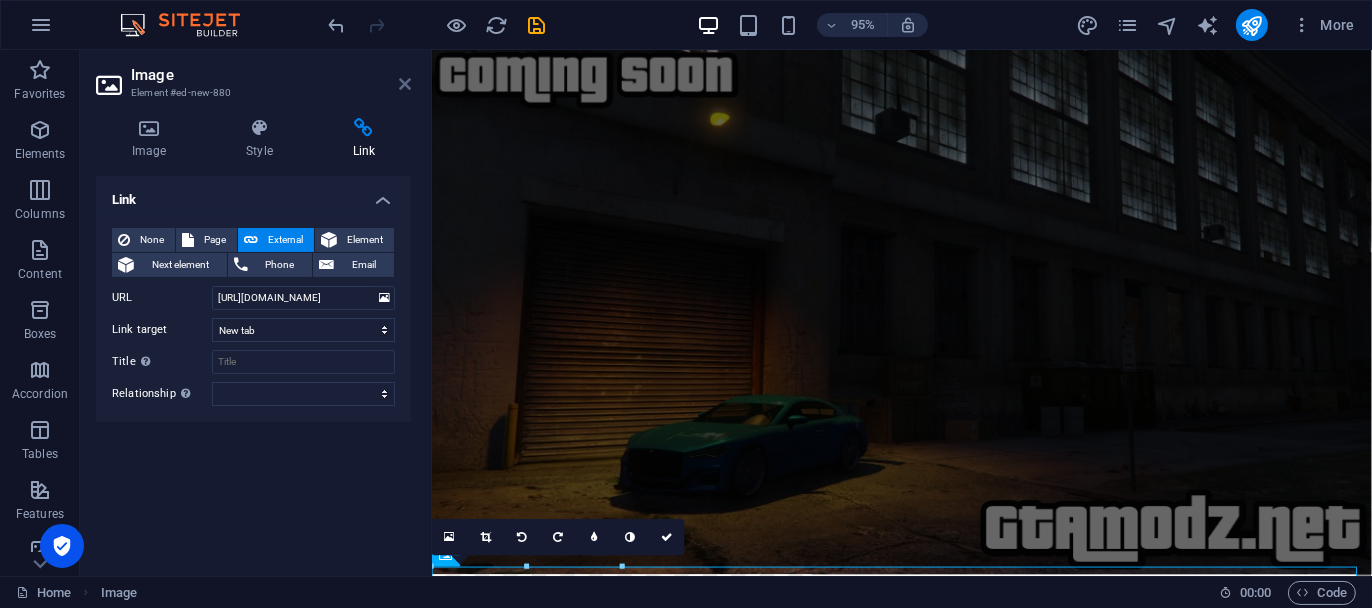 click at bounding box center [405, 84] 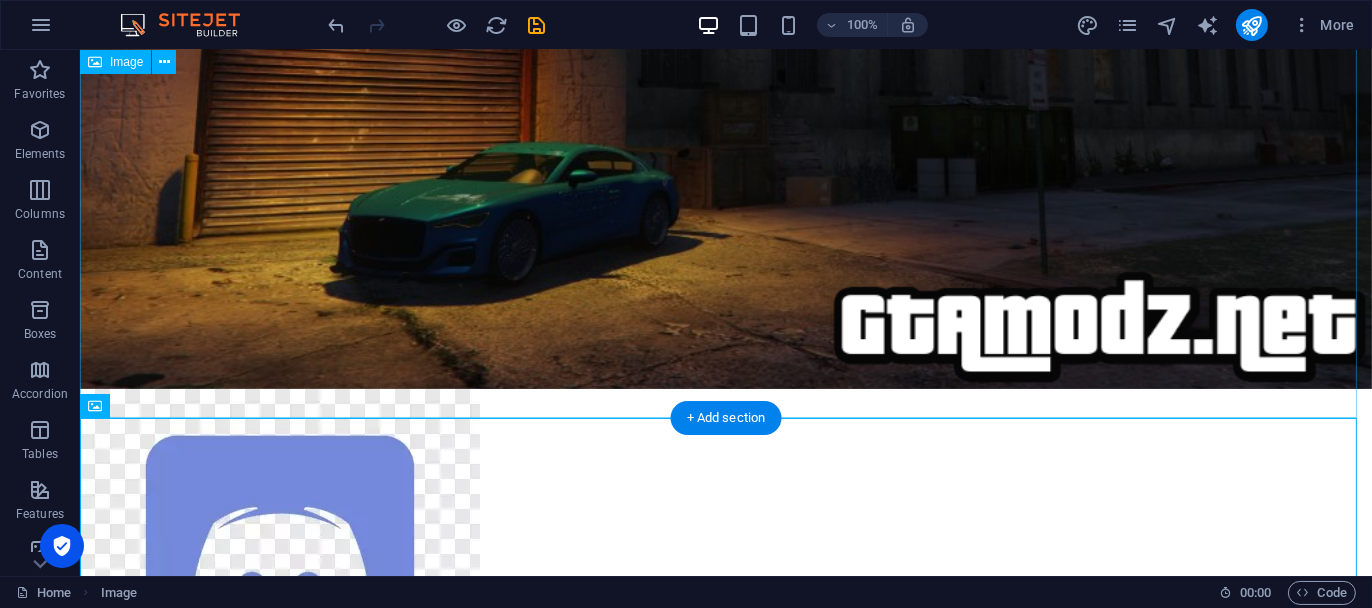 scroll, scrollTop: 386, scrollLeft: 0, axis: vertical 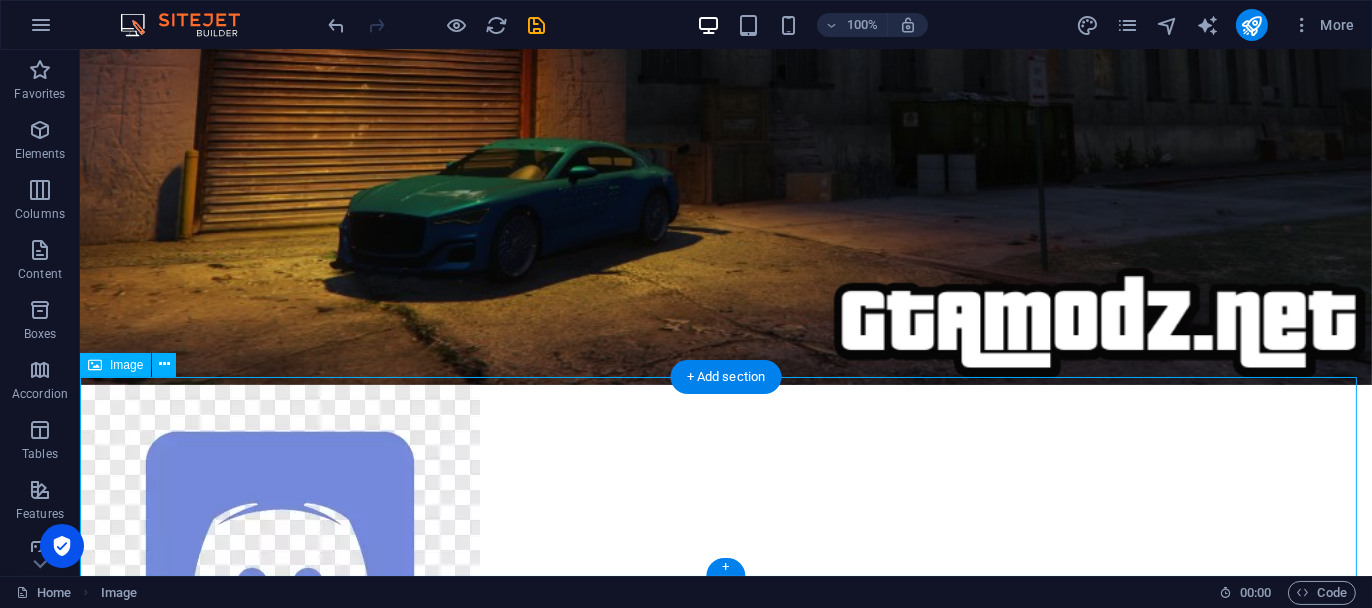 click at bounding box center (725, 585) 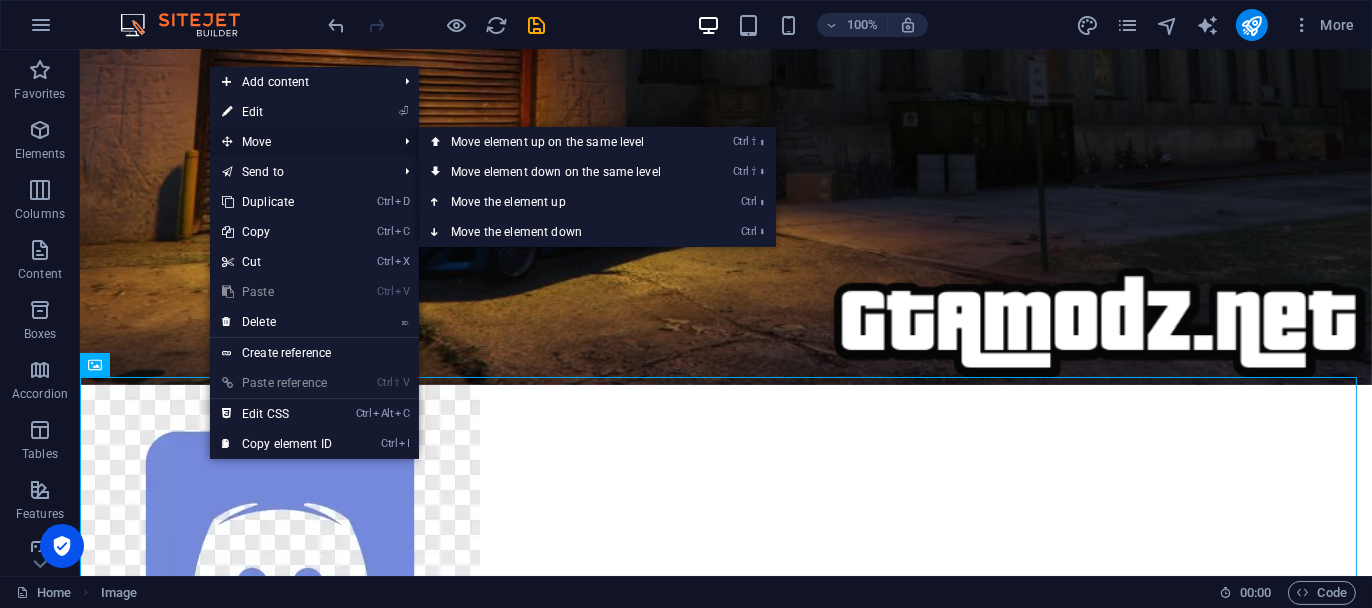 click on "Move" at bounding box center [299, 142] 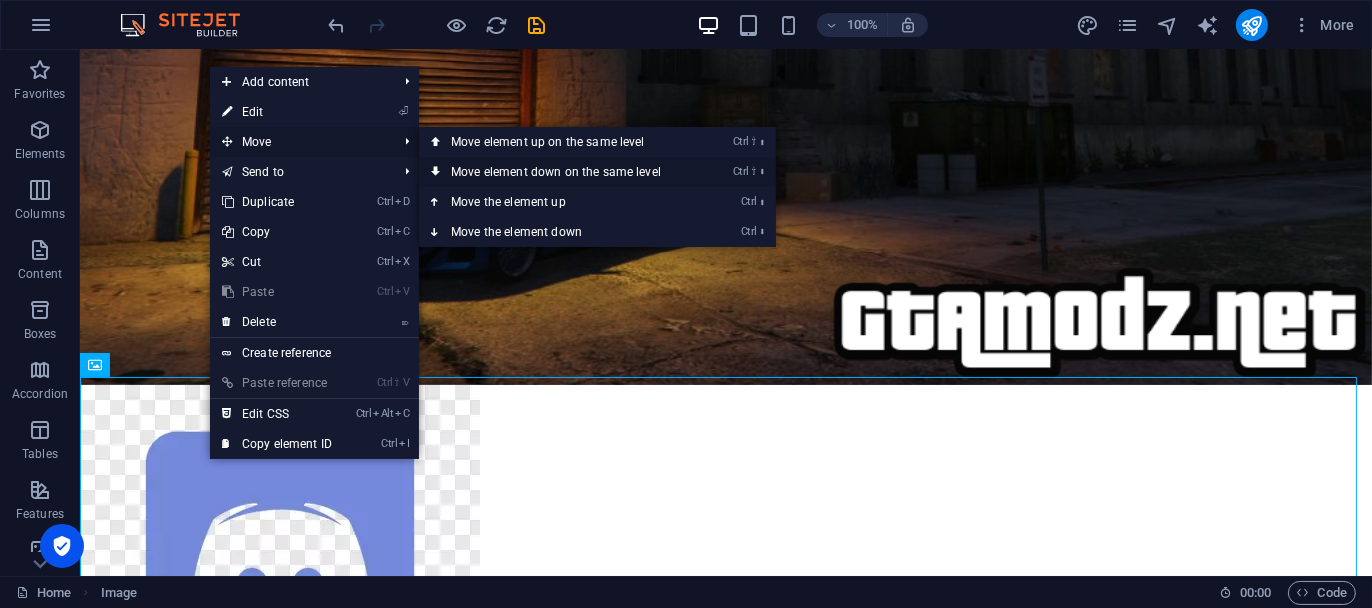 click on "Ctrl ⇧ ⬇  Move element down on the same level" at bounding box center (560, 172) 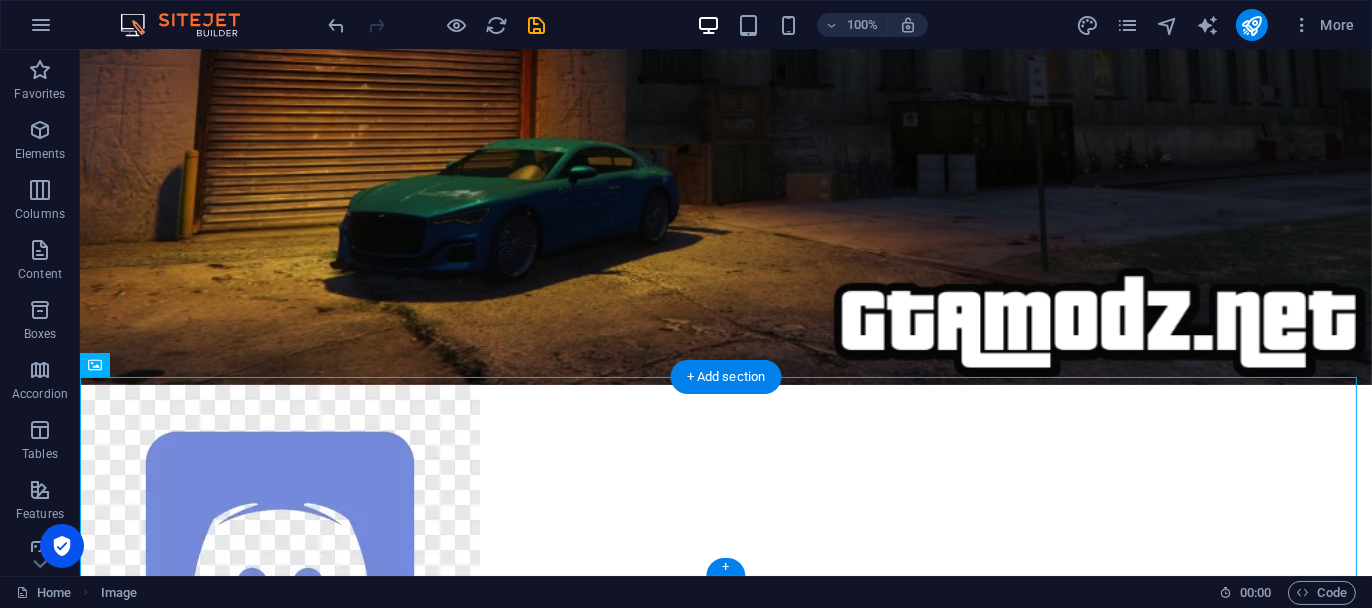 drag, startPoint x: 202, startPoint y: 451, endPoint x: 360, endPoint y: 475, distance: 159.8124 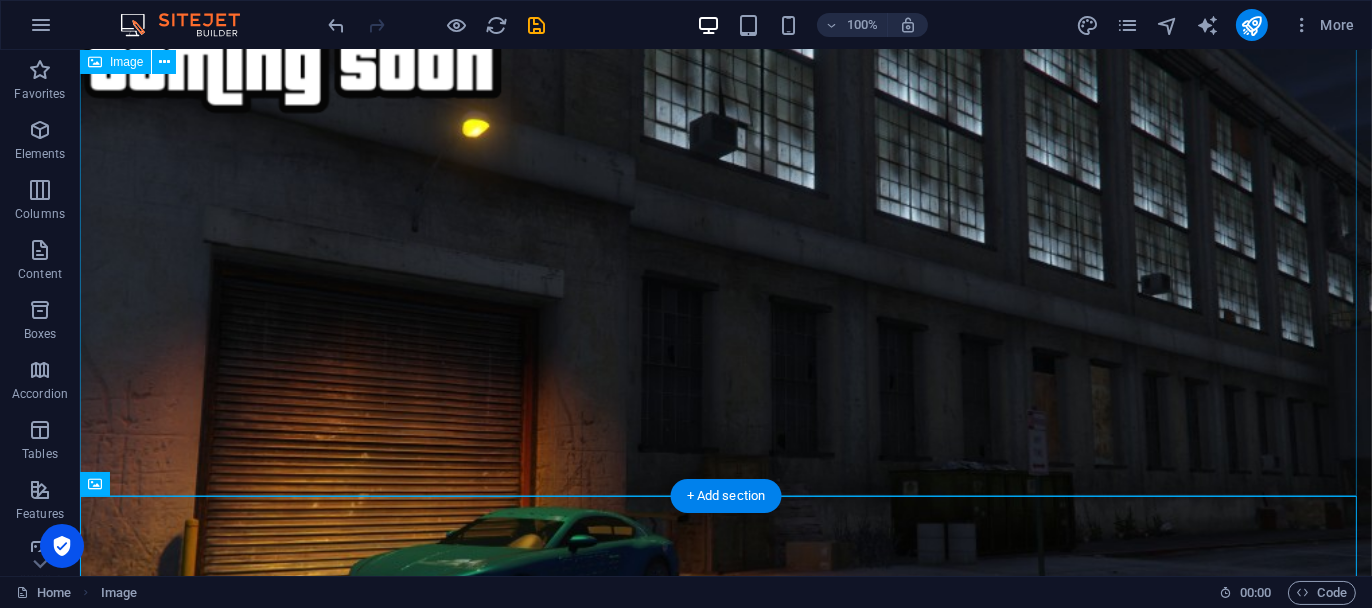 scroll, scrollTop: 0, scrollLeft: 0, axis: both 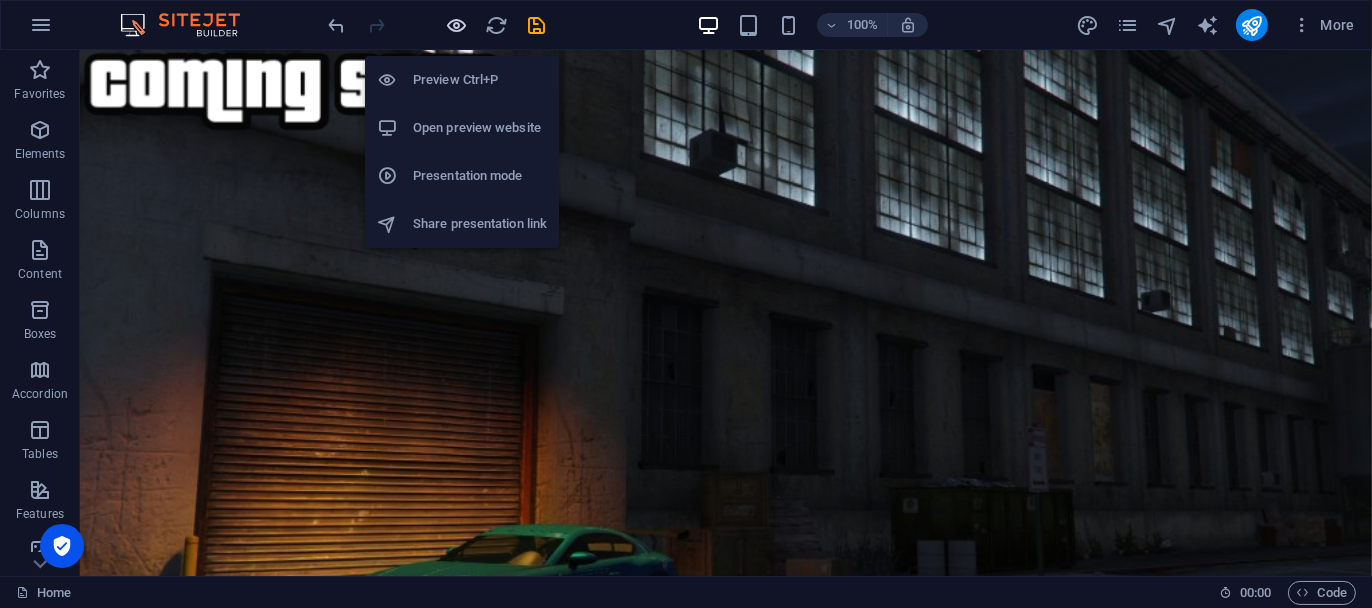 click at bounding box center (457, 25) 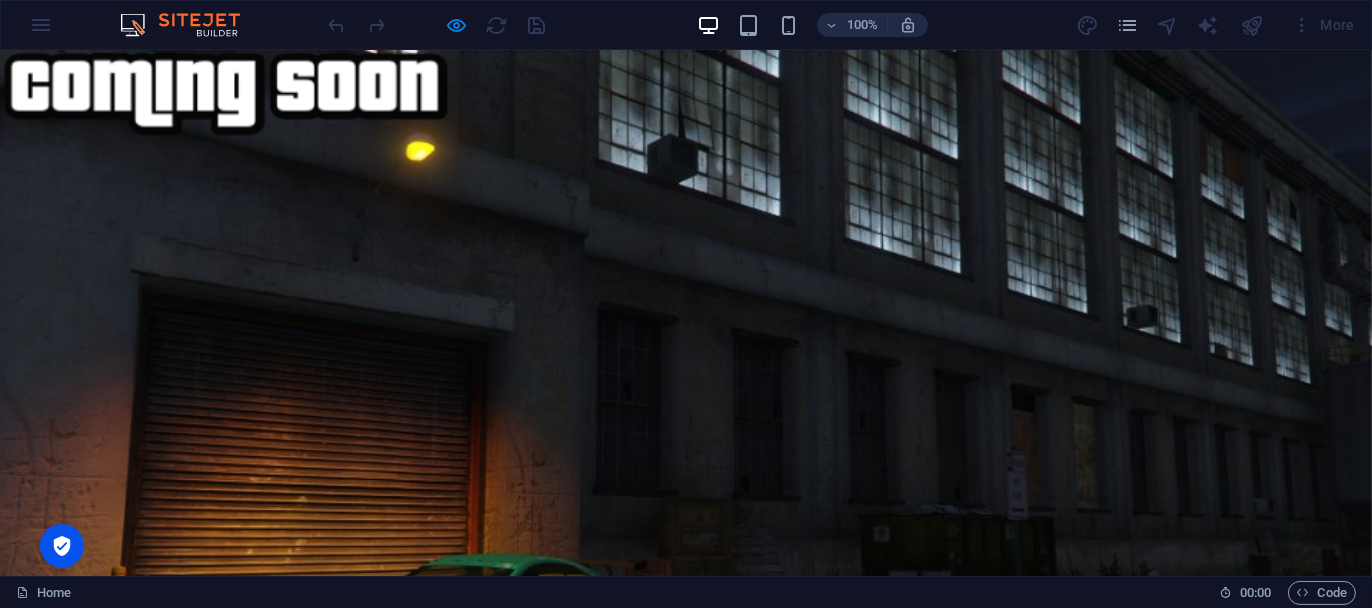 scroll, scrollTop: 431, scrollLeft: 0, axis: vertical 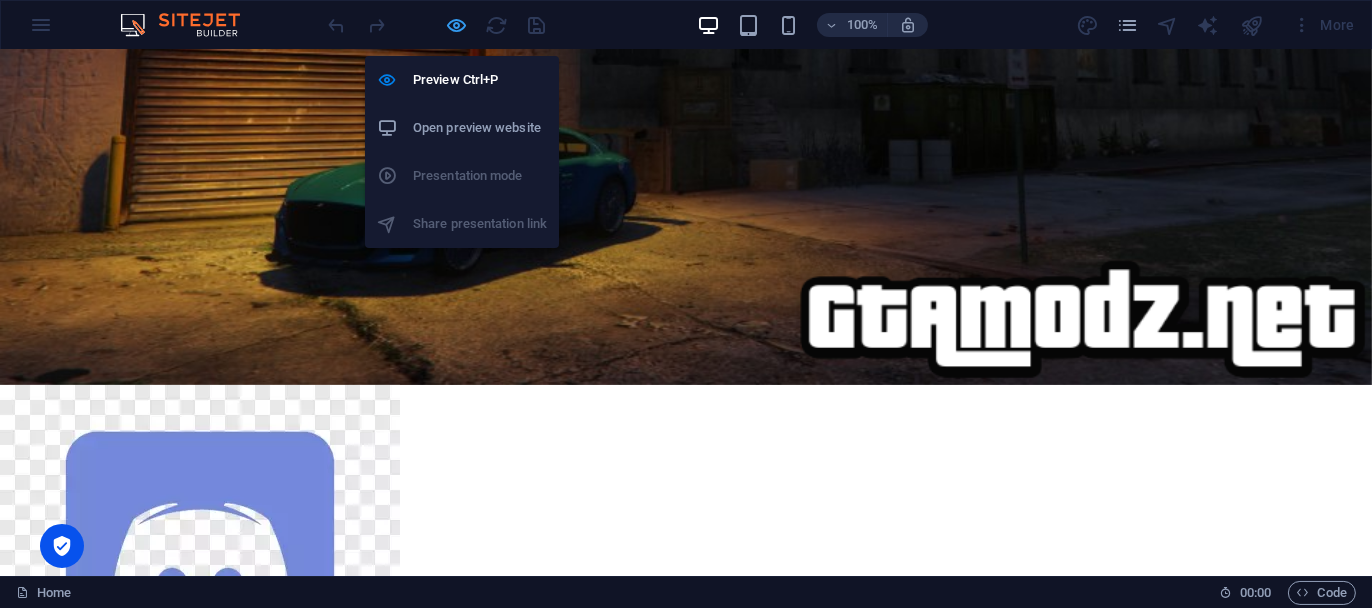 click at bounding box center [457, 25] 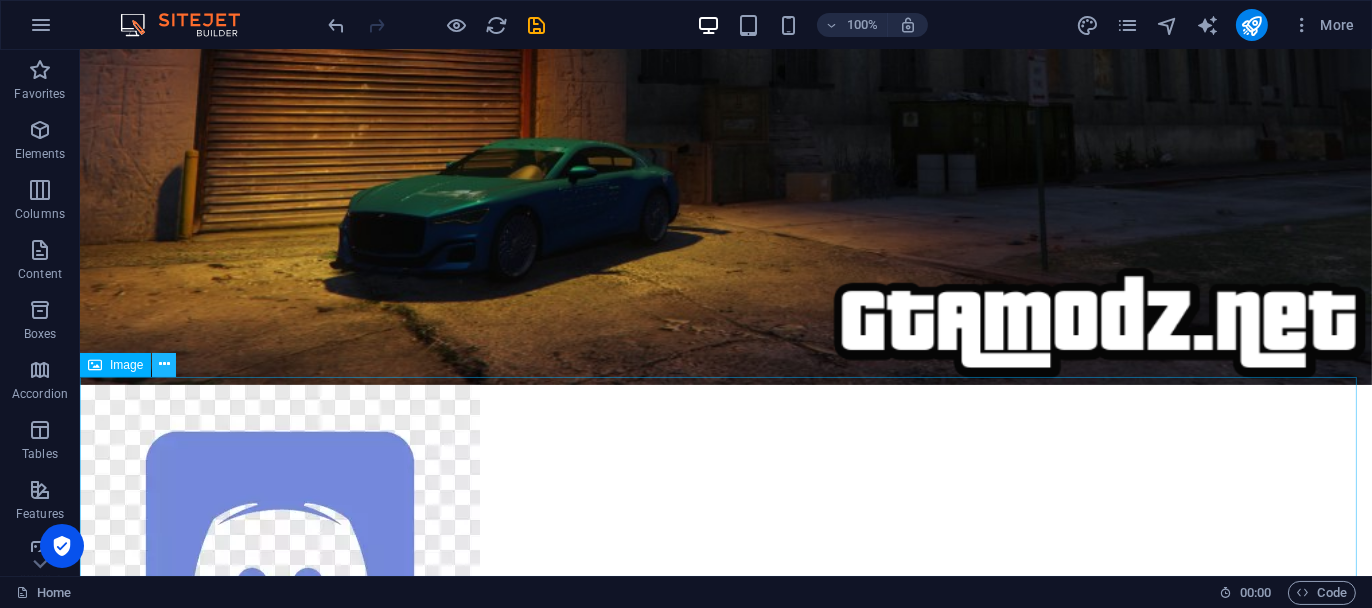 click at bounding box center [164, 364] 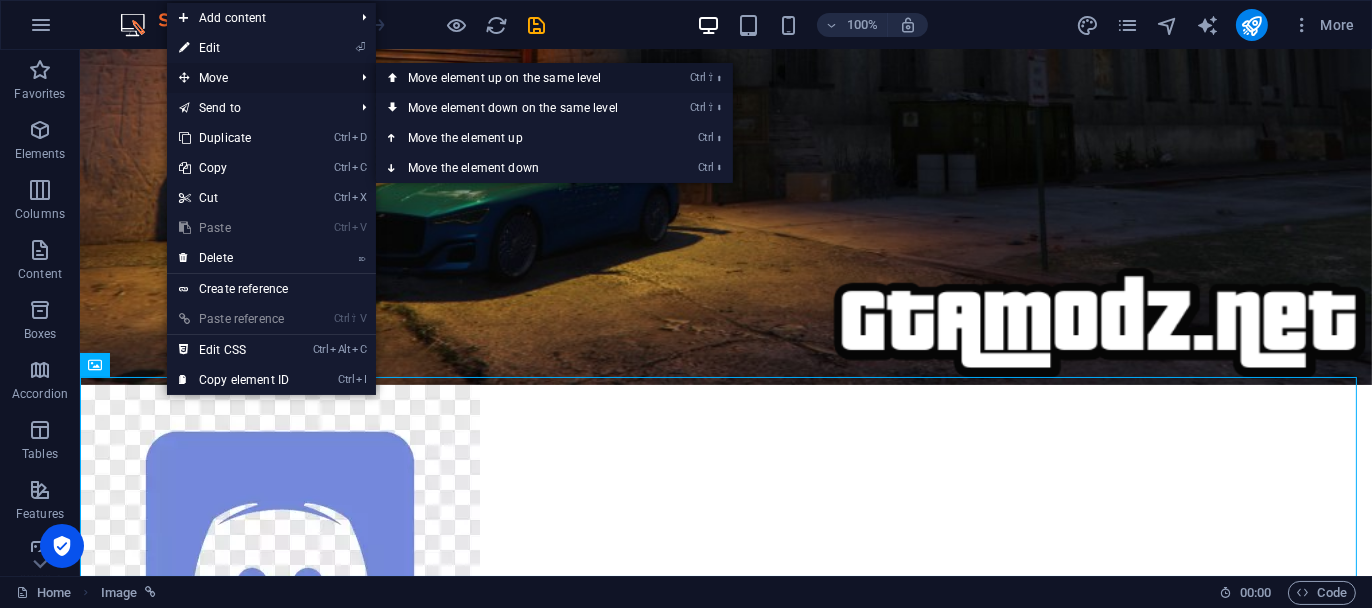 click on "Ctrl ⇧ ⬆  Move element up on the same level" at bounding box center [517, 78] 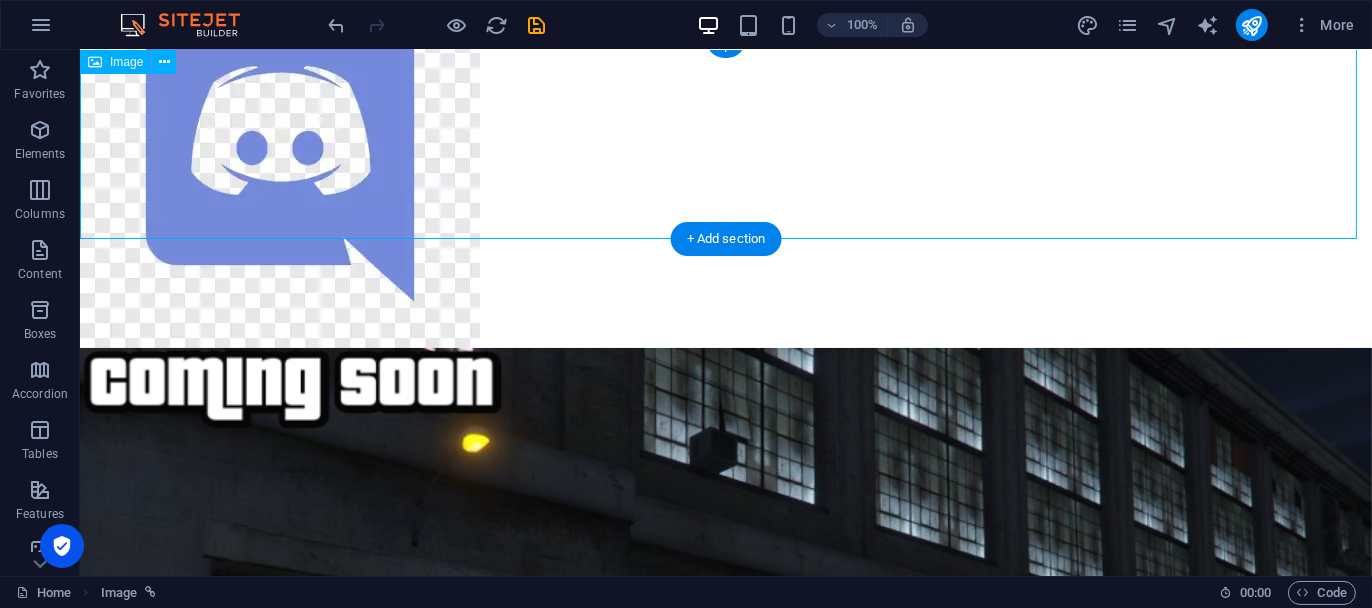 scroll, scrollTop: 0, scrollLeft: 0, axis: both 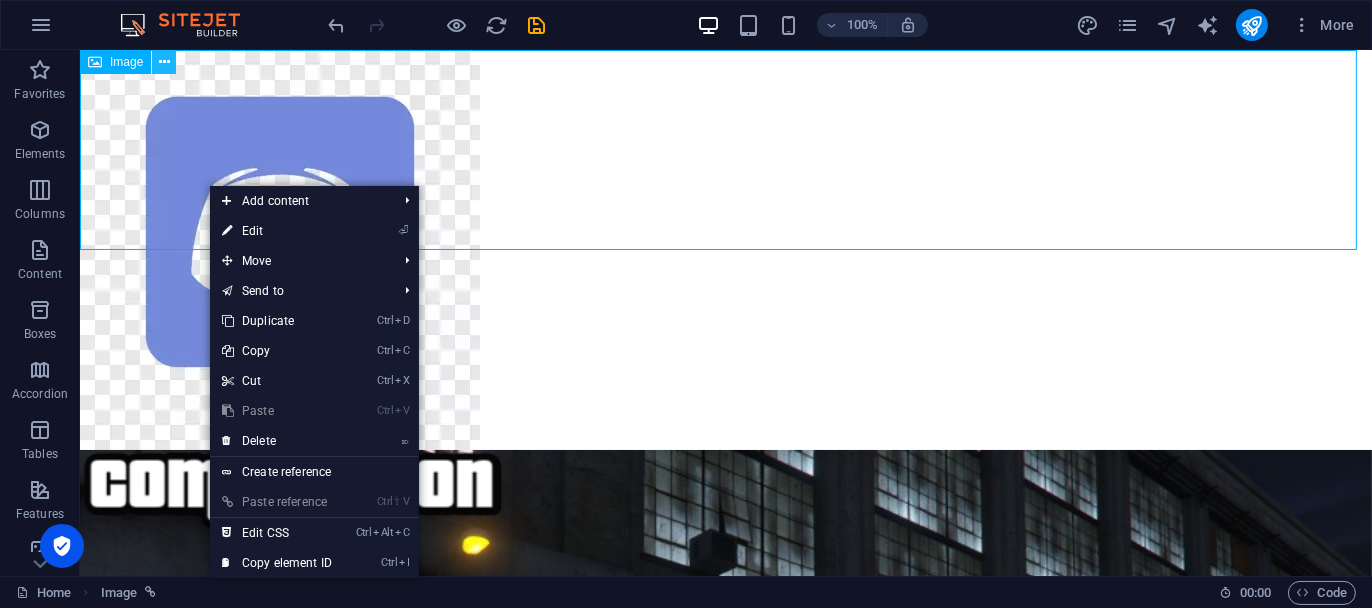 click at bounding box center [164, 62] 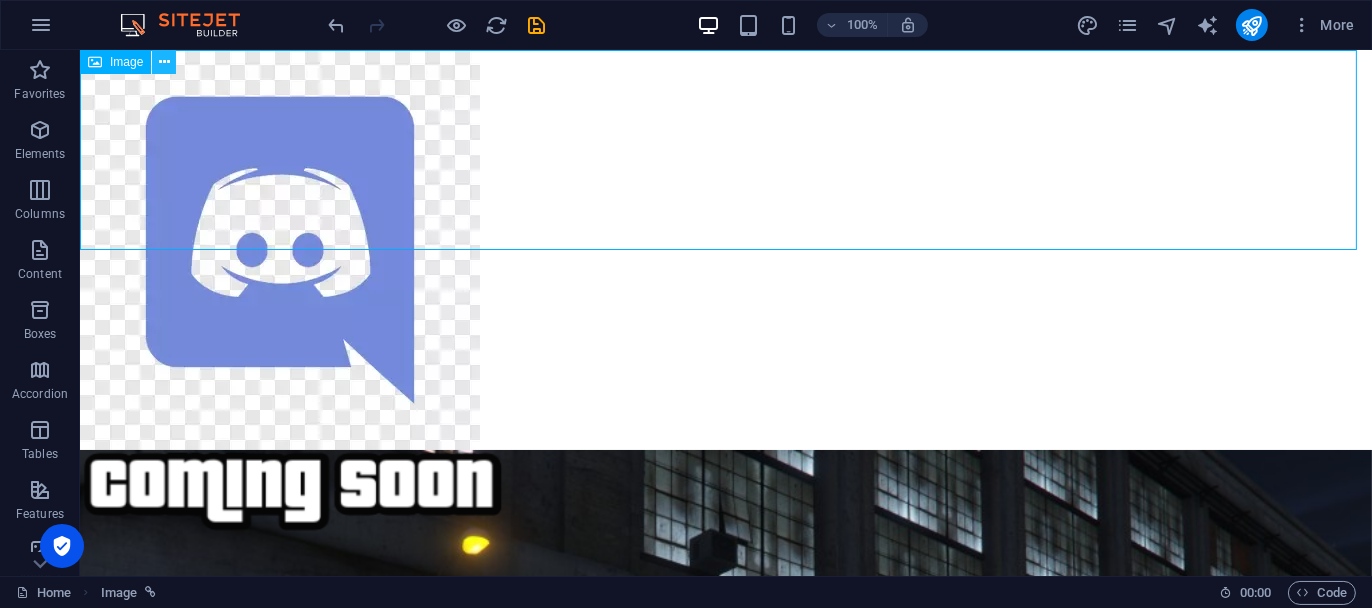 click at bounding box center (164, 62) 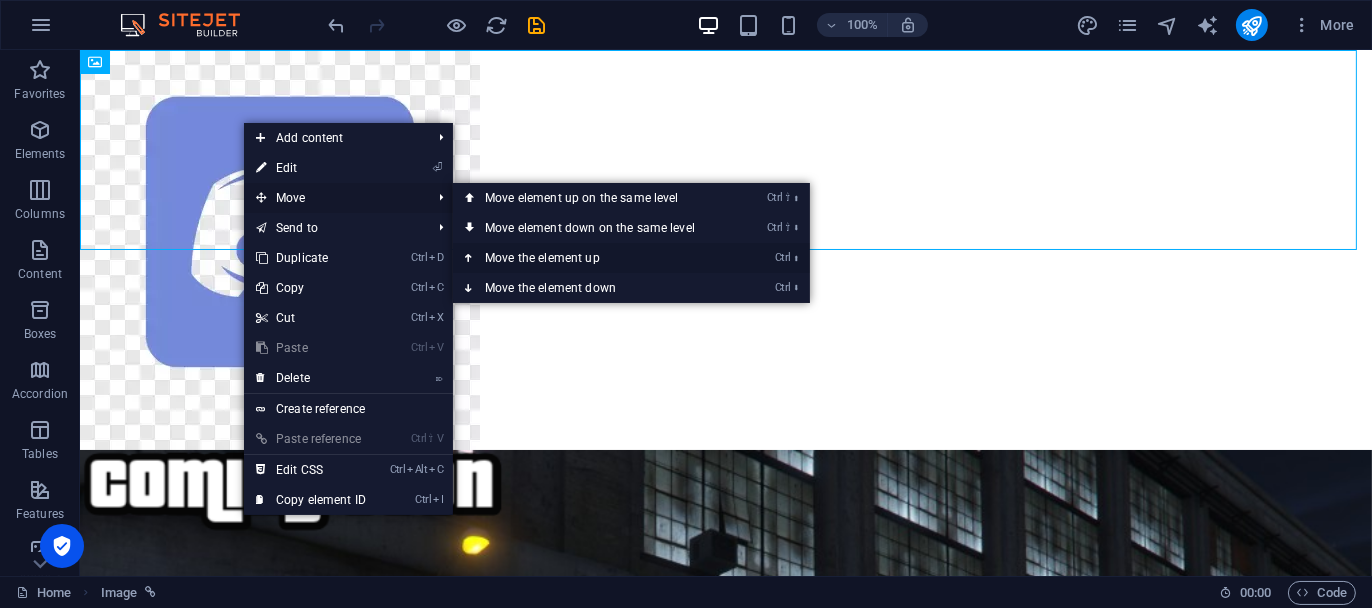 click on "Ctrl ⬆  Move the element up" at bounding box center [594, 258] 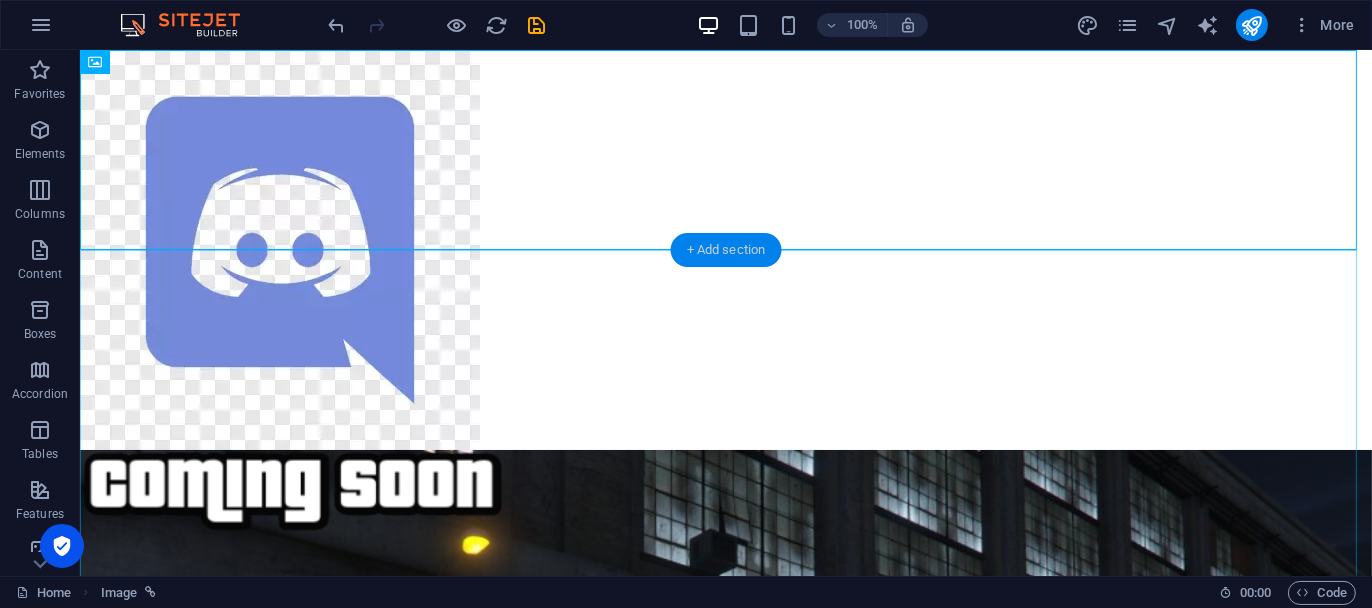 click on "+ Add section" at bounding box center (726, 250) 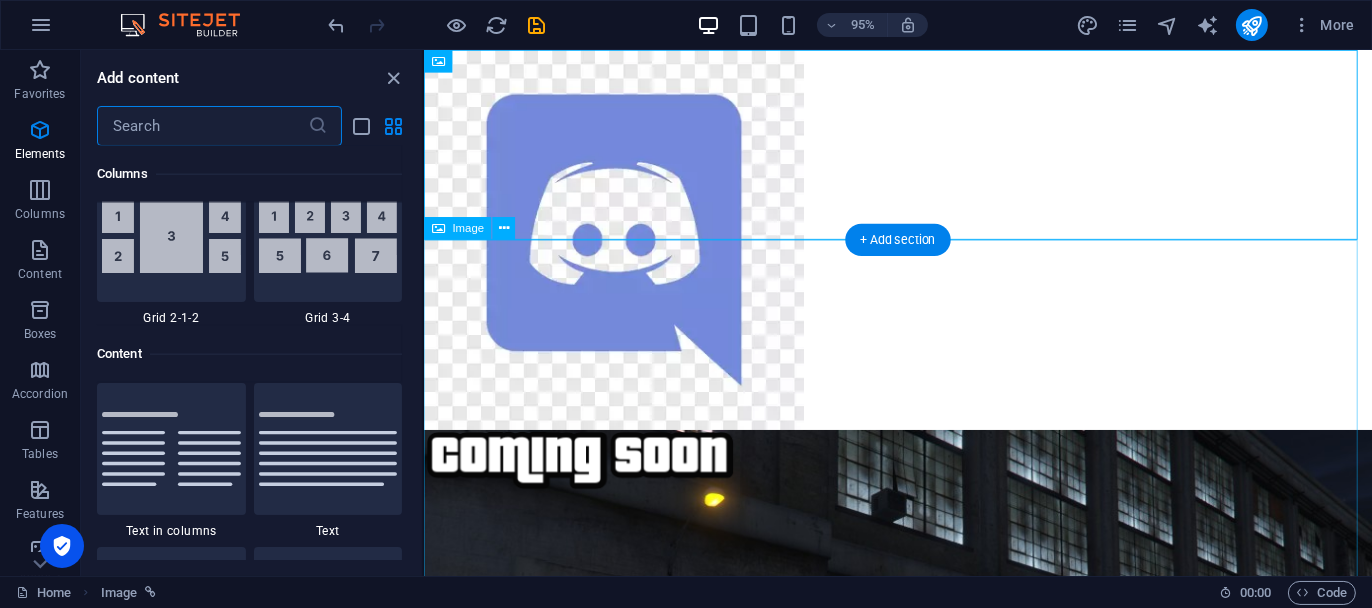 scroll, scrollTop: 3499, scrollLeft: 0, axis: vertical 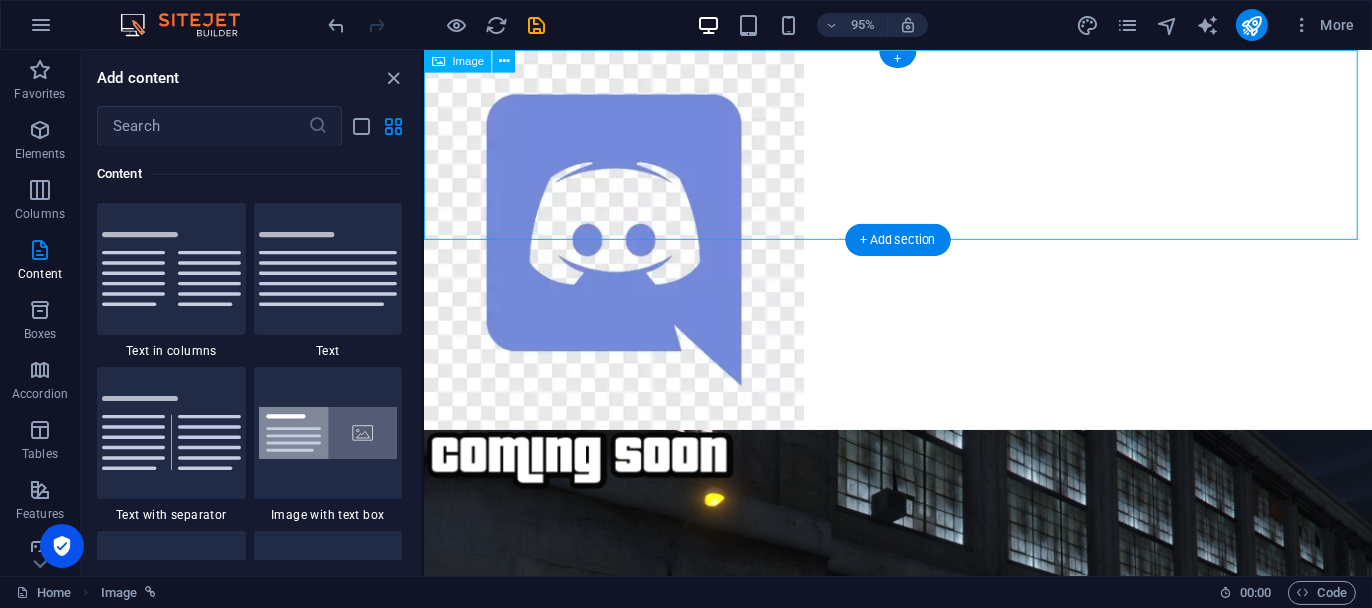 drag, startPoint x: 527, startPoint y: 128, endPoint x: 640, endPoint y: 231, distance: 152.89867 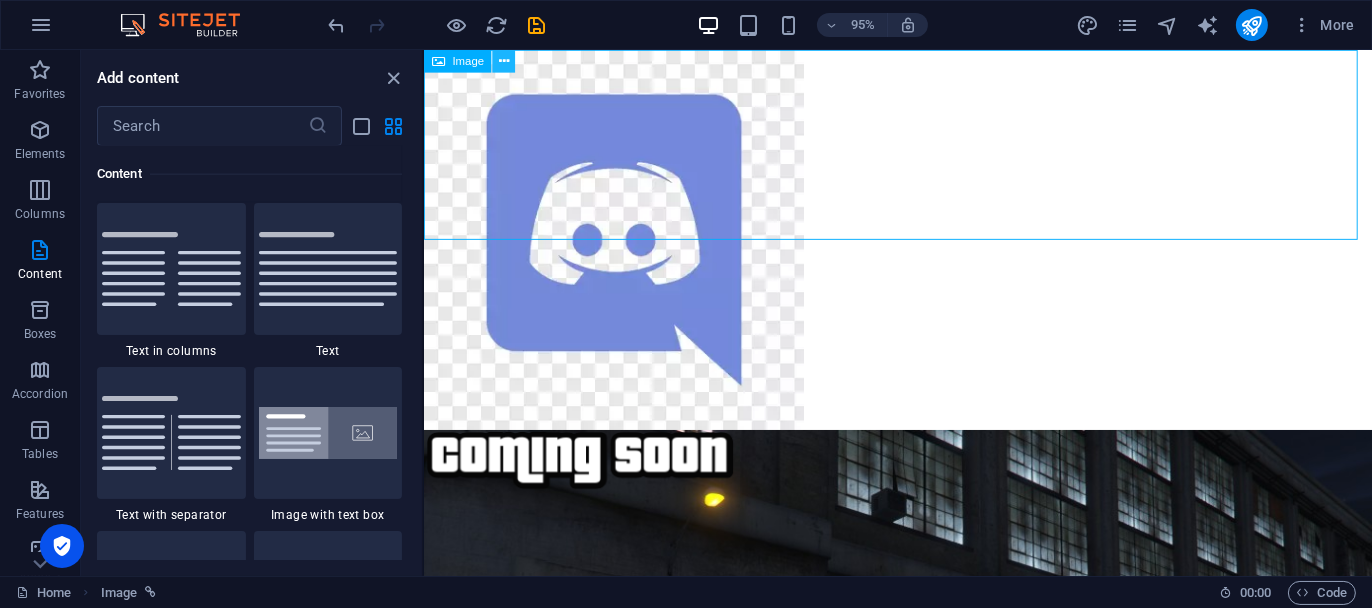 click at bounding box center [504, 61] 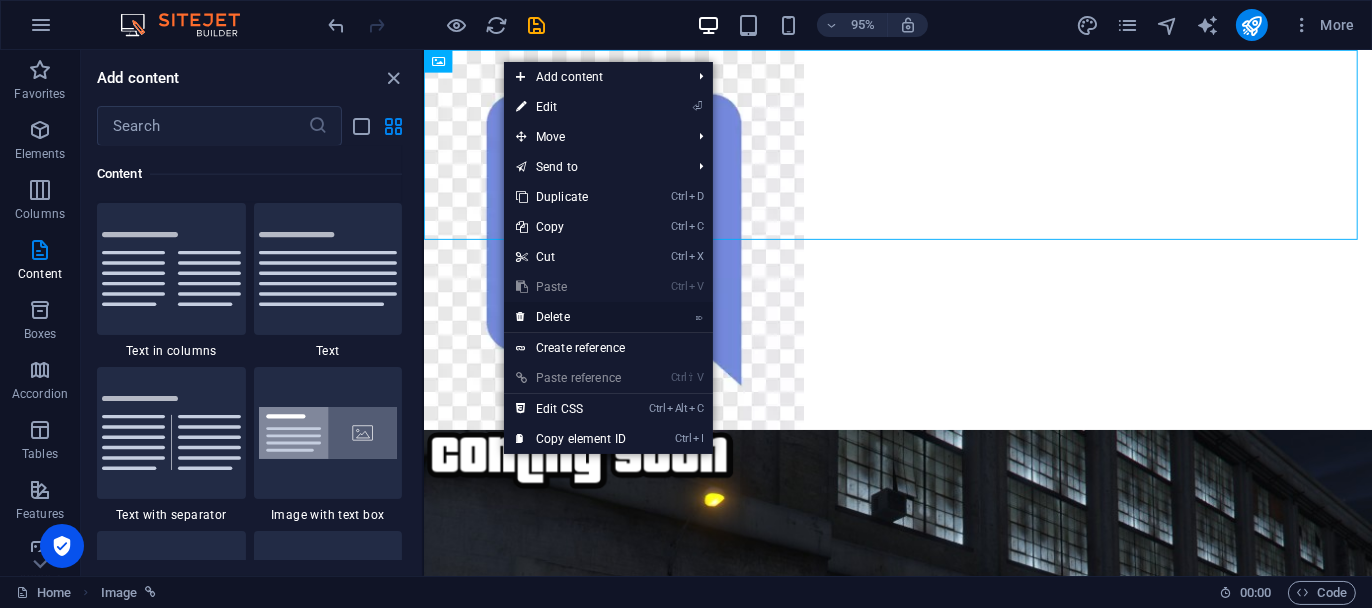 click on "⌦  Delete" at bounding box center [571, 317] 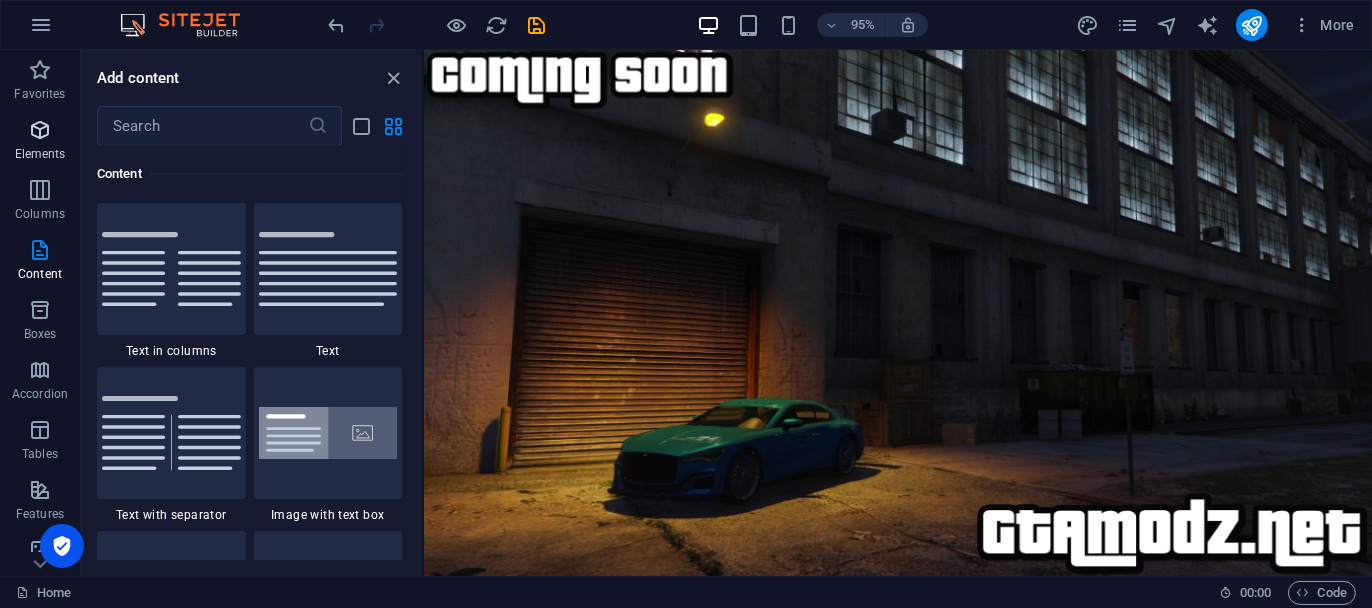 click at bounding box center [40, 130] 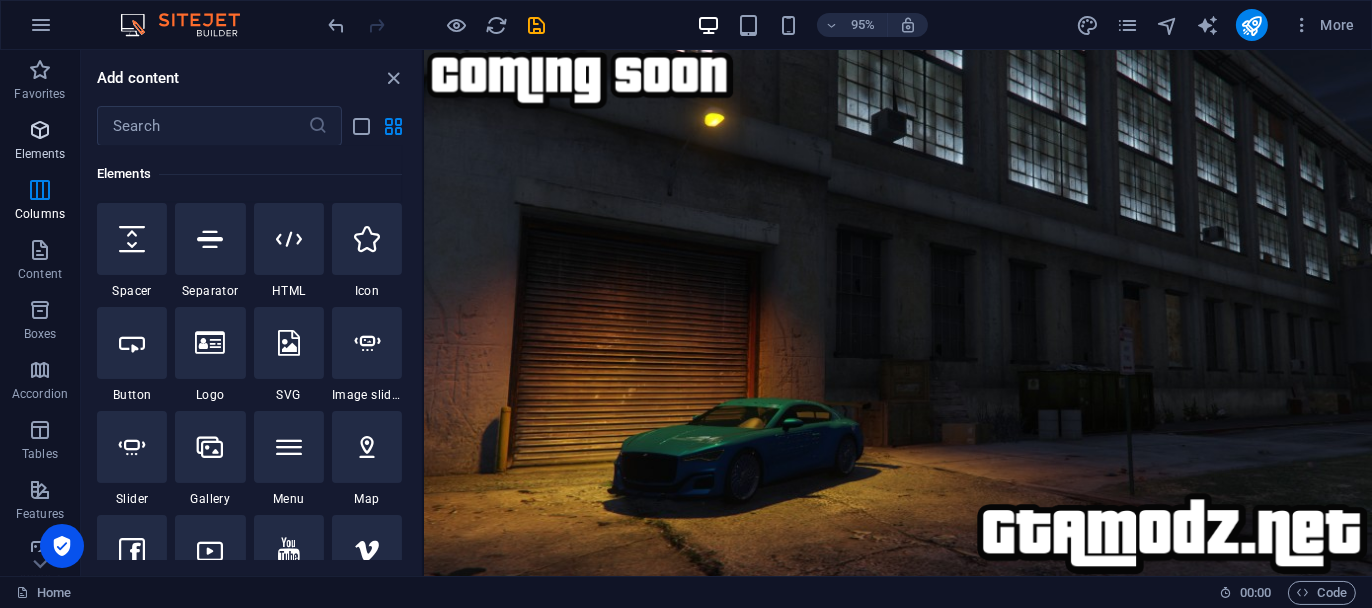 scroll, scrollTop: 213, scrollLeft: 0, axis: vertical 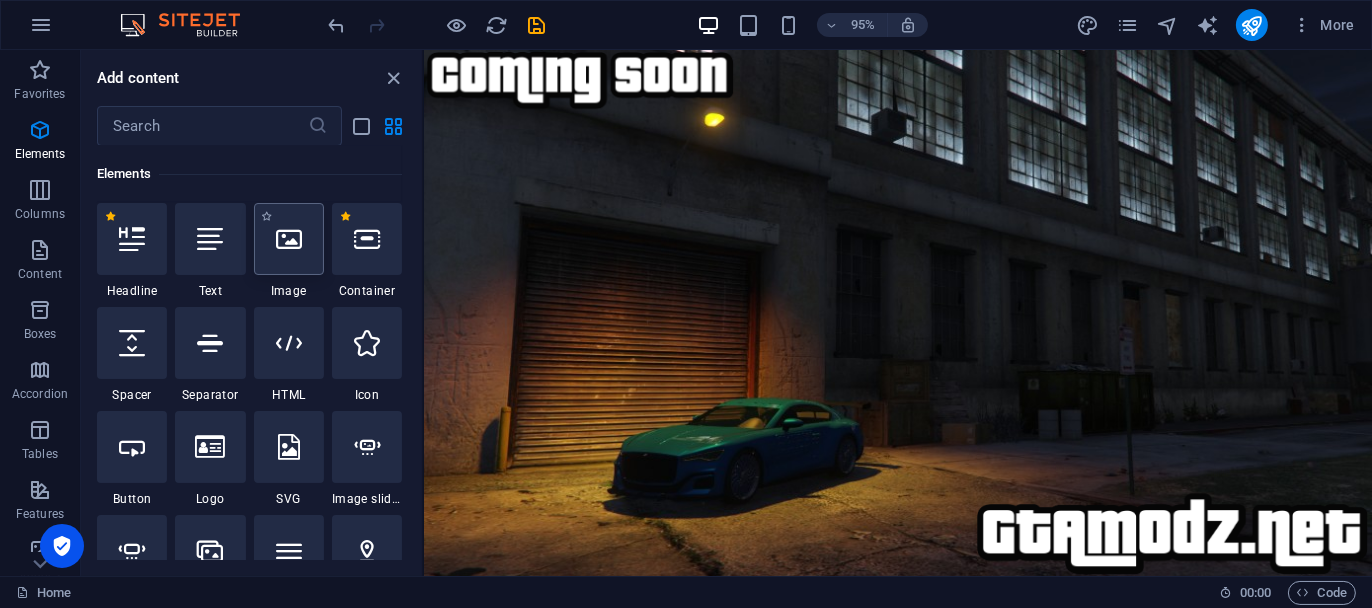 click at bounding box center (289, 239) 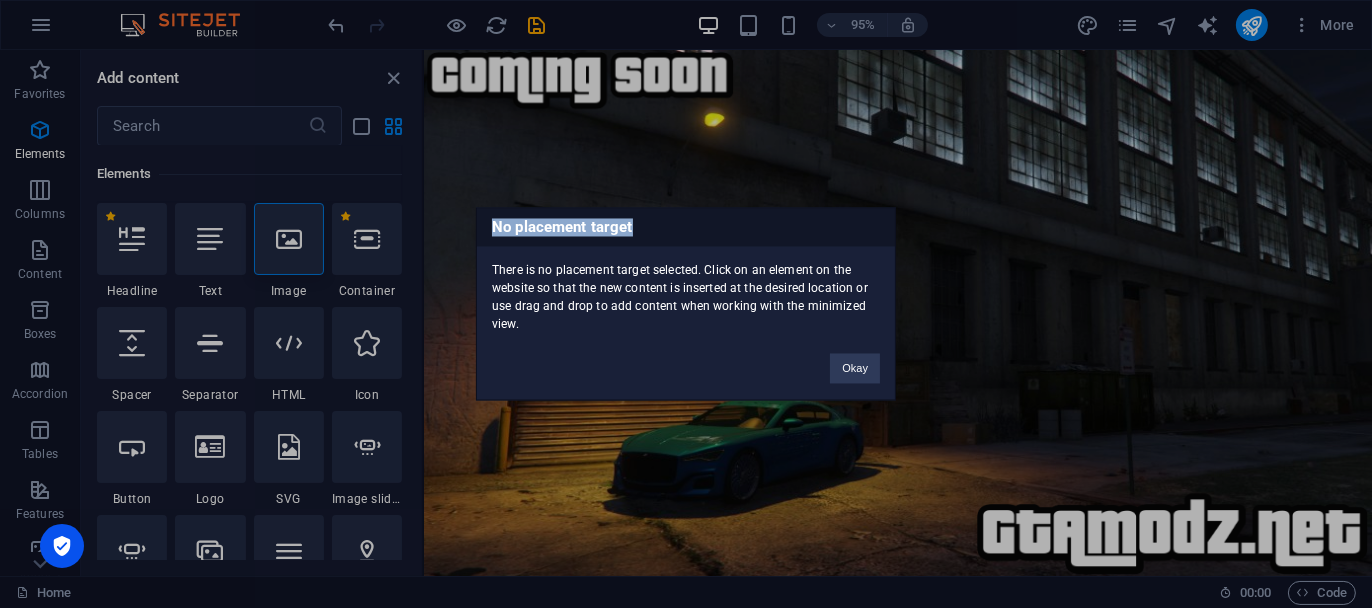 drag, startPoint x: 287, startPoint y: 244, endPoint x: 1152, endPoint y: 166, distance: 868.50964 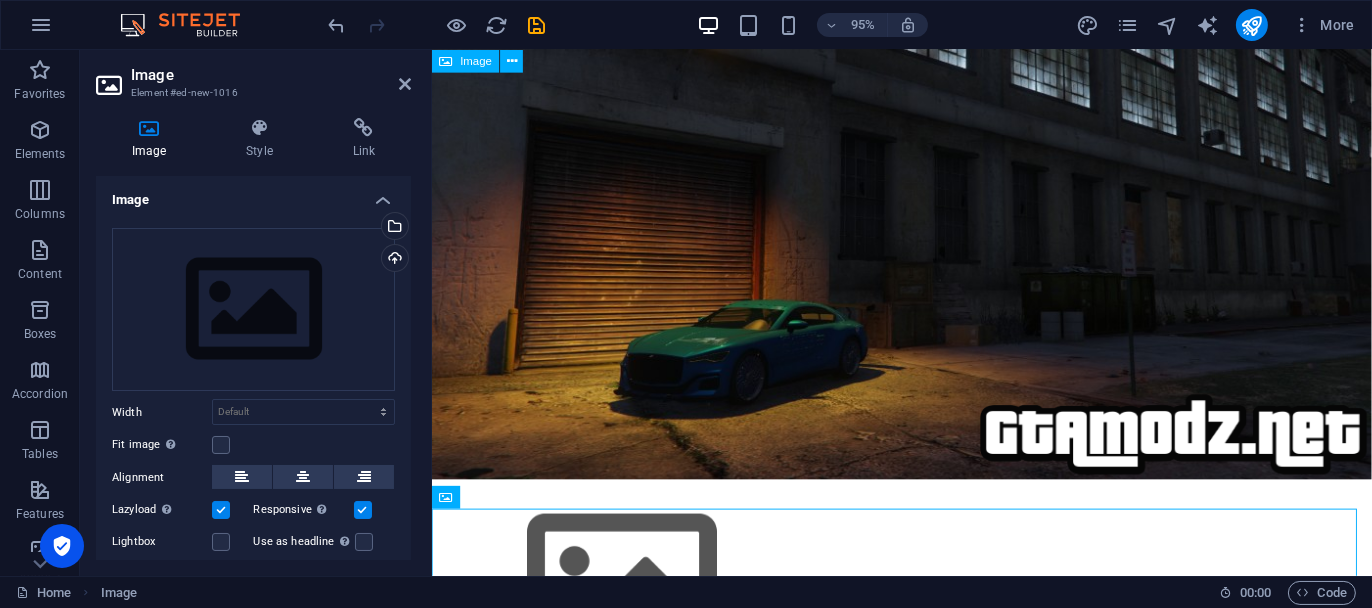 scroll, scrollTop: 102, scrollLeft: 0, axis: vertical 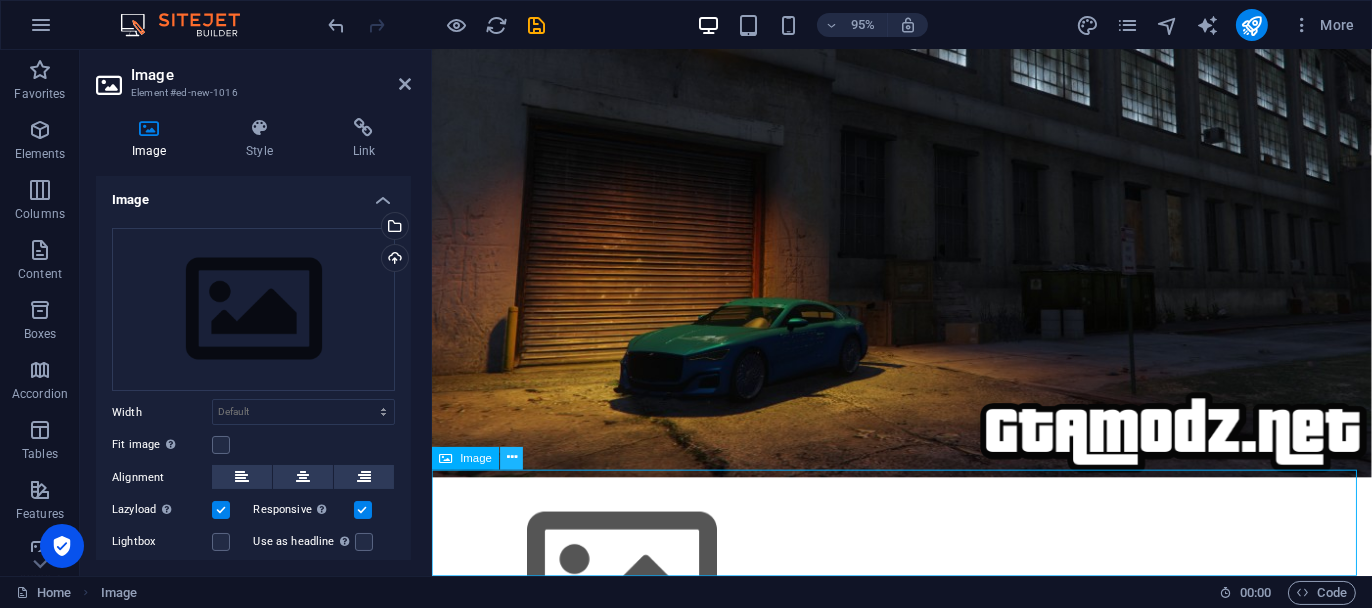 click at bounding box center (512, 458) 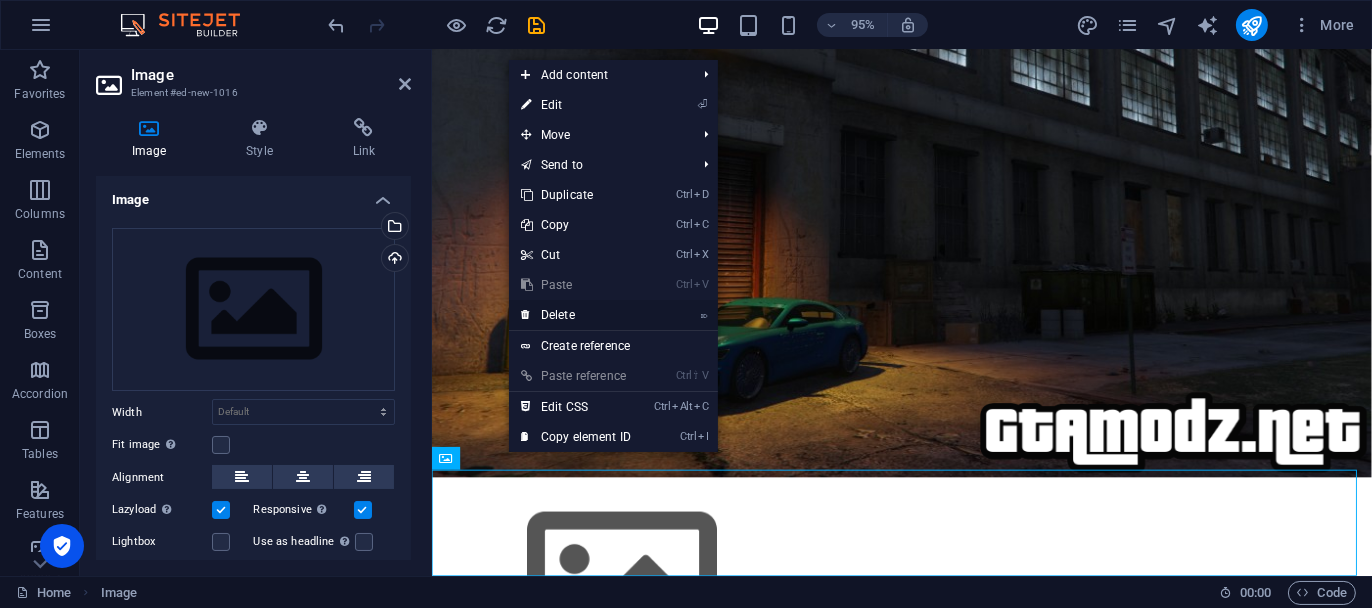 click on "⌦  Delete" at bounding box center [576, 315] 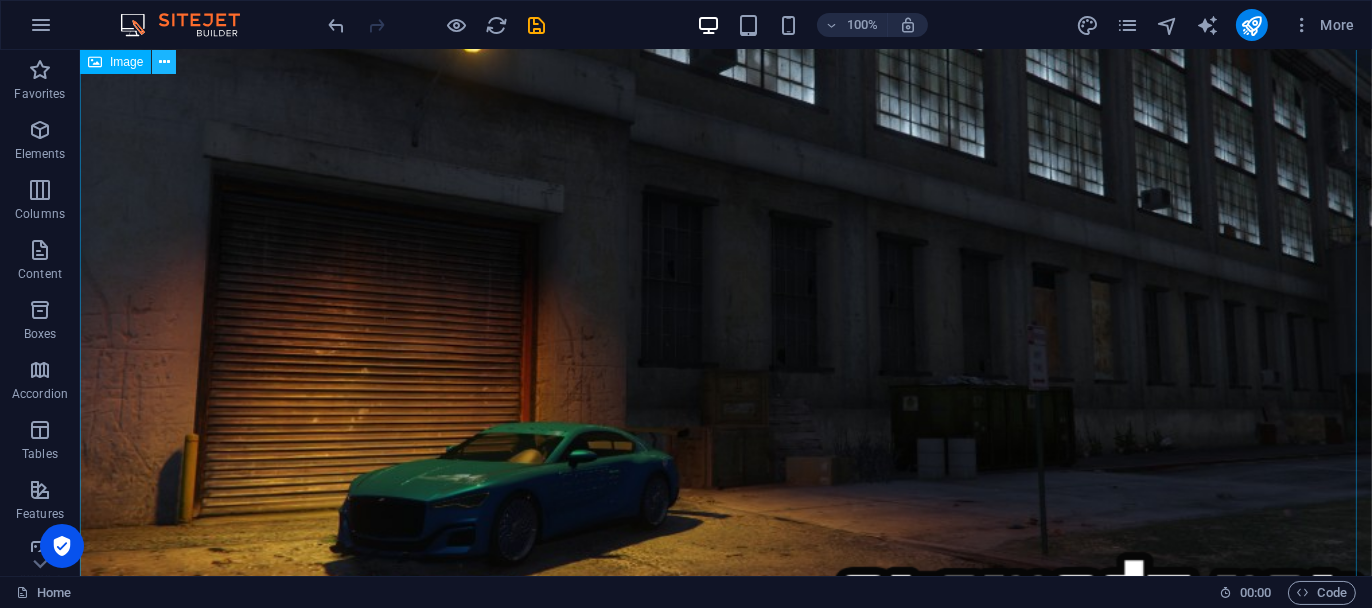 click at bounding box center (164, 62) 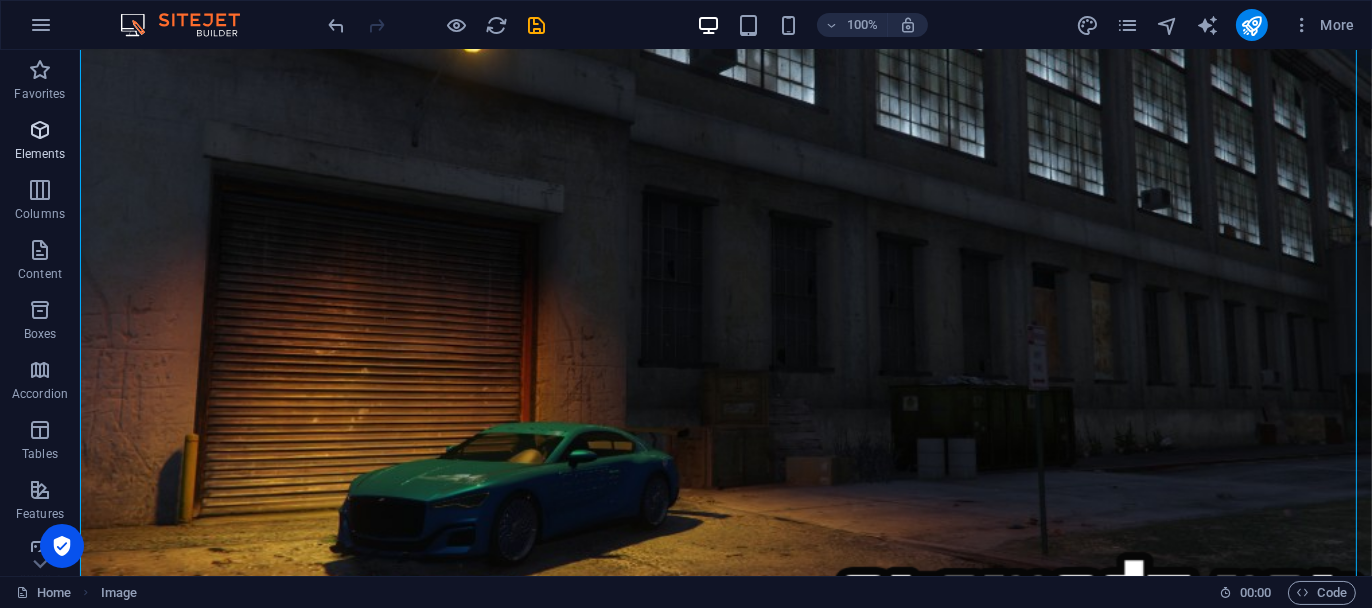 click at bounding box center [40, 130] 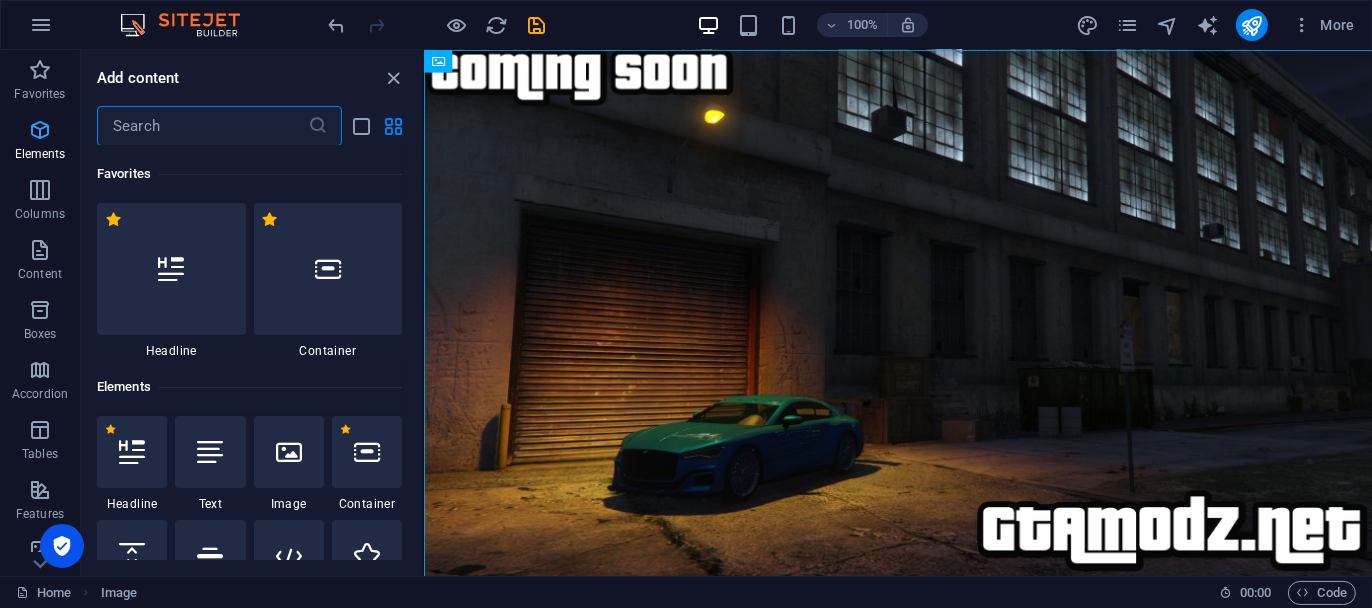 scroll, scrollTop: 0, scrollLeft: 0, axis: both 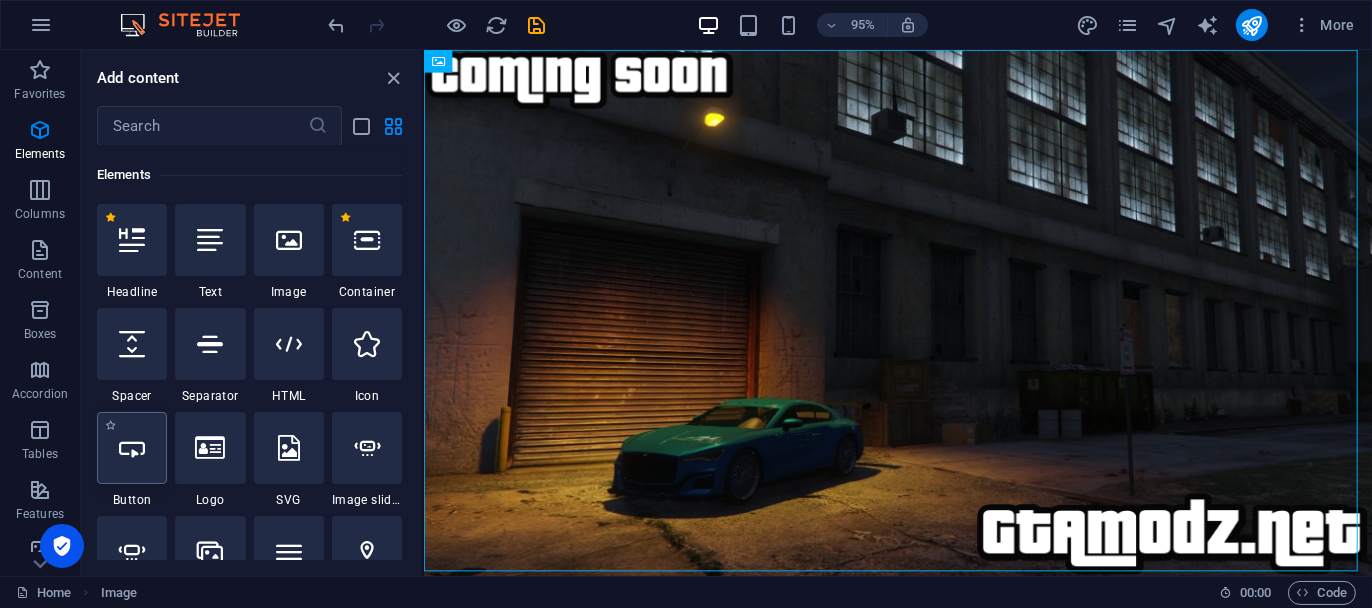 click at bounding box center (132, 448) 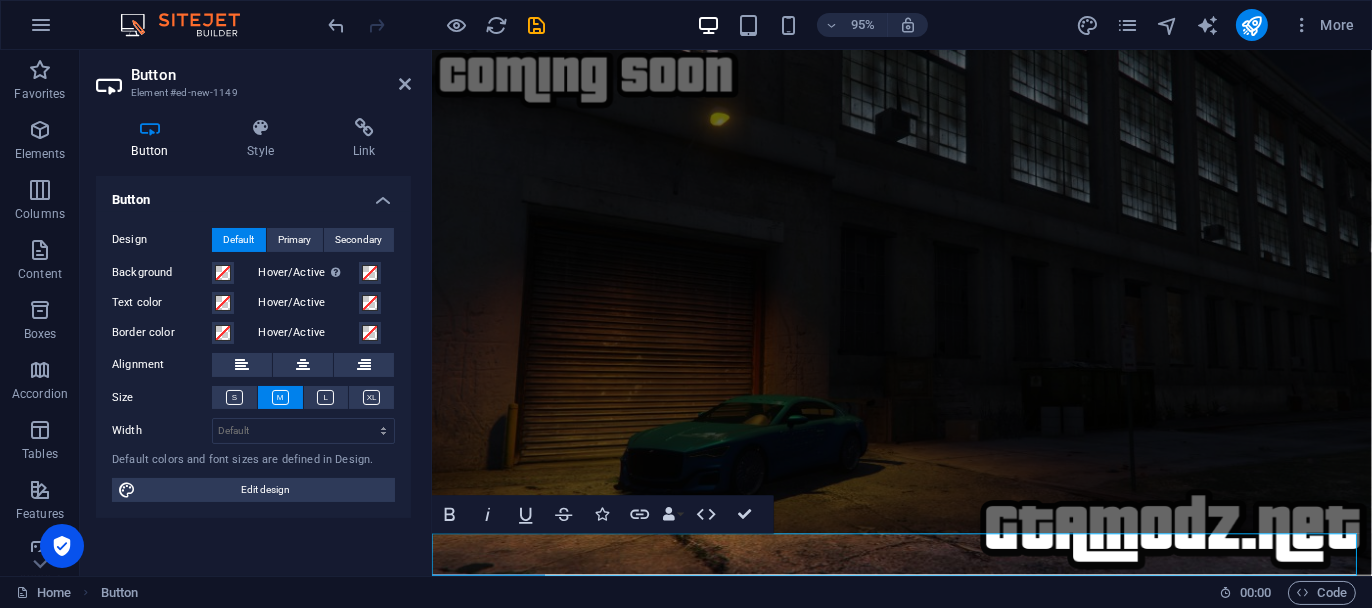 scroll, scrollTop: 35, scrollLeft: 0, axis: vertical 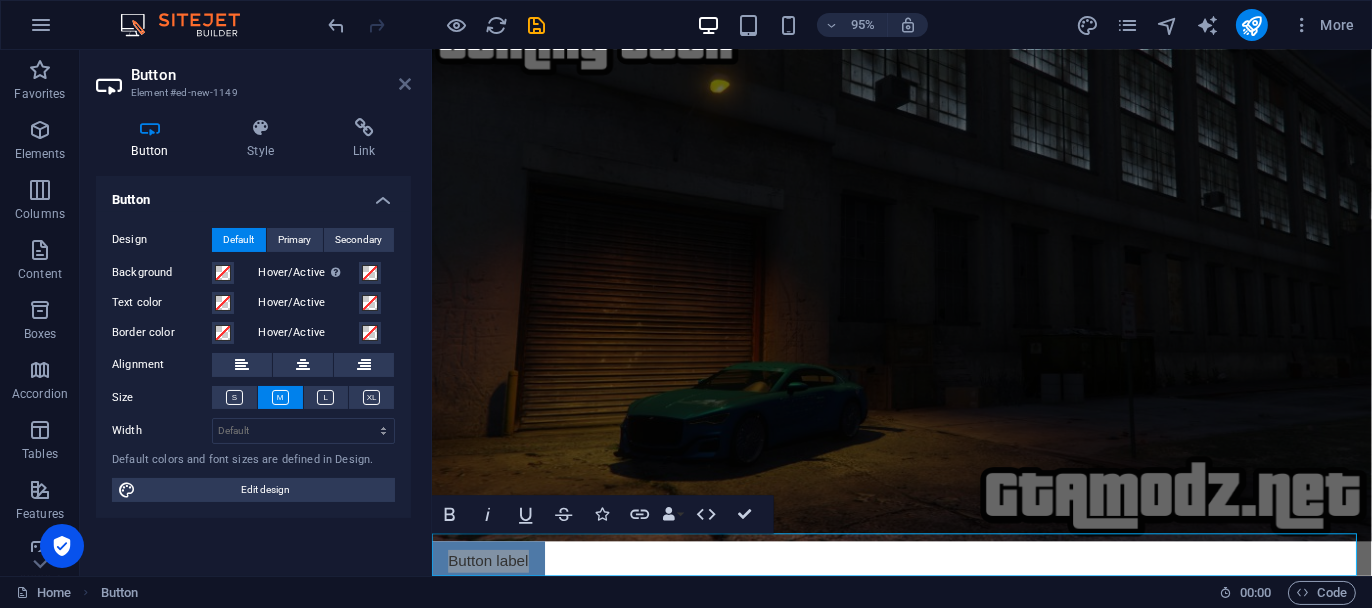 click at bounding box center [405, 84] 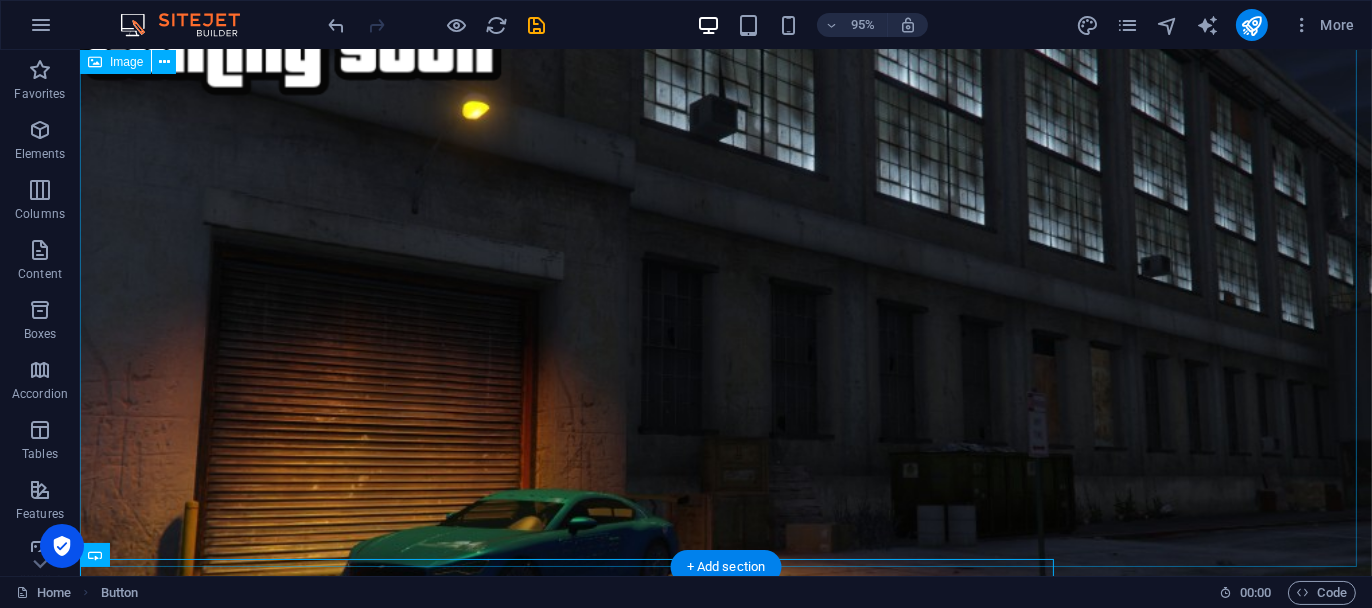 scroll, scrollTop: 232, scrollLeft: 0, axis: vertical 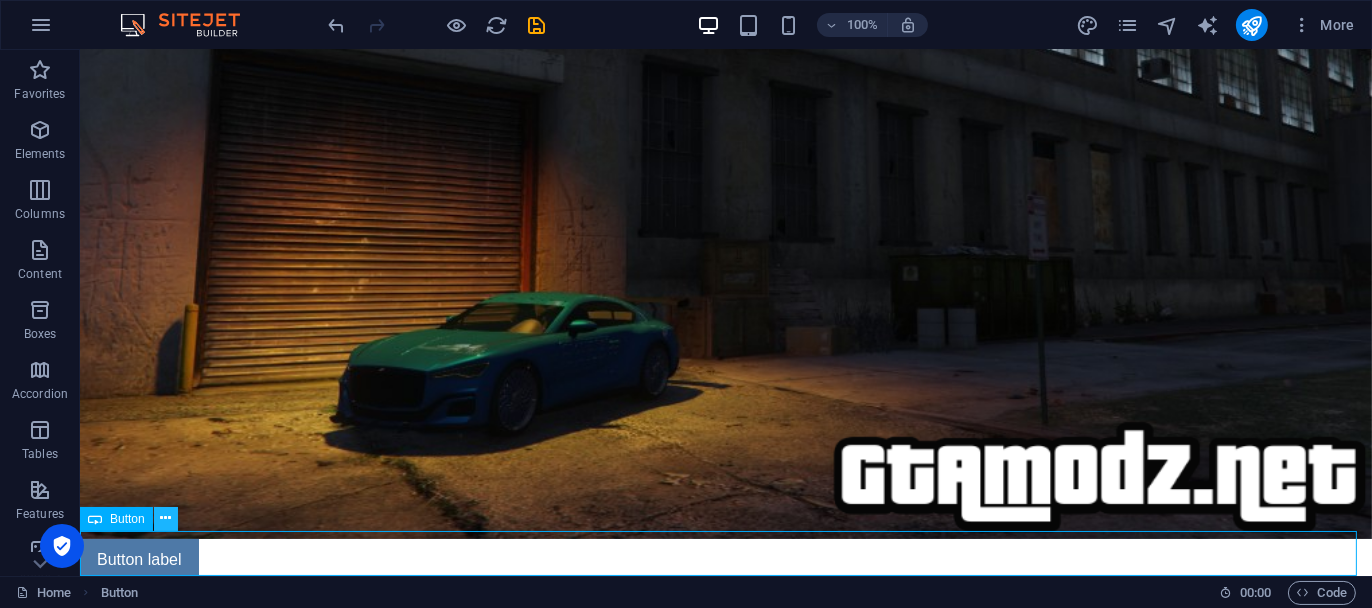 click at bounding box center (165, 518) 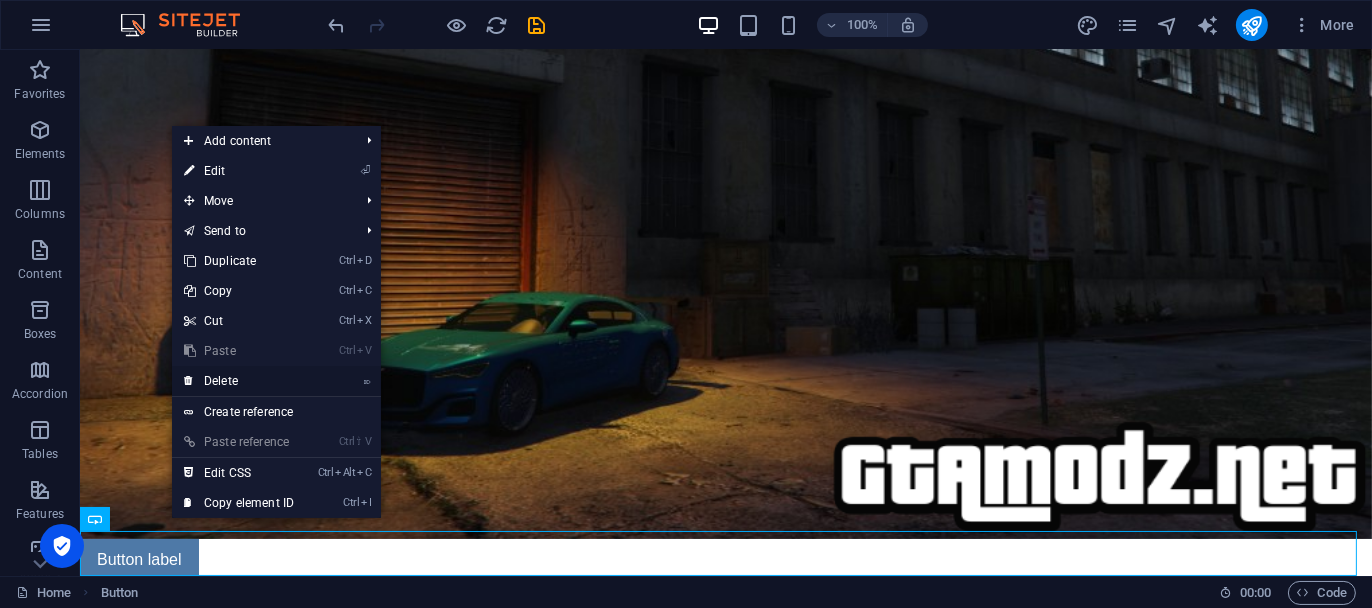 click on "⌦  Delete" at bounding box center (239, 381) 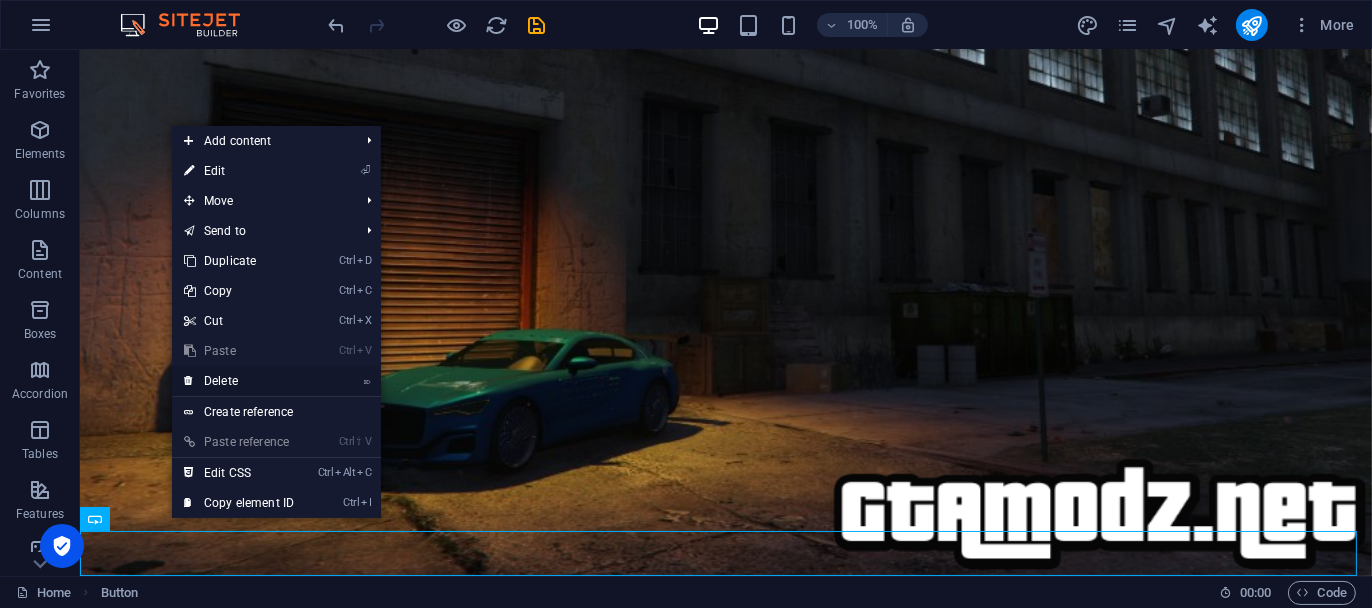scroll, scrollTop: 186, scrollLeft: 0, axis: vertical 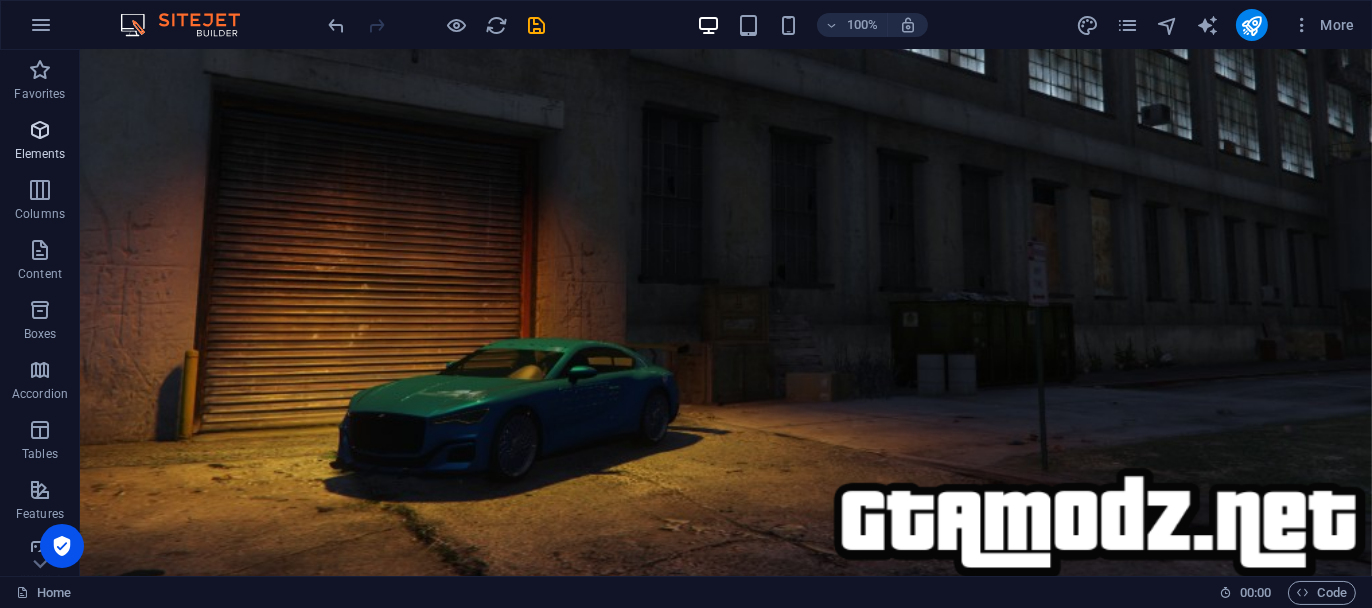 click at bounding box center (40, 130) 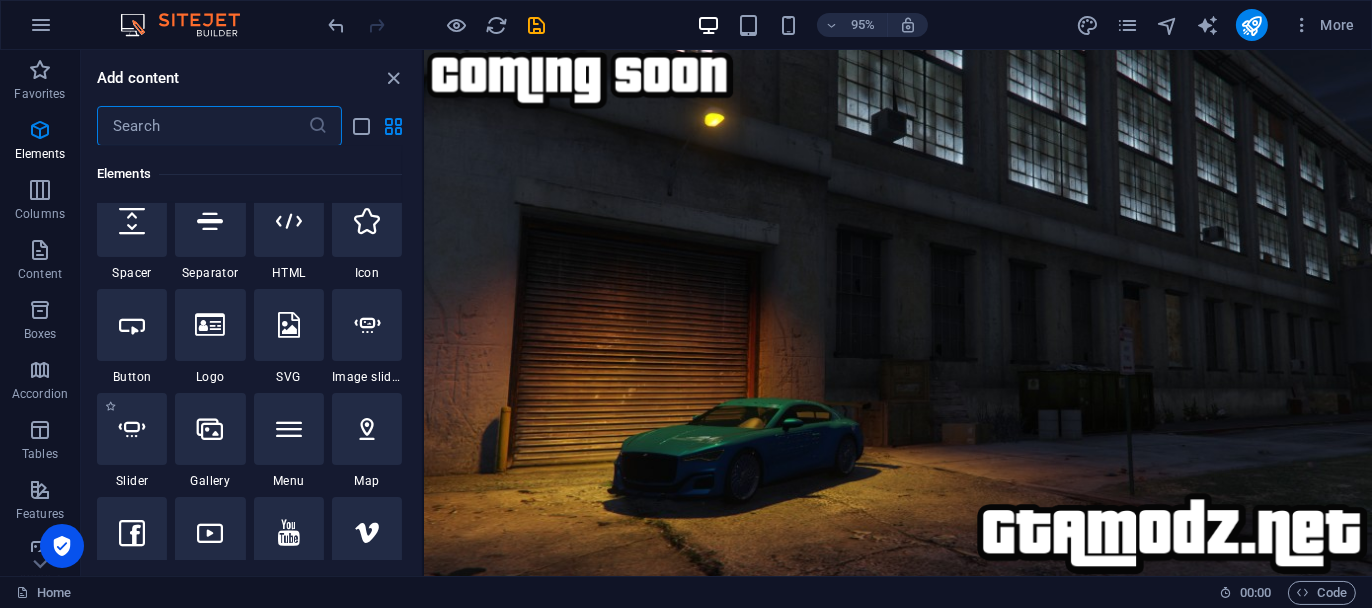 scroll, scrollTop: 412, scrollLeft: 0, axis: vertical 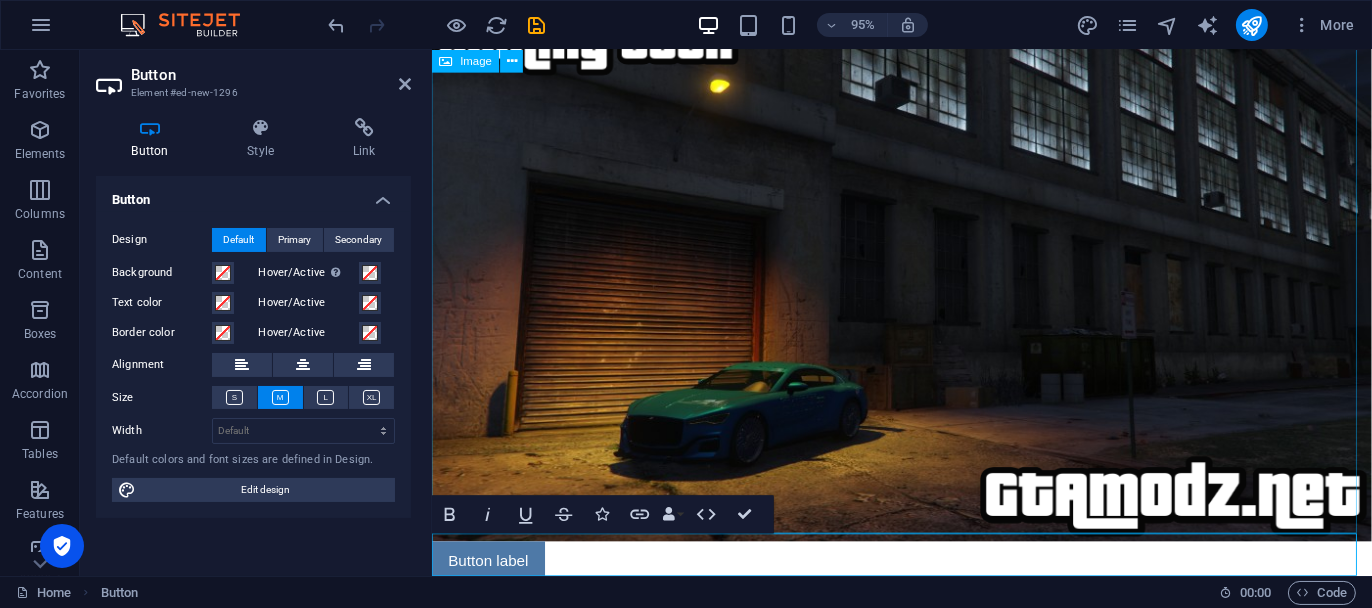 drag, startPoint x: 840, startPoint y: 442, endPoint x: 1169, endPoint y: 423, distance: 329.5482 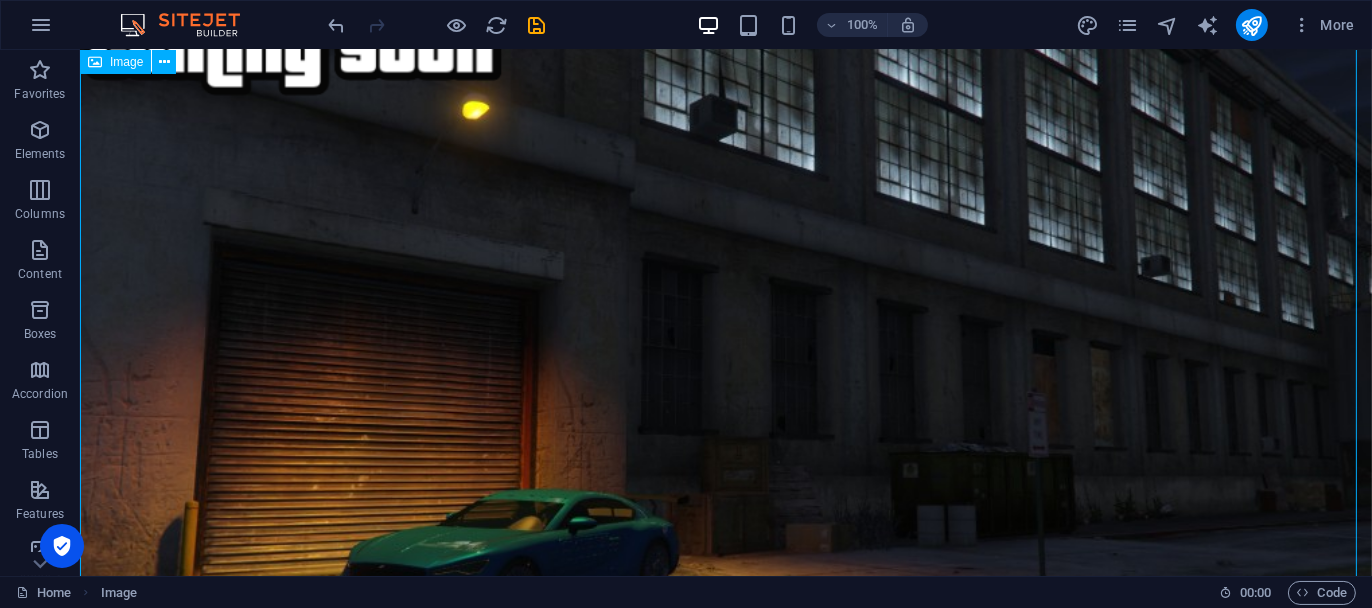 scroll, scrollTop: 232, scrollLeft: 0, axis: vertical 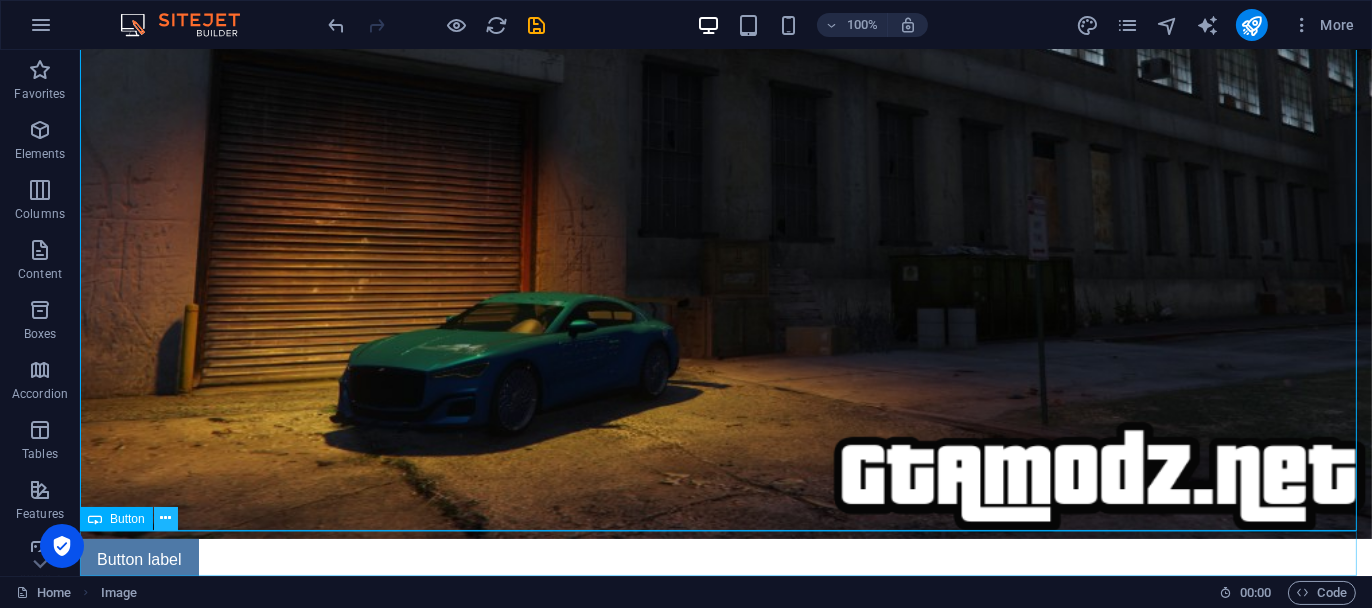 click at bounding box center (165, 518) 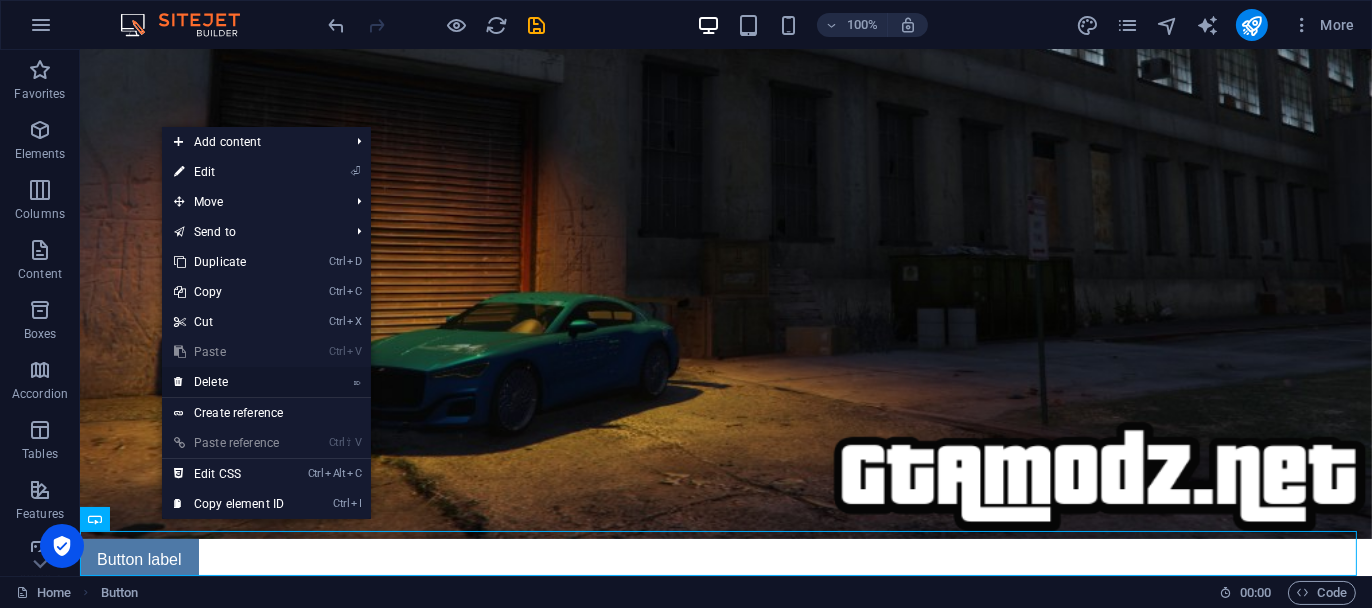 click on "⌦  Delete" at bounding box center [229, 382] 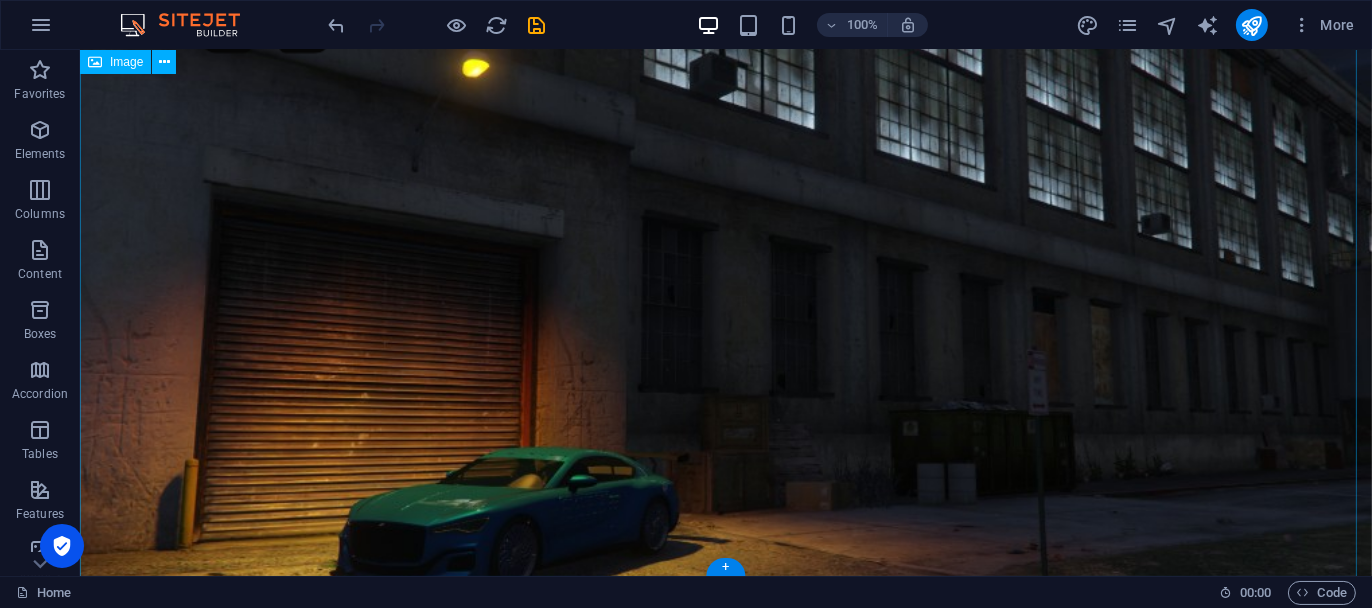 scroll, scrollTop: 0, scrollLeft: 0, axis: both 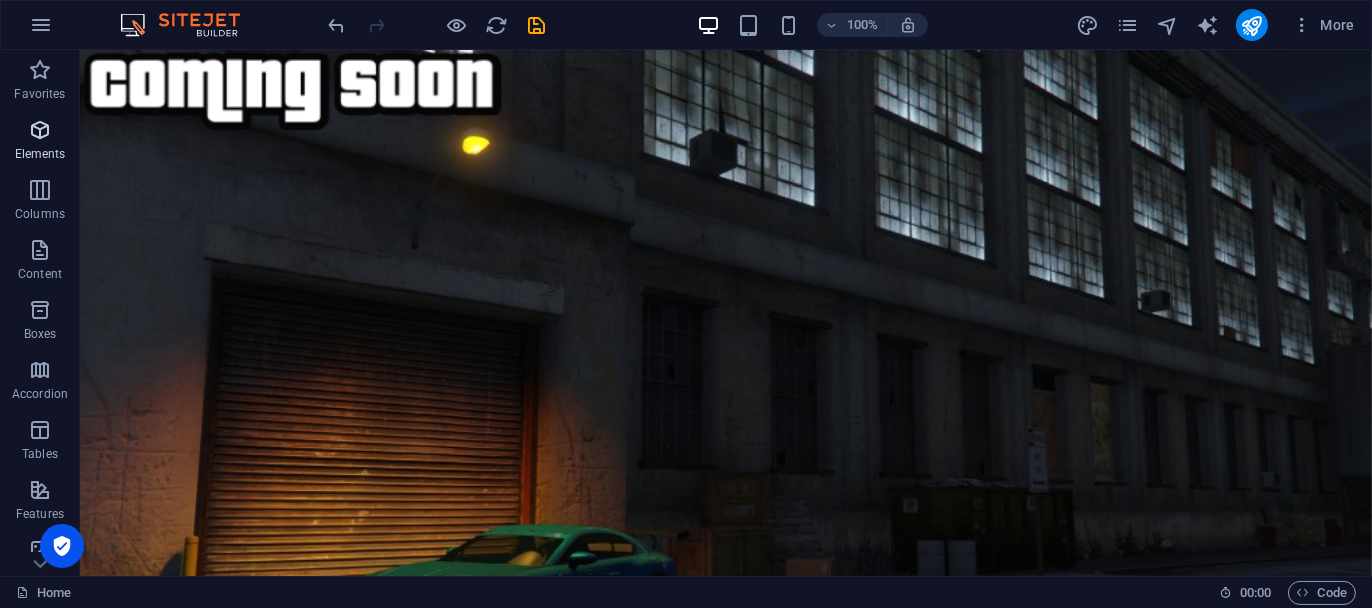 click at bounding box center (40, 130) 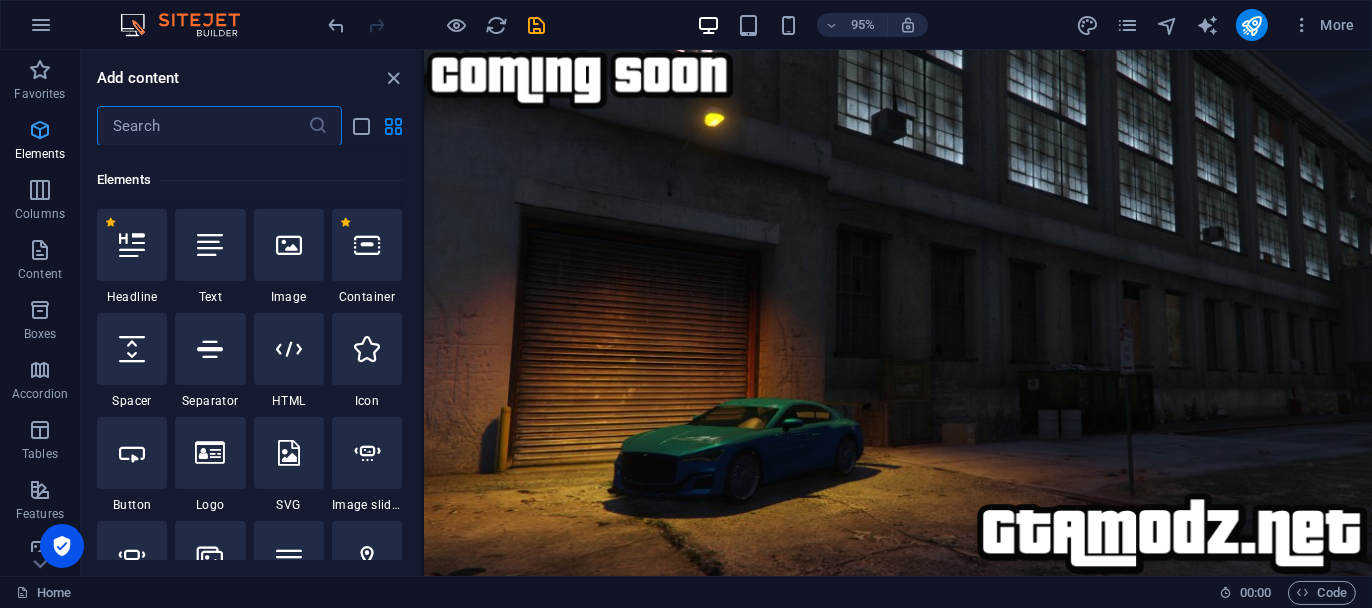 scroll, scrollTop: 212, scrollLeft: 0, axis: vertical 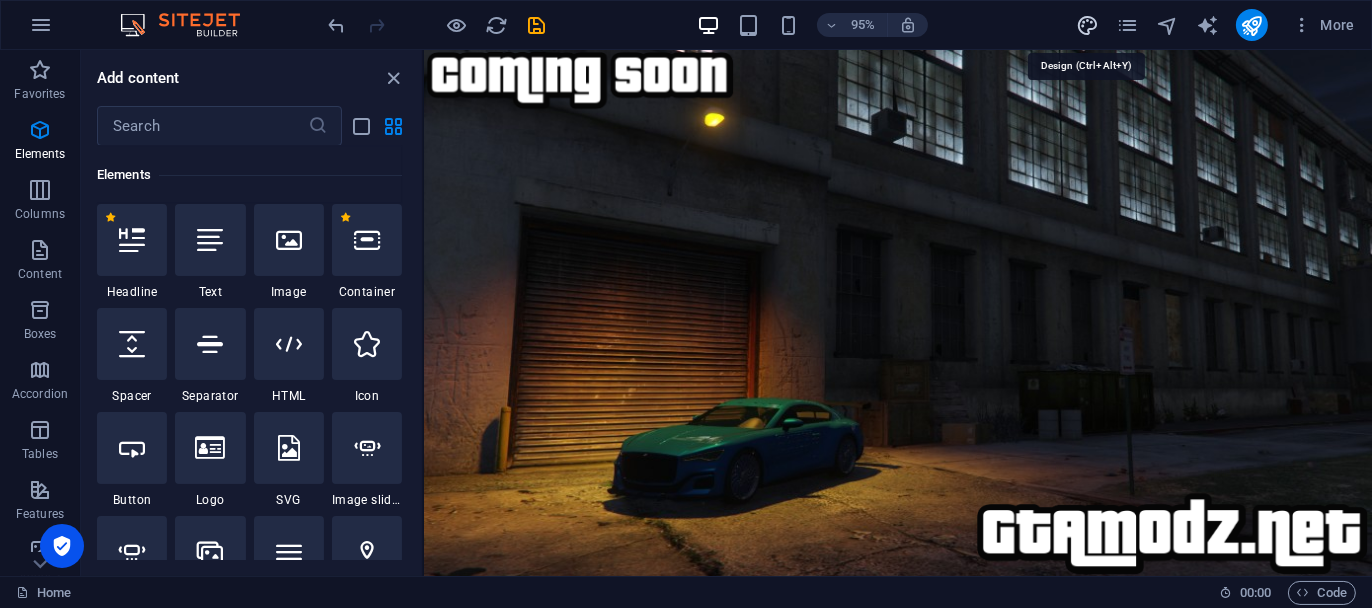 click at bounding box center [1087, 25] 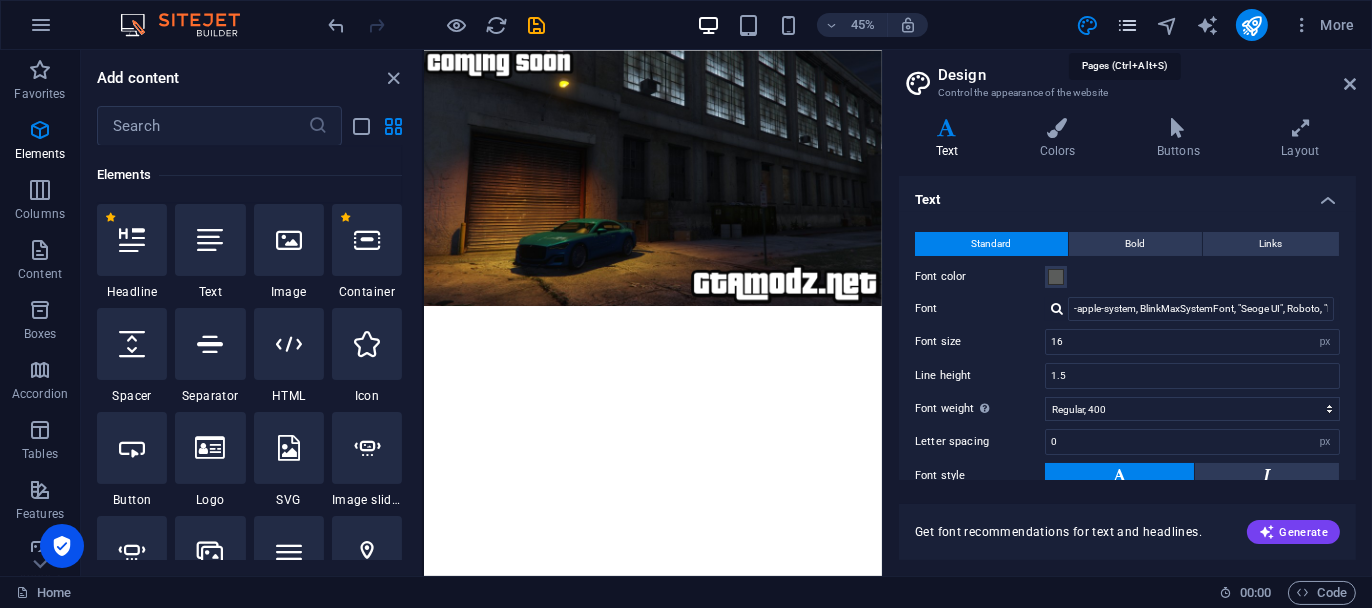 click at bounding box center [1127, 25] 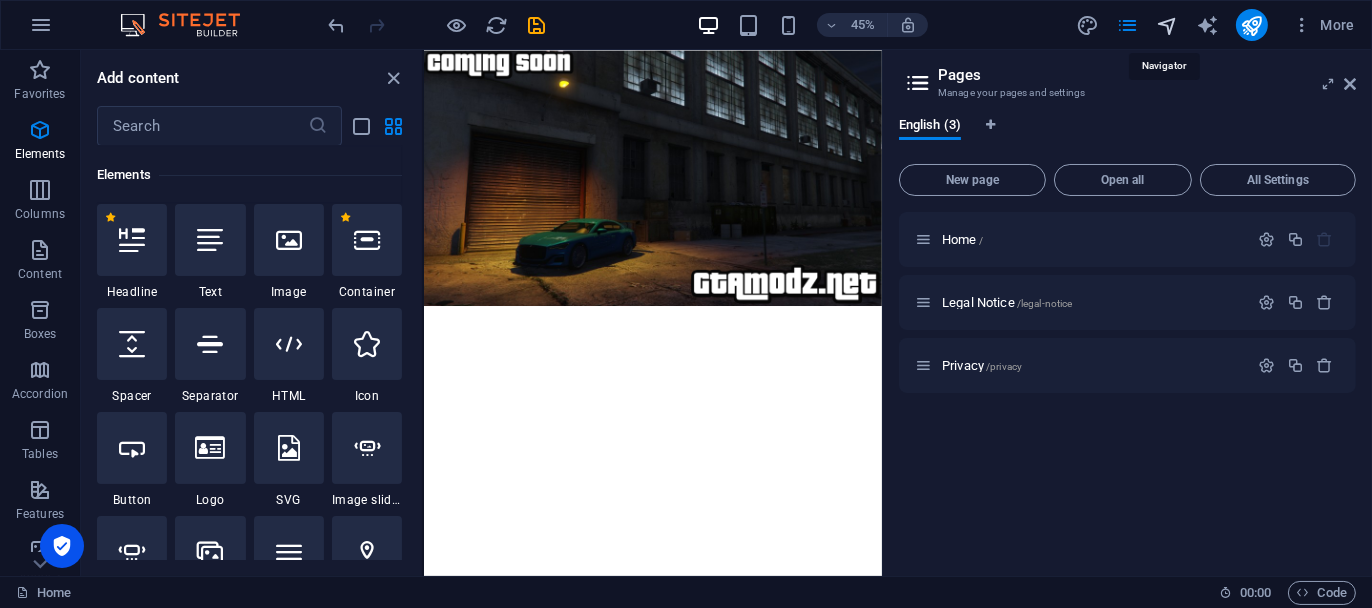 click at bounding box center [1167, 25] 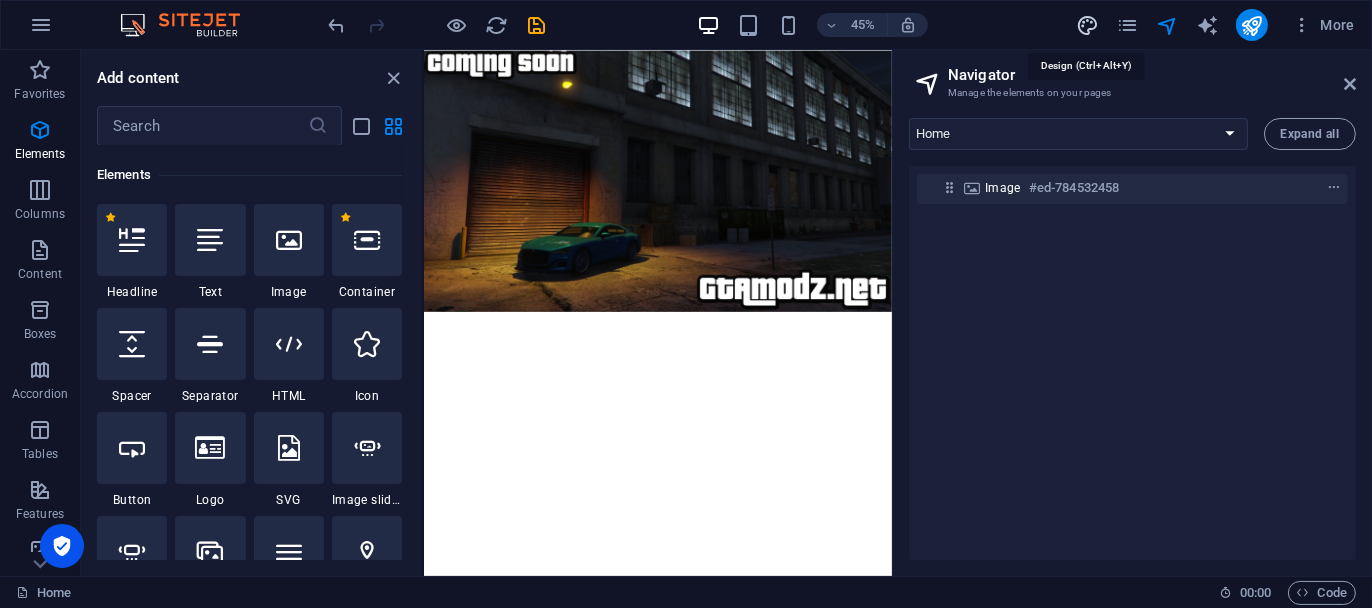 click at bounding box center [1087, 25] 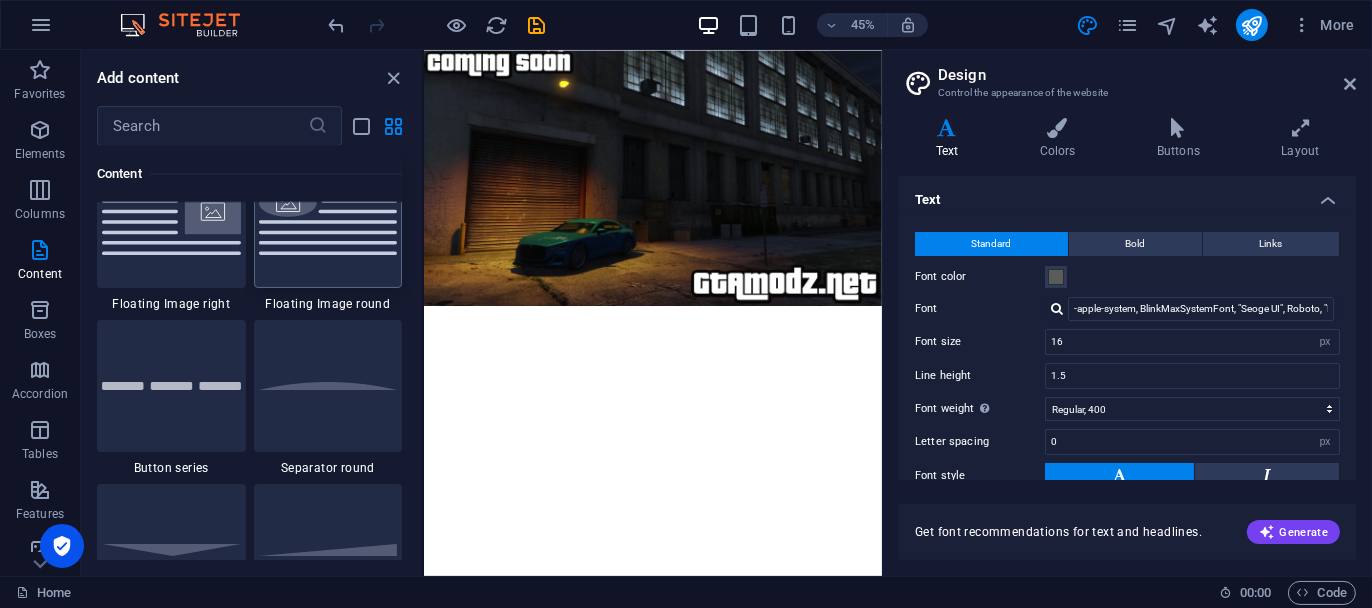 scroll, scrollTop: 4612, scrollLeft: 0, axis: vertical 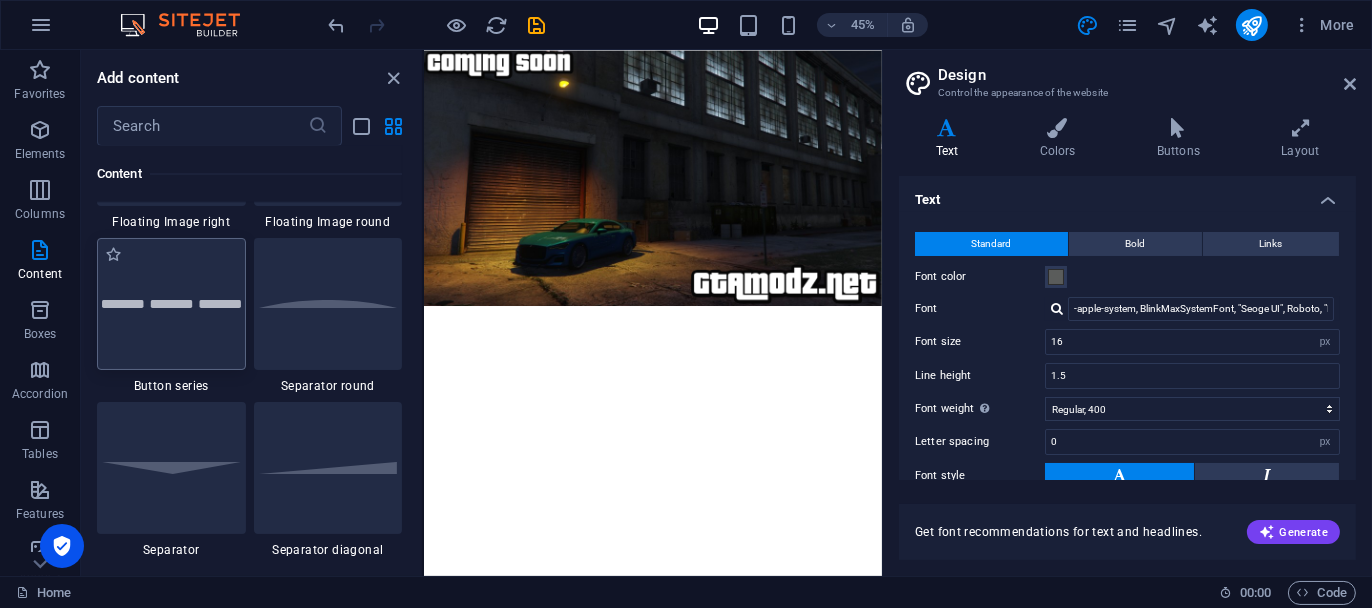 click at bounding box center [171, 304] 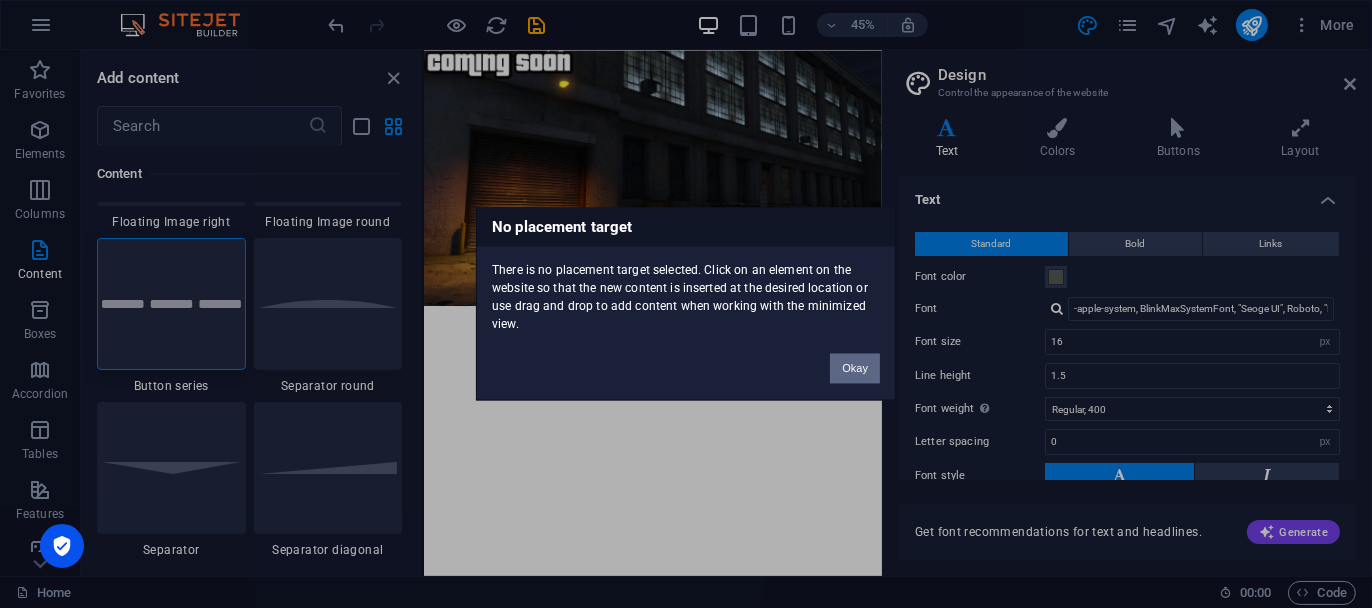 click on "Okay" at bounding box center (855, 369) 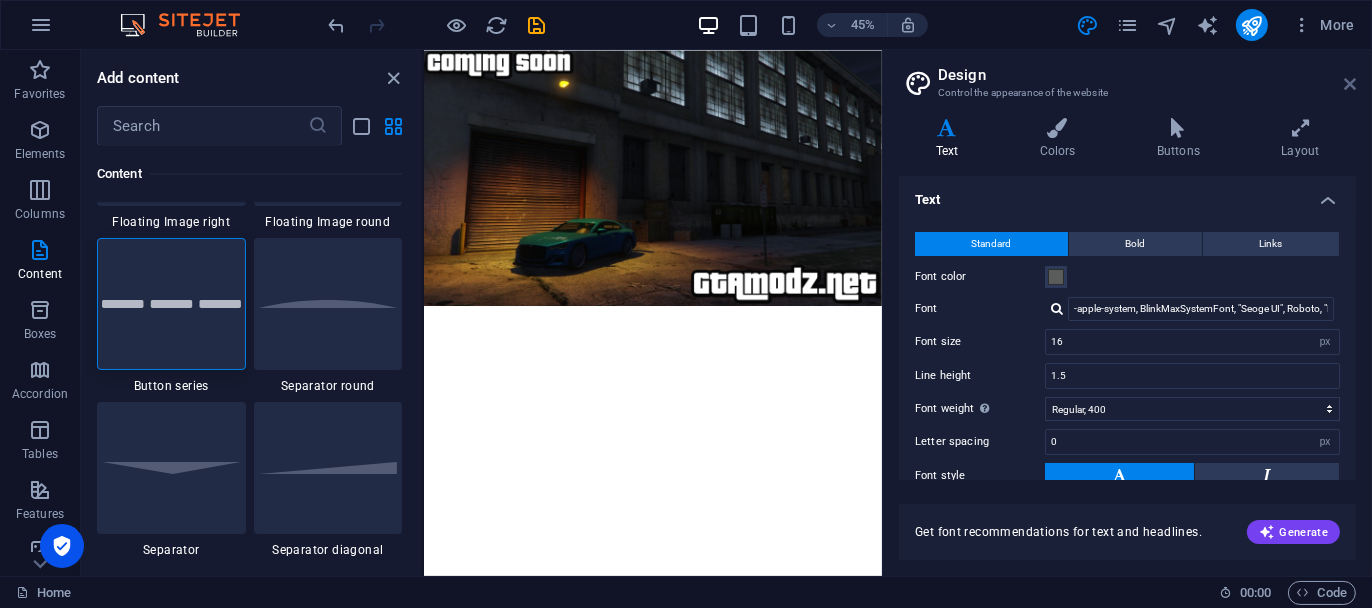 click at bounding box center [1350, 84] 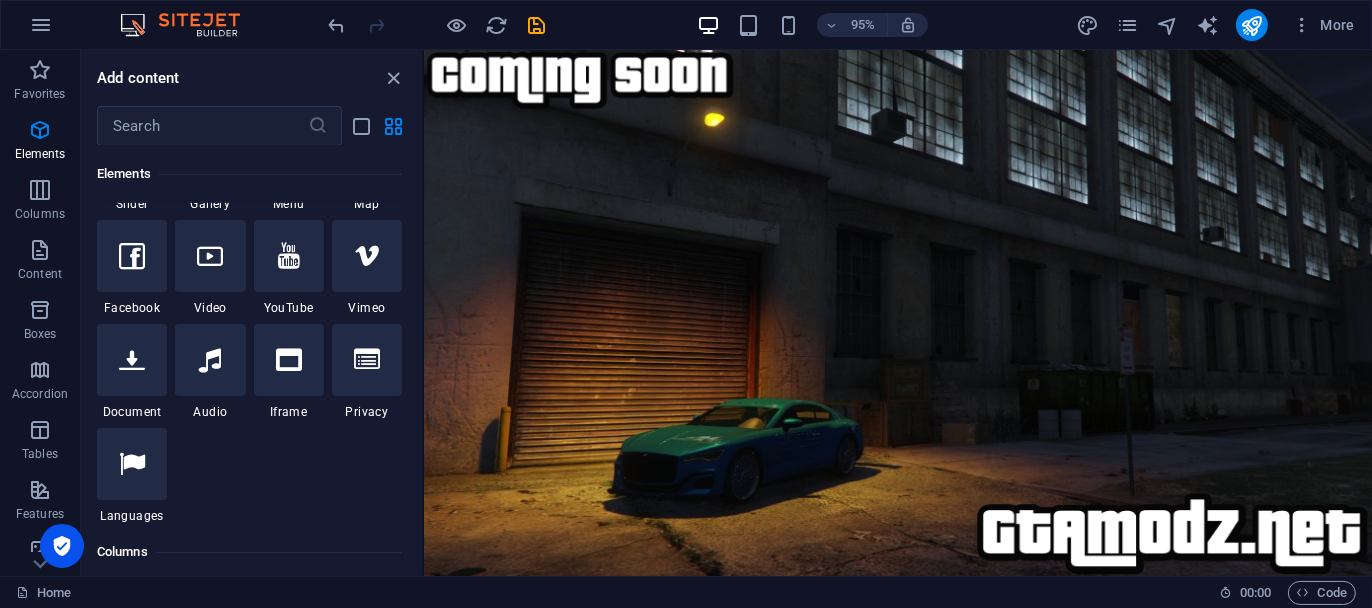 scroll, scrollTop: 412, scrollLeft: 0, axis: vertical 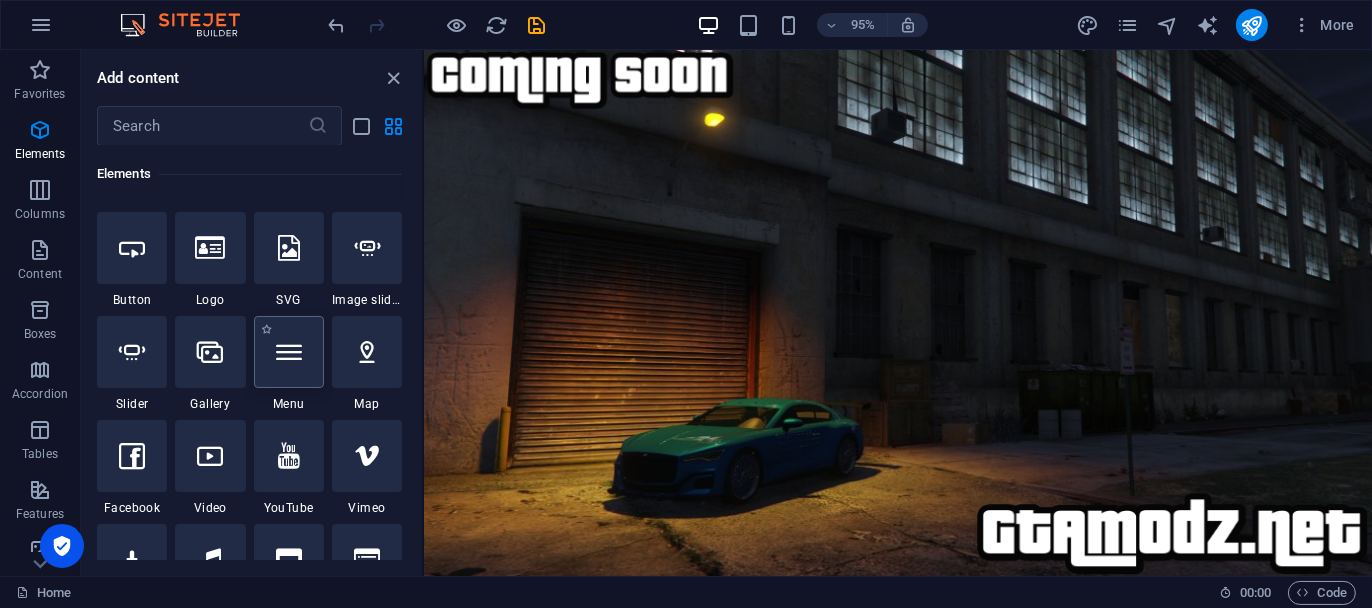 click at bounding box center (289, 352) 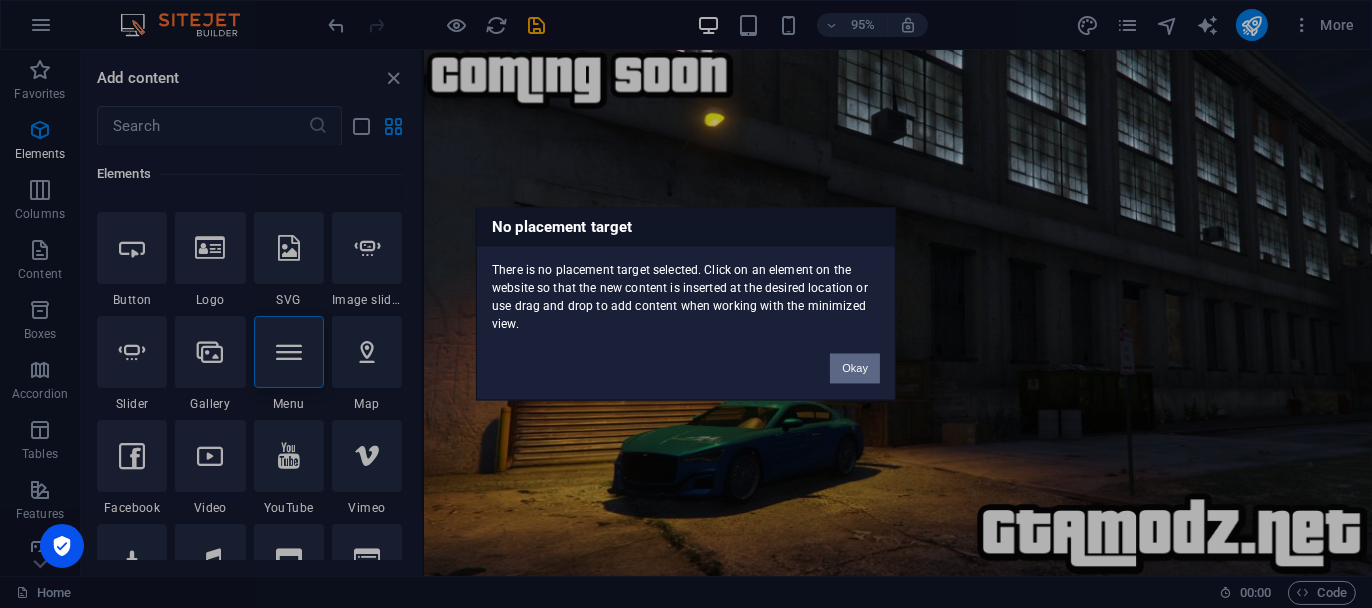 click on "Okay" at bounding box center (855, 369) 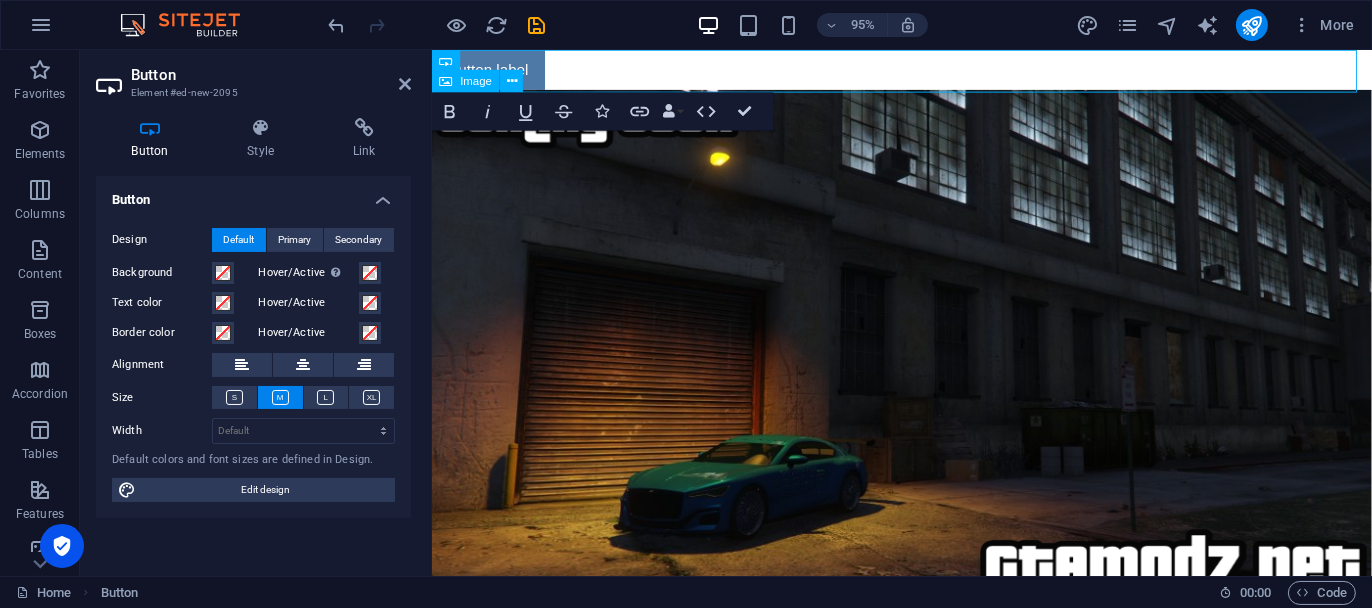click at bounding box center [925, 368] 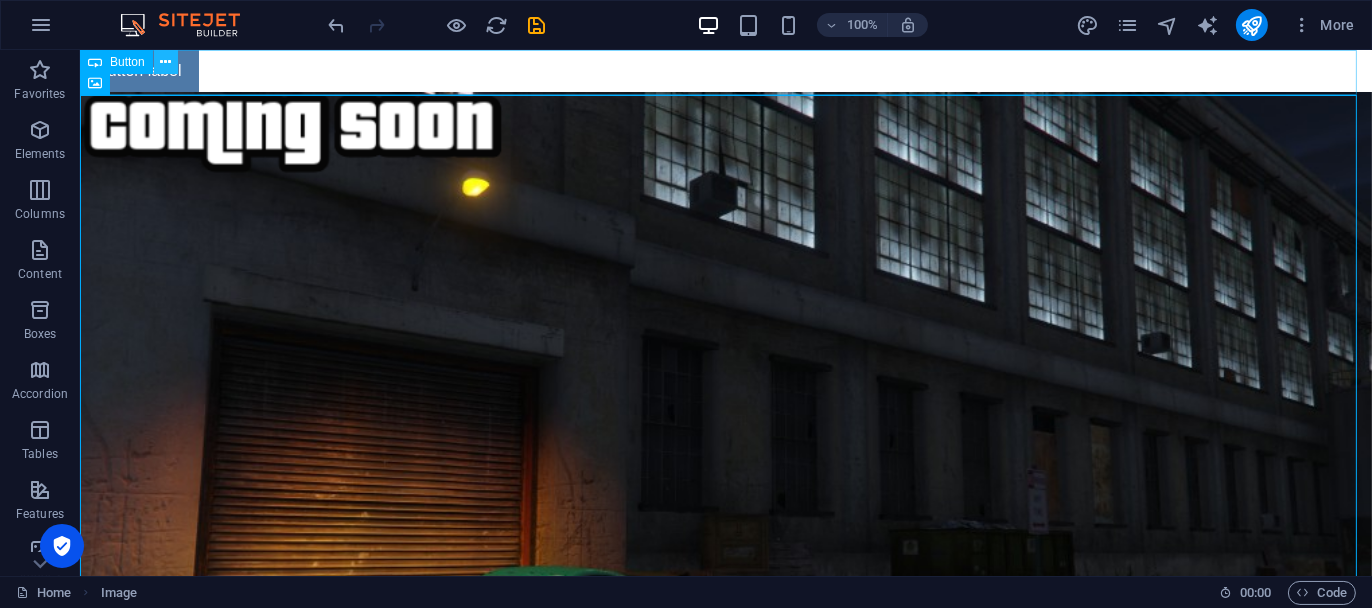 click at bounding box center (165, 62) 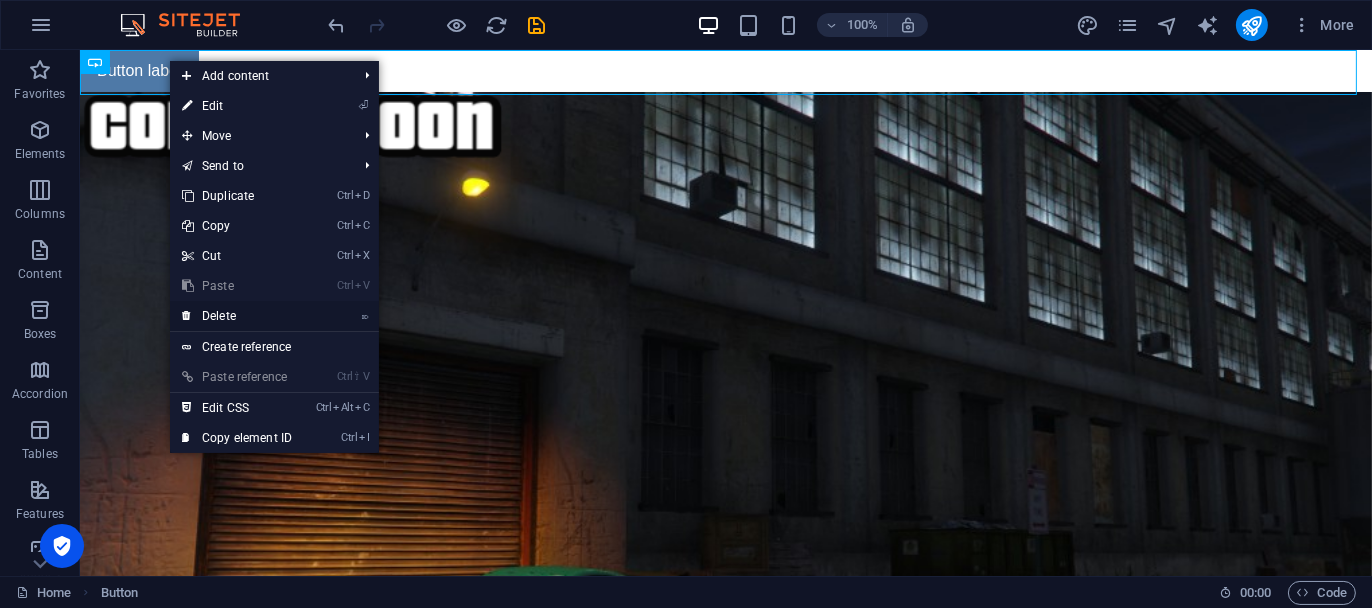 click on "⌦  Delete" at bounding box center (237, 316) 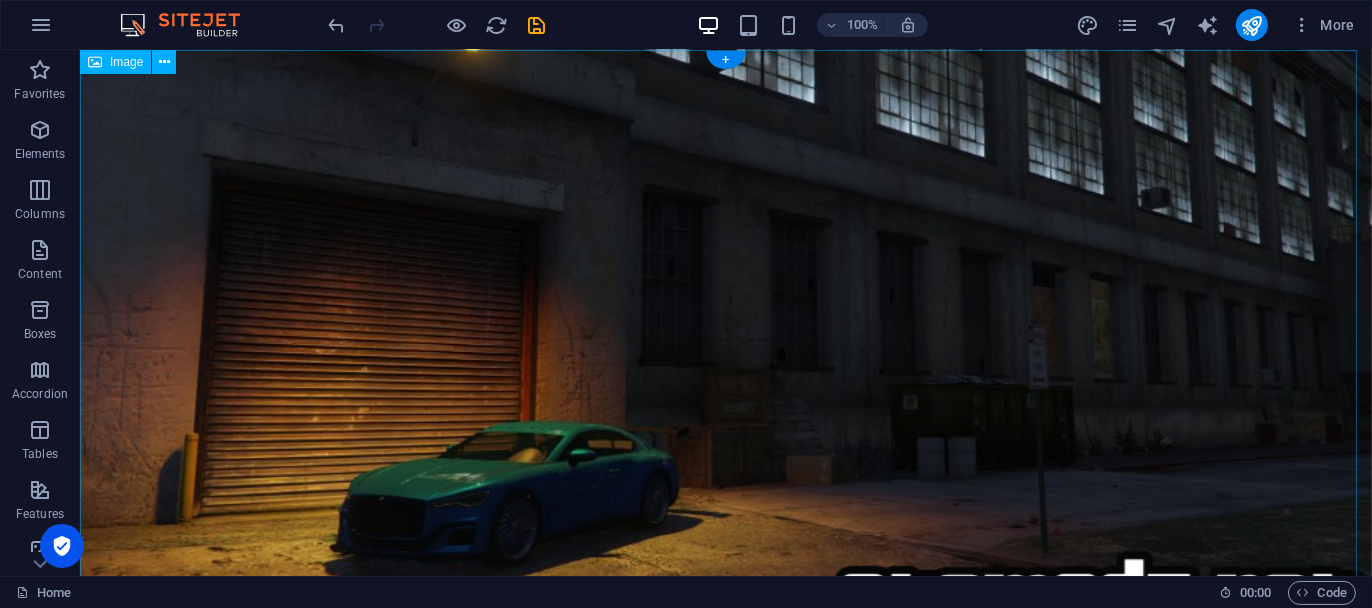 scroll, scrollTop: 186, scrollLeft: 0, axis: vertical 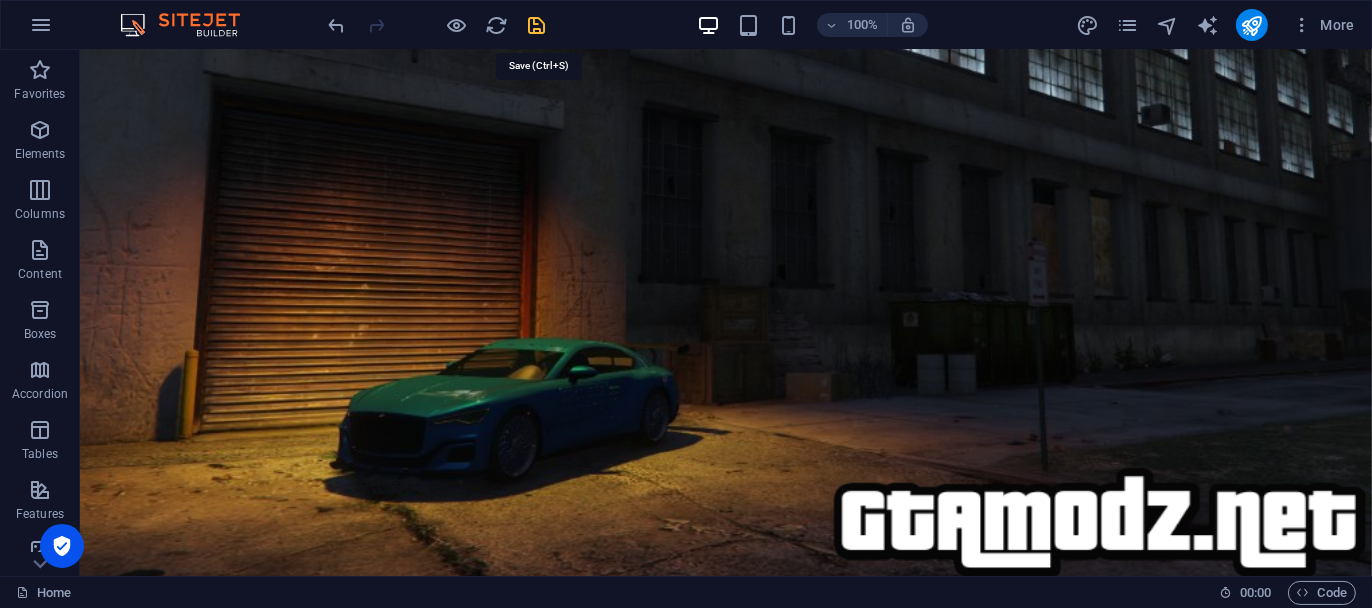 click at bounding box center (537, 25) 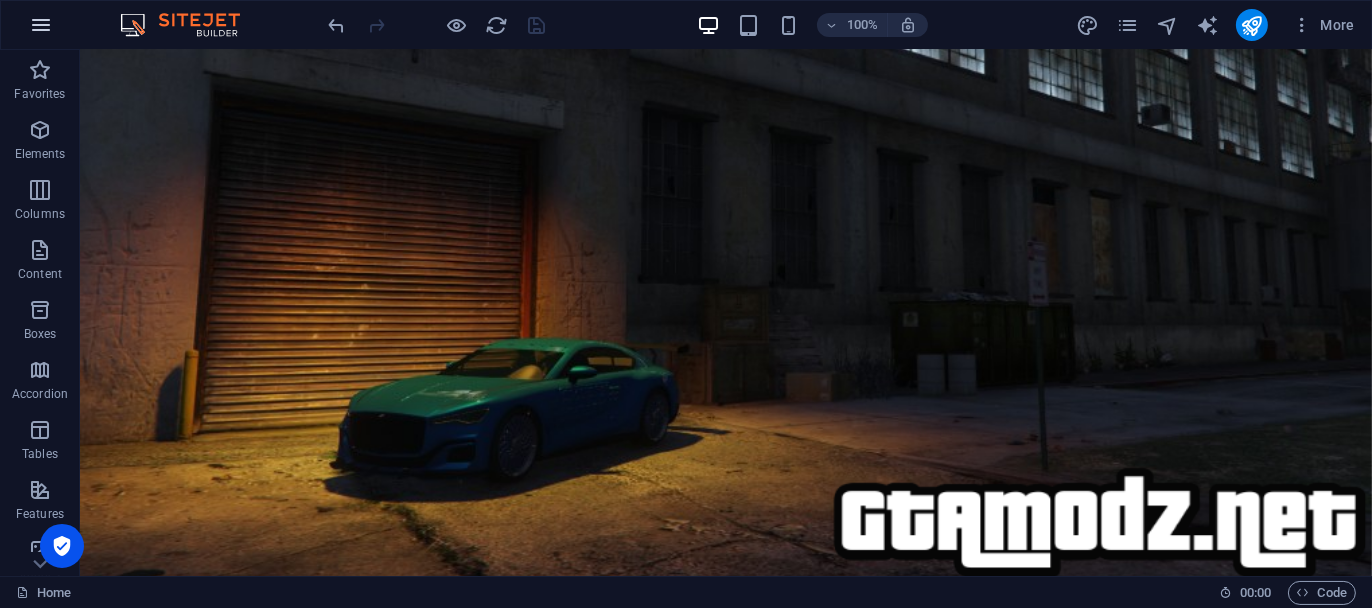 click at bounding box center [41, 25] 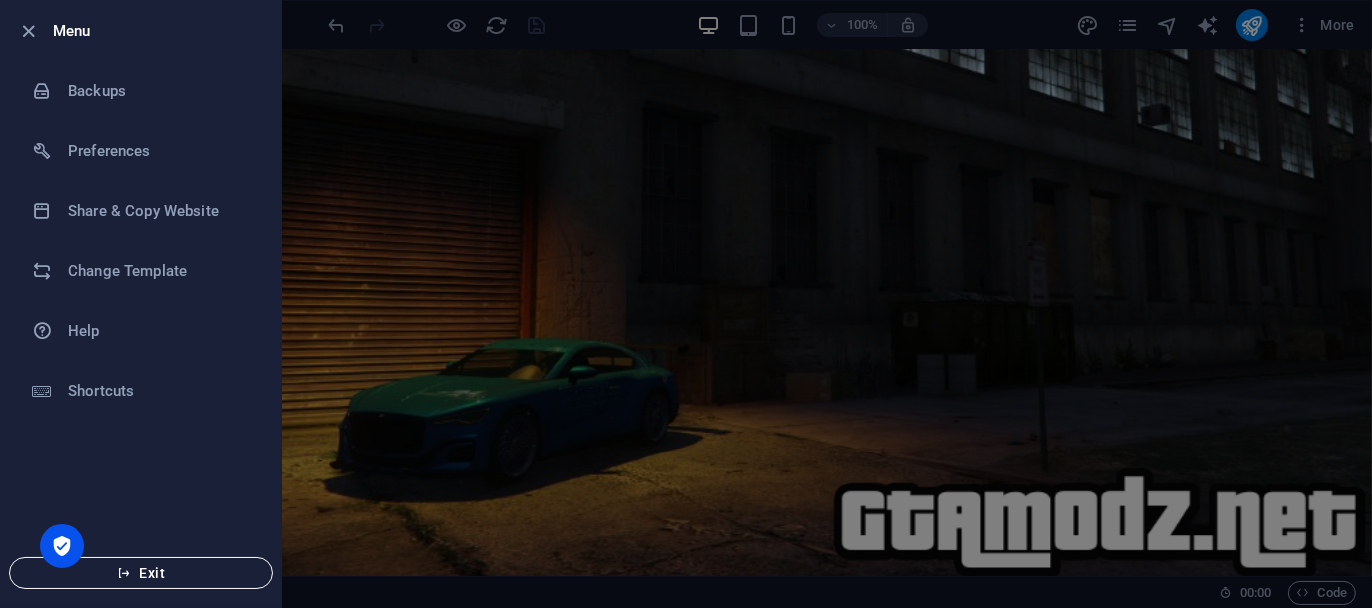click on "Exit" at bounding box center (141, 573) 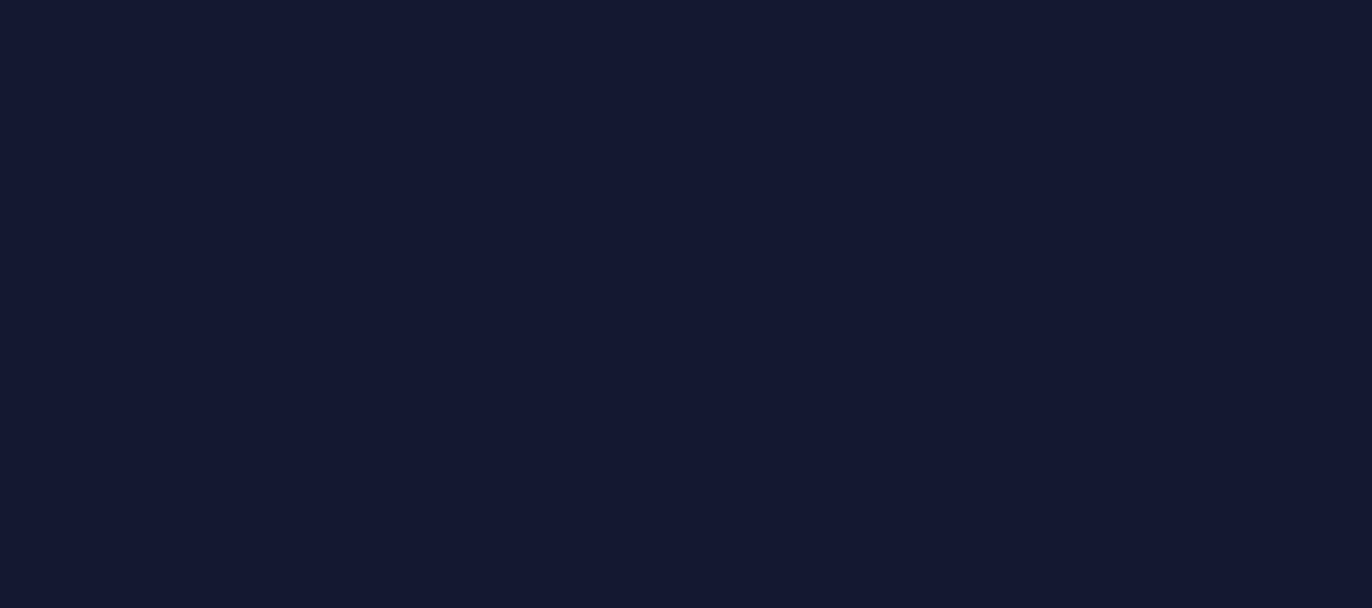 scroll, scrollTop: 0, scrollLeft: 0, axis: both 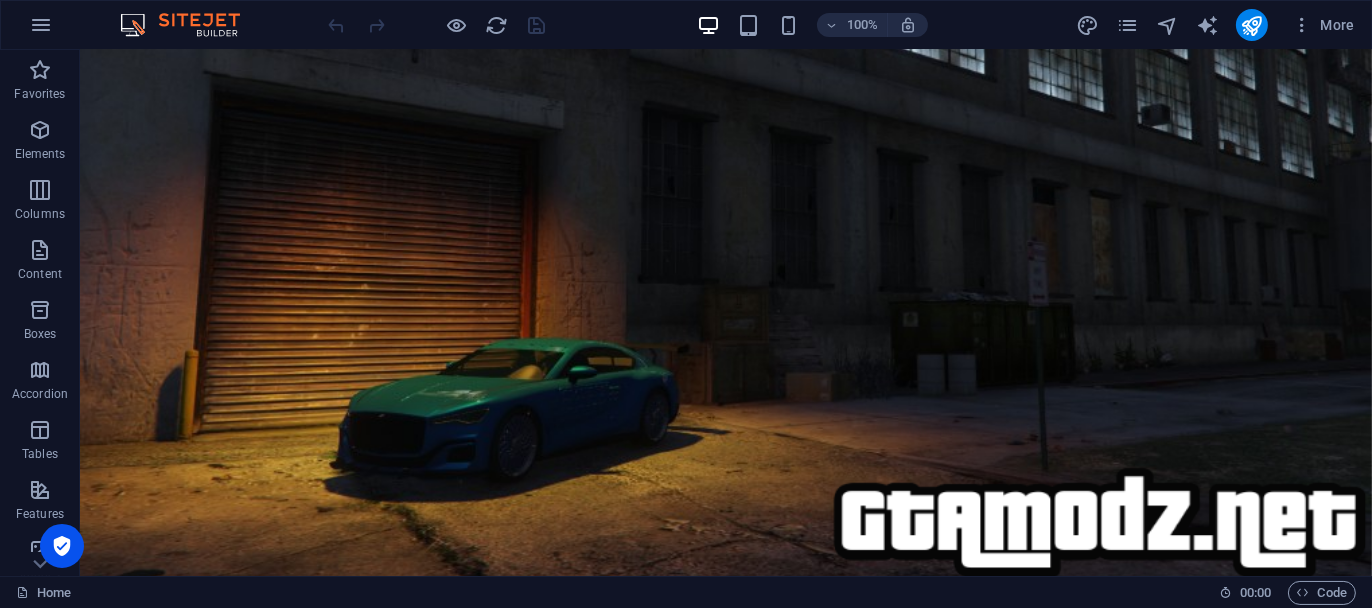 drag, startPoint x: 1071, startPoint y: 53, endPoint x: 1370, endPoint y: 649, distance: 666.7961 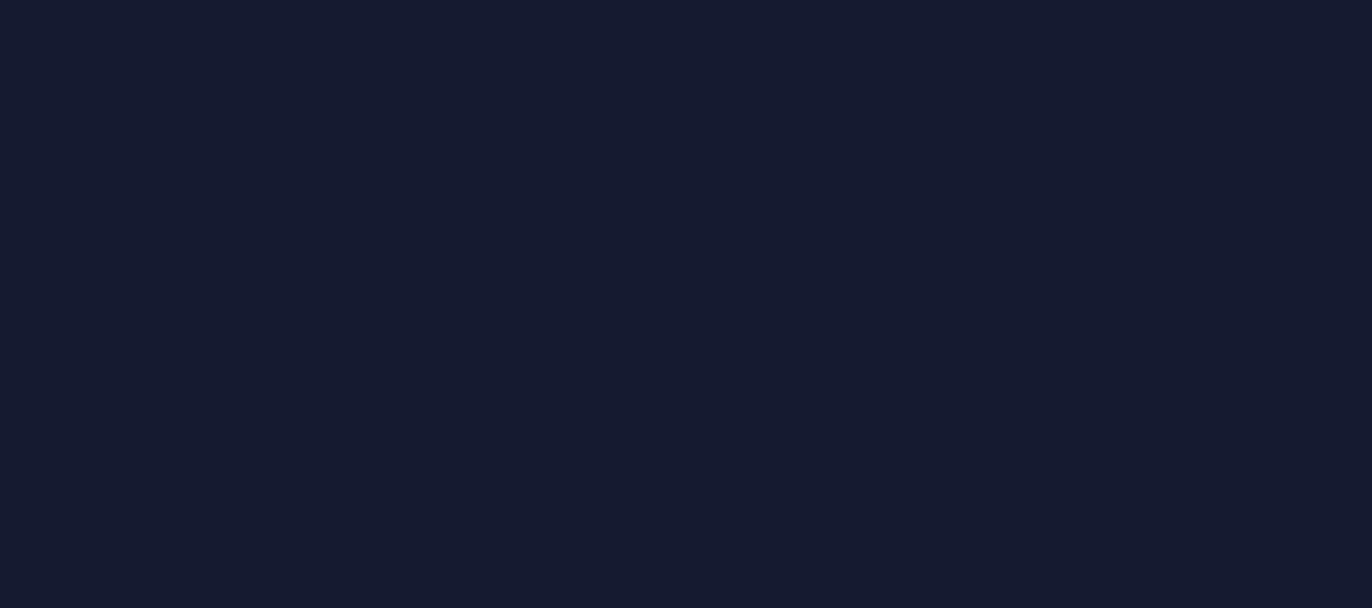 scroll, scrollTop: 0, scrollLeft: 0, axis: both 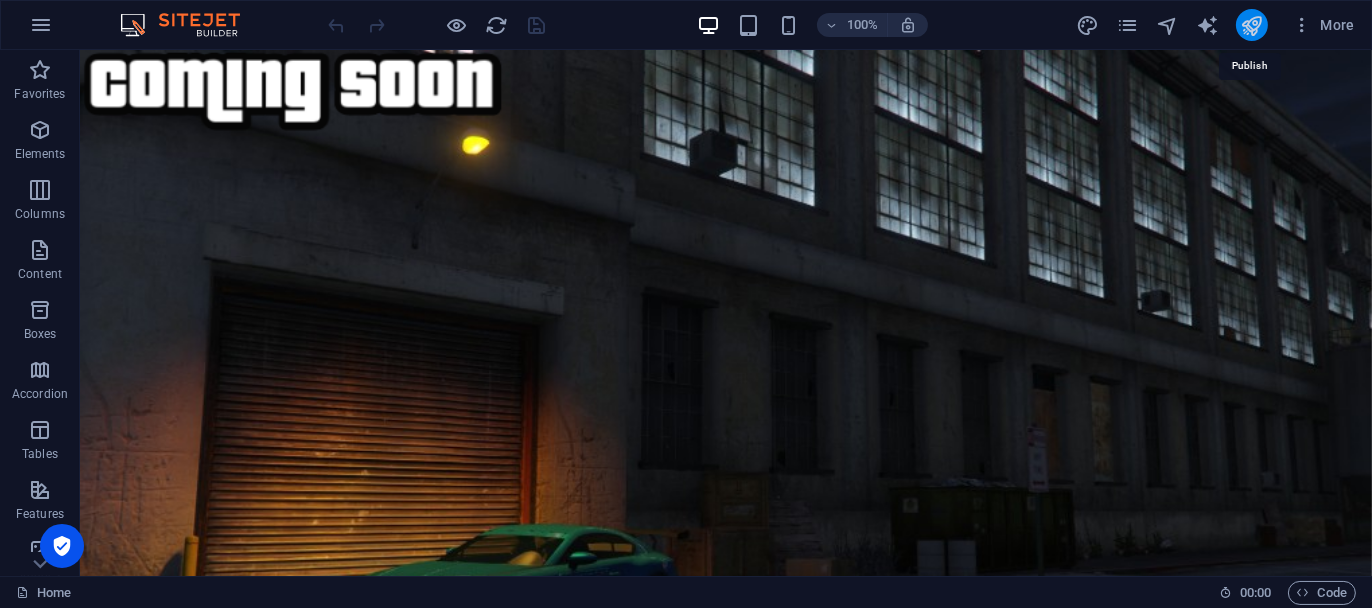 click at bounding box center (1251, 25) 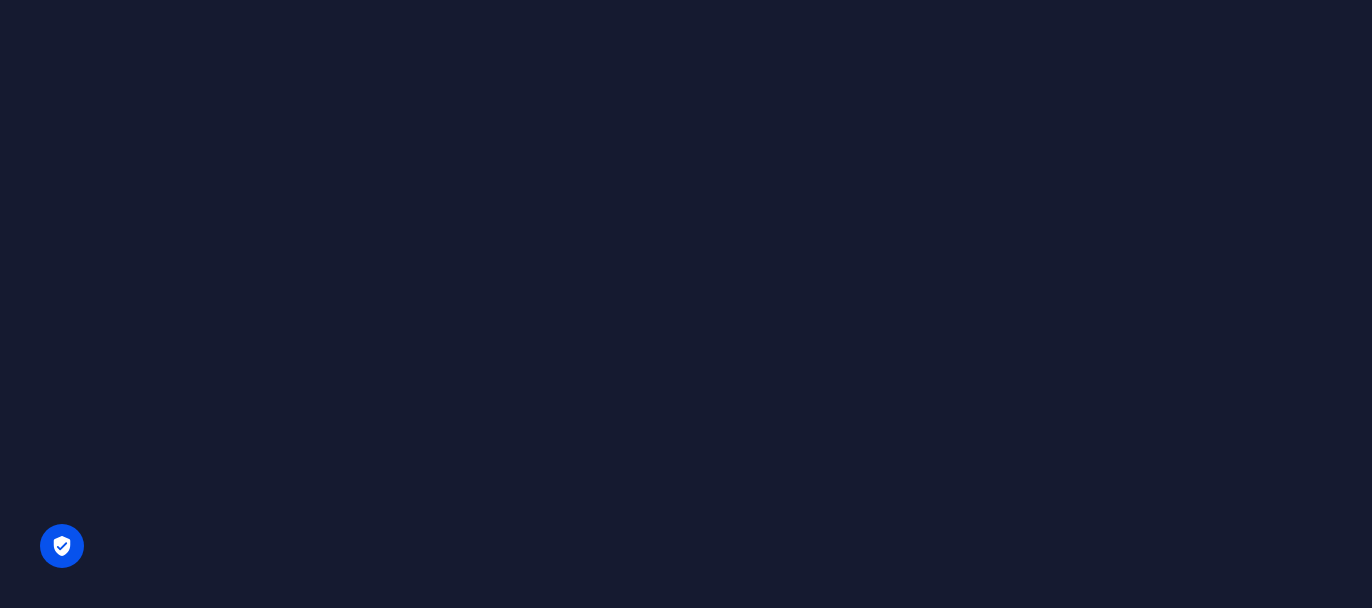 scroll, scrollTop: 0, scrollLeft: 0, axis: both 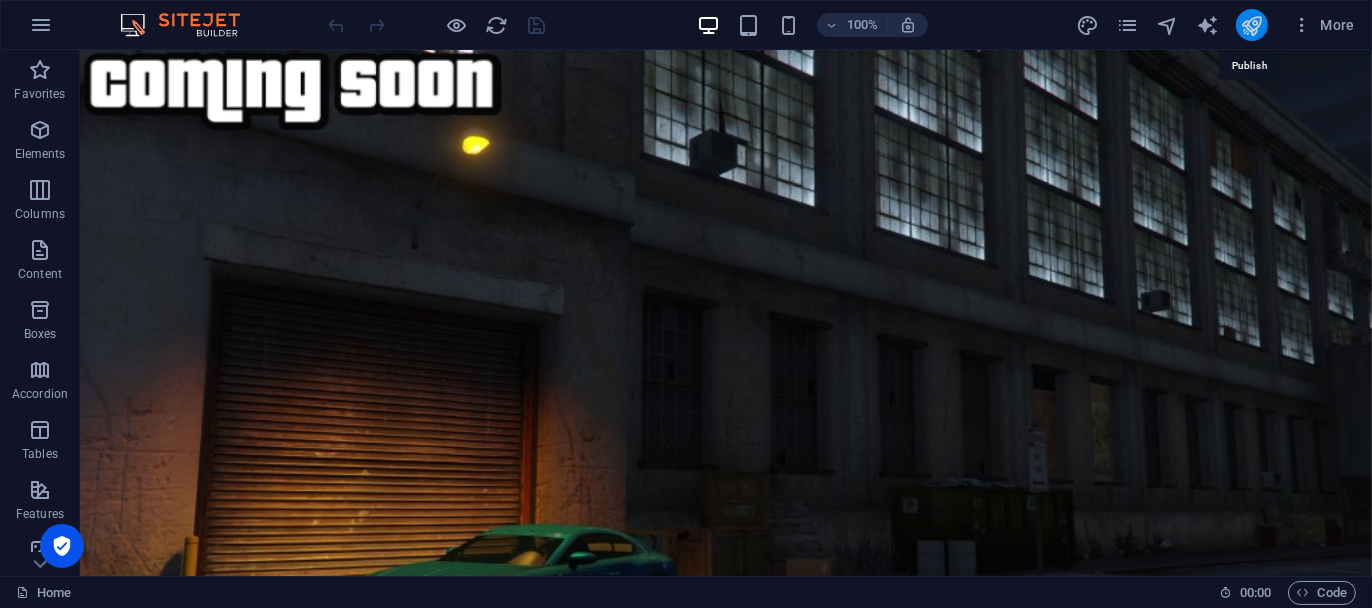 click at bounding box center [1251, 25] 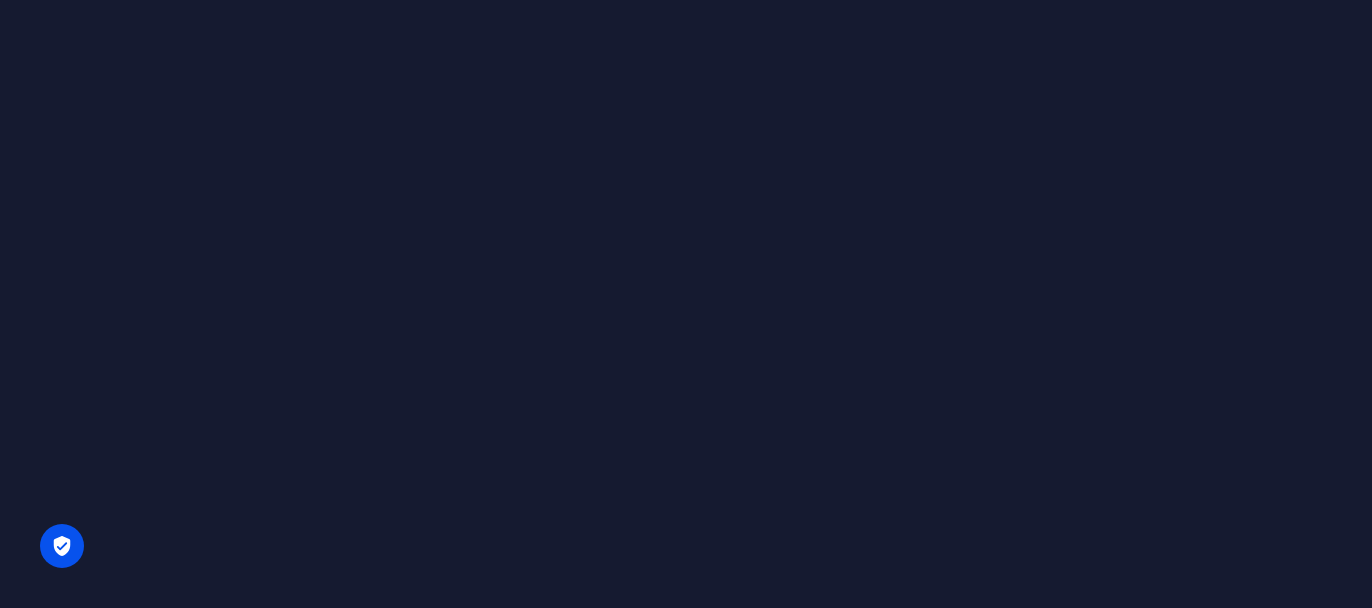 scroll, scrollTop: 0, scrollLeft: 0, axis: both 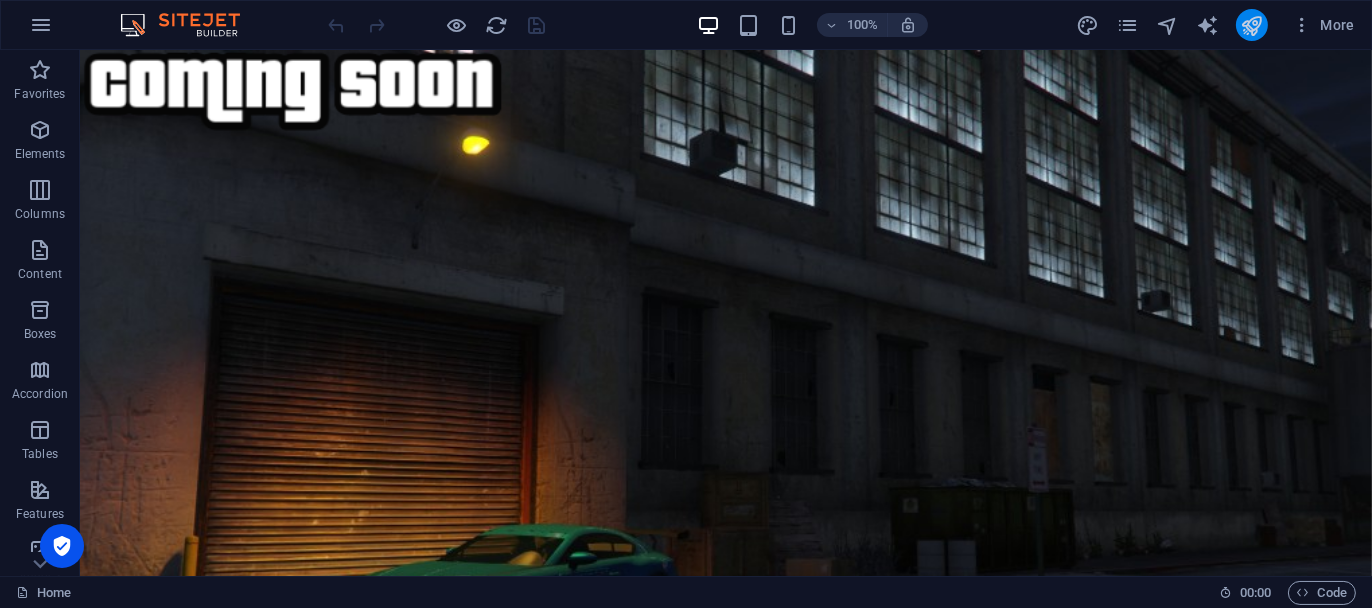 click at bounding box center [1252, 25] 